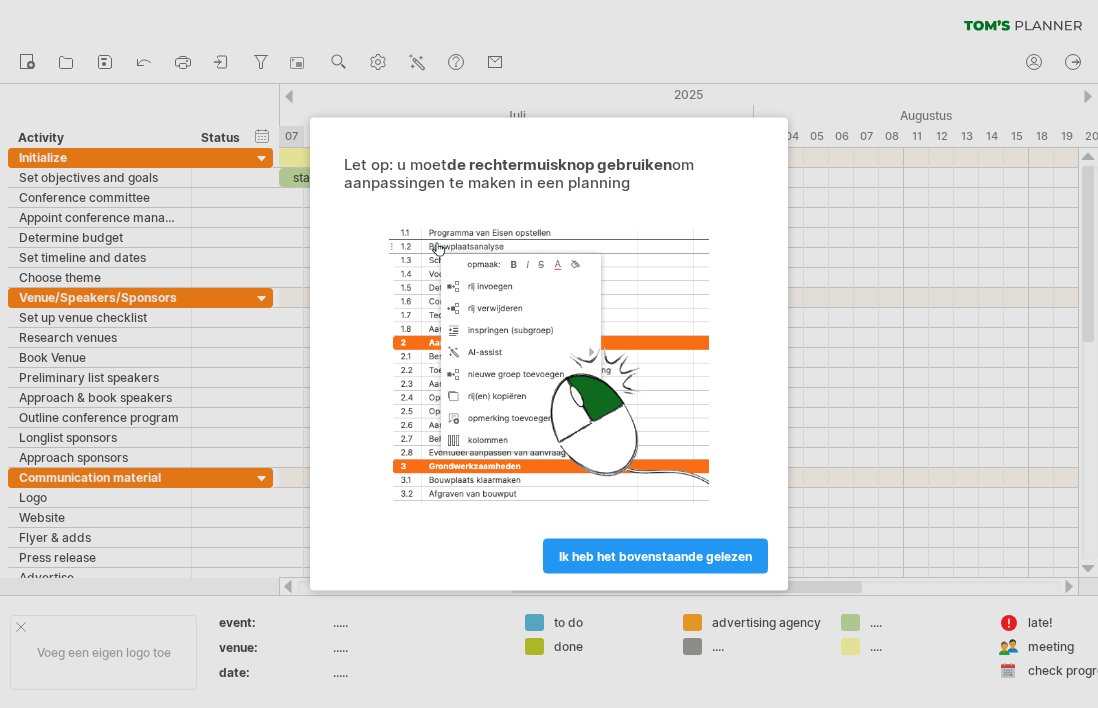 scroll, scrollTop: 0, scrollLeft: 0, axis: both 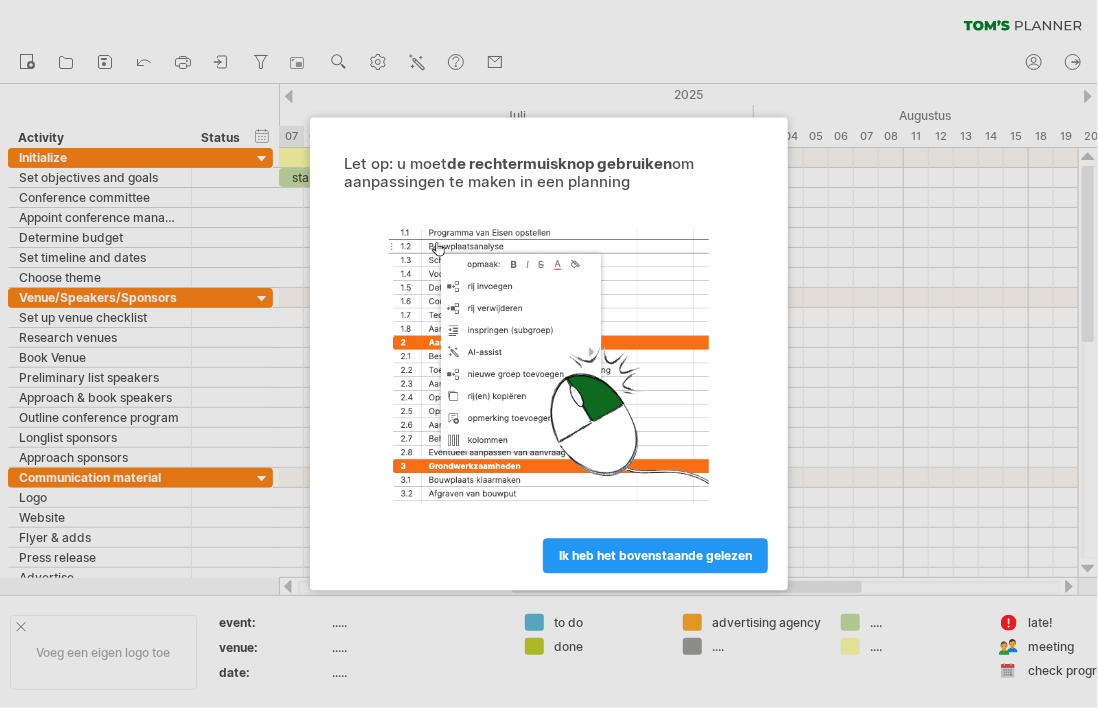 click at bounding box center (549, 354) 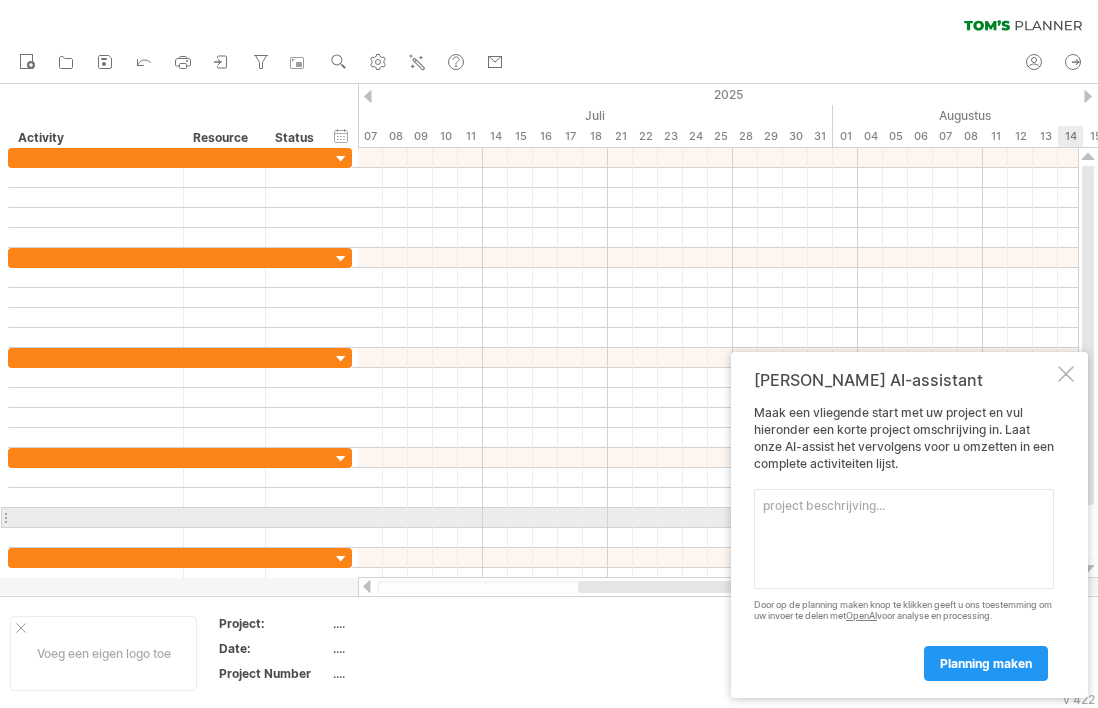scroll, scrollTop: 0, scrollLeft: 0, axis: both 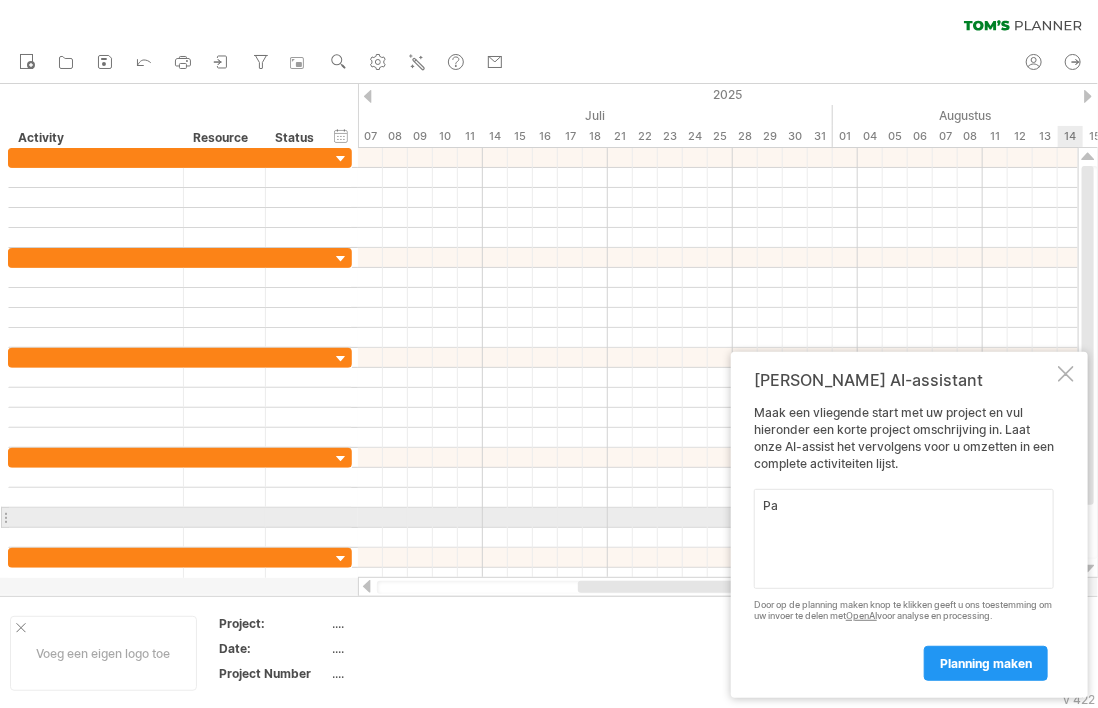 type on "P" 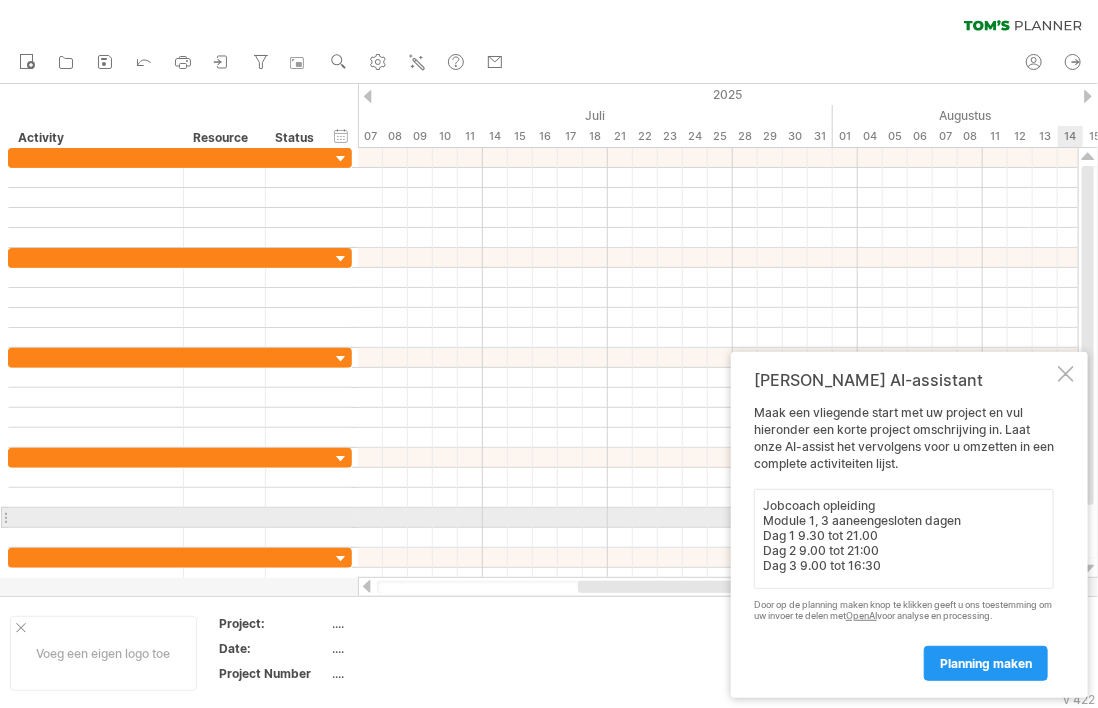 click on "Jobcoach opleiding
Module 1, 3 aaneengesloten dagen
Dag 1 9.30 tot 21.00
Dag 2 9.00 tot 21:00
Dag 3 9.00 tot 16:30" at bounding box center [904, 539] 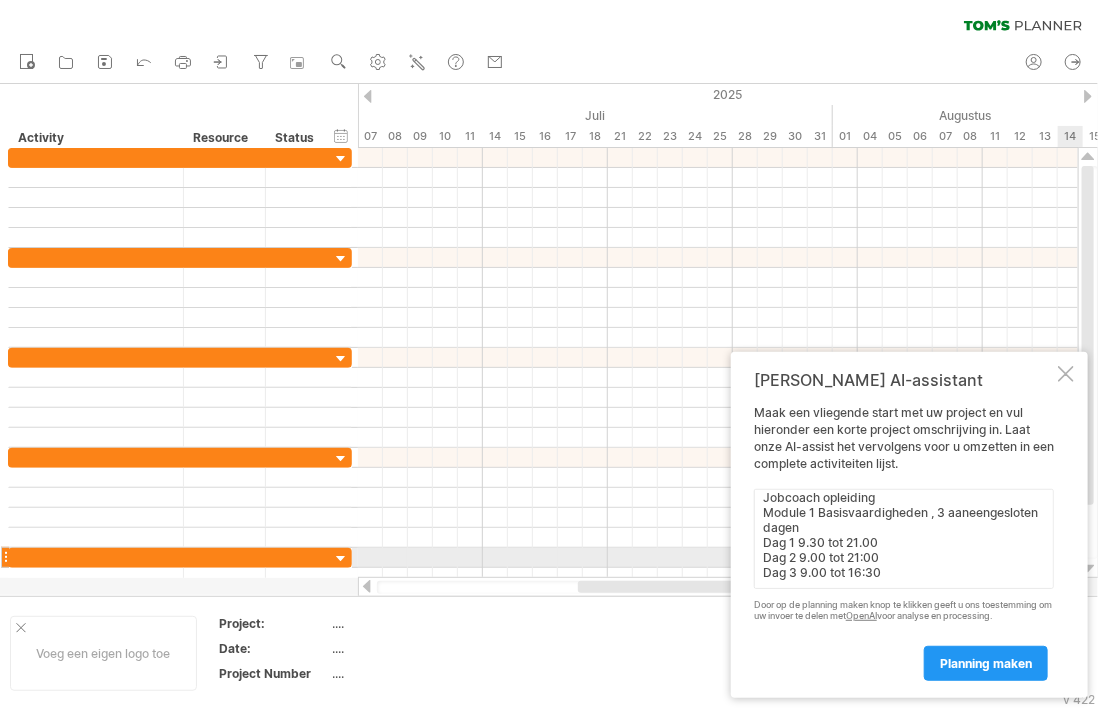 scroll, scrollTop: 8, scrollLeft: 0, axis: vertical 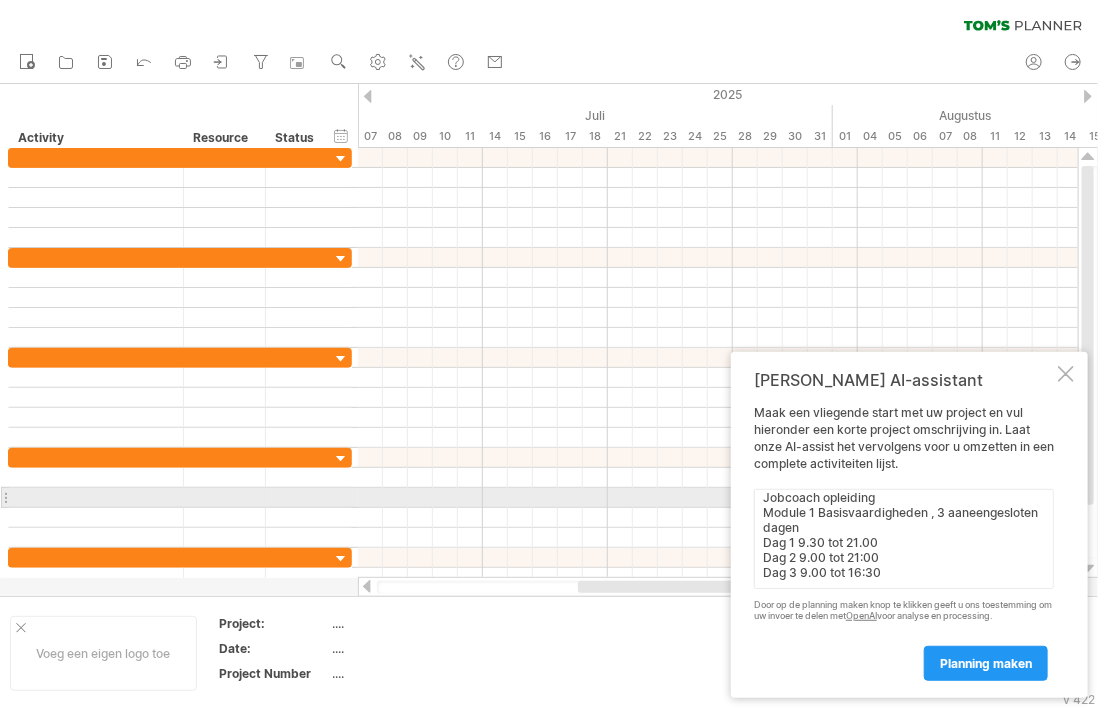 click on "Jobcoach opleiding
Module 1 Basisvaardigheden , 3 aaneengesloten dagen
Dag 1 9.30 tot 21.00
Dag 2 9.00 tot 21:00
Dag 3 9.00 tot 16:30" at bounding box center [904, 539] 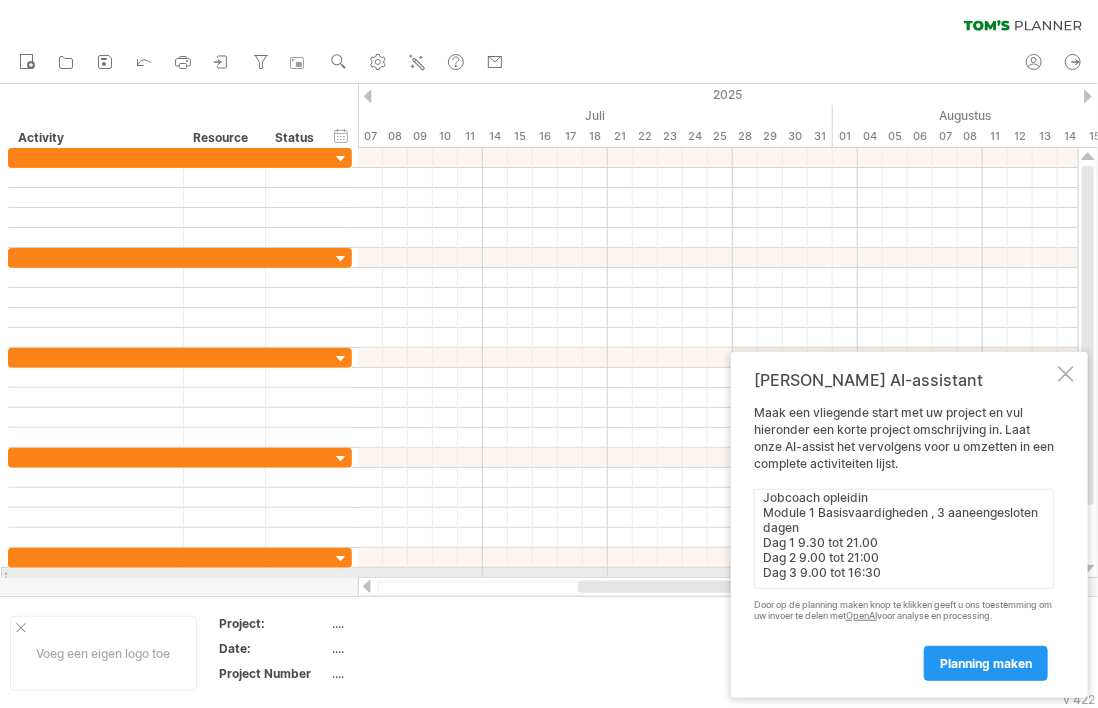 scroll, scrollTop: 7, scrollLeft: 0, axis: vertical 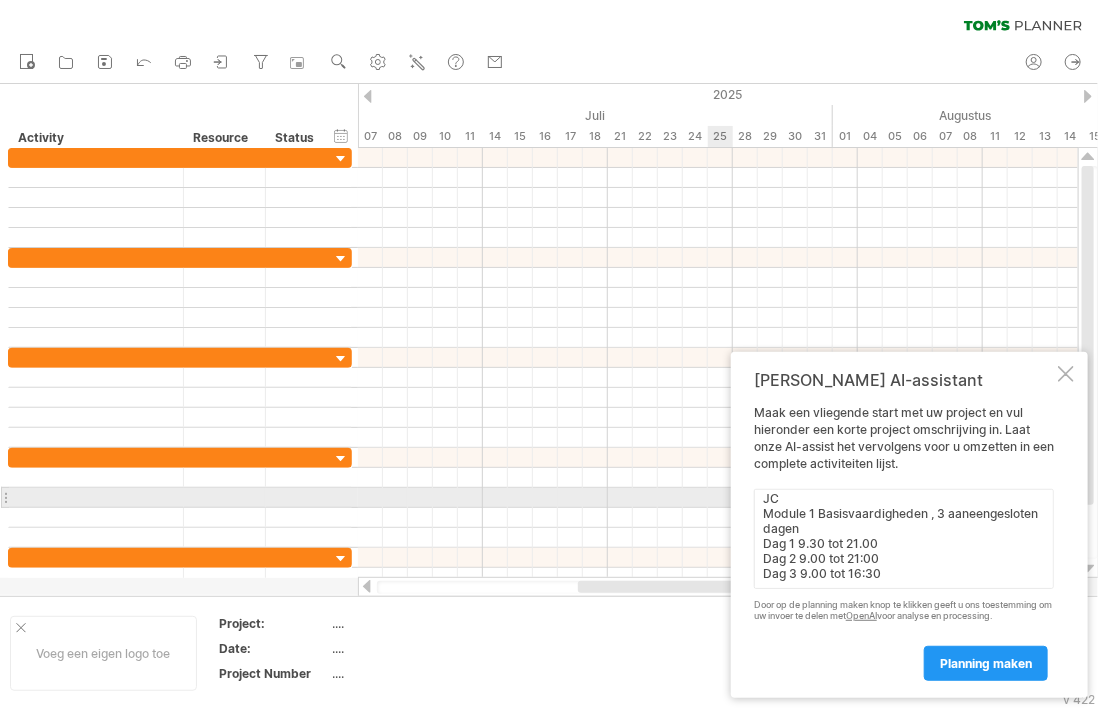 click on "JC
Module 1 Basisvaardigheden , 3 aaneengesloten dagen
Dag 1 9.30 tot 21.00
Dag 2 9.00 tot 21:00
Dag 3 9.00 tot 16:30" at bounding box center (904, 539) 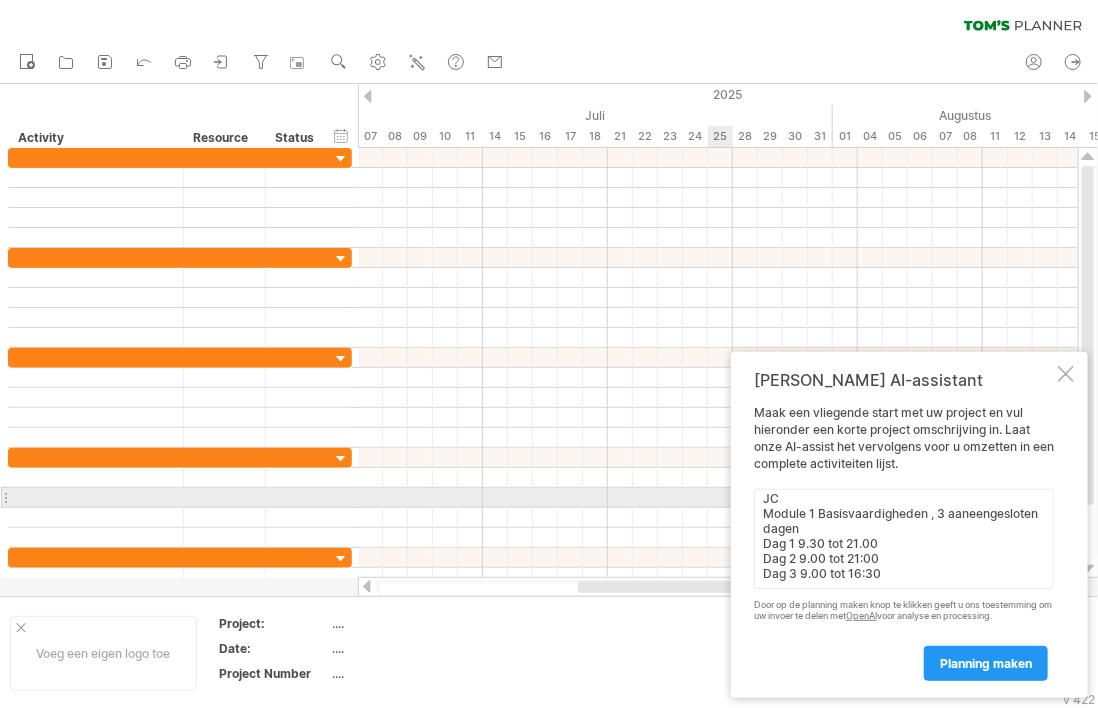 scroll, scrollTop: 0, scrollLeft: 762, axis: horizontal 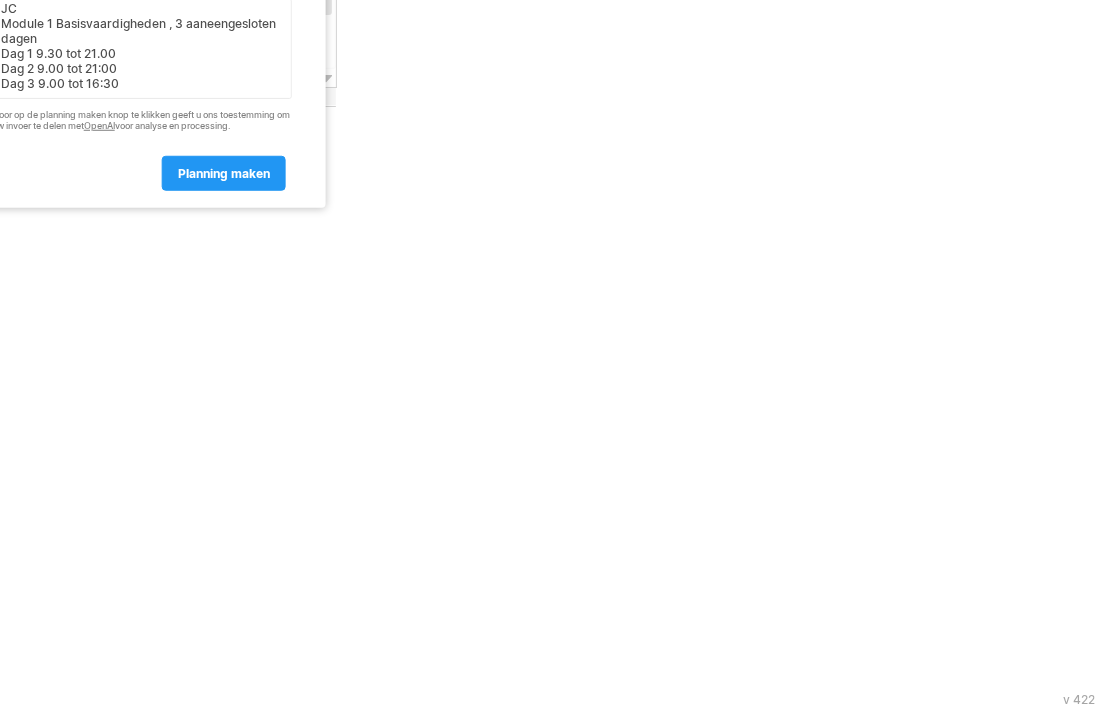 click on "JC
Module 1 Basisvaardigheden , 3 aaneengesloten dagen
Dag 1 9.30 tot 21.00
Dag 2 9.00 tot 21:00
Dag 3 9.00 tot 16:30" at bounding box center [142, 49] 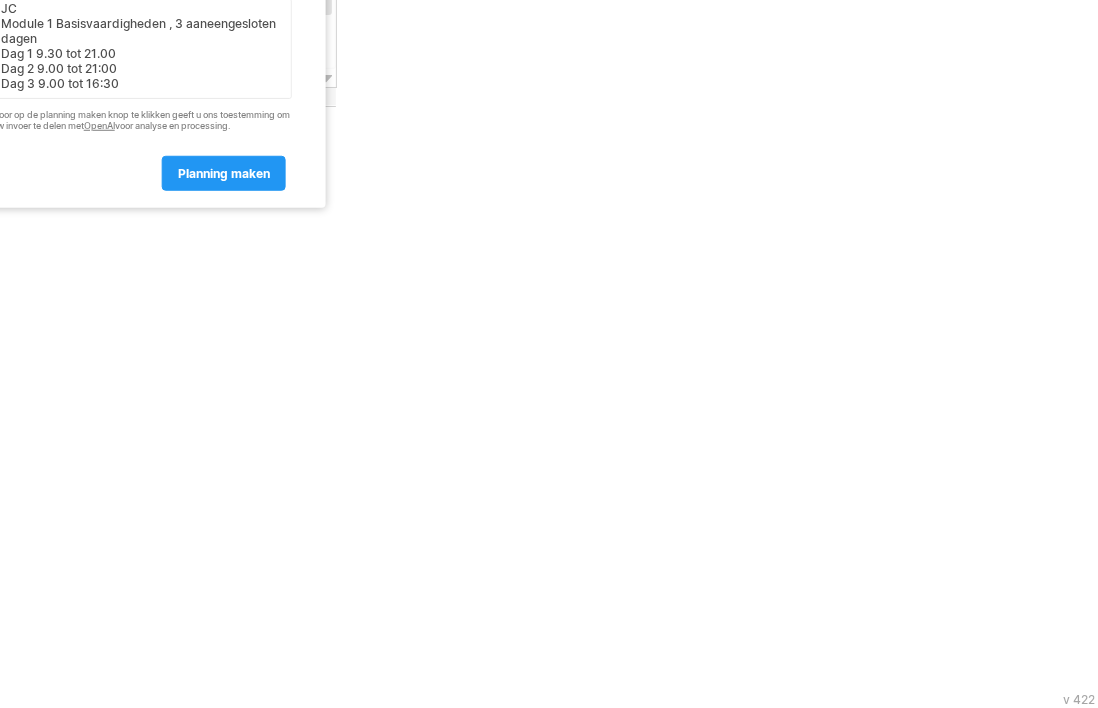 click on "JC
Module 1 Basisvaardigheden , 3 aaneengesloten dagen
Dag 1 9.30 tot 21.00
Dag 2 9.00 tot 21:00
Dag 3 9.00 tot 16:30" at bounding box center (142, 49) 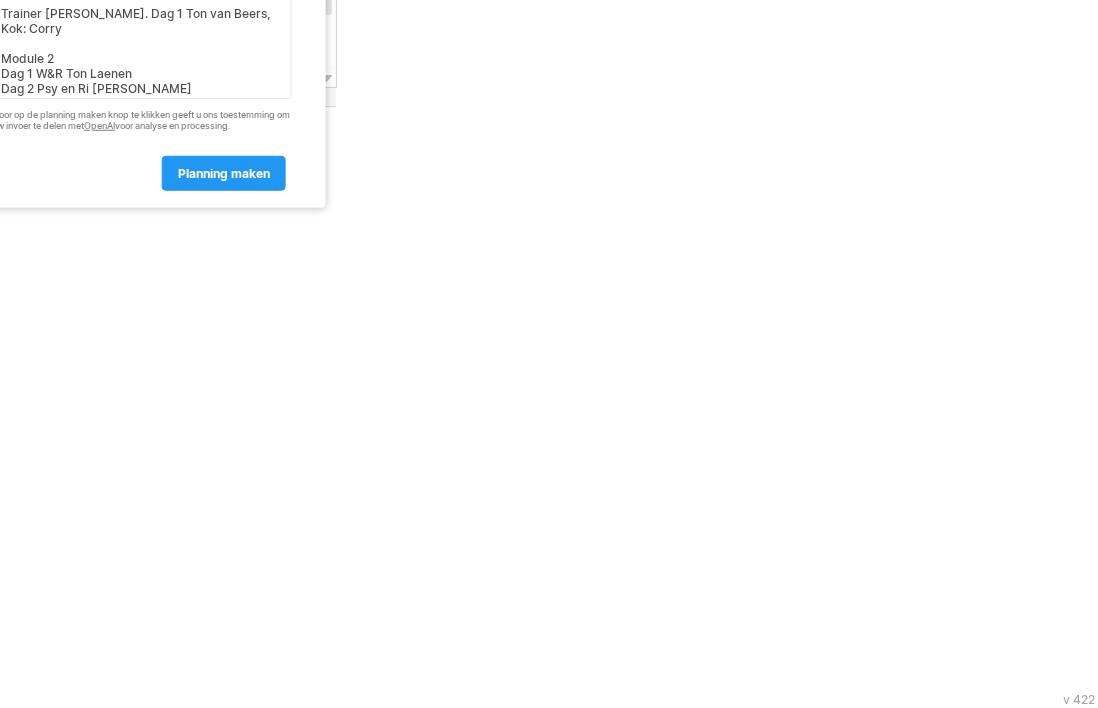 scroll, scrollTop: 122, scrollLeft: 0, axis: vertical 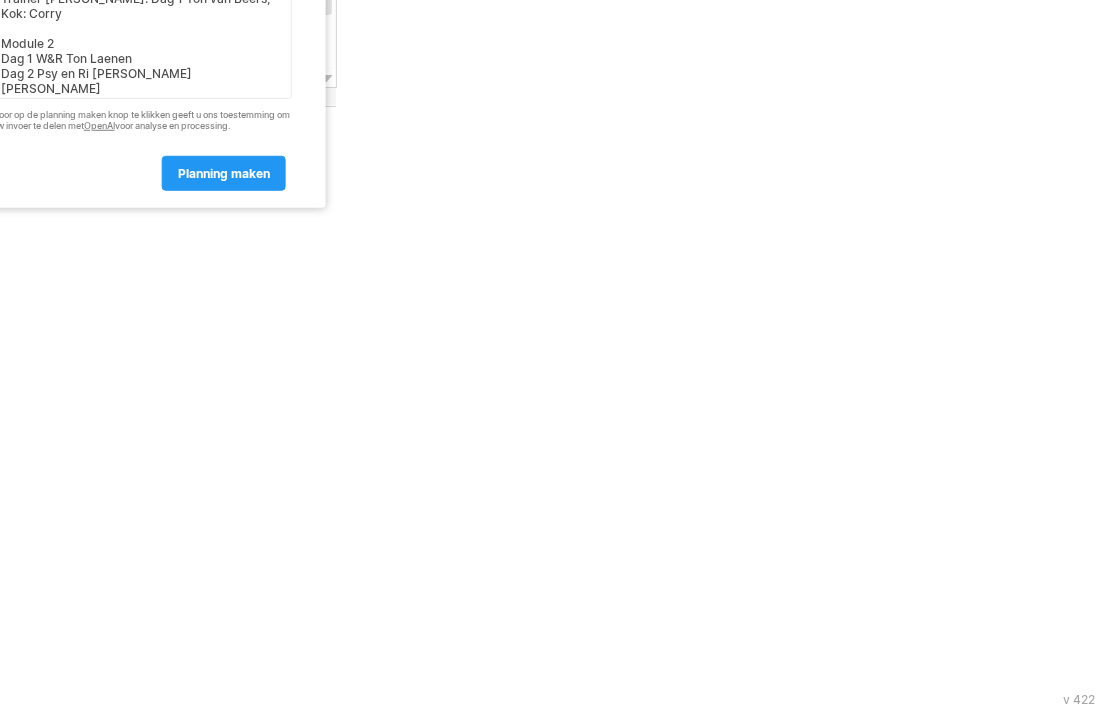 click on "JC
Module 1 Basisvaardigheden , 3 aaneengesloten dagen
Dag 1 9.30 tot 21.00
Dag 2 9.00 tot 21:00
Dag 3 9.00 tot 16:30
Trainer Alber Jan. Dag 1 Ton van Beers, Kok: Corry
Module 2
Dag 1 W&R Ton Laenen
Dag 2 Psy en Ri Rene de Bie
Kok Corry" at bounding box center [142, 49] 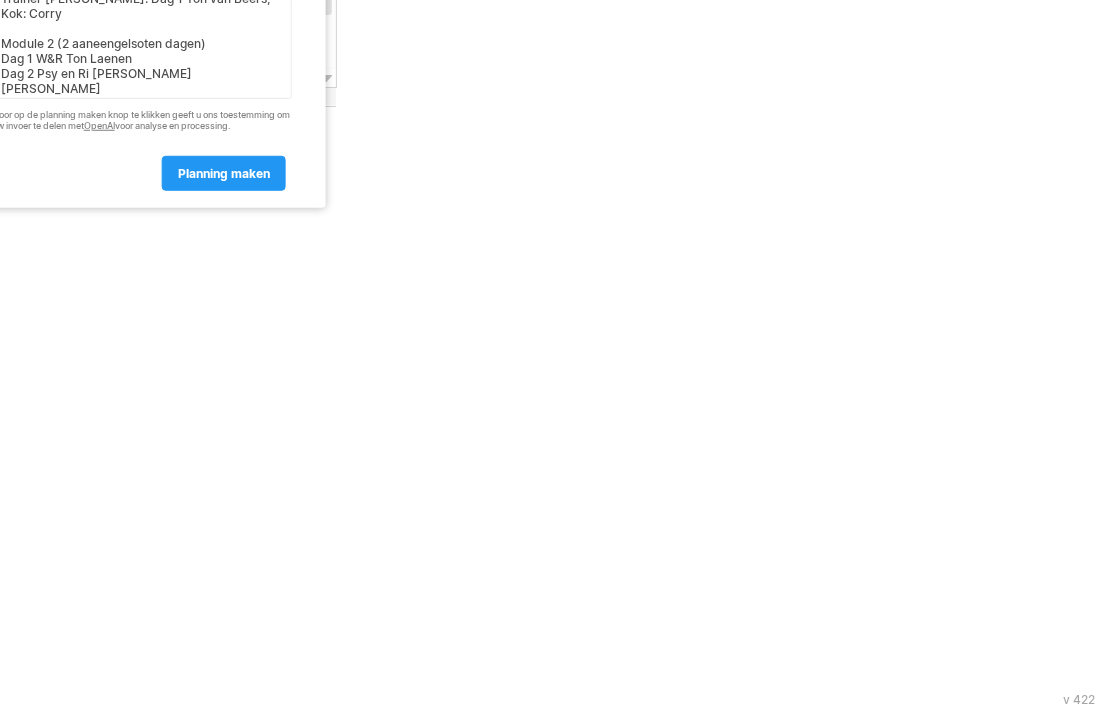 scroll, scrollTop: 0, scrollLeft: 0, axis: both 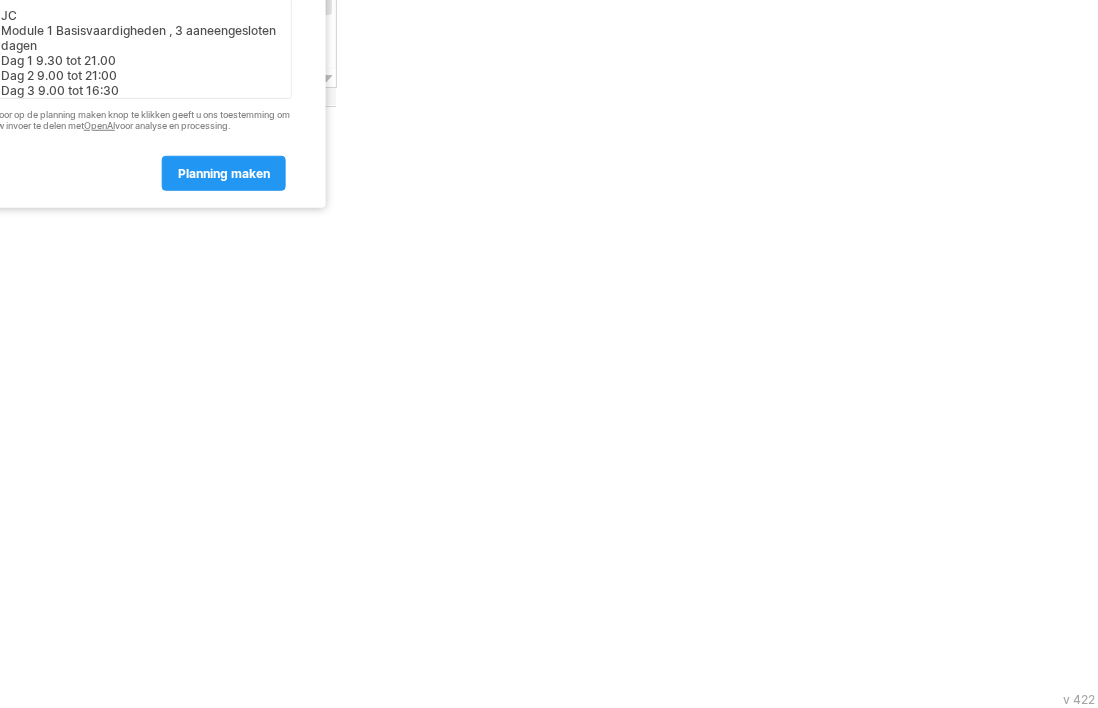 click on "JC
Module 1 Basisvaardigheden , 3 aaneengesloten dagen
Dag 1 9.30 tot 21.00
Dag 2 9.00 tot 21:00
Dag 3 9.00 tot 16:30
Trainer Alber Jan. Dag 1 Ton van Beers, Kok: Corry
Module 2 (2 aaneengelsoten dagen)
Dag 1 W&R Ton Laenen
Dag 2 Psy en Ri Rene de Bie
Kok Corry" at bounding box center [142, 49] 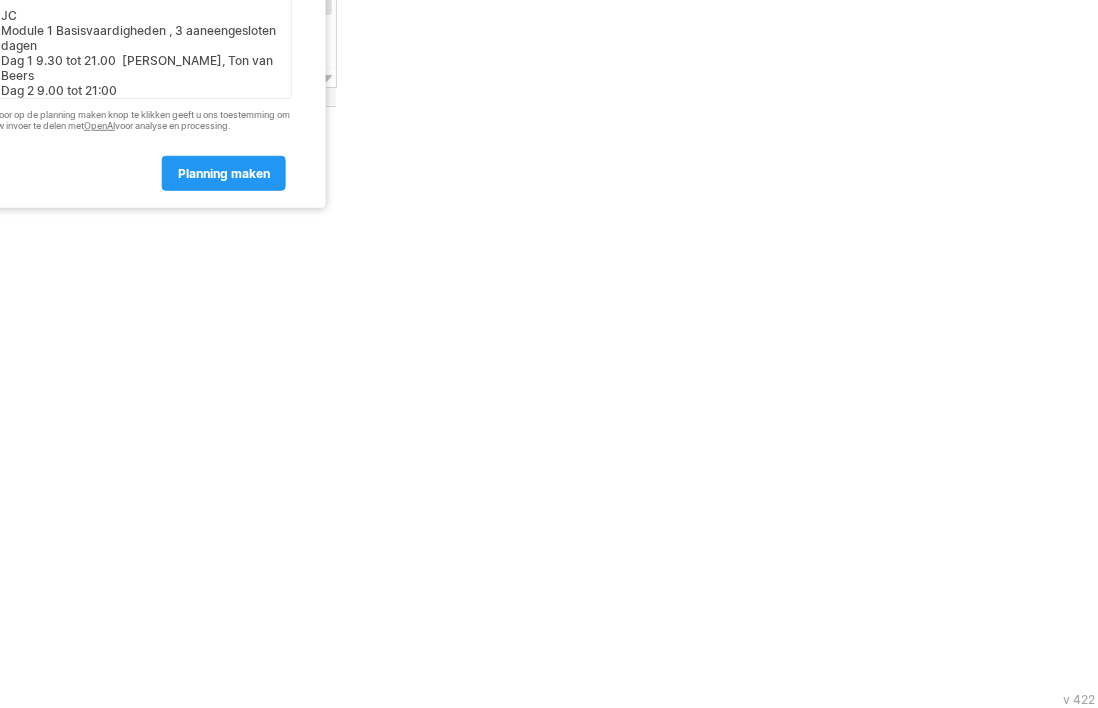 click on "JC
Module 1 Basisvaardigheden , 3 aaneengesloten dagen
Dag 1 9.30 tot 21.00  Albert Jan, Ton van Beers
Dag 2 9.00 tot 21:00
Dag 3 9.00 tot 16:30
Trainer Alber Jan. Dag 1 Ton van Beers, Kok: Corry
Module 2 (2 aaneengelsoten dagen)
Dag 1 W&R Ton Laenen
Dag 2 Psy en Ri Rene de Bie
Kok Corry" at bounding box center [142, 49] 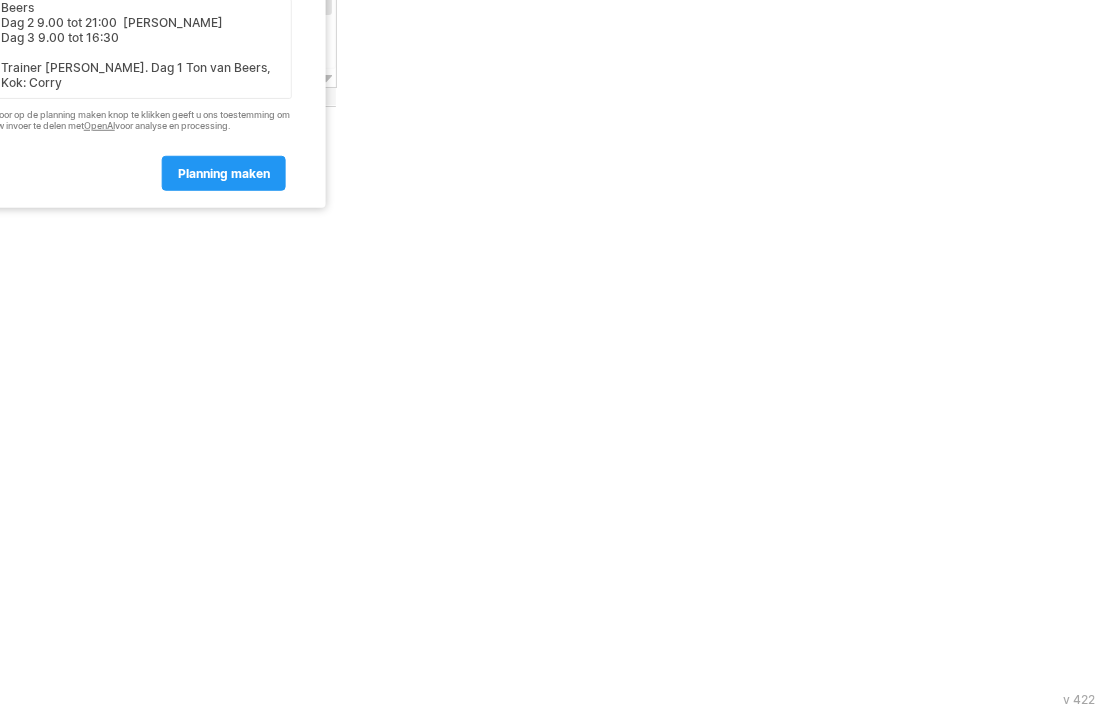 scroll, scrollTop: 100, scrollLeft: 0, axis: vertical 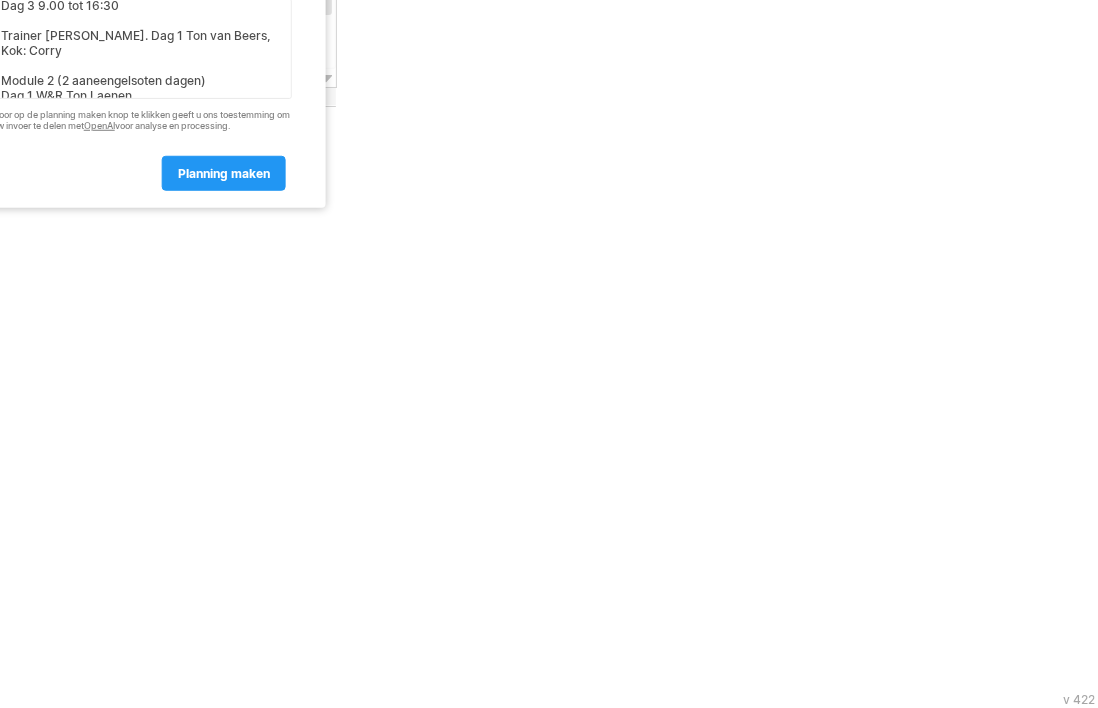click on "JC
Module 1 Basisvaardigheden , 3 aaneengesloten dagen
Dag 1 9.30 tot 21.00  Albert Jan, Ton van Beers
Dag 2 9.00 tot 21:00  Albert Jan
Dag 3 9.00 tot 16:30
Trainer Alber Jan. Dag 1 Ton van Beers, Kok: Corry
Module 2 (2 aaneengelsoten dagen)
Dag 1 W&R Ton Laenen
Dag 2 Psy en Ri Rene de Bie
Kok Corry" at bounding box center [142, 49] 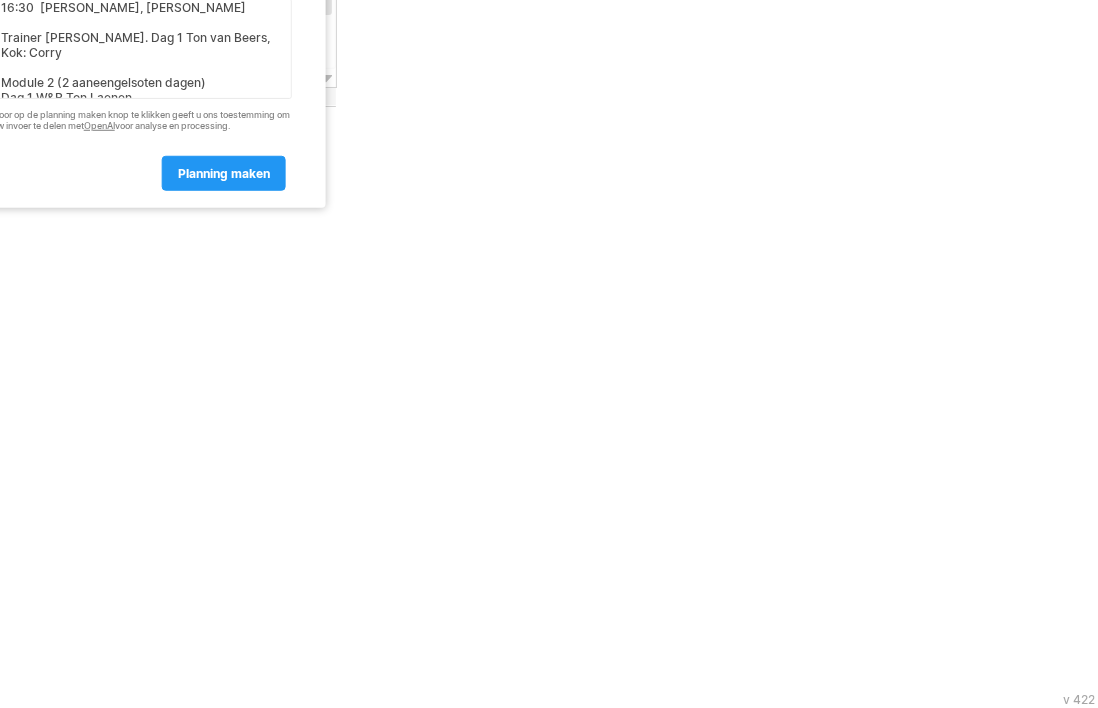 click on "JC
Module 1 Basisvaardigheden , 3 aaneengesloten dagen
Dag 1 9.30 tot 21.00  Albert Jan, Ton van Beers
Dag 2 9.00 tot 21:00  Albert Jan
Dag 3 9.00 tot 16:30  Albert Jan, Boris Pijopiers
Trainer Alber Jan. Dag 1 Ton van Beers, Kok: Corry
Module 2 (2 aaneengelsoten dagen)
Dag 1 W&R Ton Laenen
Dag 2 Psy en Ri Rene de Bie
Kok Corry" at bounding box center [142, 49] 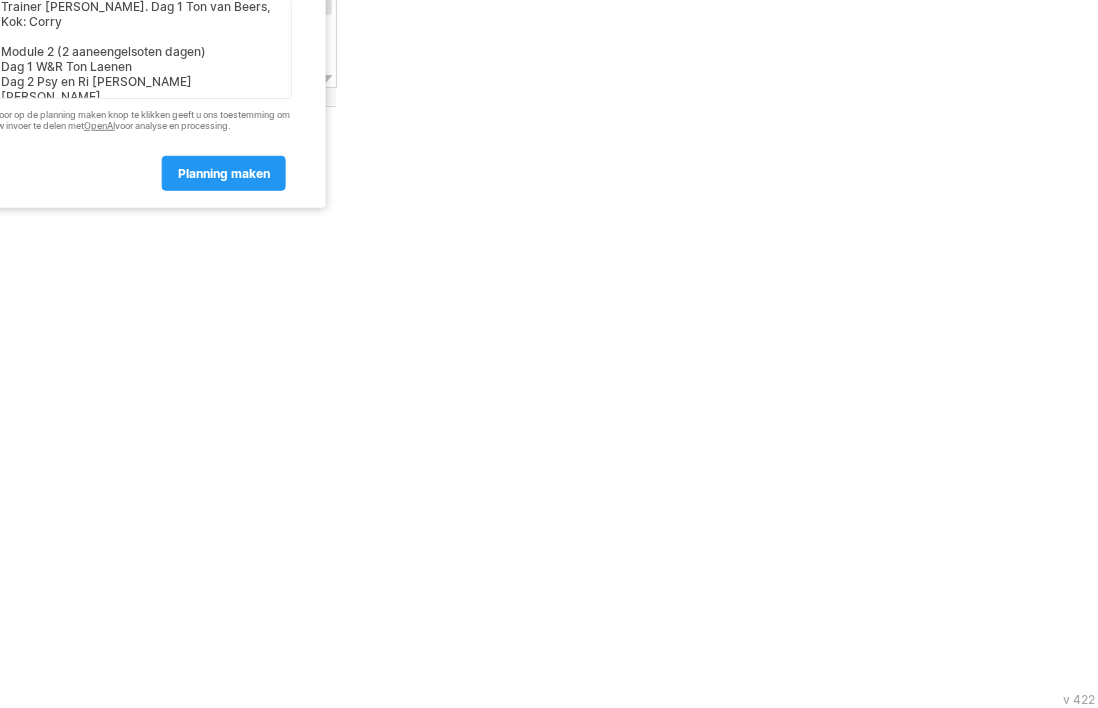 scroll, scrollTop: 160, scrollLeft: 0, axis: vertical 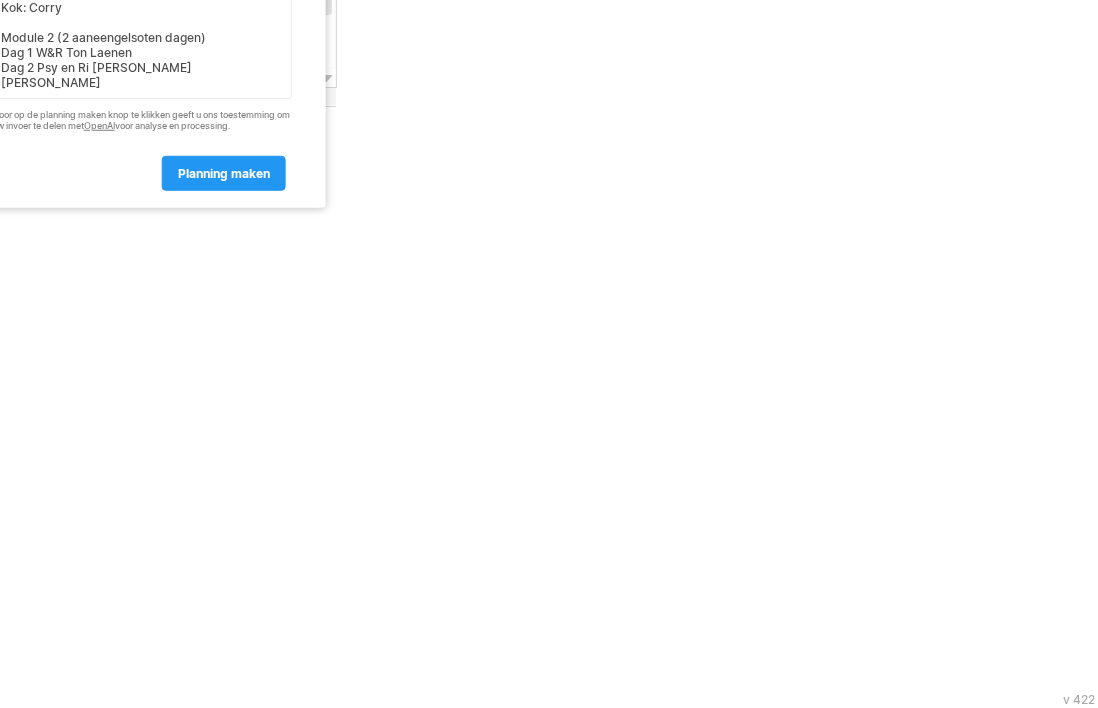 click on "JC
Module 1 Basisvaardigheden , 3 aaneengesloten dagen
Dag 1 9.30 tot 21.00  Albert Jan, Ton van Beers
Dag 2 9.00 tot 21:00  Albert Jan
Dag 3 9.00 tot 16:30  Albert Jan, Boris Pijpers.
Kok: Corry
Trainer Alber Jan. Dag 1 Ton van Beers, Kok: Corry
Module 2 (2 aaneengelsoten dagen)
Dag 1 W&R Ton Laenen
Dag 2 Psy en Ri Rene de Bie
Kok Corry" at bounding box center (142, 49) 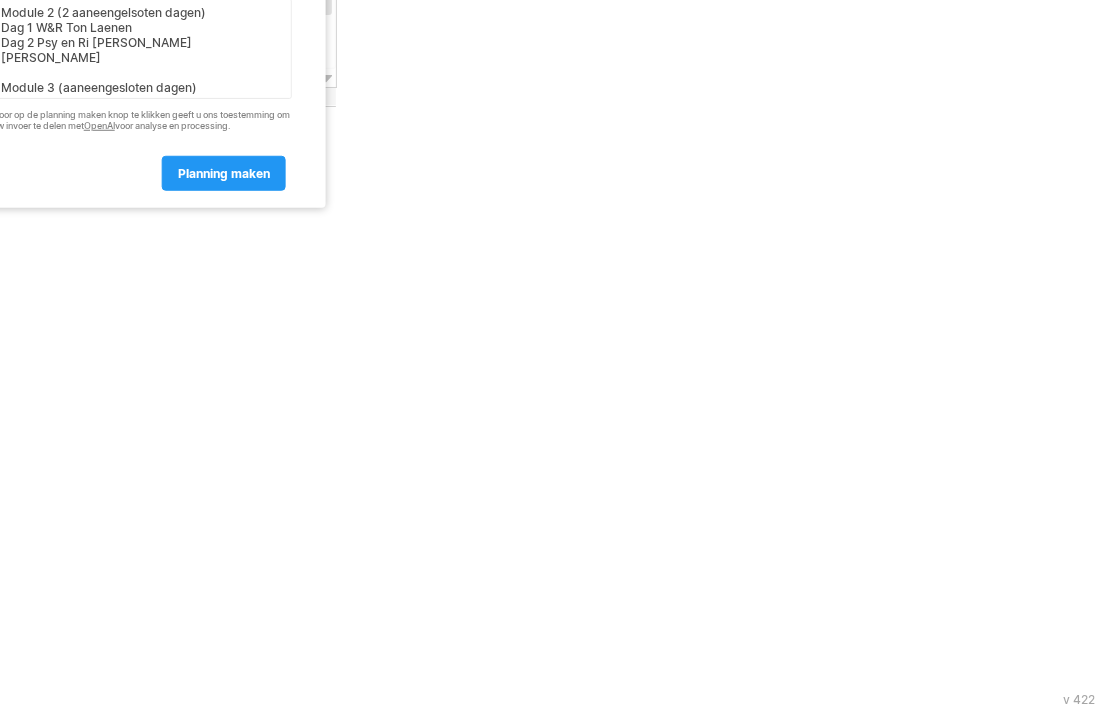 click on "JC
Module 1 Basisvaardigheden , 3 aaneengesloten dagen
Dag 1 9.30 tot 21.00  Albert Jan, Ton van Beers
Dag 2 9.00 tot 21:00  Albert Jan
Dag 3 9.00 tot 16:30  Albert Jan, Boris Pijpers.
Kok: Corry
Trainer Alber Jan. Dag 1 Ton van Beers, Kok: Corry
Module 2 (2 aaneengelsoten dagen)
Dag 1 W&R Ton Laenen
Dag 2 Psy en Ri Rene de Bie
Kok Corry
Module 3 (aaneengesloten dagen)" at bounding box center [142, 49] 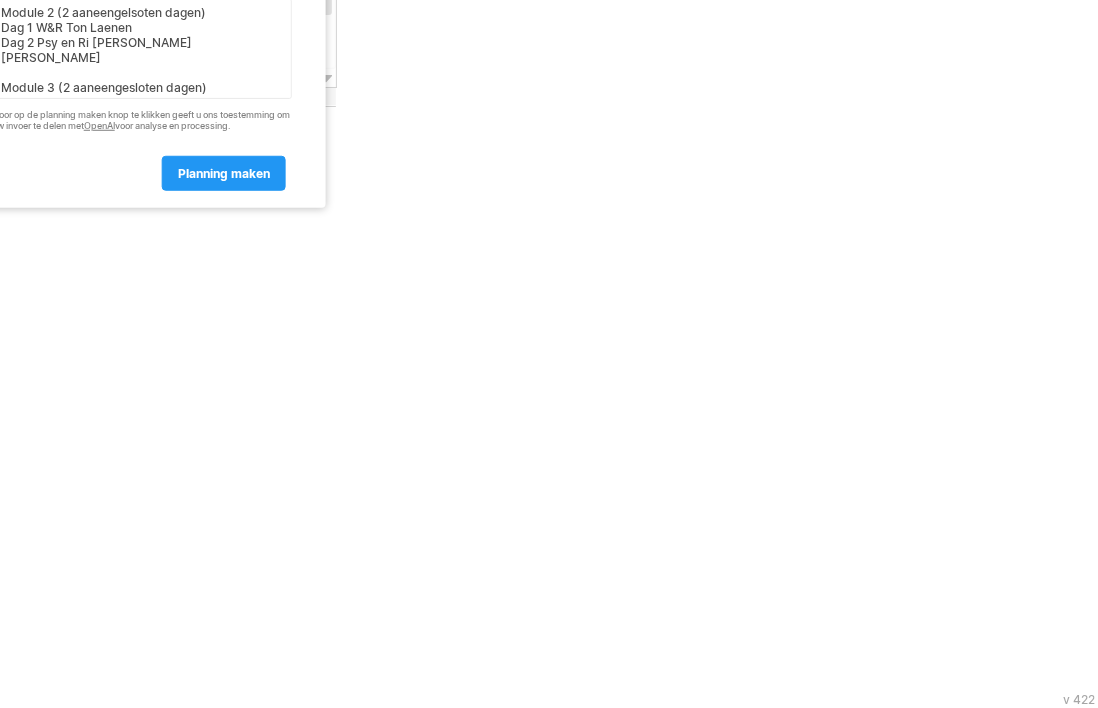 click on "JC
Module 1 Basisvaardigheden , 3 aaneengesloten dagen
Dag 1 9.30 tot 21.00  Albert Jan, Ton van Beers
Dag 2 9.00 tot 21:00  Albert Jan
Dag 3 9.00 tot 16:30  Albert Jan, Boris Pijpers.
Kok: Corry
Trainer Alber Jan. Dag 1 Ton van Beers, Kok: Corry
Module 2 (2 aaneengelsoten dagen)
Dag 1 W&R Ton Laenen
Dag 2 Psy en Ri Rene de Bie
Kok Corry
Module 3 (2 aaneengesloten dagen)" at bounding box center [142, 49] 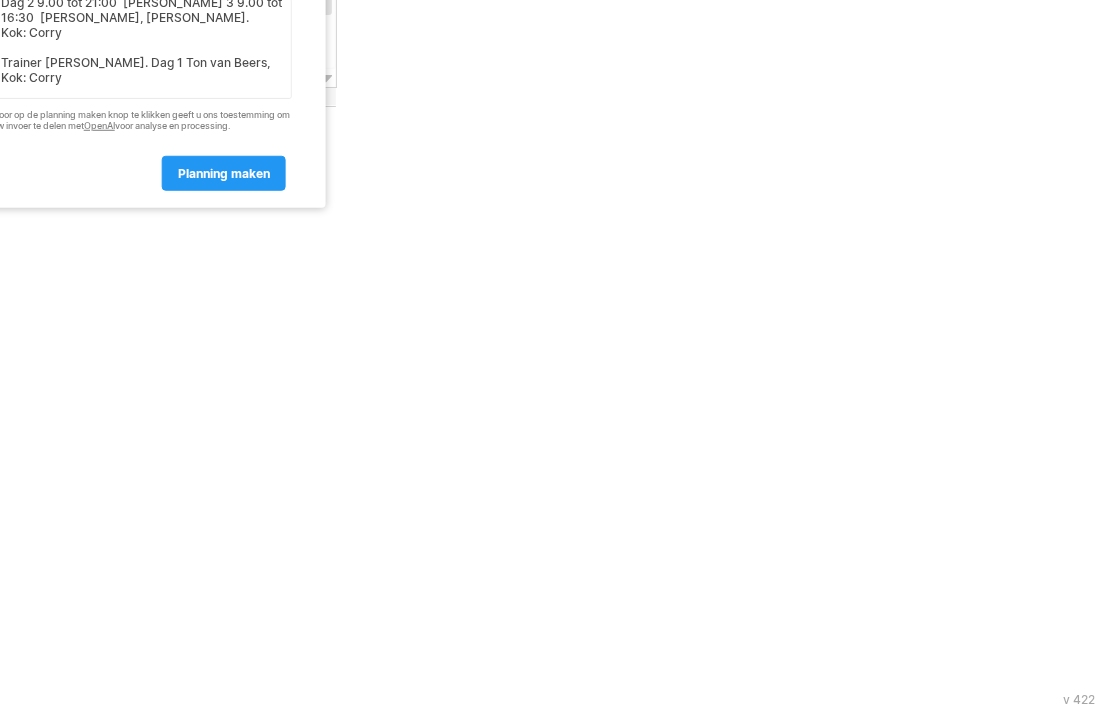 scroll, scrollTop: 13, scrollLeft: 0, axis: vertical 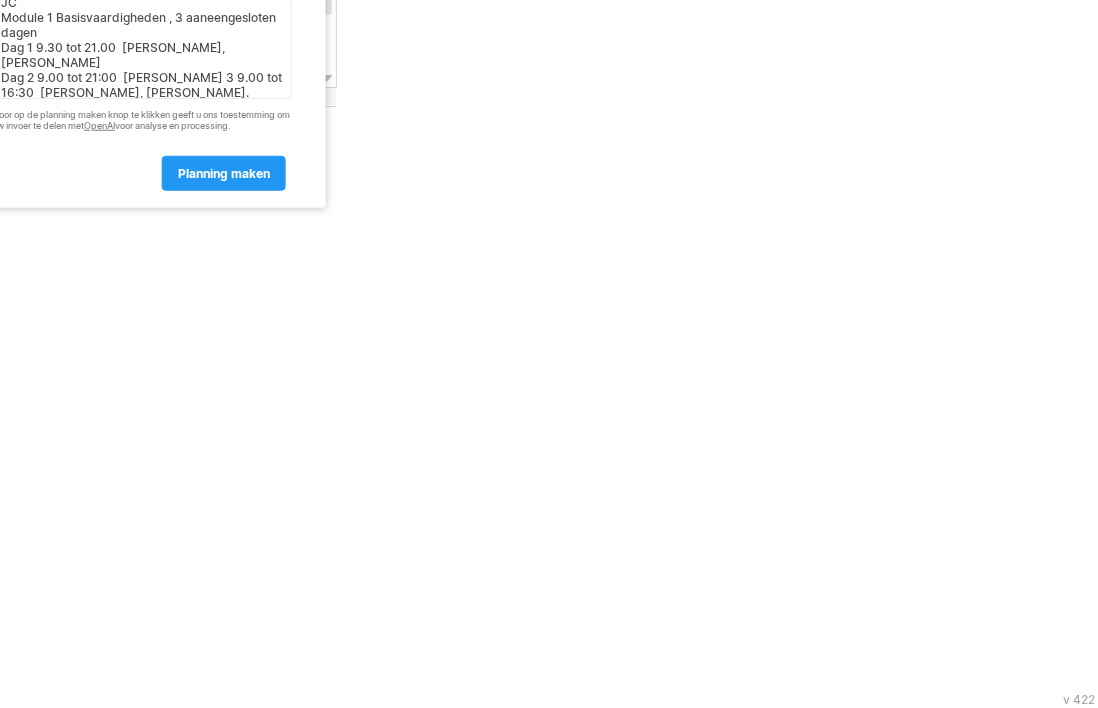 click on "JC
Module 1 Basisvaardigheden , 3 aaneengesloten dagen
Dag 1 9.30 tot 21.00  Albert Jan, Ton van Beers
Dag 2 9.00 tot 21:00  Albert Jan
Dag 3 9.00 tot 16:30  Albert Jan, Boris Pijpers.
Kok: Corry
Trainer Alber Jan. Dag 1 Ton van Beers, Kok: Corry
Module 2 (2 aaneengelsoten dagen)
Dag 1 W&R Ton Laenen
Dag 2 Psy en Ri Rene de Bie
Kok Corry
Module 3 (2 aaneengesloten dagen)
Dag 1 Werkgeversbeandering
Dag 2 Werkgeversbenadering" at bounding box center [142, 49] 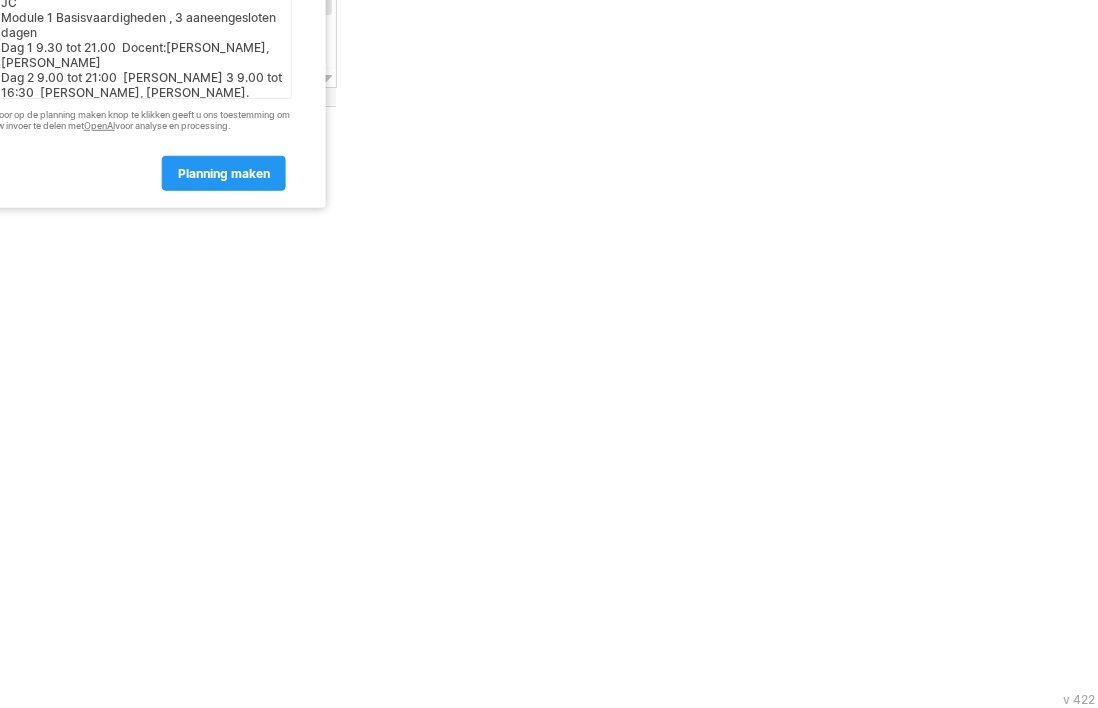 click on "JC
Module 1 Basisvaardigheden , 3 aaneengesloten dagen
Dag 1 9.30 tot 21.00  Docent:Albert Jan, Ton van Beers
Dag 2 9.00 tot 21:00  Albert Jan
Dag 3 9.00 tot 16:30  Albert Jan, Boris Pijpers.
Kok: Corry
Trainer Alber Jan. Dag 1 Ton van Beers, Kok: Corry
Module 2 (2 aaneengelsoten dagen)
Dag 1 W&R Ton Laenen
Dag 2 Psy en Ri Rene de Bie
Kok Corry
Module 3 (2 aaneengesloten dagen)
Dag 1 Werkgeversbeandering
Dag 2 Werkgeversbenadering" at bounding box center (142, 49) 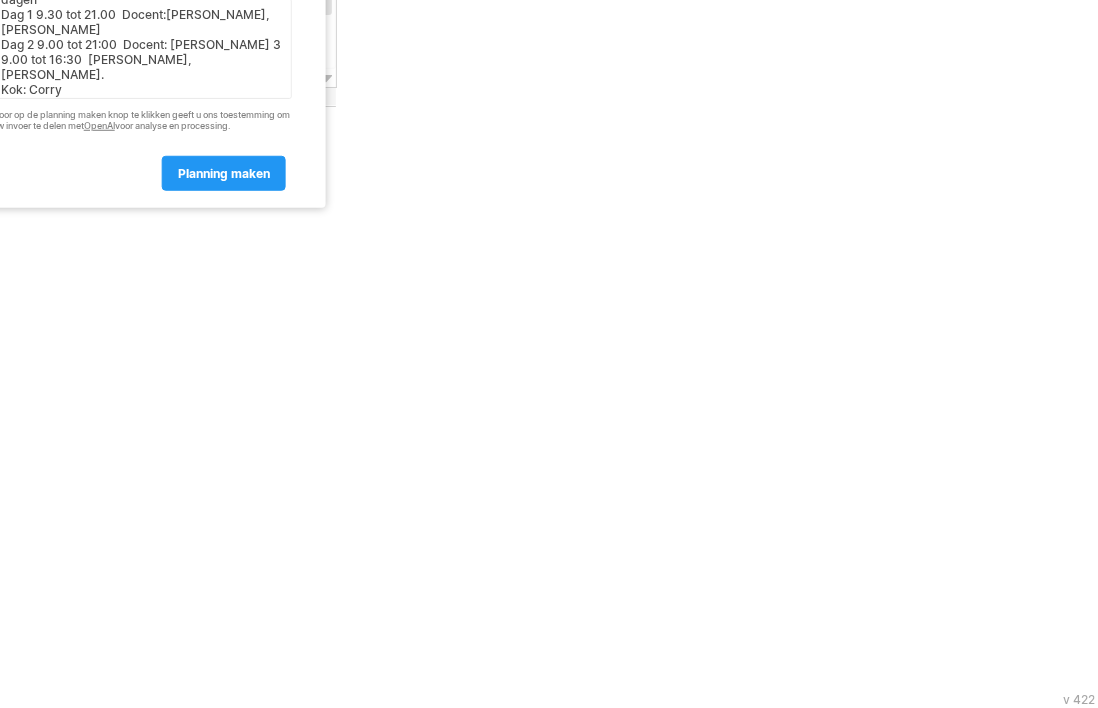 scroll, scrollTop: 13, scrollLeft: 0, axis: vertical 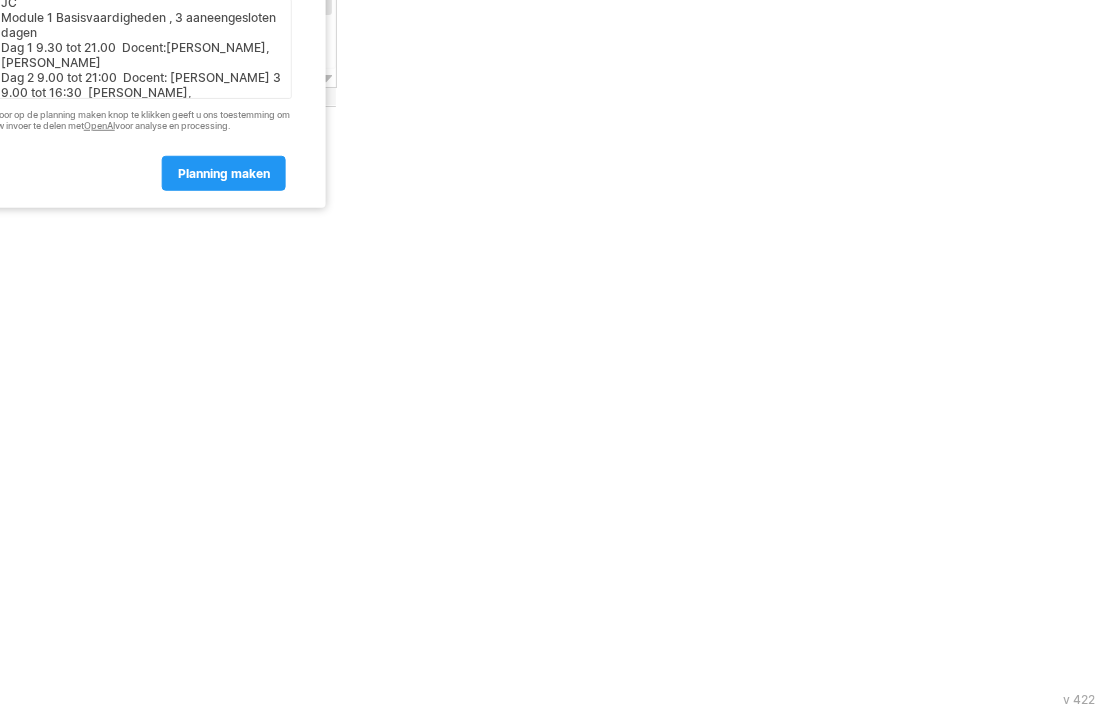 click on "JC
Module 1 Basisvaardigheden , 3 aaneengesloten dagen
Dag 1 9.30 tot 21.00  Docent:Albert Jan, Ton van Beers
Dag 2 9.00 tot 21:00  Docent: Albert Jan
Dag 3 9.00 tot 16:30  Albert Jan, Boris Pijpers.
Kok: Corry
Trainer Alber Jan. Dag 1 Ton van Beers, Kok: Corry
Module 2 (2 aaneengelsoten dagen)
Dag 1 W&R Ton Laenen
Dag 2 Psy en Ri Rene de Bie
Kok Corry
Module 3 (2 aaneengesloten dagen)
Dag 1 Werkgeversbeandering
Dag 2 Werkgeversbenadering" at bounding box center [142, 49] 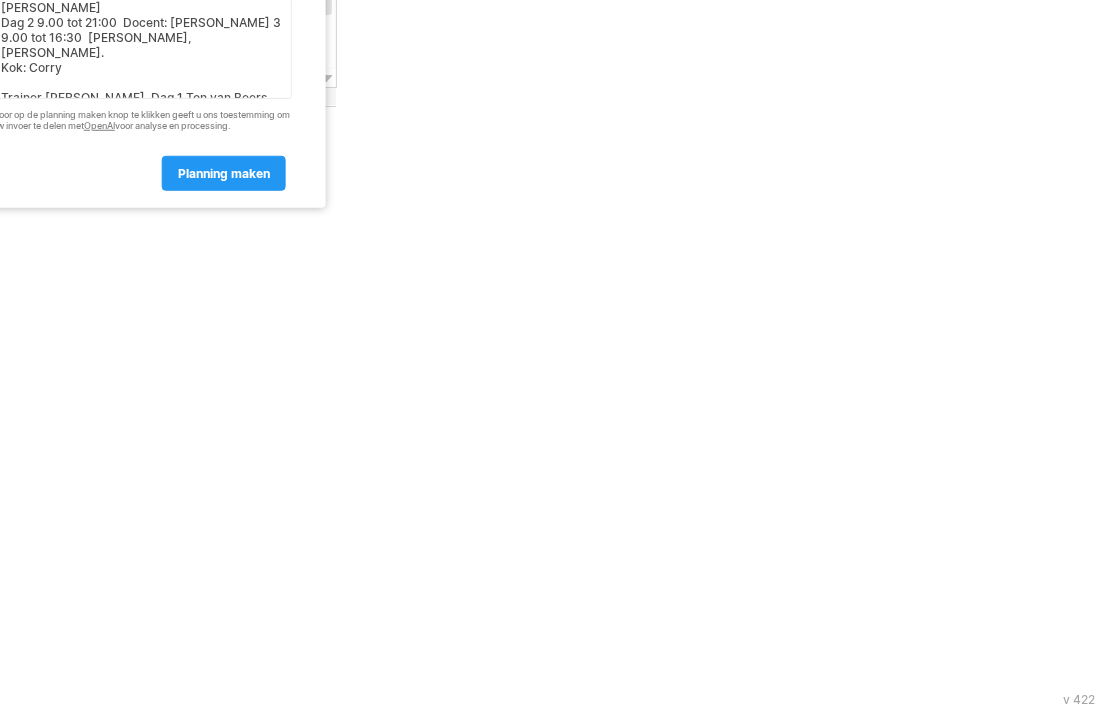 scroll, scrollTop: 113, scrollLeft: 0, axis: vertical 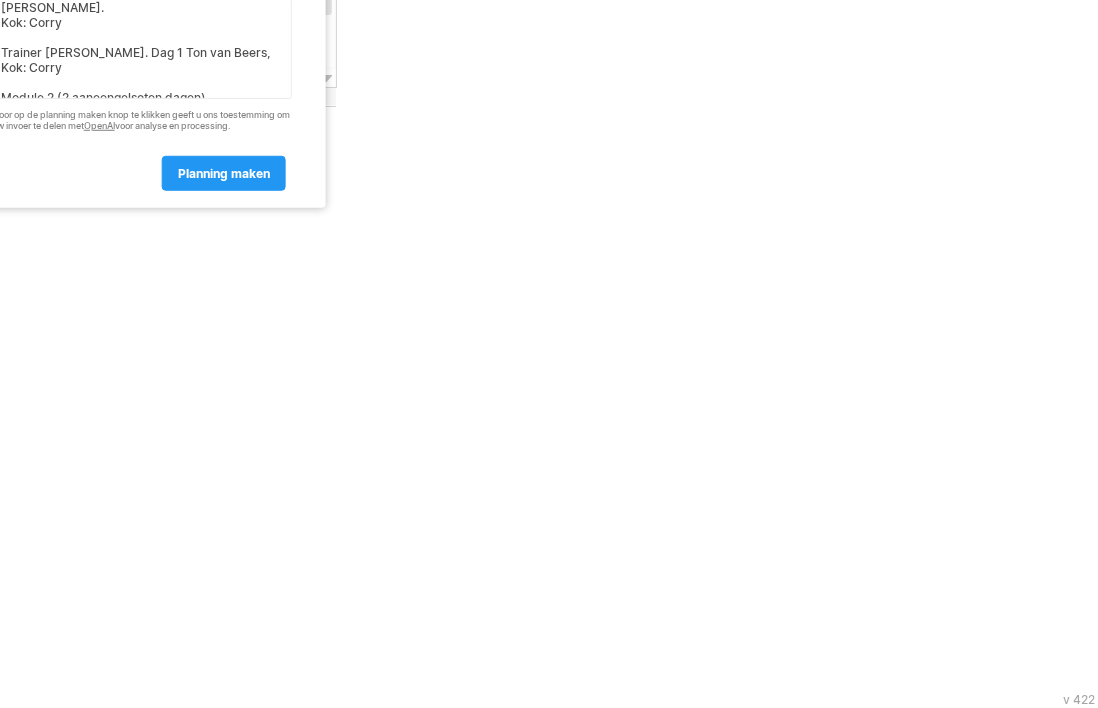 click on "JC
Module 1 Basisvaardigheden , 3 aaneengesloten dagen
Dag 1 9.30 tot 21.00  Docent:Albert Jan, Ton van Beers
Dag 2 9.00 tot 21:00  Docent: Albert Jan
Dag 3 9.00 tot 16:30  Albert Jan, Boris Pijpers.
Kok: Corry
Trainer Alber Jan. Dag 1 Ton van Beers, Kok: Corry
Module 2 (2 aaneengelsoten dagen)
Dag 1 W&R Ton Laenen
Dag 2 Psy en Ri Rene de Bie
Kok Corry
Module 3 (2 aaneengesloten dagen)
Dag 1 Werkgeversbeandering
Dag 2 Werkgeversbenadering" at bounding box center (142, 49) 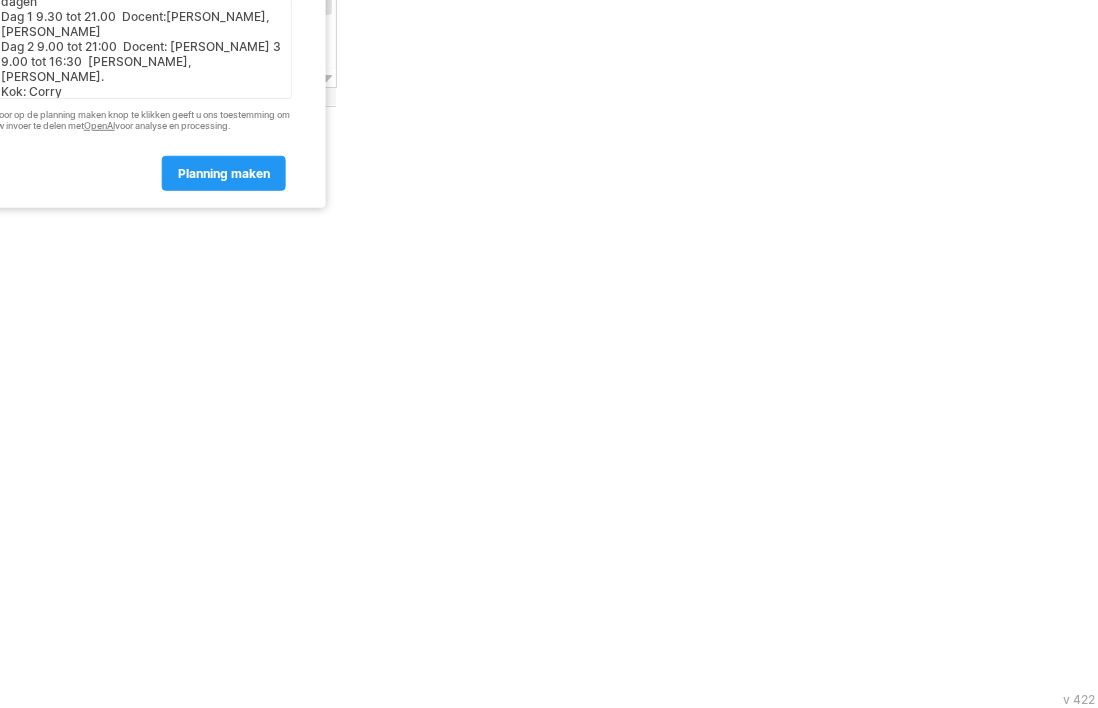 scroll, scrollTop: 13, scrollLeft: 0, axis: vertical 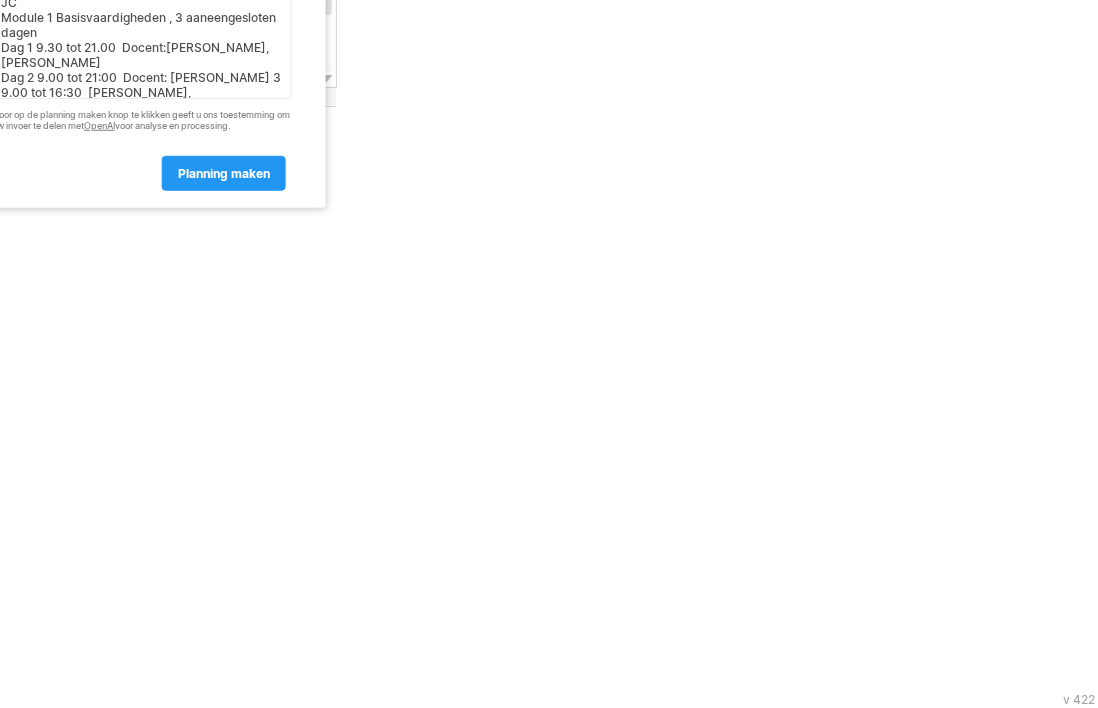 click on "JC
Module 1 Basisvaardigheden , 3 aaneengesloten dagen
Dag 1 9.30 tot 21.00  Docent:Albert Jan, Ton van Beers
Dag 2 9.00 tot 21:00  Docent: Albert Jan
Dag 3 9.00 tot 16:30  Albert Jan, Boris Pijpers.
Kok: Corry
Trainer Alber Jan. Dag 1 Ton van Beers, Kok: Corry
Module 2 (2 aaneengelsoten dagen)
Dag 1 W&R Ton Laenen
Dag 2 Psy en Ri Rene de Bie
Kok Corry
Module 3 (2 aaneengesloten dagen)
Dag 1 Werkgeversbeandering
Dag 2 Werkgeversbenadering" at bounding box center [142, 49] 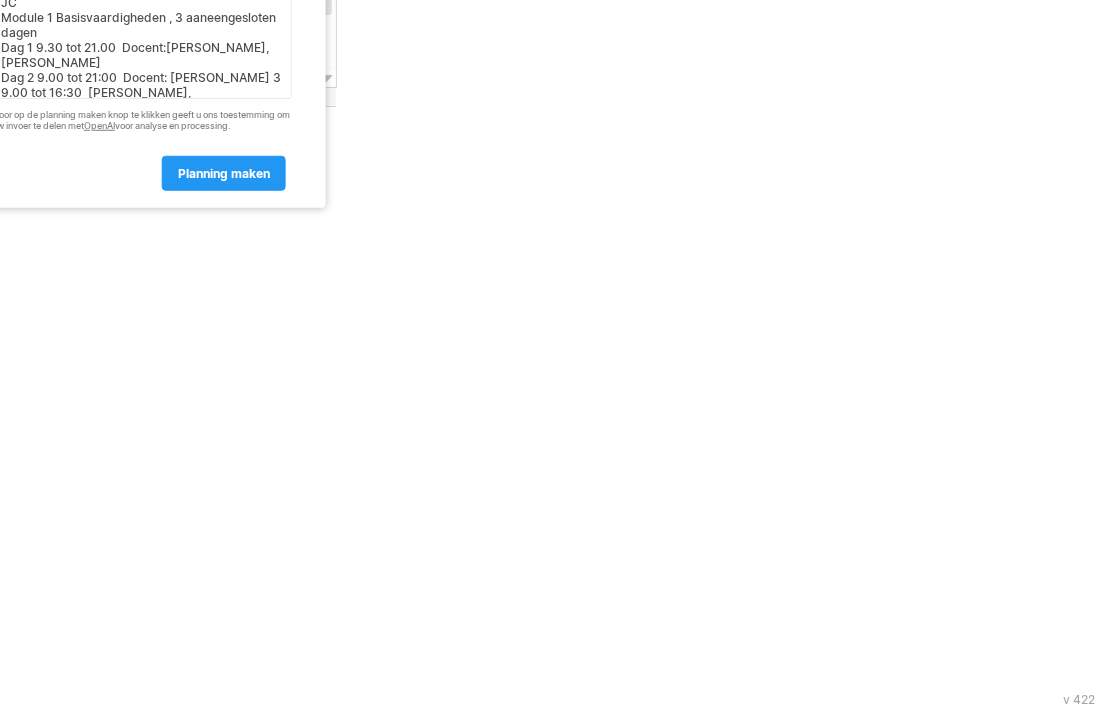 click on "*******" 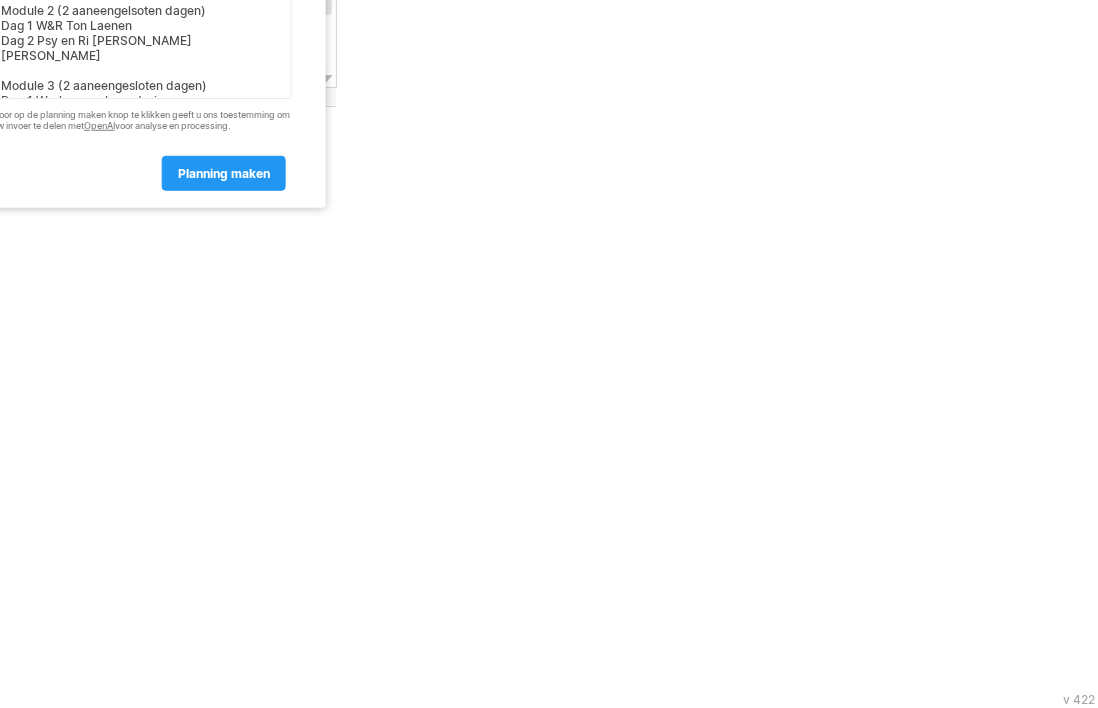 scroll, scrollTop: 216, scrollLeft: 0, axis: vertical 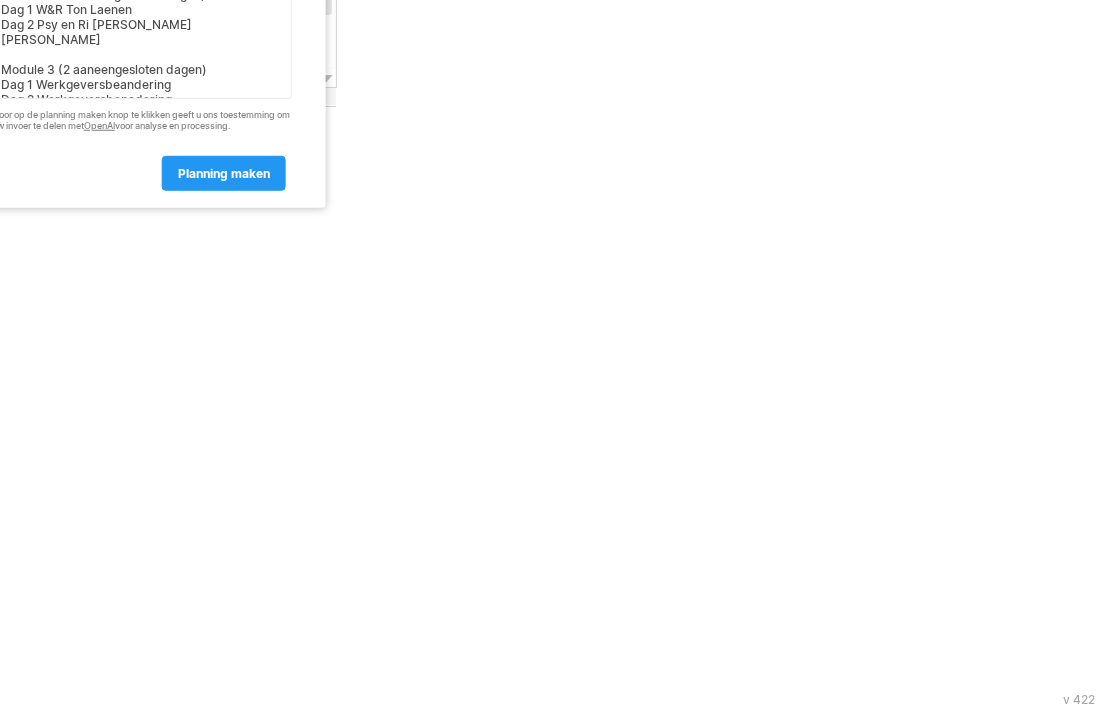 click on "JC
Module 1 Basisvaardigheden , 3 aaneengesloten dagen
Dag 1 9.30 tot 21.00  Docent:Albert Jan, Ton van Beers
Dag 2 9.00 tot 21:00  Docent: Albert Jan
Dag 3 9.00 tot 16:30  Docent:Albert Jan, Boris Pijpers.
Kok: Corry
Trainer Alber Jan. Dag 1 Ton van Beers, Kok: Corry
Module 2 (2 aaneengelsoten dagen)
Dag 1 W&R Ton Laenen
Dag 2 Psy en Ri Rene de Bie
Kok Corry
Module 3 (2 aaneengesloten dagen)
Dag 1 Werkgeversbeandering
Dag 2 Werkgeversbenadering" at bounding box center (142, 49) 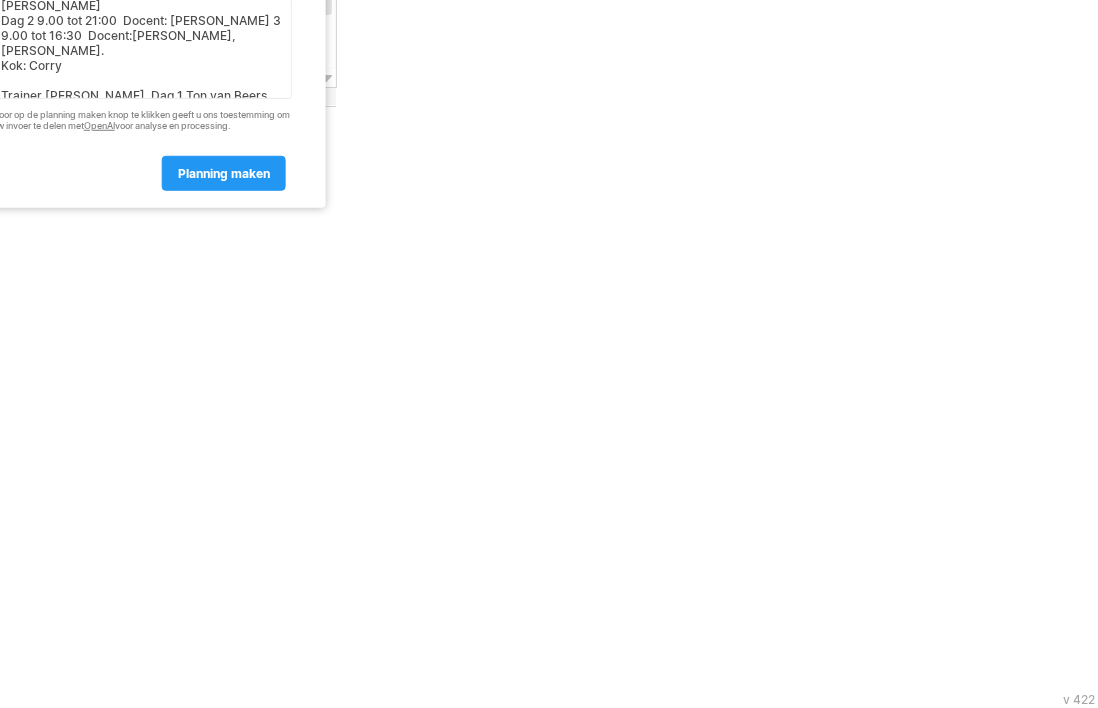 scroll, scrollTop: 116, scrollLeft: 0, axis: vertical 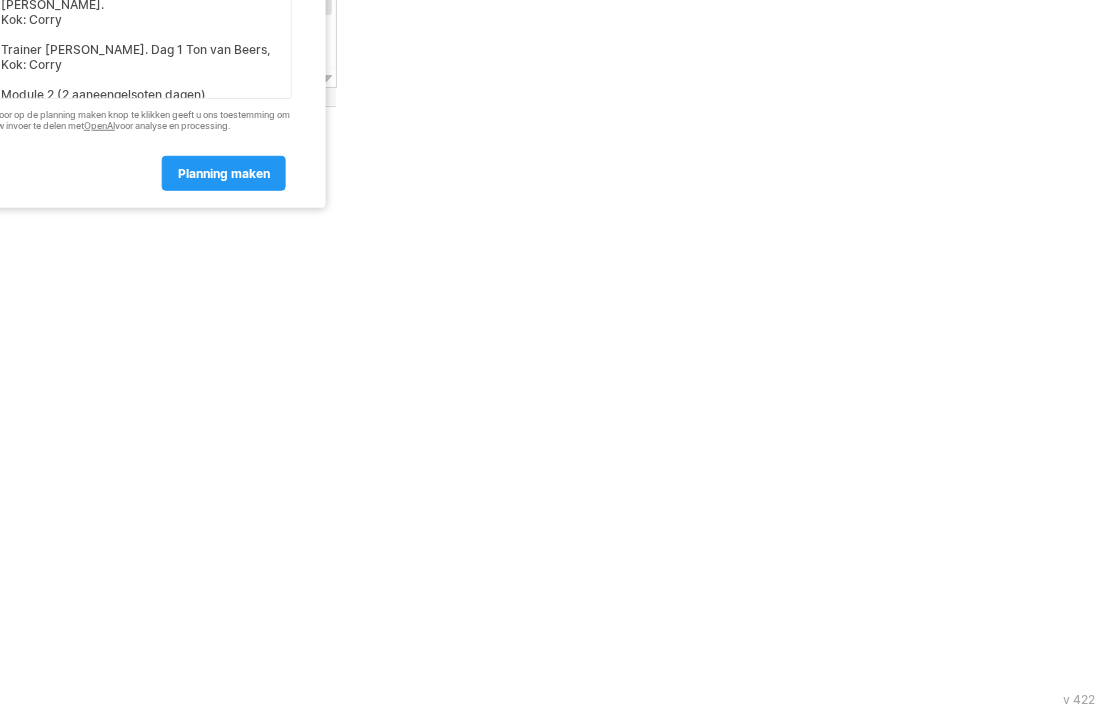drag, startPoint x: 59, startPoint y: 72, endPoint x: 1, endPoint y: 53, distance: 61.03278 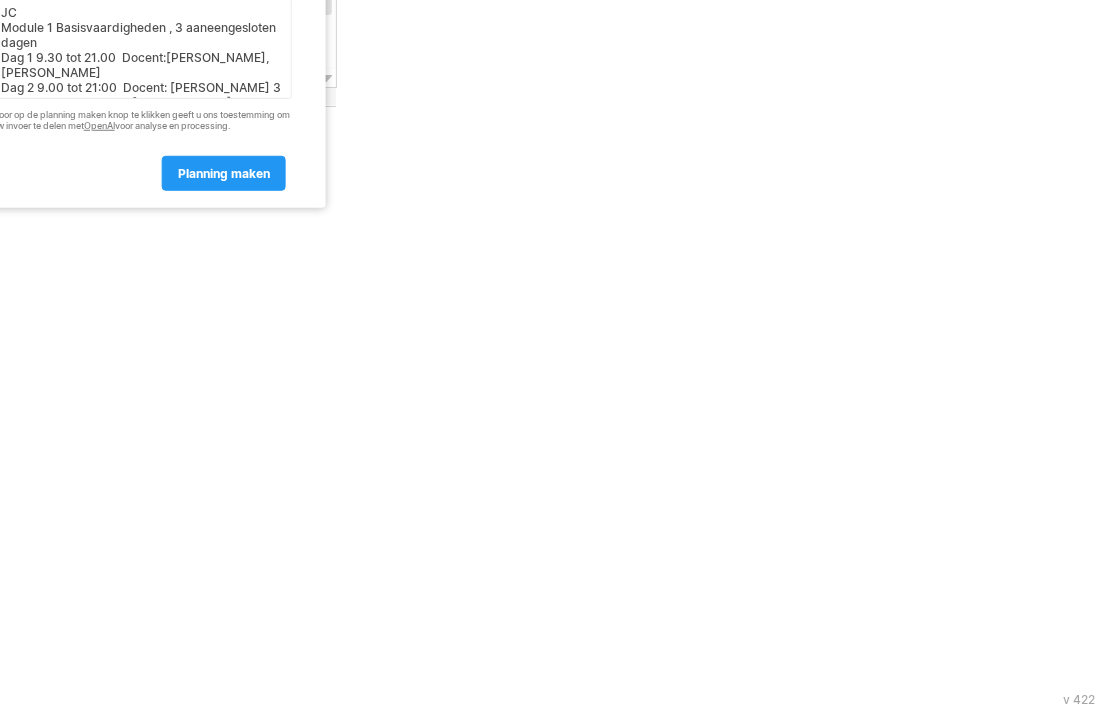 scroll, scrollTop: 0, scrollLeft: 0, axis: both 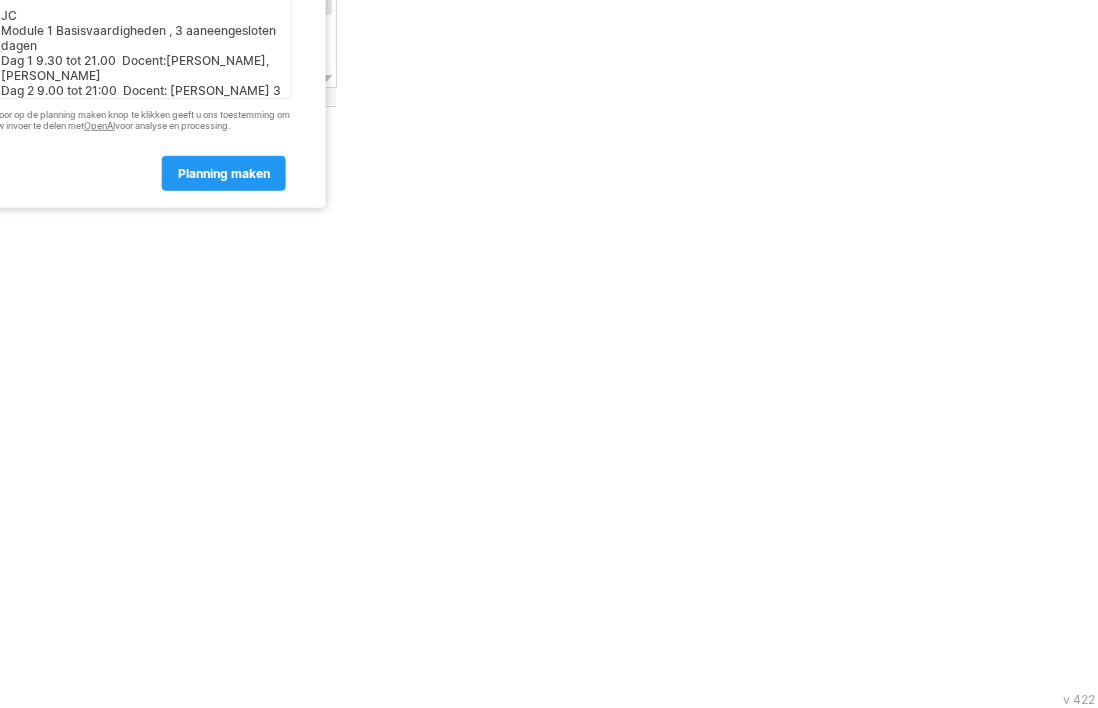 click on "JC
Module 1 Basisvaardigheden , 3 aaneengesloten dagen
Dag 1 9.30 tot 21.00  Docent:Albert Jan, Ton van Beers
Dag 2 9.00 tot 21:00  Docent: Albert Jan
Dag 3 9.00 tot 16:30  Docent:Albert Jan, Boris Pijpers.
Kok: Corry
Module 2 (2 aaneengelsoten dagen)
Dag 1 W&R Ton Laenen
Dag 2 Psy en Ri Docent: Rene de Bie
Kok Corry
Module 3 (2 aaneengesloten dagen)
Dag 1 Werkgeversbeandering
Dag 2 Werkgeversbenadering" at bounding box center (142, 49) 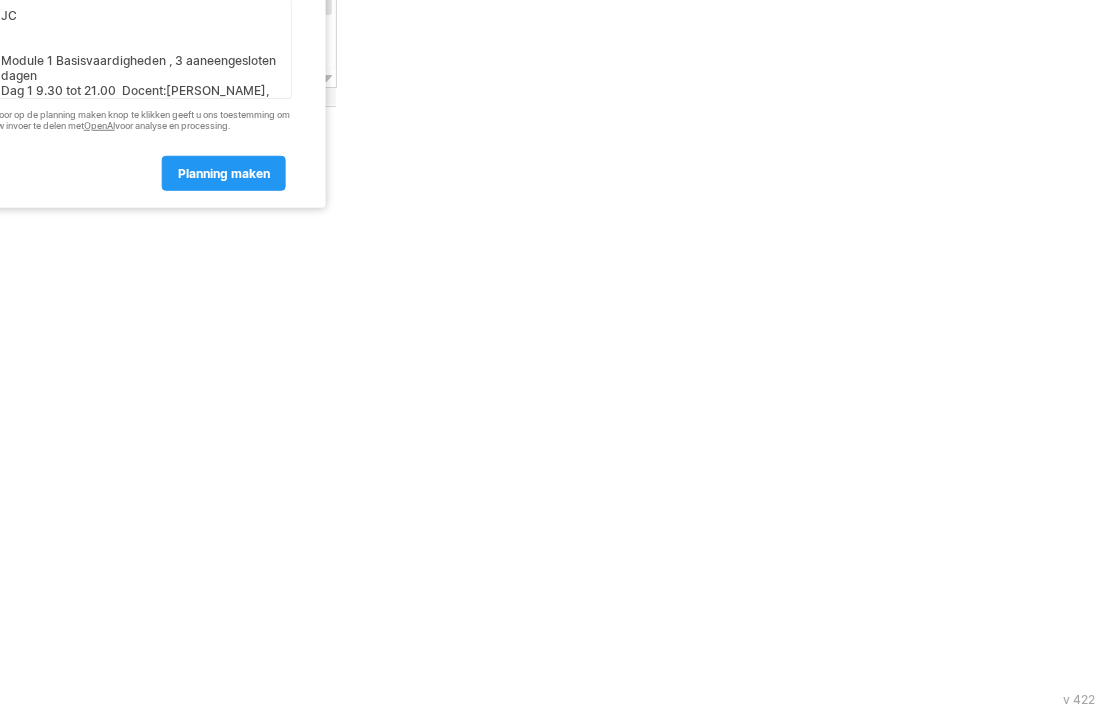 click on "JC
Module 1 Basisvaardigheden , 3 aaneengesloten dagen
Dag 1 9.30 tot 21.00  Docent:Albert Jan, Ton van Beers
Dag 2 9.00 tot 21:00  Docent: Albert Jan
Dag 3 9.00 tot 16:30  Docent:Albert Jan, Boris Pijpers.
Kok: Corry
Module 2 (2 aaneengelsoten dagen)
Dag 1 W&R Ton Laenen
Dag 2 Psy en Ri Docent: Rene de Bie
Kok Corry
Module 3 (2 aaneengesloten dagen)
Dag 1 Werkgeversbeandering
Dag 2 Werkgeversbenadering" at bounding box center [142, 49] 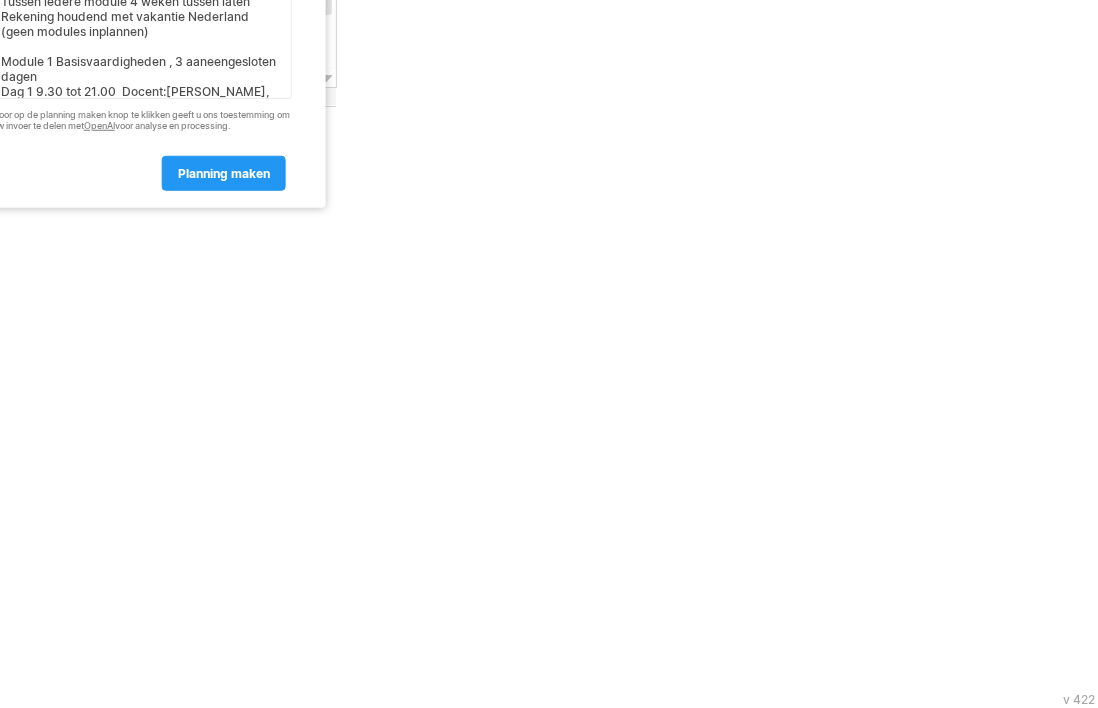 scroll, scrollTop: 0, scrollLeft: 0, axis: both 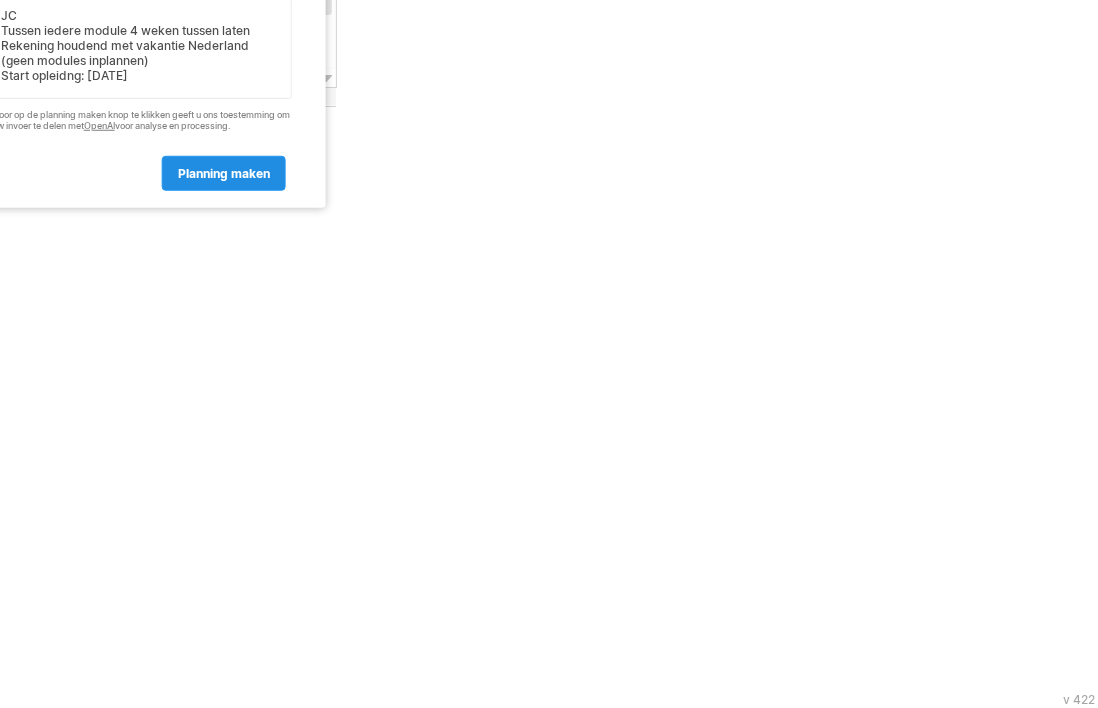 type on "JC
Tussen iedere module 4 weken tussen laten
Rekening houdend met vakantie Nederland (geen modules inplannen)
Start opleidng: 10 sept 2025
Module 1 Basisvaardigheden , 3 aaneengesloten dagen
Dag 1 9.30 tot 21.00  Docent:Albert Jan, Ton van Beers
Dag 2 9.00 tot 21:00  Docent: Albert Jan
Dag 3 9.00 tot 16:30  Docent:Albert Jan, Boris Pijpers.
Kok: Corry
Module 2 (2 aaneengelsoten dagen)
Dag 1 W&R Ton Laenen
Dag 2 Psy en Ri Docent: Rene de Bie
Kok Corry
Module 3 (2 aaneengesloten dagen)
Dag 1 Werkgeversbeandering
Dag 2 Werkgeversbenadering" 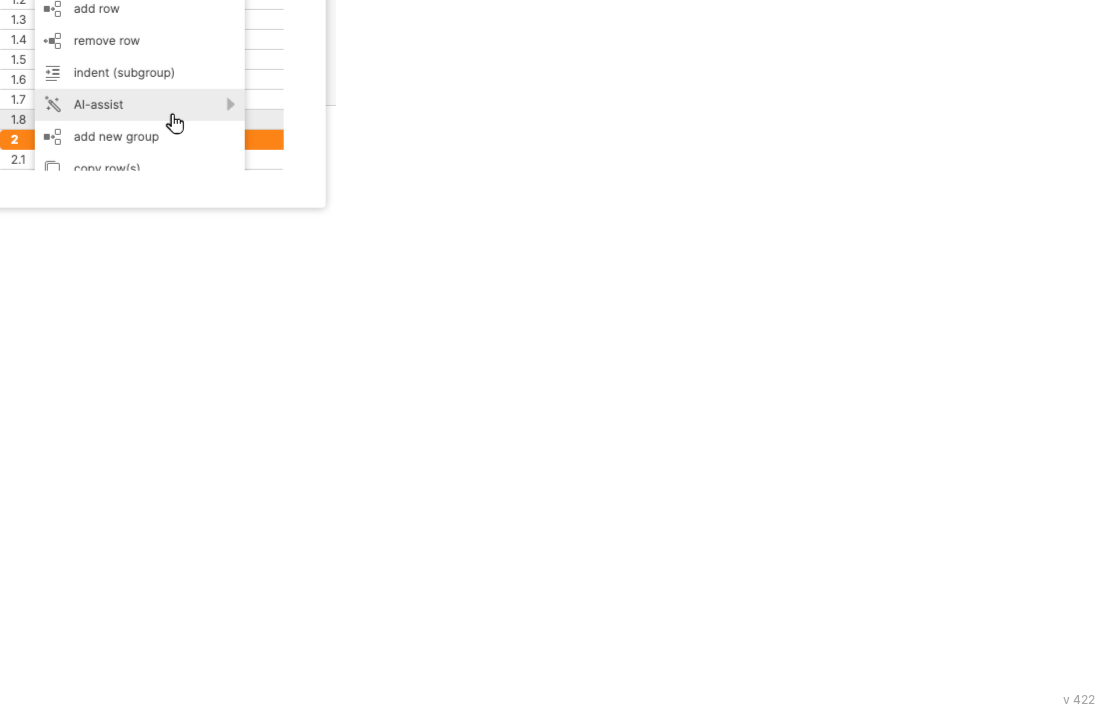 click on "Korte Tip Gebruik AI assist om uw planning verder uit te werken en te verdiepen. Klik met de rechtermuis knop op een rij in de planning en kies voor de 'AI-assist' optie in het menu dat tevoorschijn komt.   Tom" at bounding box center (123, -19) 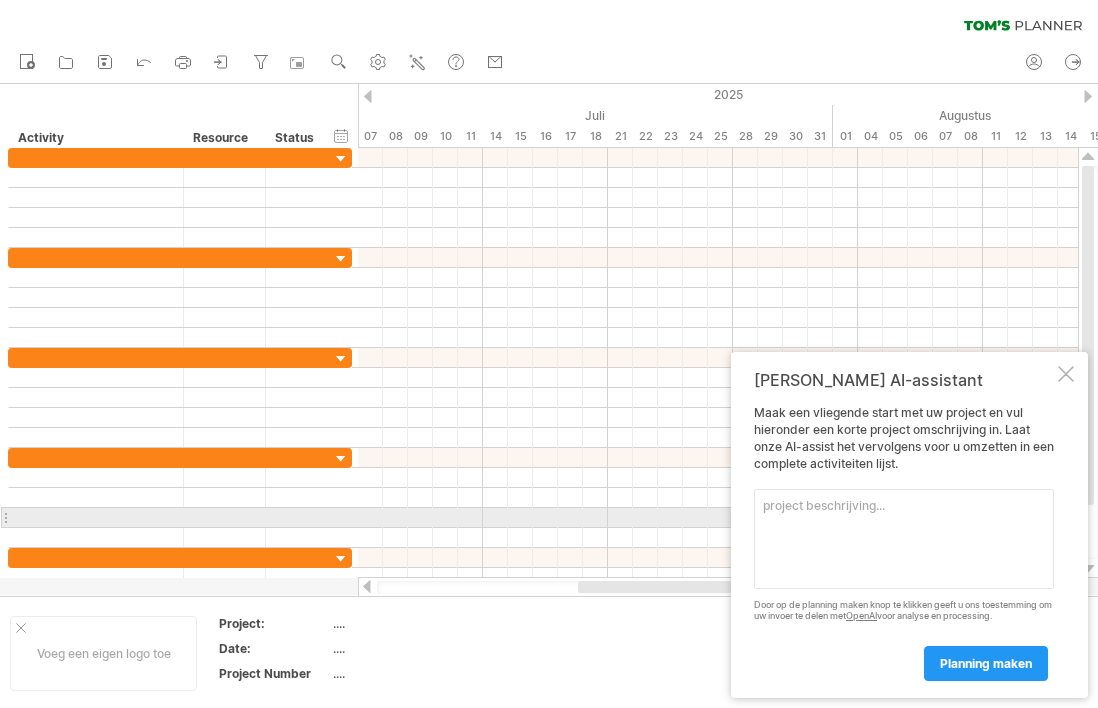 scroll, scrollTop: 0, scrollLeft: 0, axis: both 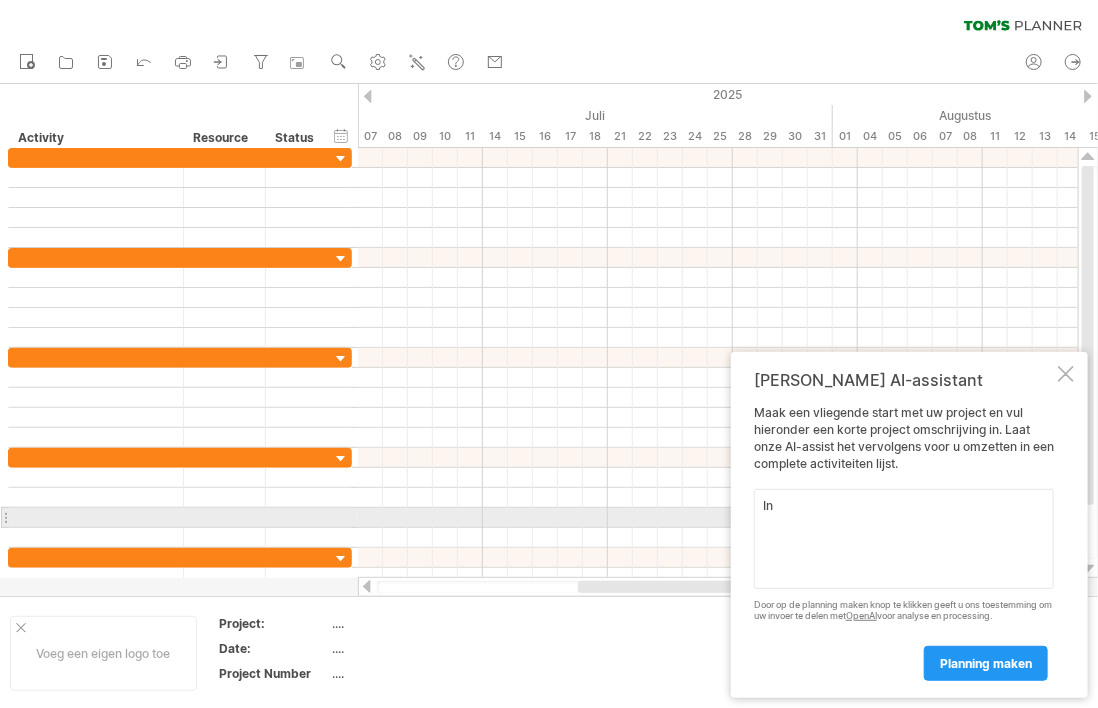 type on "I" 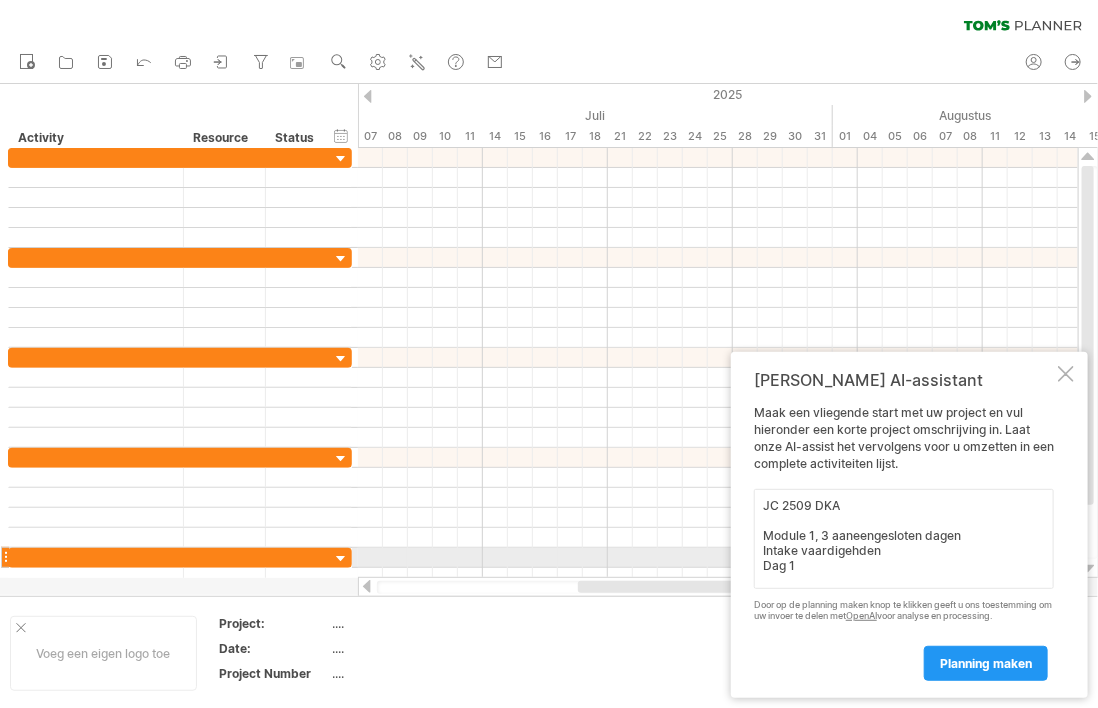 click on "JC 2509 DKA
Module 1, 3 aaneengesloten dagen
Intake vaardigehden
Dag 1" at bounding box center (904, 539) 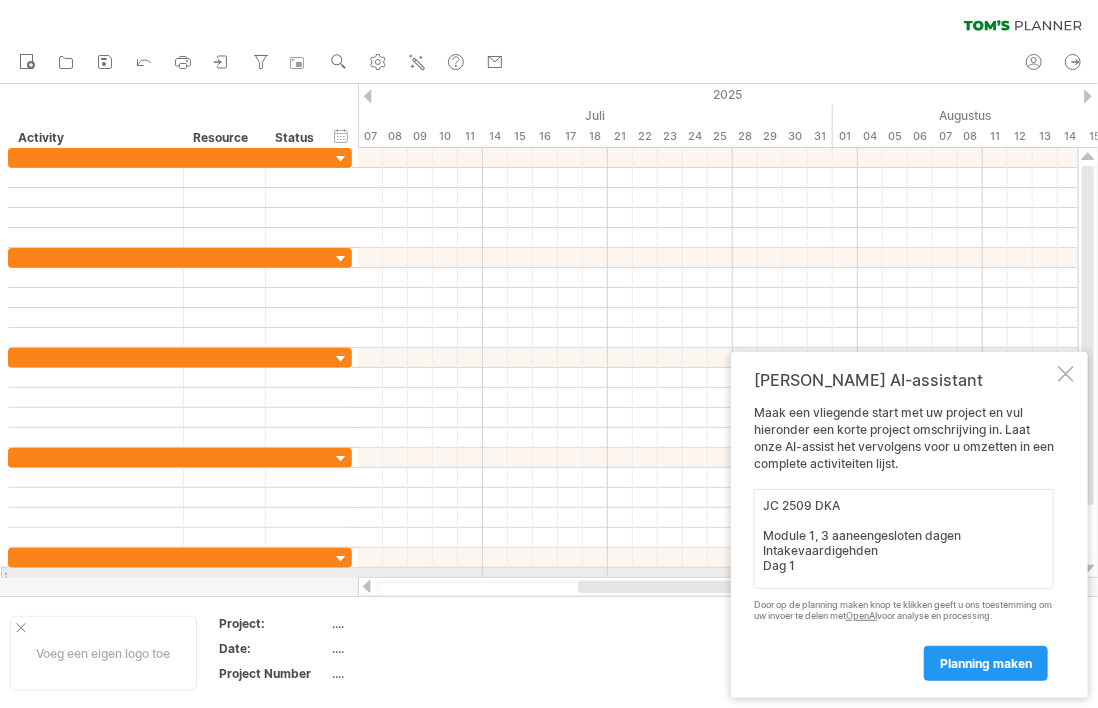 click on "JC 2509 DKA
Module 1, 3 aaneengesloten dagen
Intakevaardigehden
Dag 1" at bounding box center [904, 539] 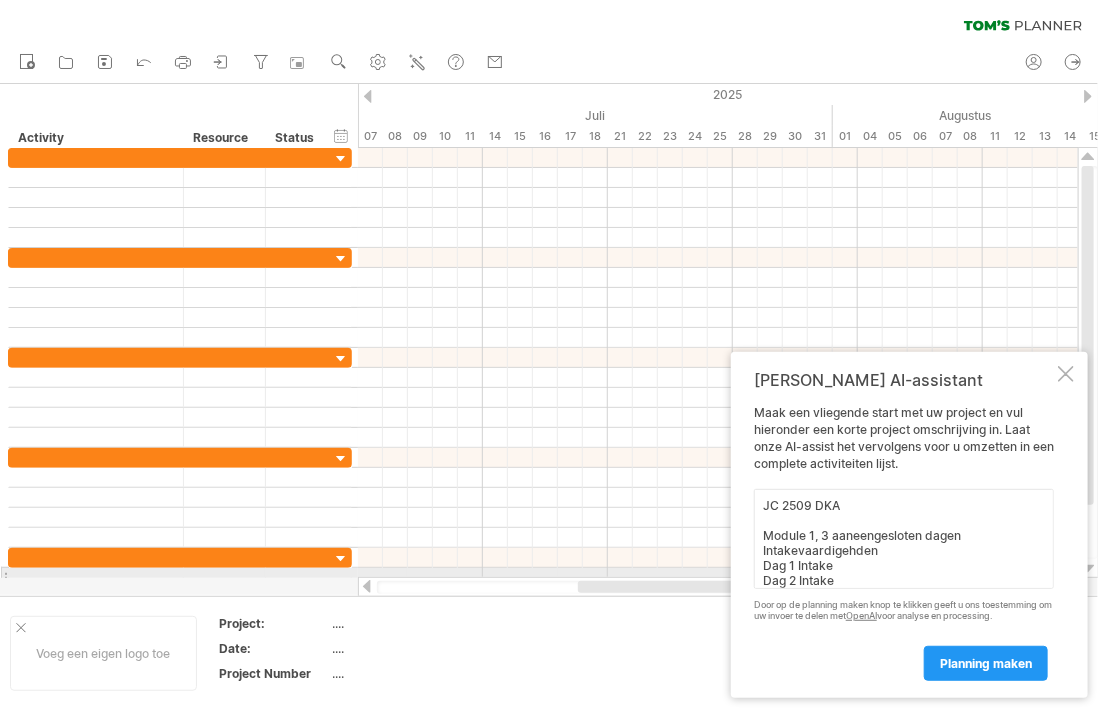 scroll, scrollTop: 16, scrollLeft: 0, axis: vertical 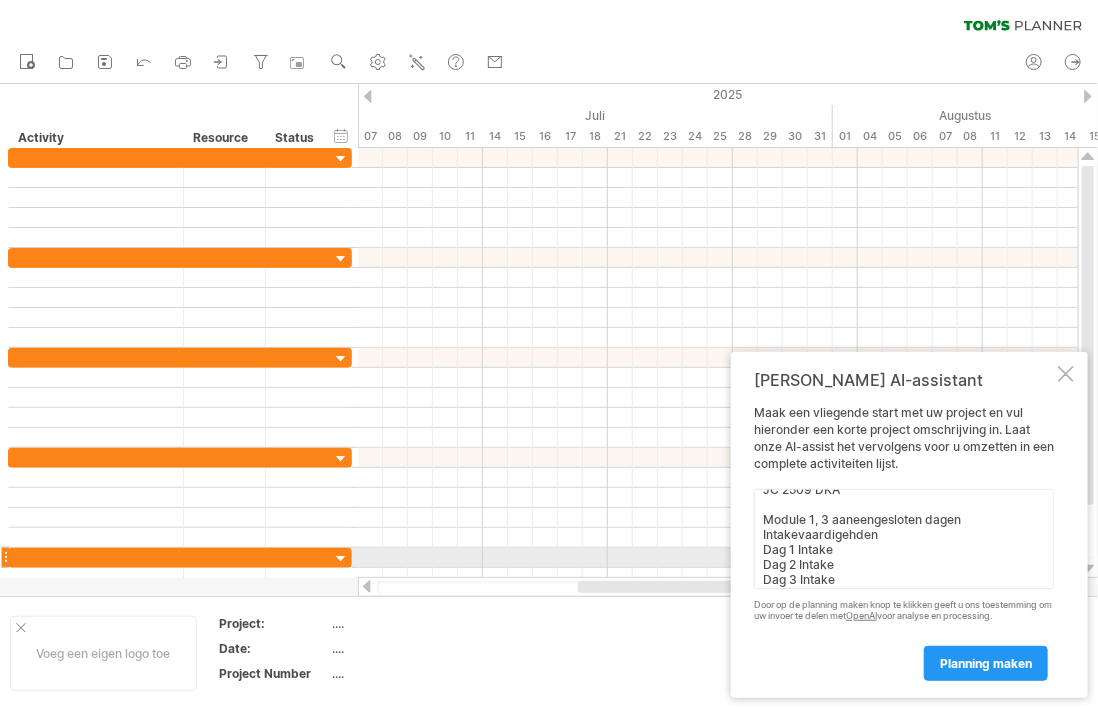 click on "JC 2509 DKA
Module 1, 3 aaneengesloten dagen
Intakevaardigehden
Dag 1 Intake
Dag 2 Intake
Dag 3 Intake" at bounding box center [904, 539] 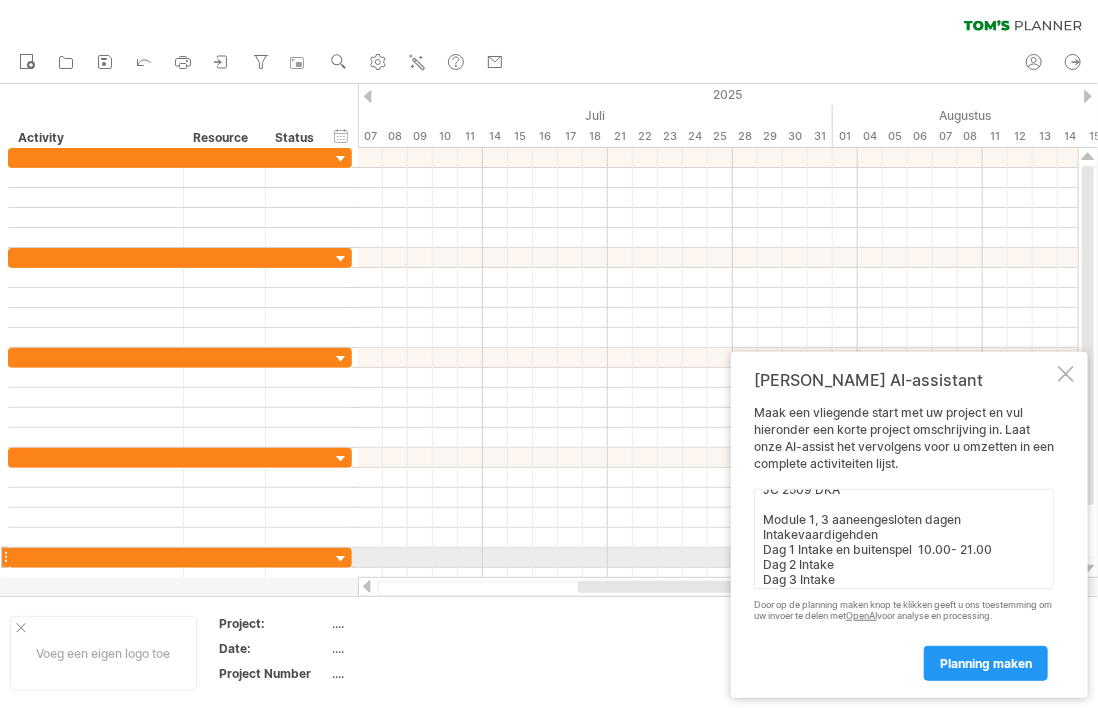 click on "JC 2509 DKA
Module 1, 3 aaneengesloten dagen
Intakevaardigehden
Dag 1 Intake en buitenspel  10.00- 21.00
Dag 2 Intake
Dag 3 Intake" at bounding box center (904, 539) 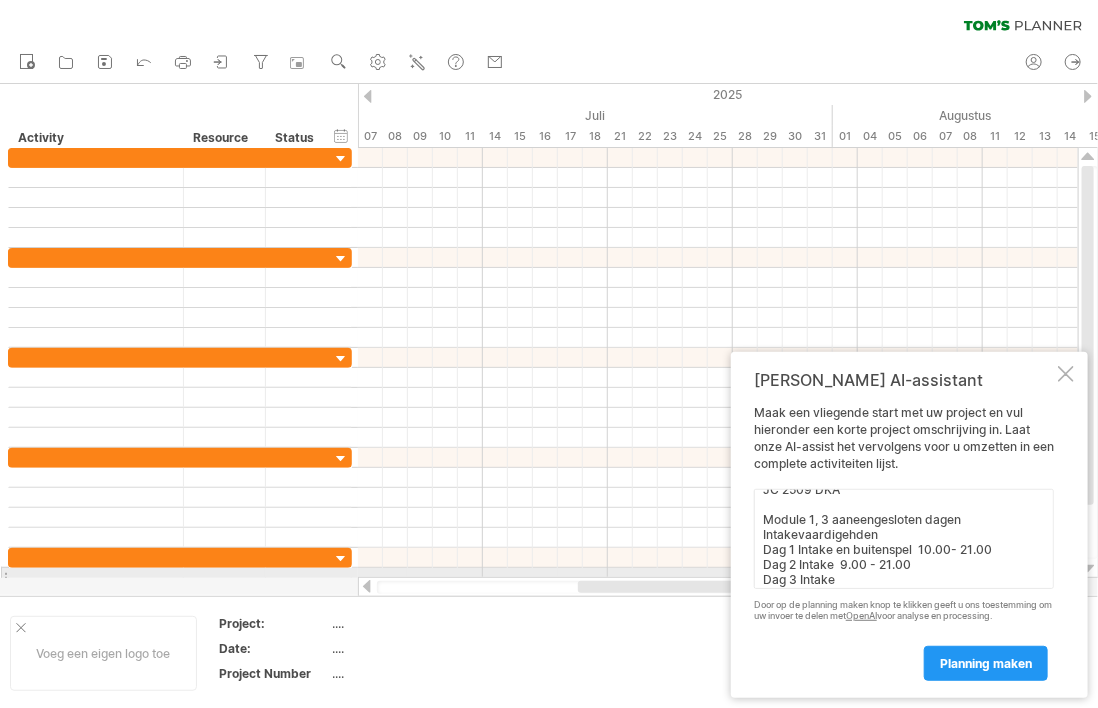 click on "JC 2509 DKA
Module 1, 3 aaneengesloten dagen
Intakevaardigehden
Dag 1 Intake en buitenspel  10.00- 21.00
Dag 2 Intake  9.00 - 21.00
Dag 3 Intake" at bounding box center [904, 539] 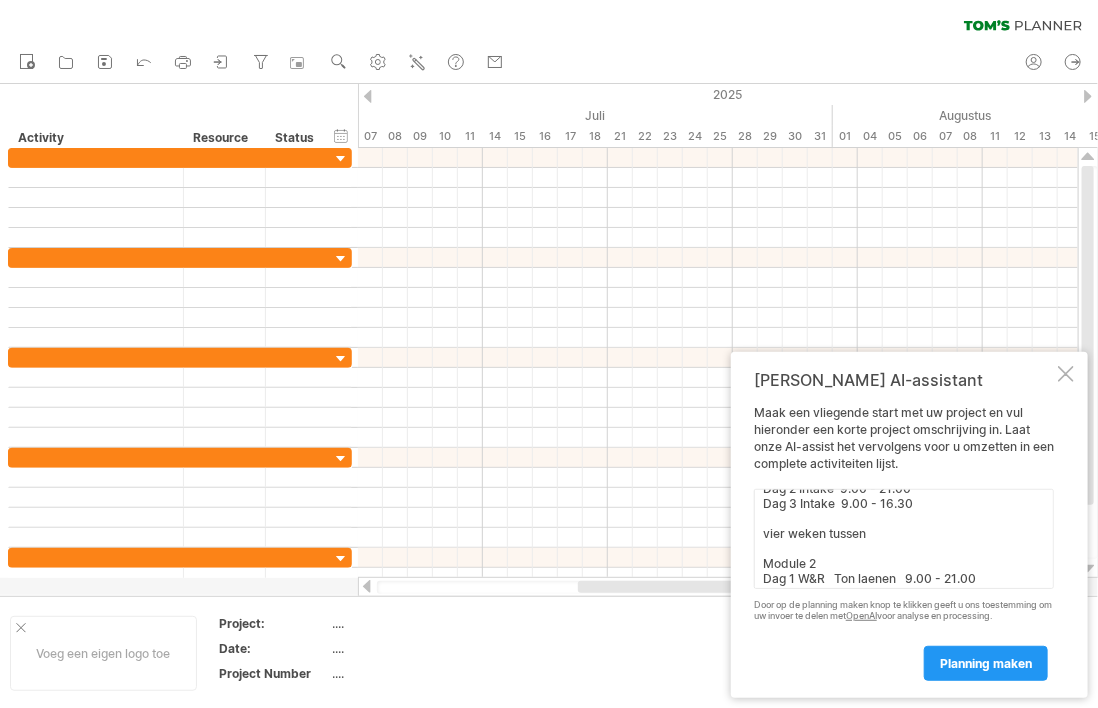 scroll, scrollTop: 107, scrollLeft: 0, axis: vertical 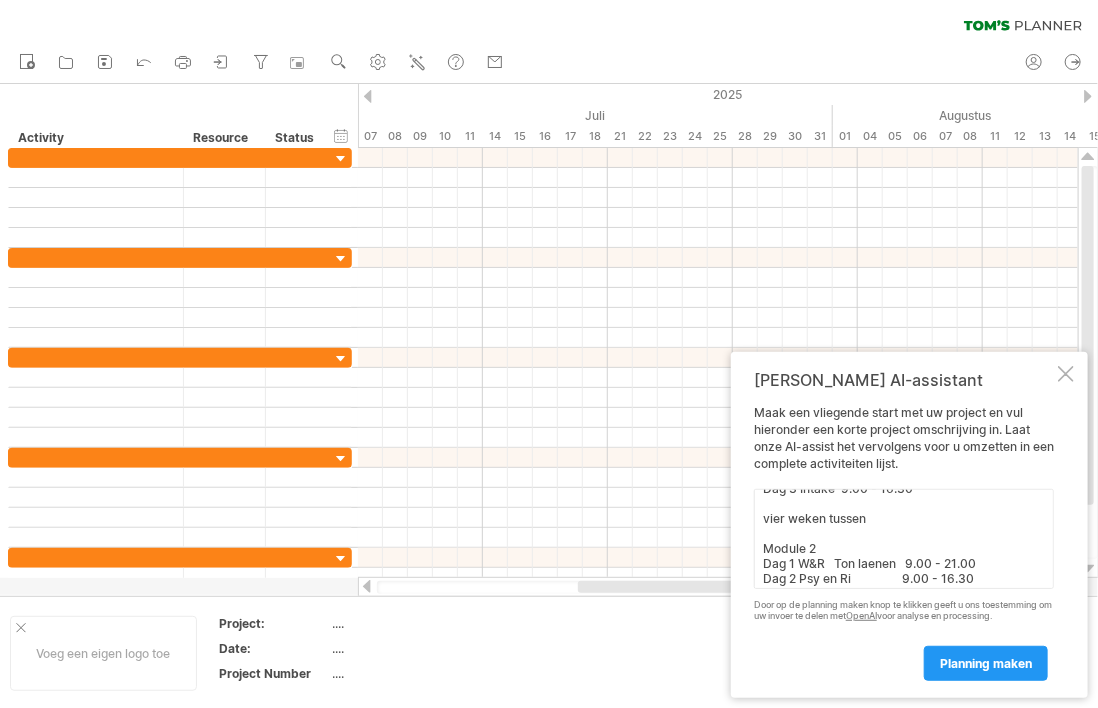 click on "JC 2509 DKA
Module 1, 3 aaneengesloten dagen
Intakevaardigehden
Dag 1 Intake en buitenspel  10.00- 21.00
Dag 2 Intake  9.00 - 21.00
Dag 3 Intake  9.00 - 16.30
vier weken tussen
Module 2
Dag 1 W&R   Ton laenen   9.00 - 21.00
Dag 2 Psy en Ri                 9.00 - 16.30" at bounding box center [904, 539] 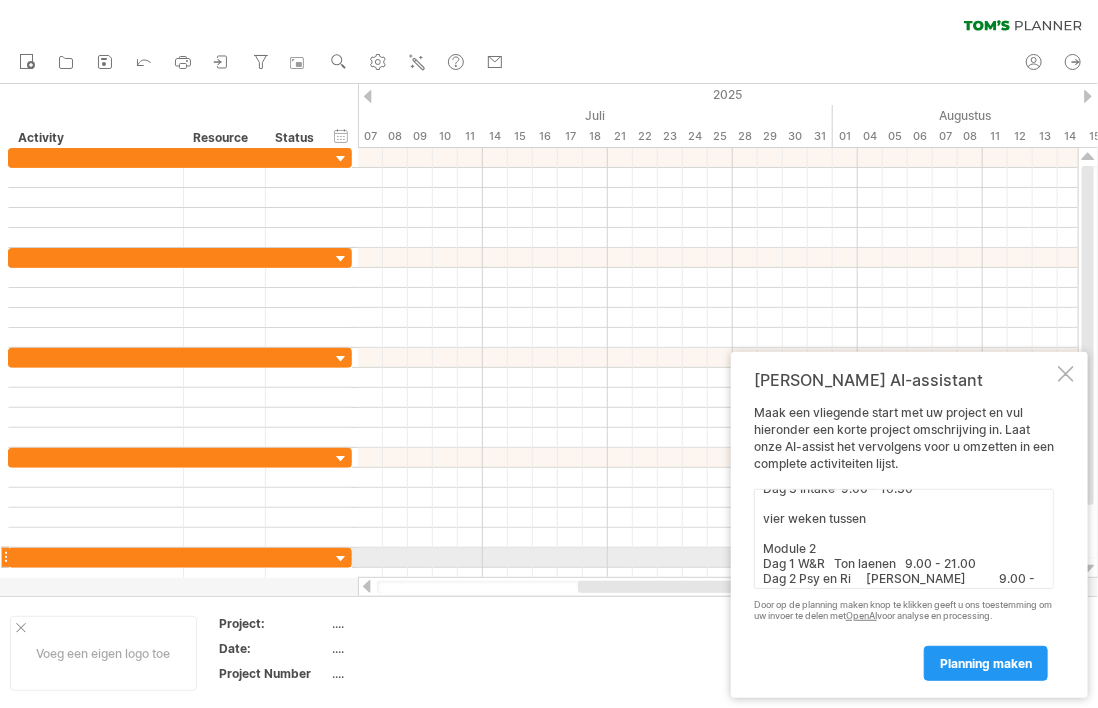 scroll, scrollTop: 130, scrollLeft: 0, axis: vertical 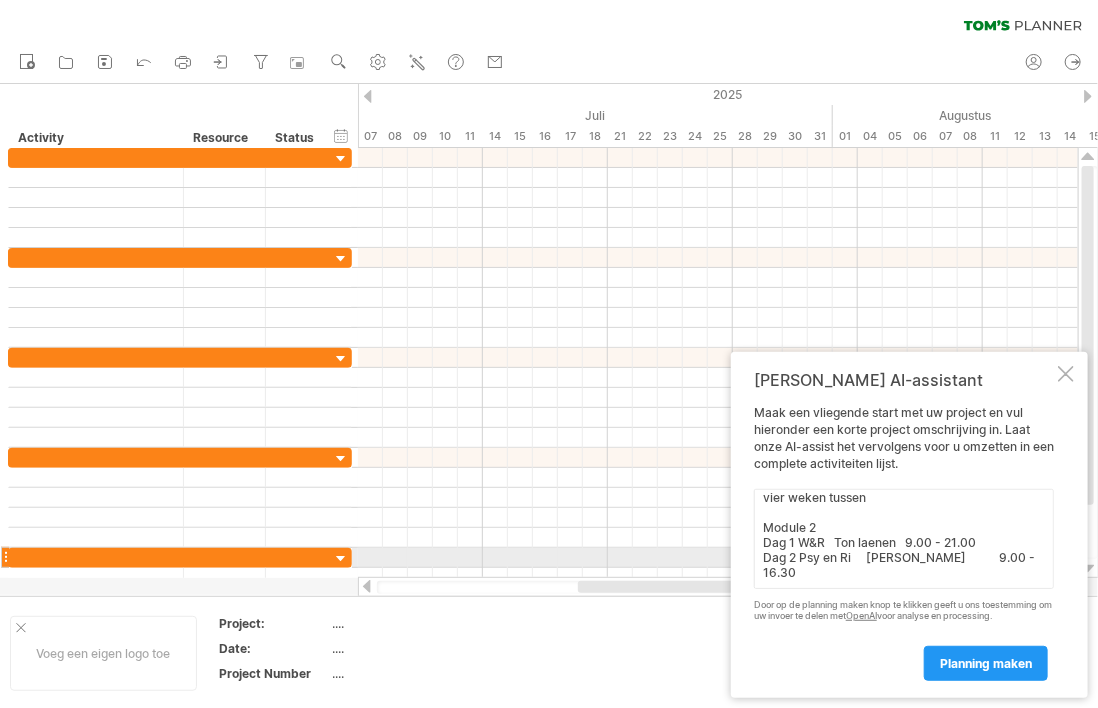 click on "JC 2509 DKA
Module 1, 3 aaneengesloten dagen
Intakevaardigehden
Dag 1 Intake en buitenspel  10.00- 21.00
Dag 2 Intake  9.00 - 21.00
Dag 3 Intake  9.00 - 16.30
vier weken tussen
Module 2
Dag 1 W&R   Ton laenen   9.00 - 21.00
Dag 2 Psy en Ri     [PERSON_NAME]           9.00 - 16.30" at bounding box center (904, 539) 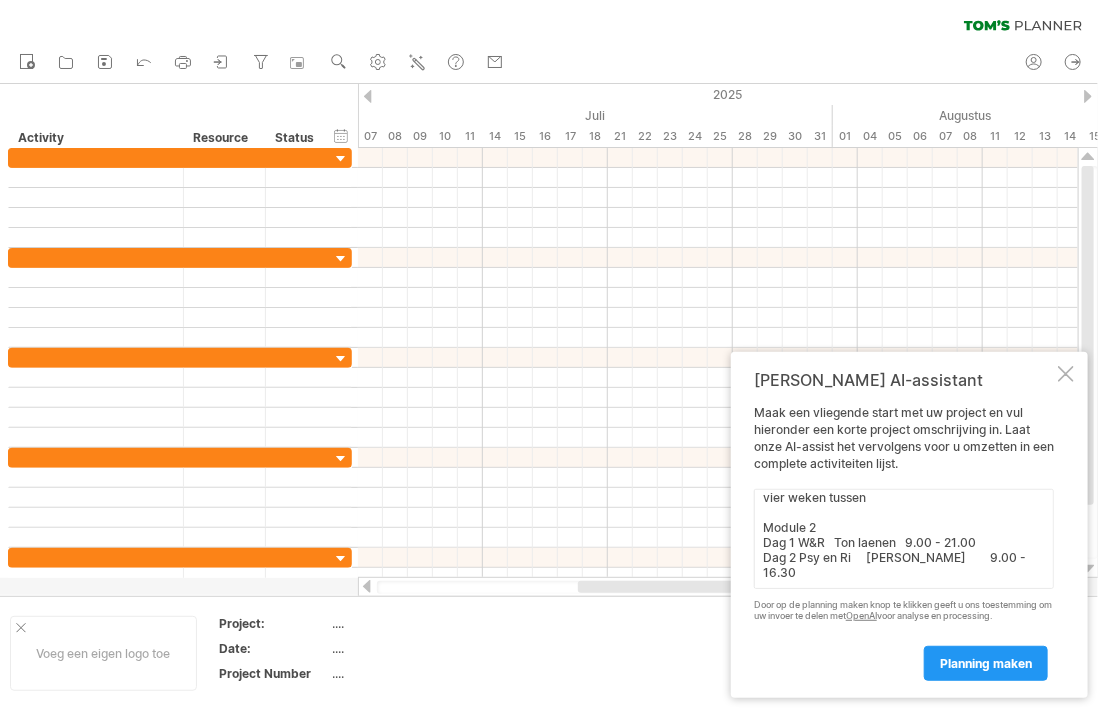 scroll, scrollTop: 115, scrollLeft: 0, axis: vertical 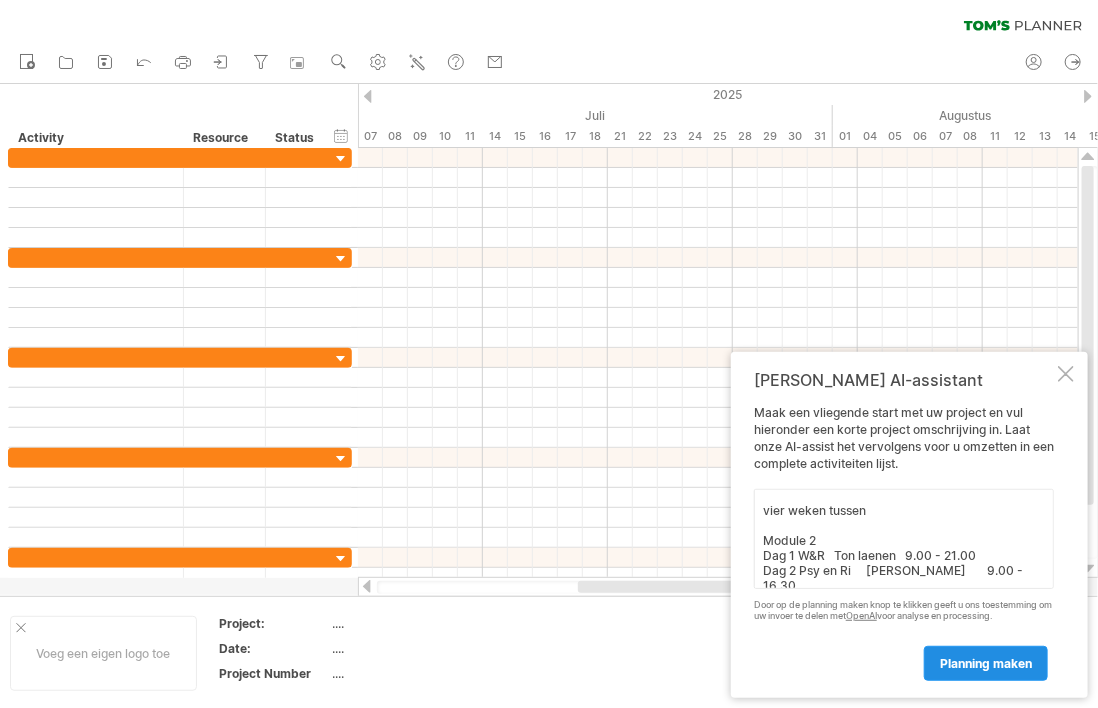type on "JC 2509 DKA
Module 1, 3 aaneengesloten dagen
Intakevaardigehden
Dag 1 Intake en buitenspel  10.00- 21.00
Dag 2 Intake  9.00 - 21.00
Dag 3 Intake  9.00 - 16.30
vier weken tussen
Module 2
Dag 1 W&R   Ton laenen   9.00 - 21.00
Dag 2 Psy en Ri     [PERSON_NAME]       9.00 - 16.30" 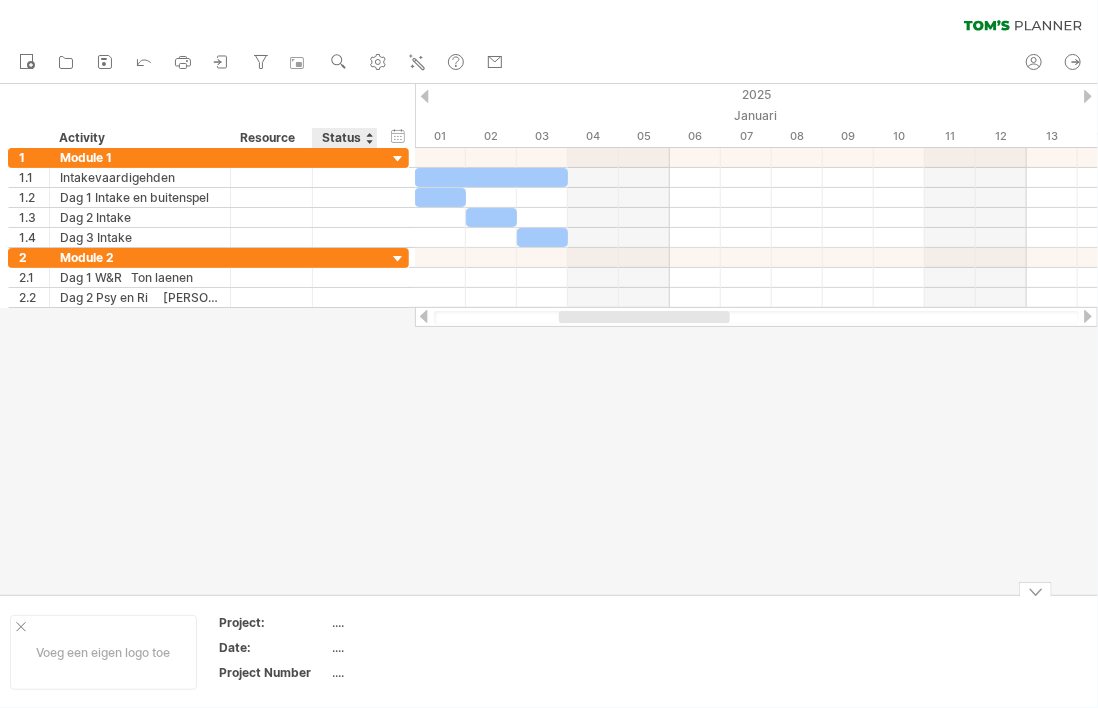 click on "...." at bounding box center (417, 622) 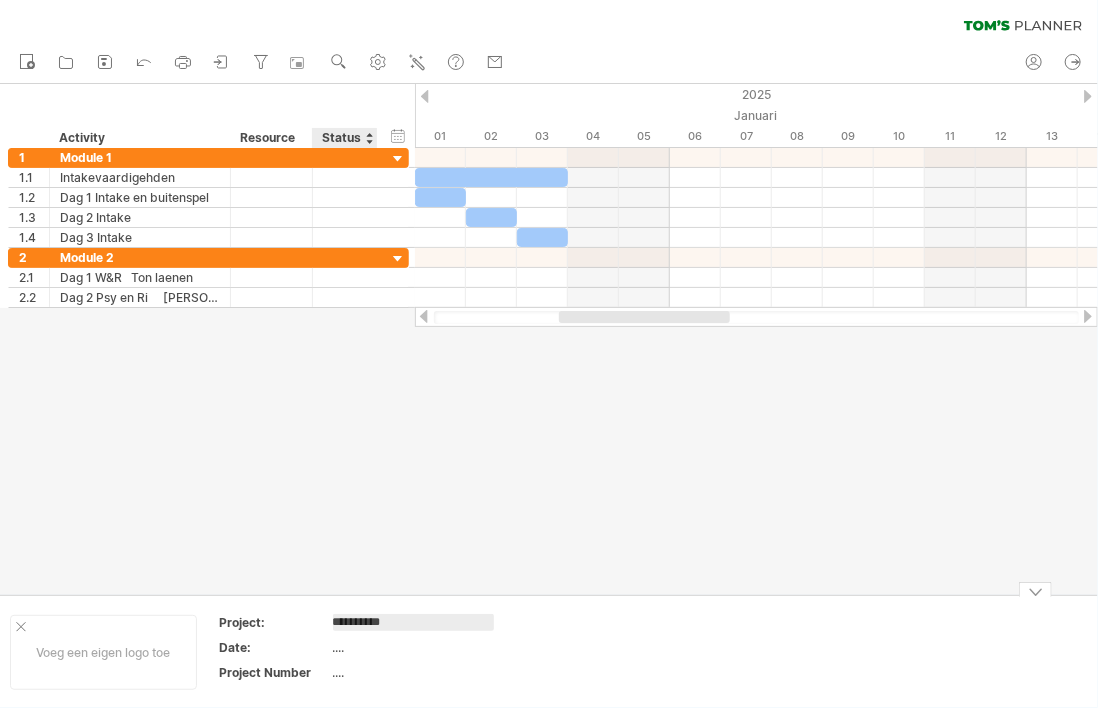 type on "**********" 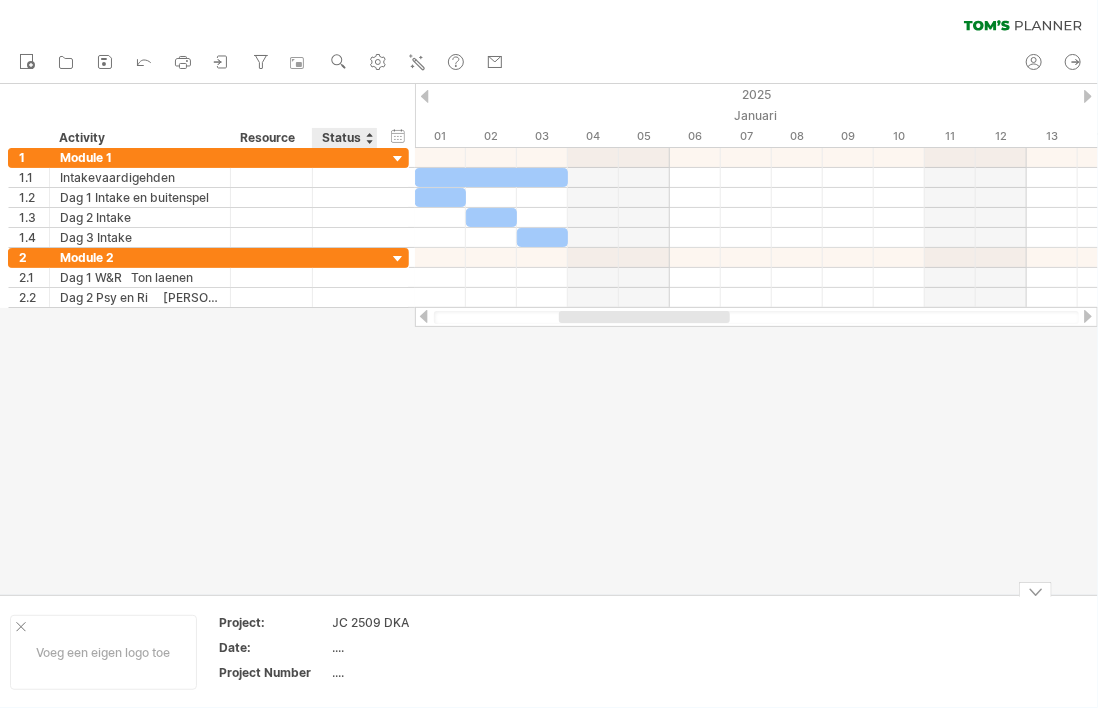 click on "...." at bounding box center [417, 647] 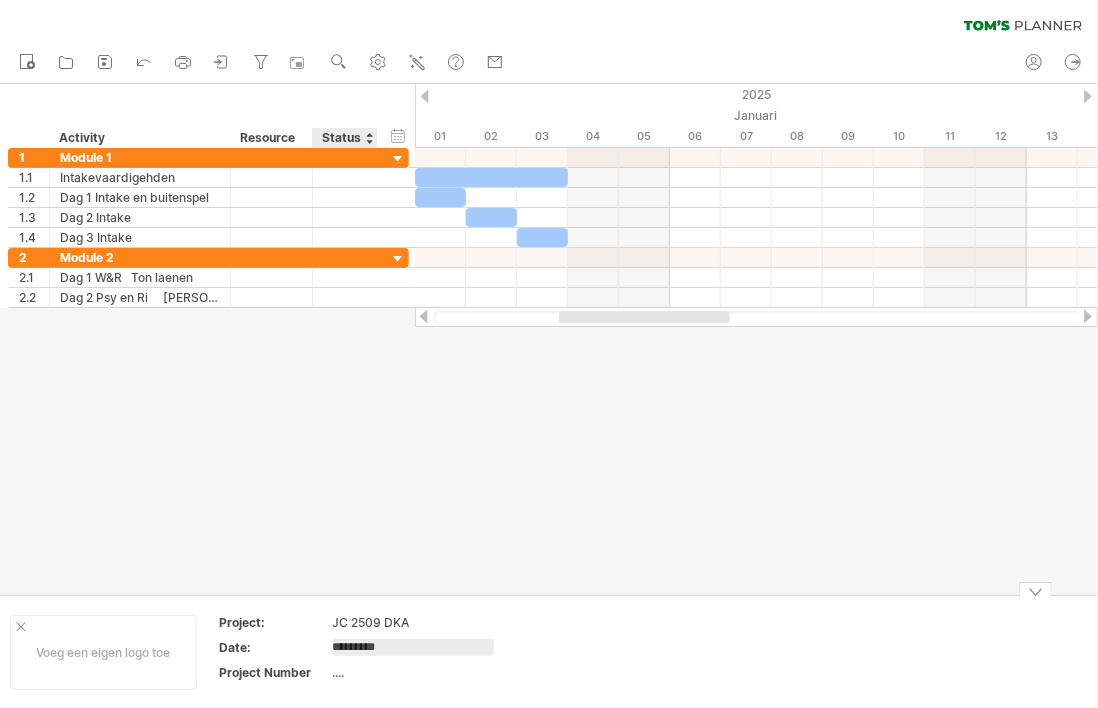 type on "**********" 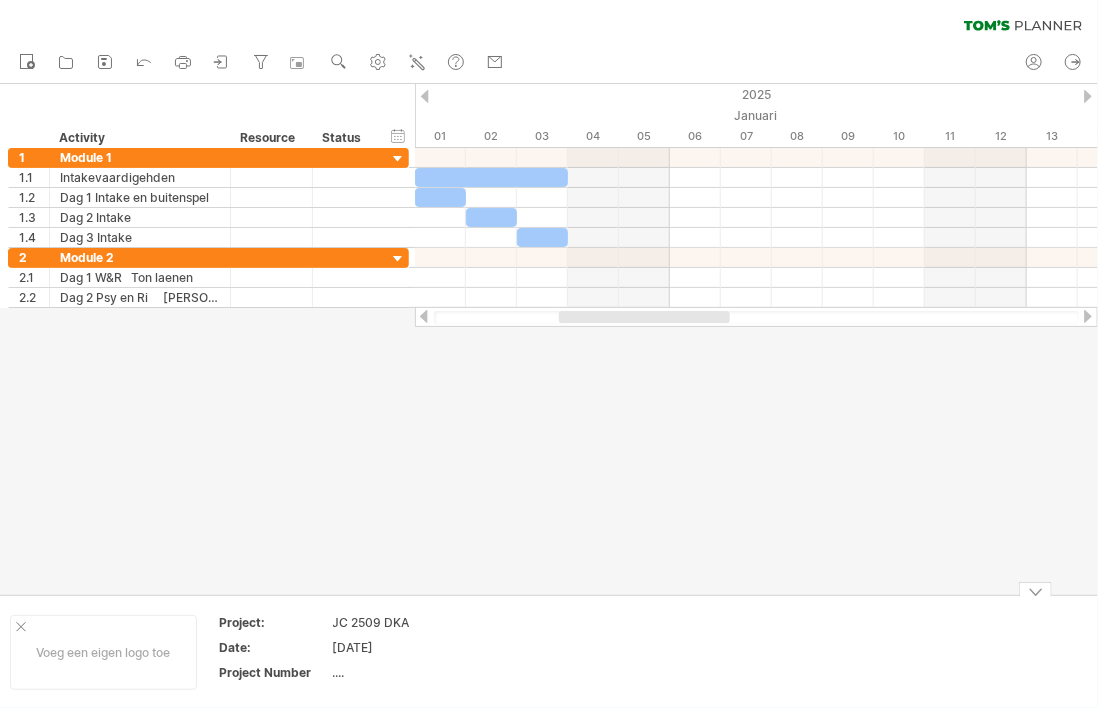 click at bounding box center (594, 652) 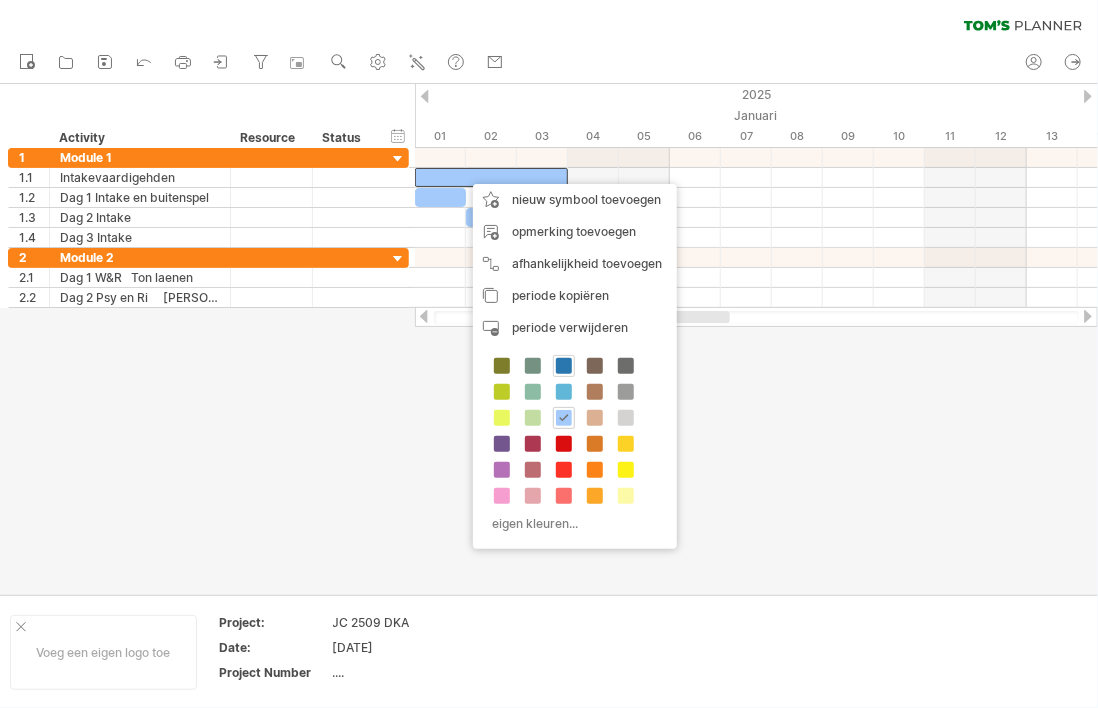 click at bounding box center (564, 366) 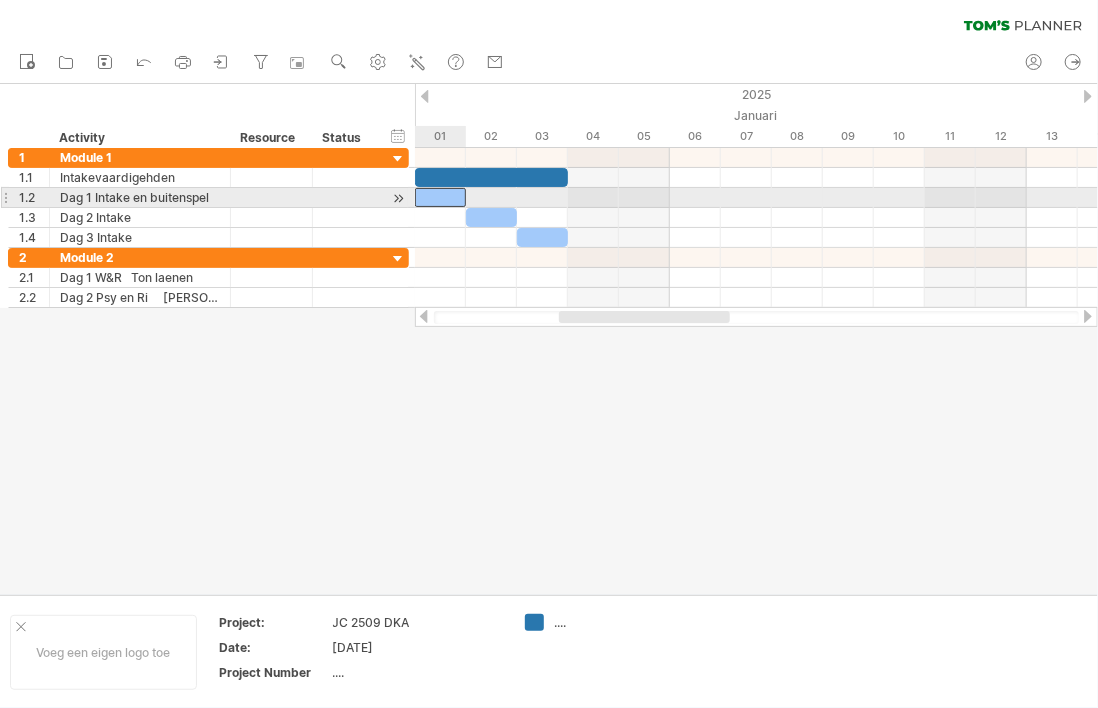 click at bounding box center [440, 197] 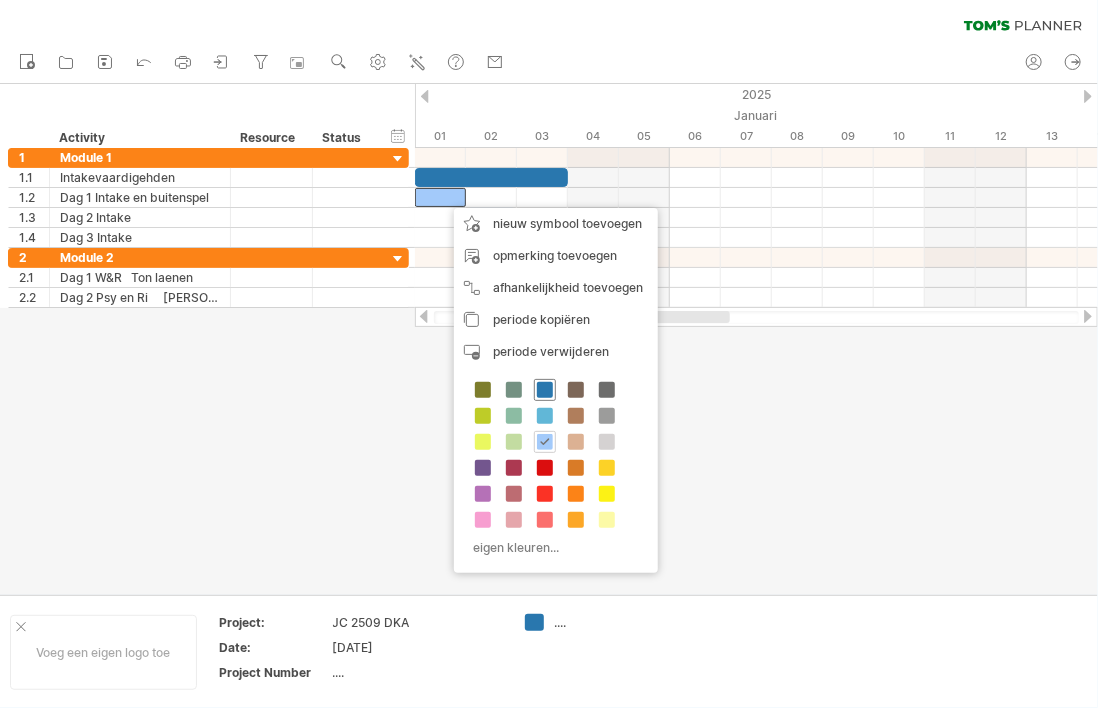 click at bounding box center (545, 390) 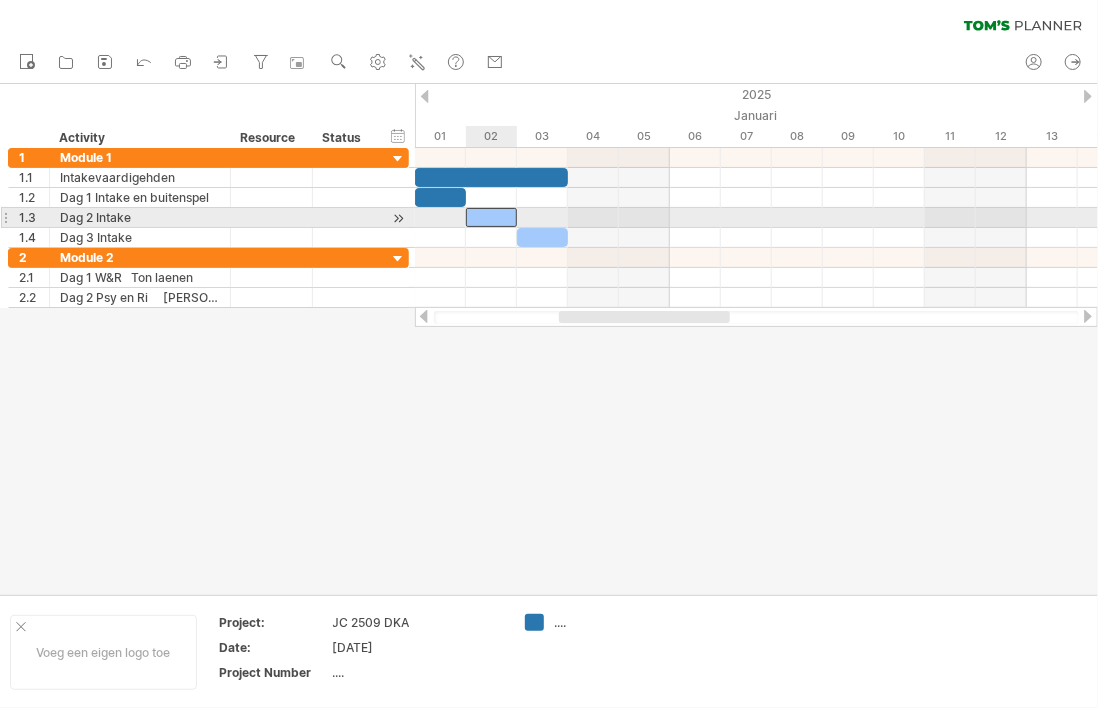 click at bounding box center (491, 217) 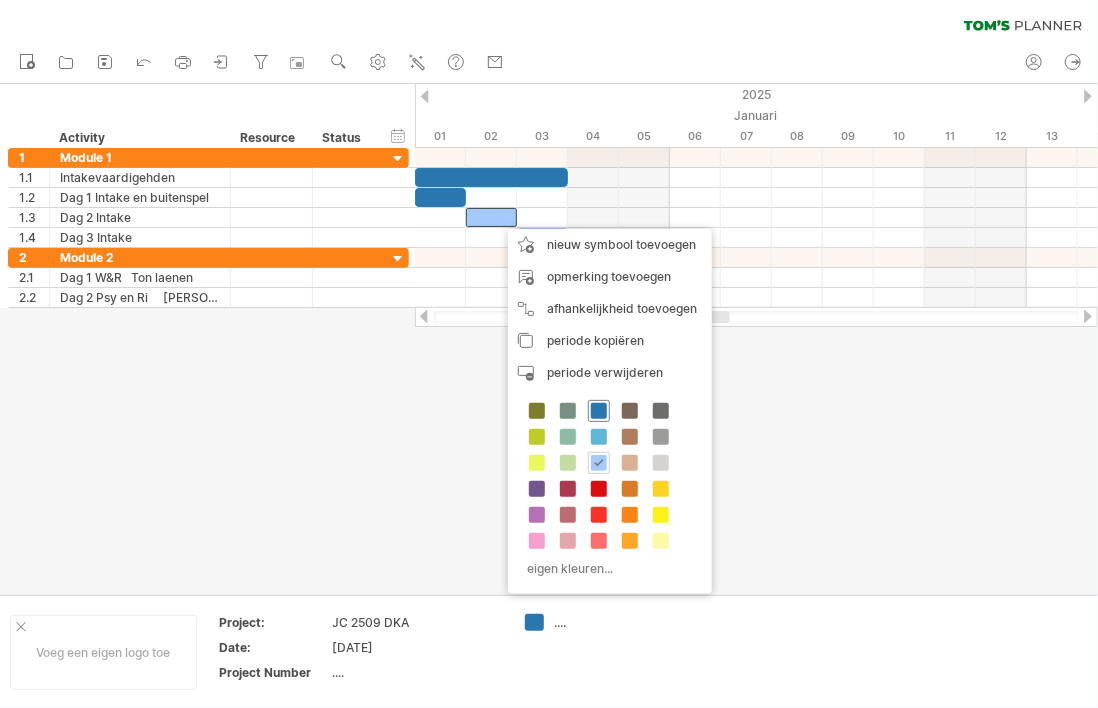 click at bounding box center [599, 411] 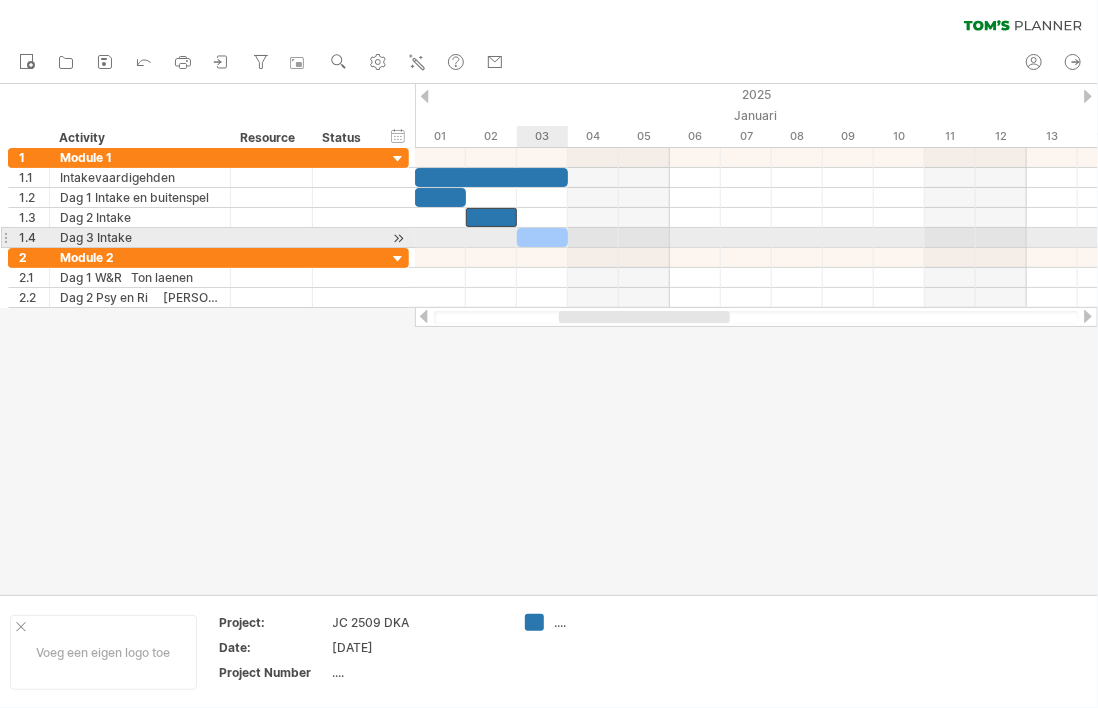 click at bounding box center (542, 237) 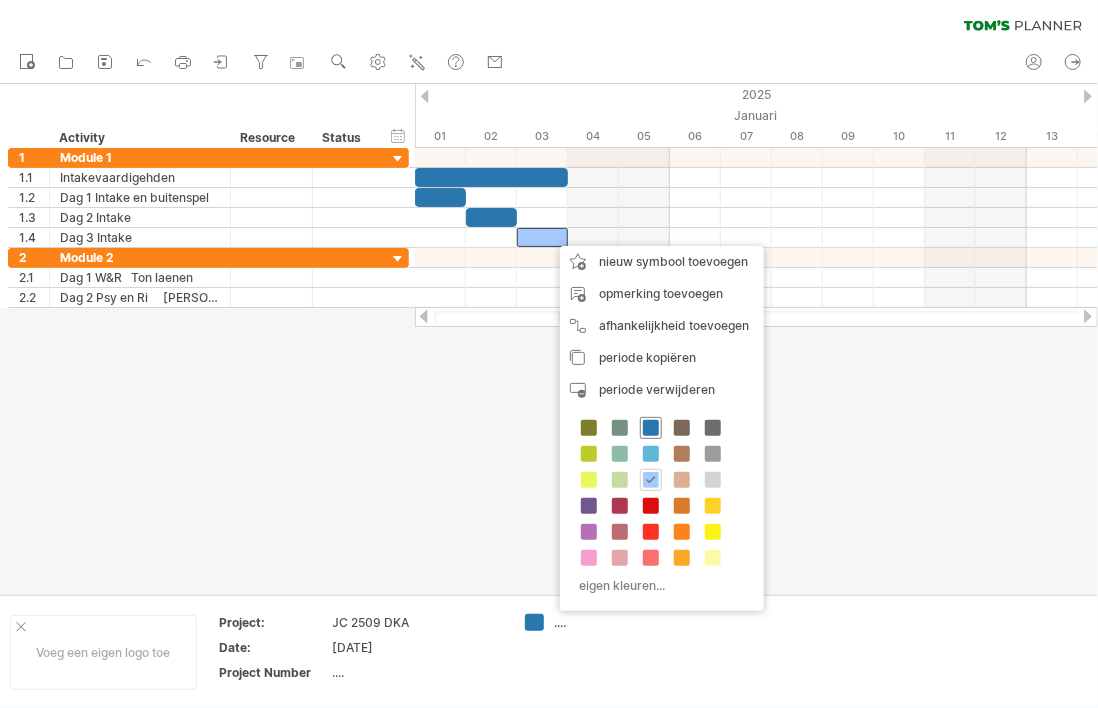 click at bounding box center [651, 428] 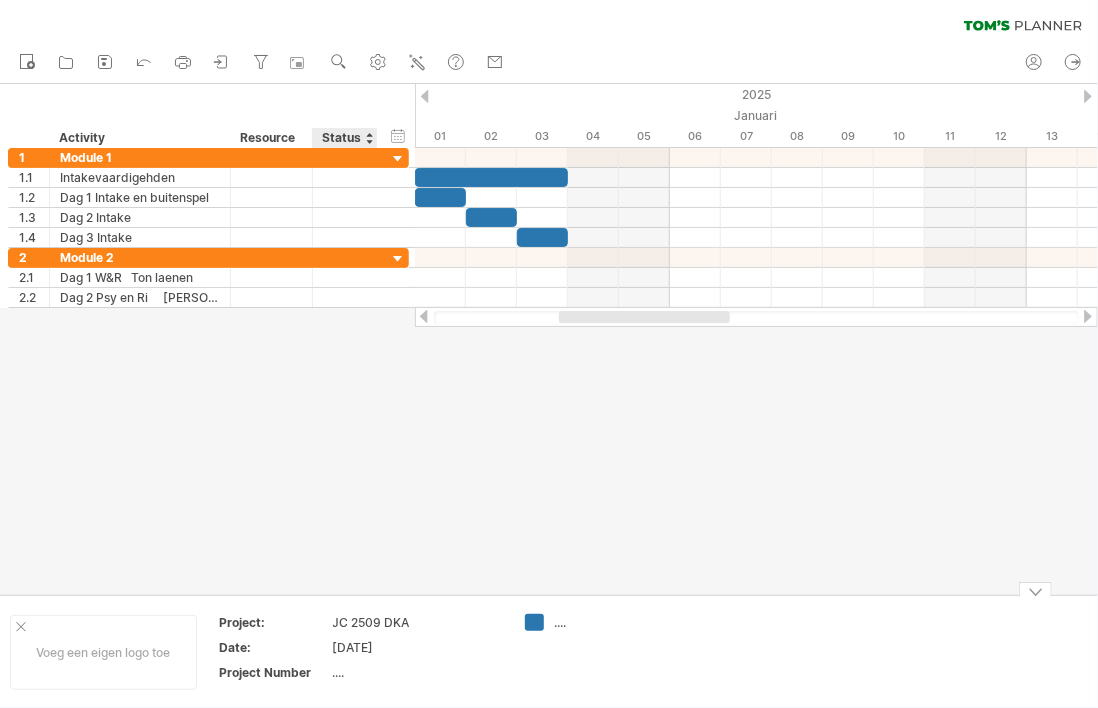 click on "[DATE]" at bounding box center [417, 647] 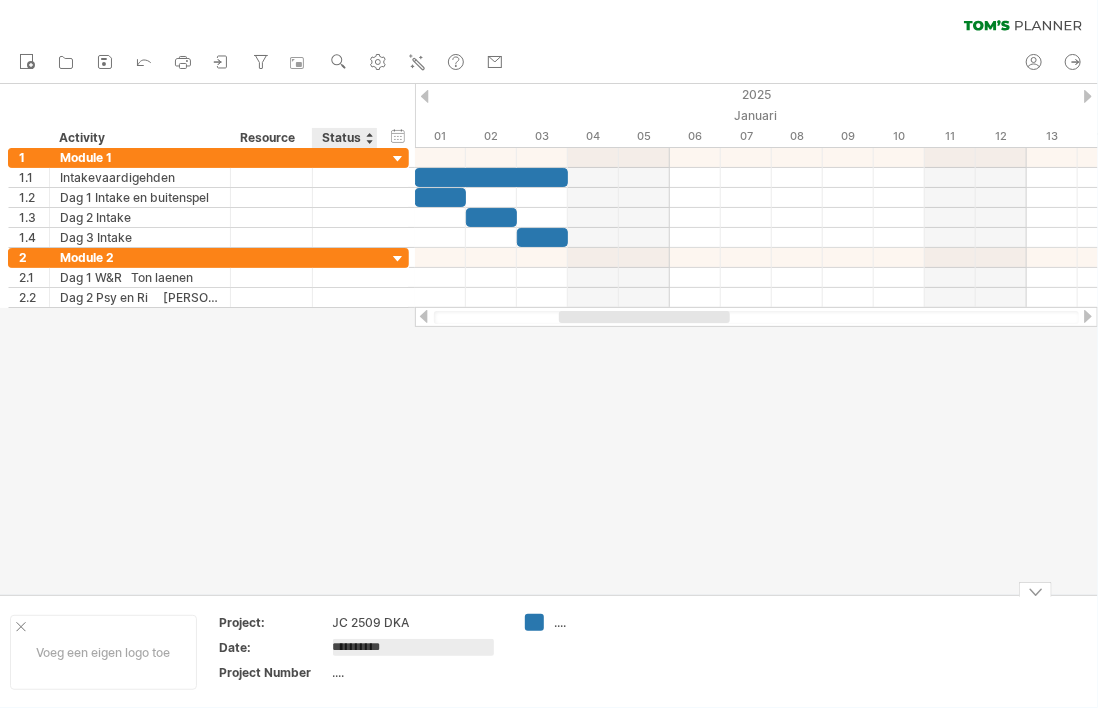 click on "**********" at bounding box center [413, 647] 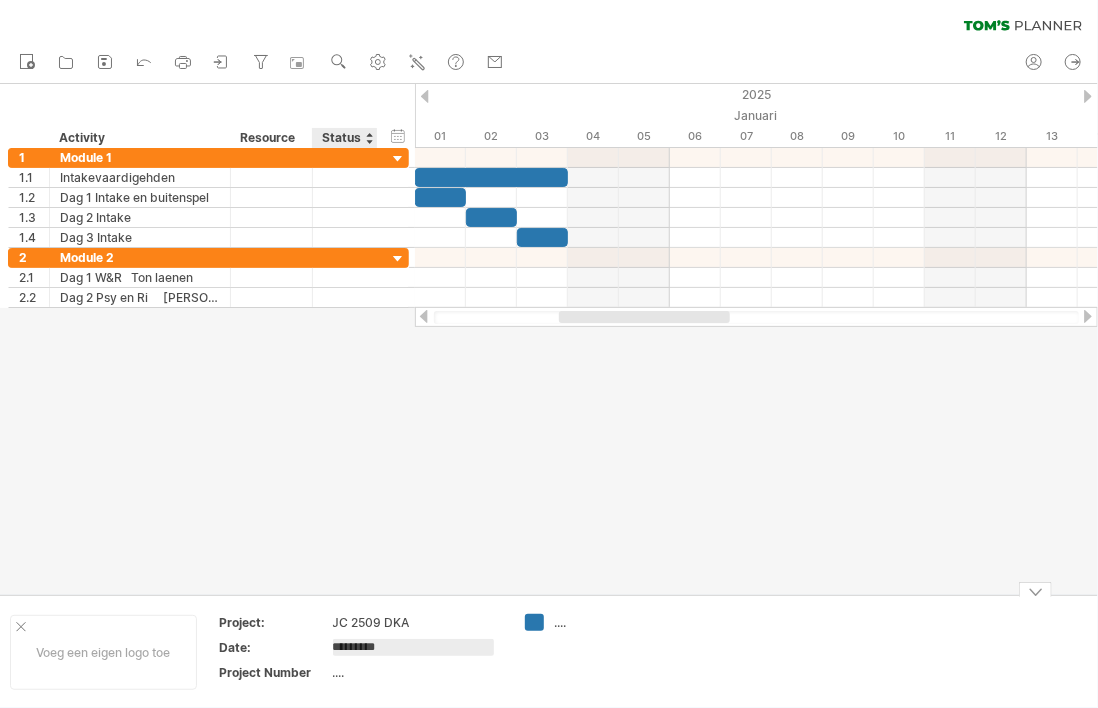type on "**********" 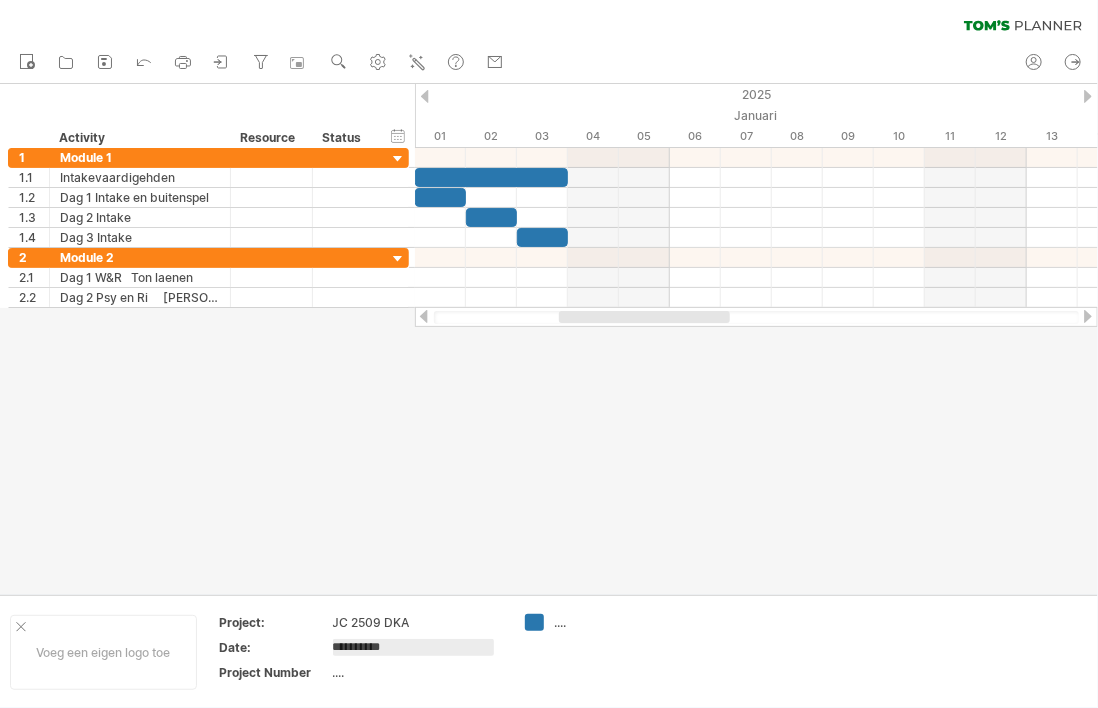 click at bounding box center [1088, 96] 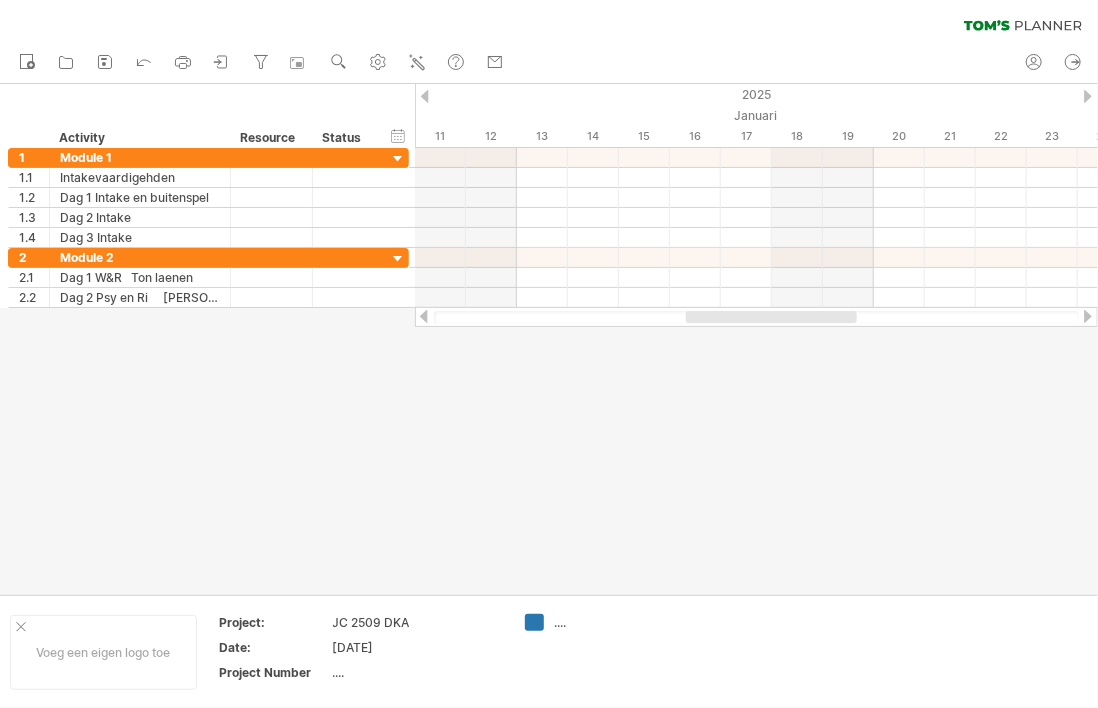 click at bounding box center (1088, 96) 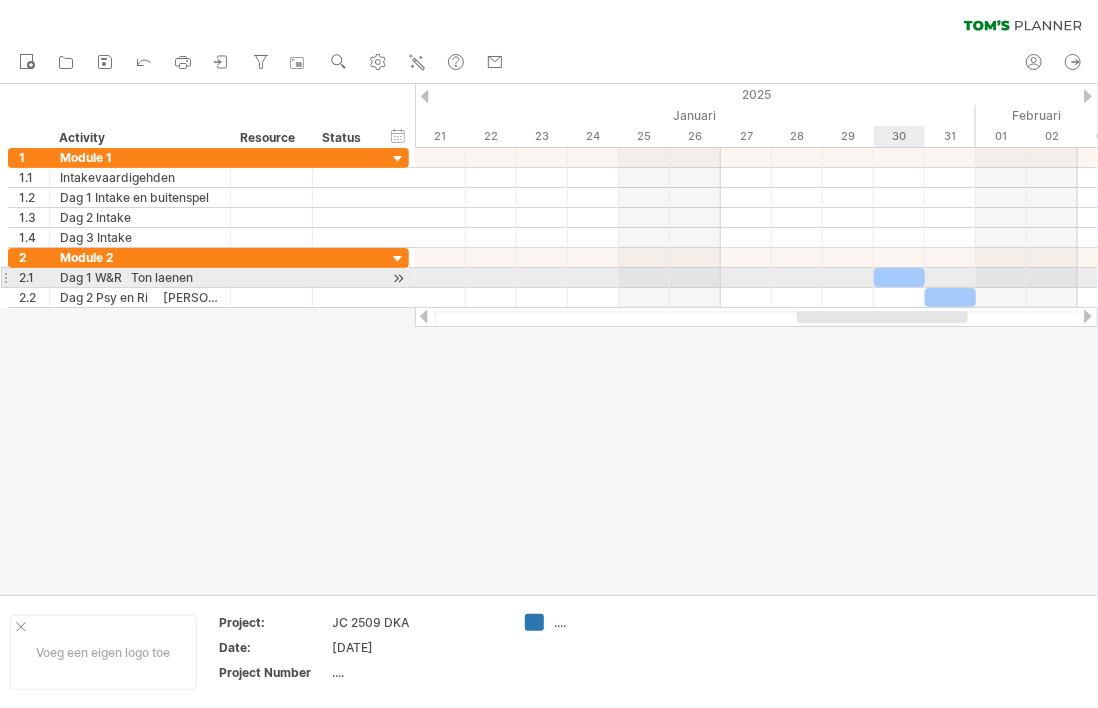 click at bounding box center (899, 277) 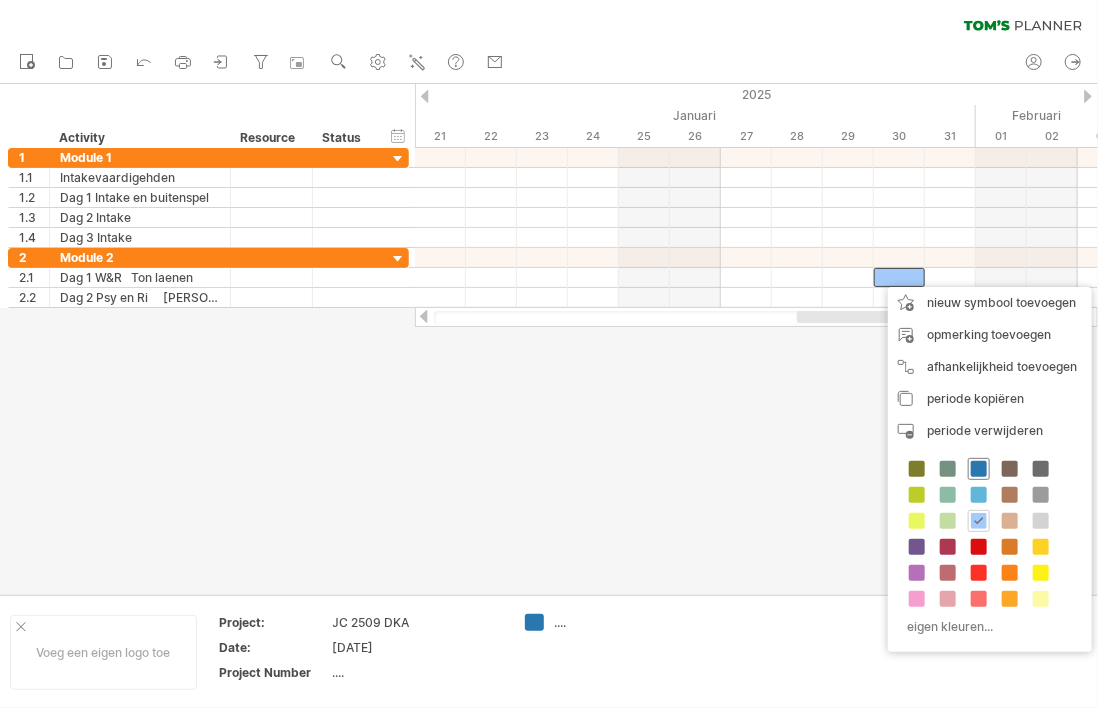 click at bounding box center (979, 469) 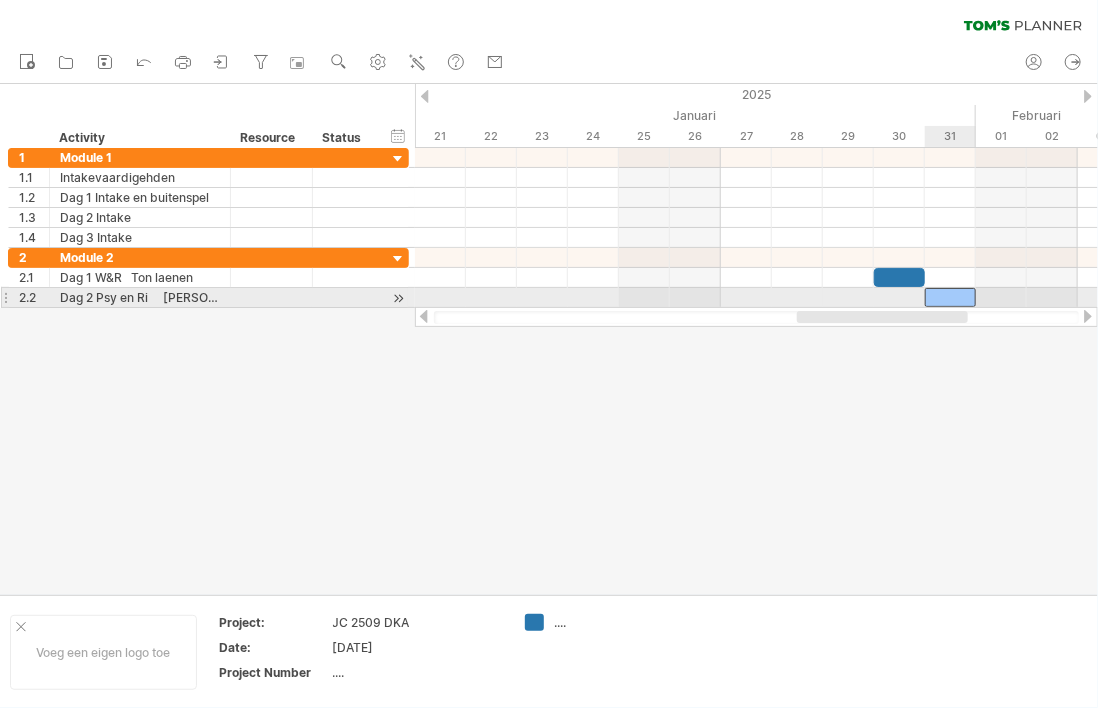 click at bounding box center [950, 297] 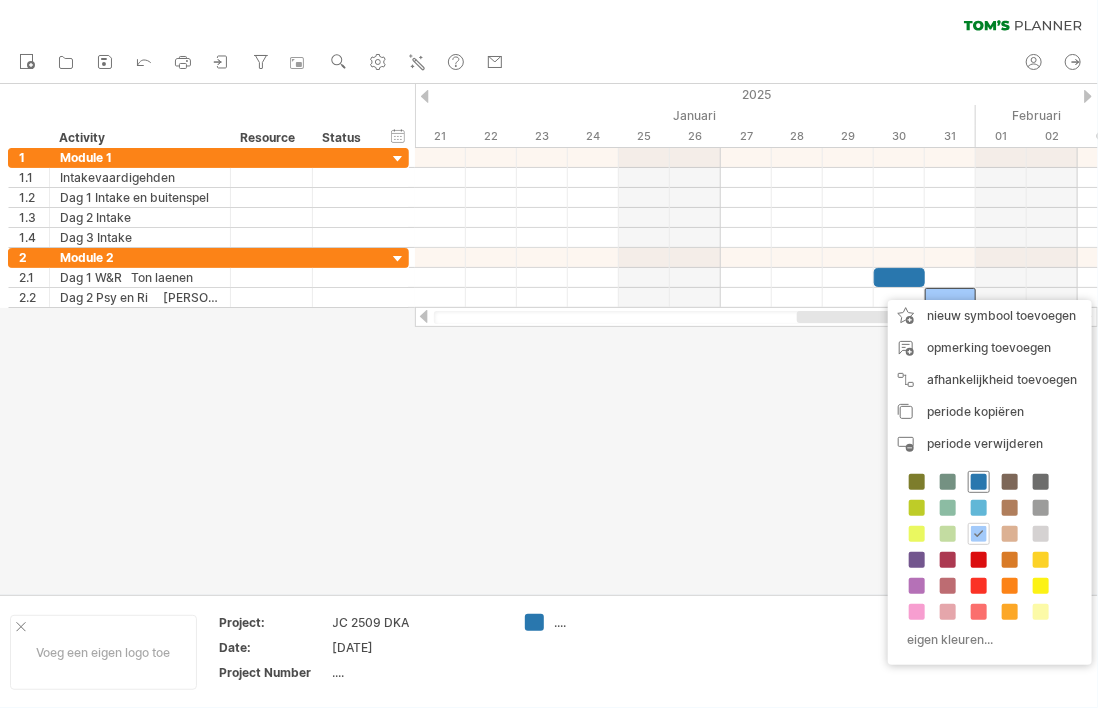 click at bounding box center [979, 482] 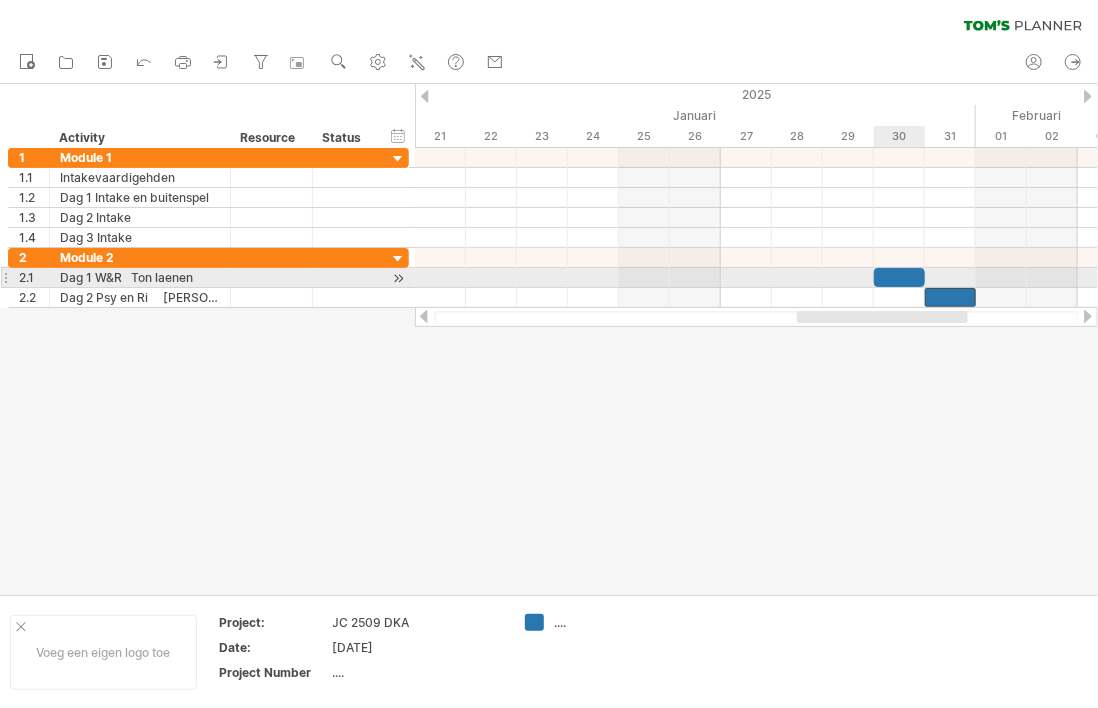 click at bounding box center [899, 277] 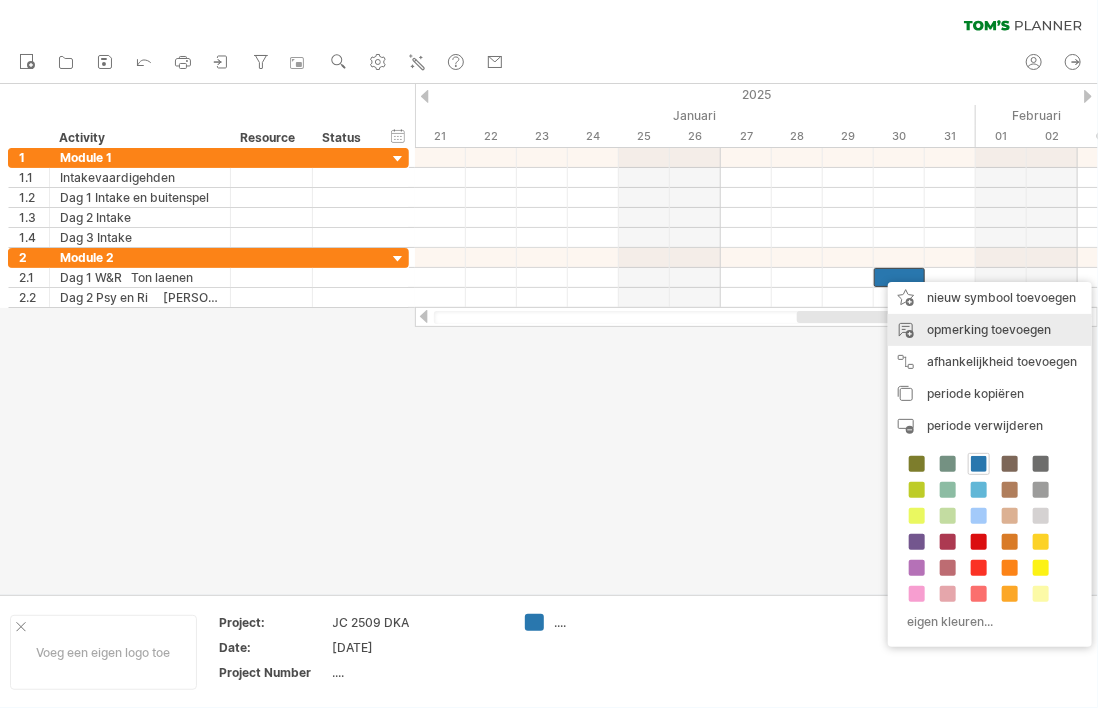 click on "opmerking toevoegen" at bounding box center (990, 330) 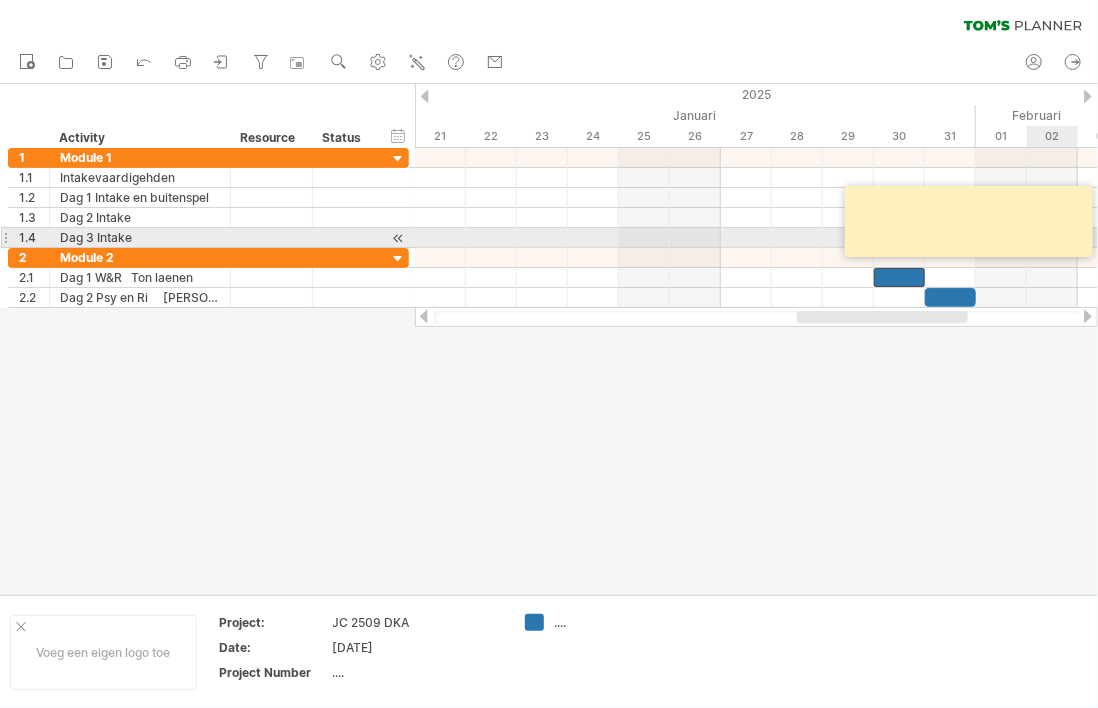 click at bounding box center [0, 0] 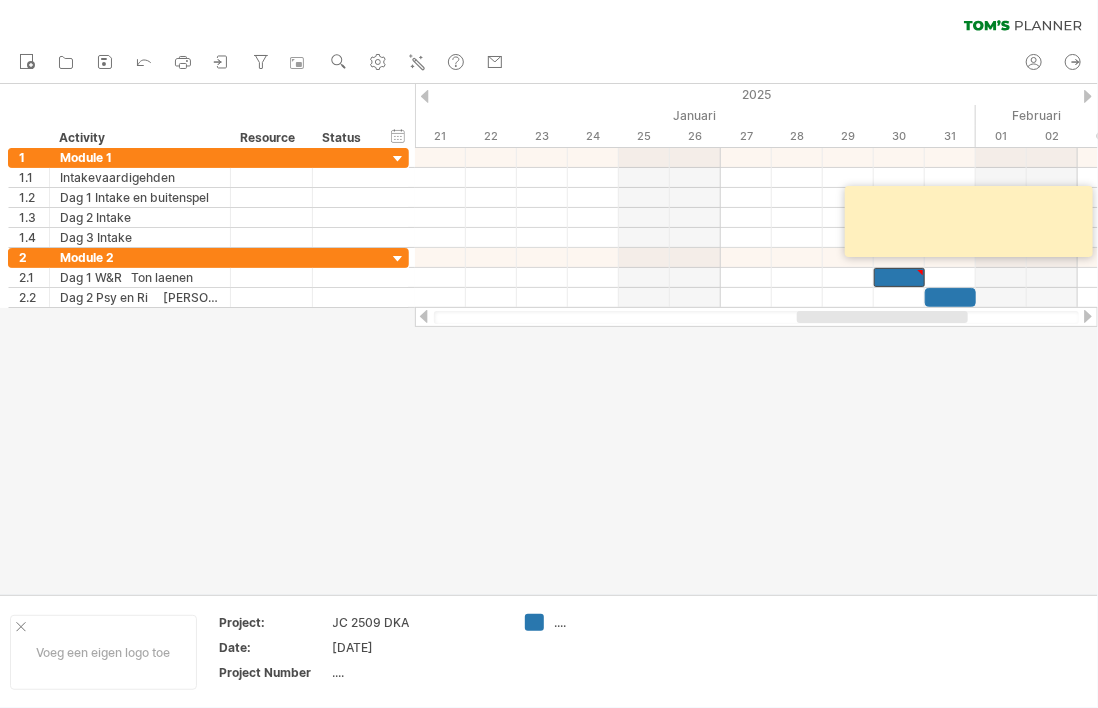 click at bounding box center (549, 339) 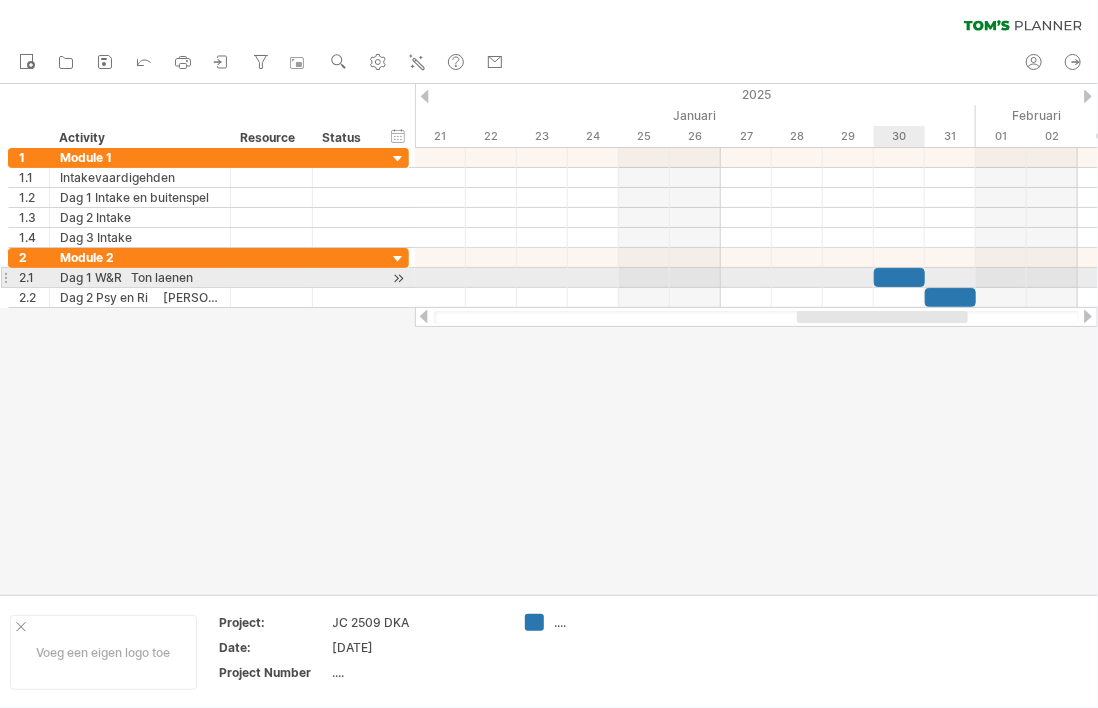 click at bounding box center (899, 277) 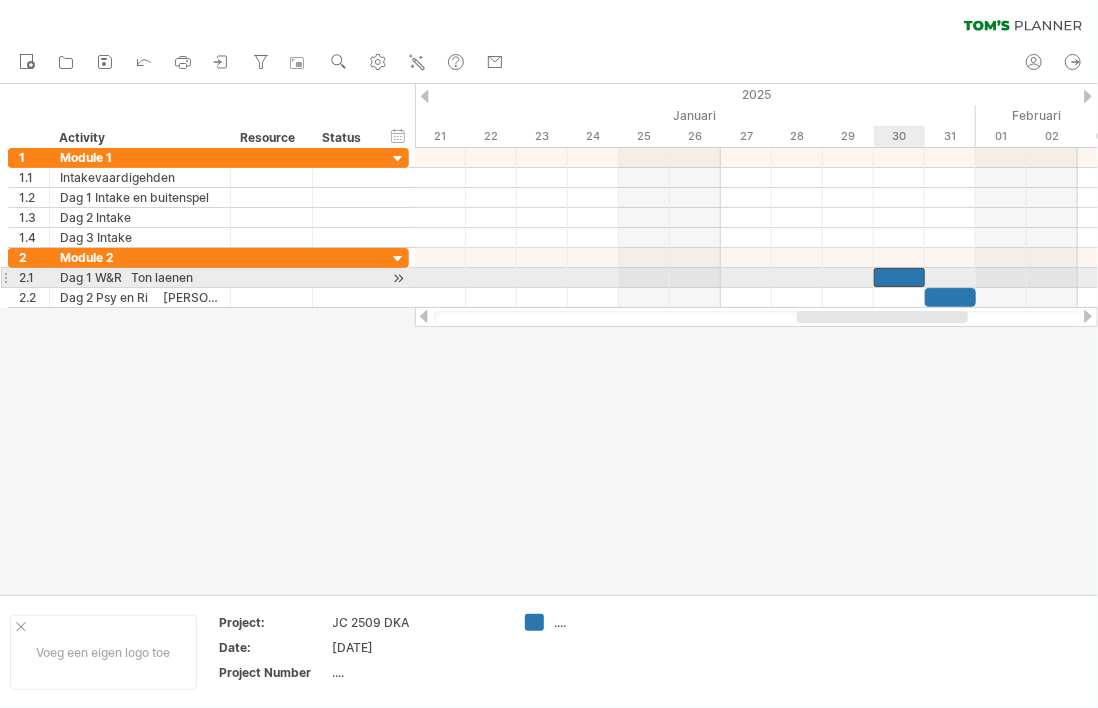 type 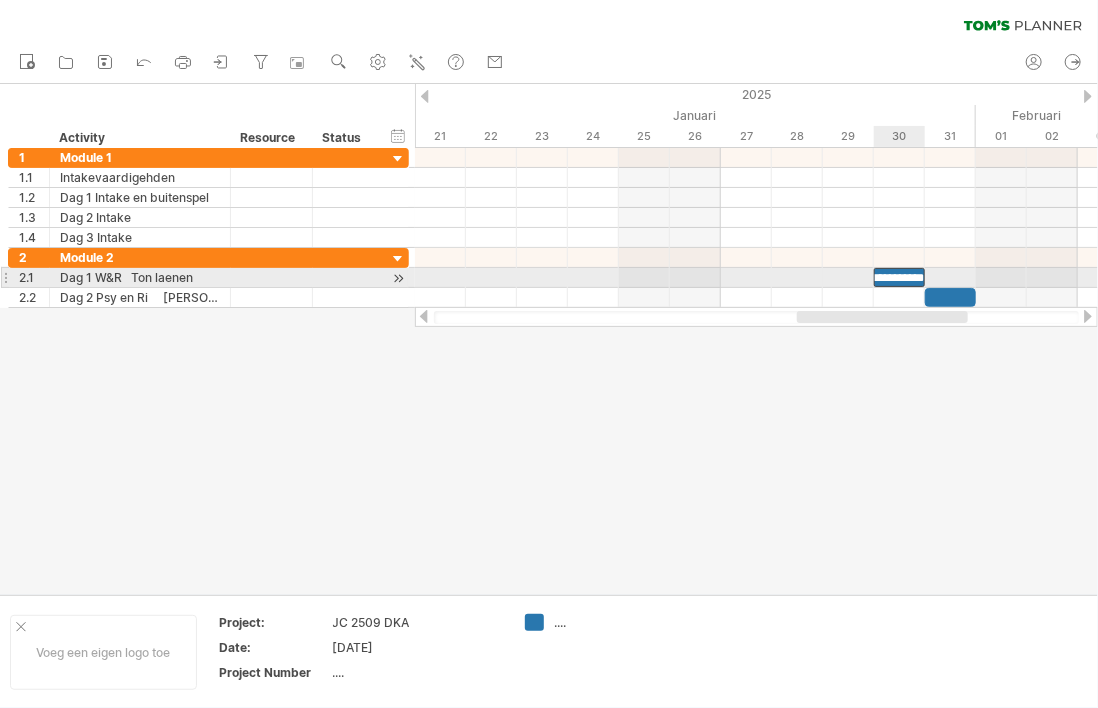 scroll, scrollTop: 0, scrollLeft: 30, axis: horizontal 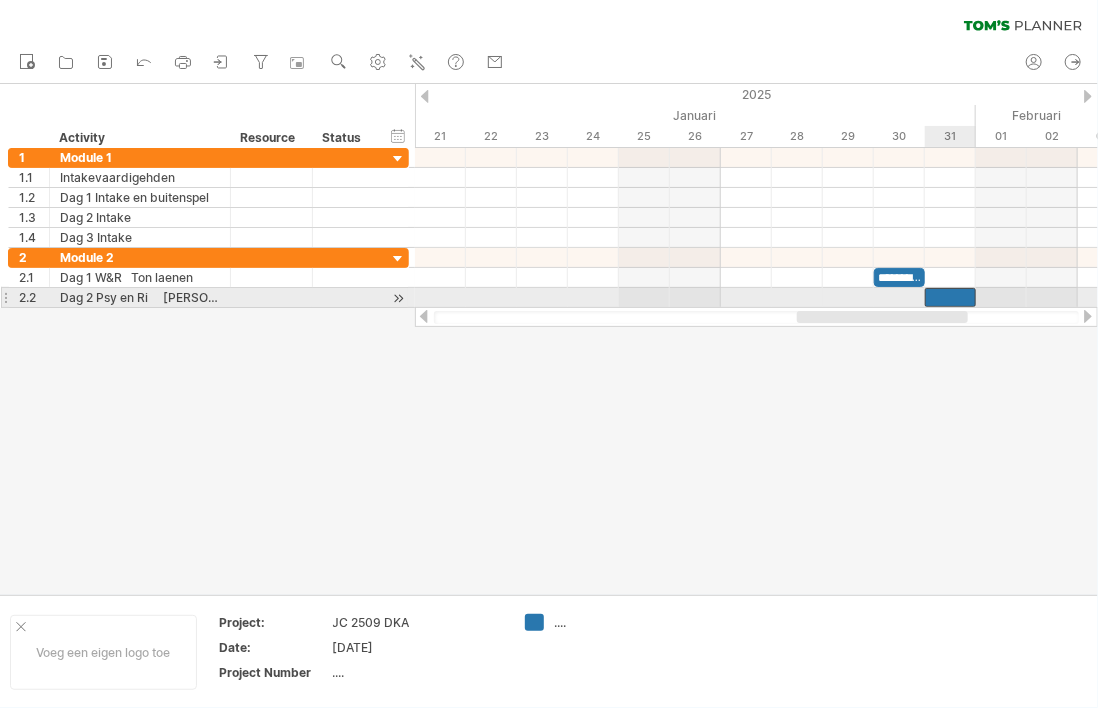 click at bounding box center [950, 297] 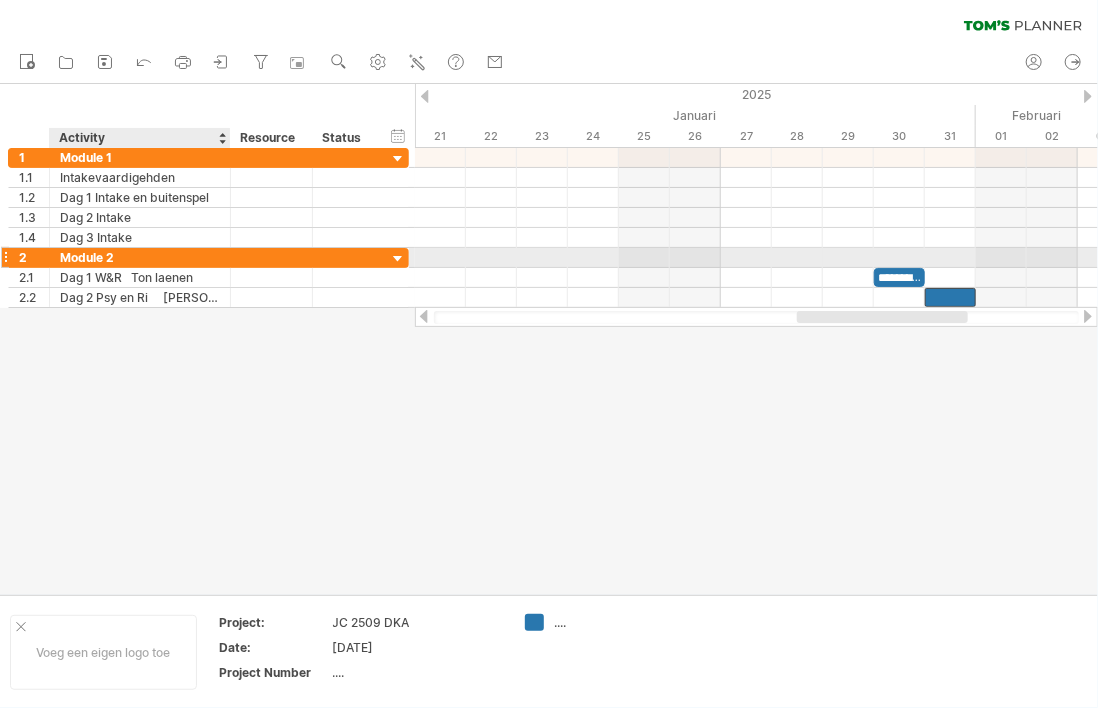 click on "Module 2" at bounding box center (140, 257) 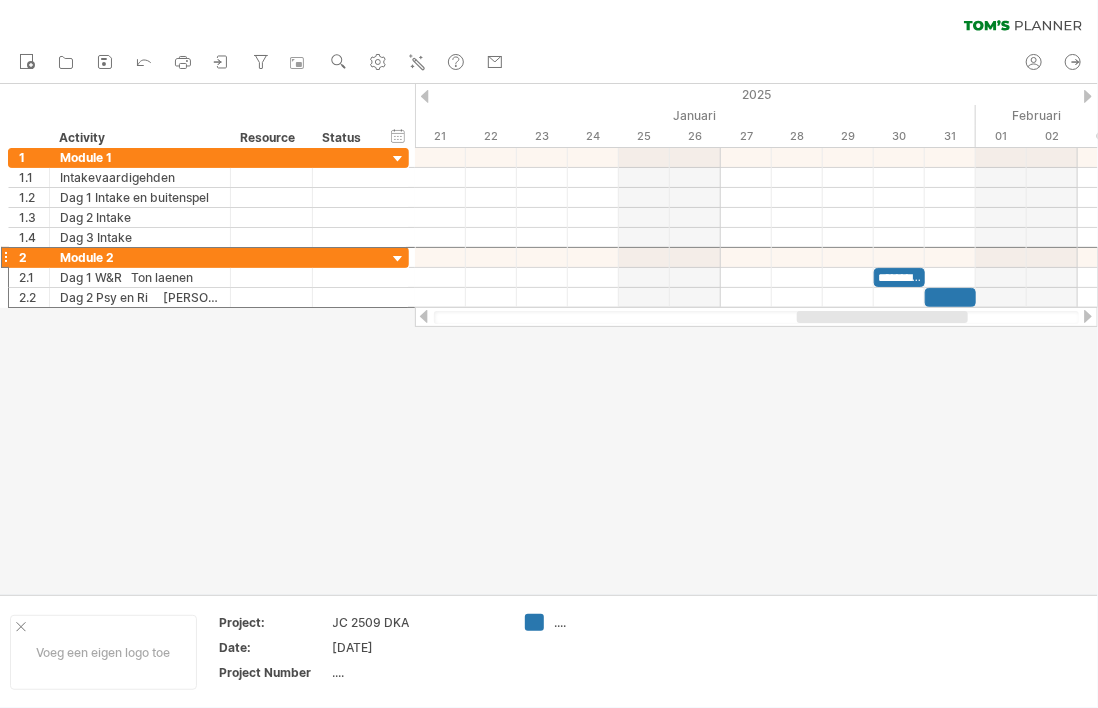 click at bounding box center [425, 96] 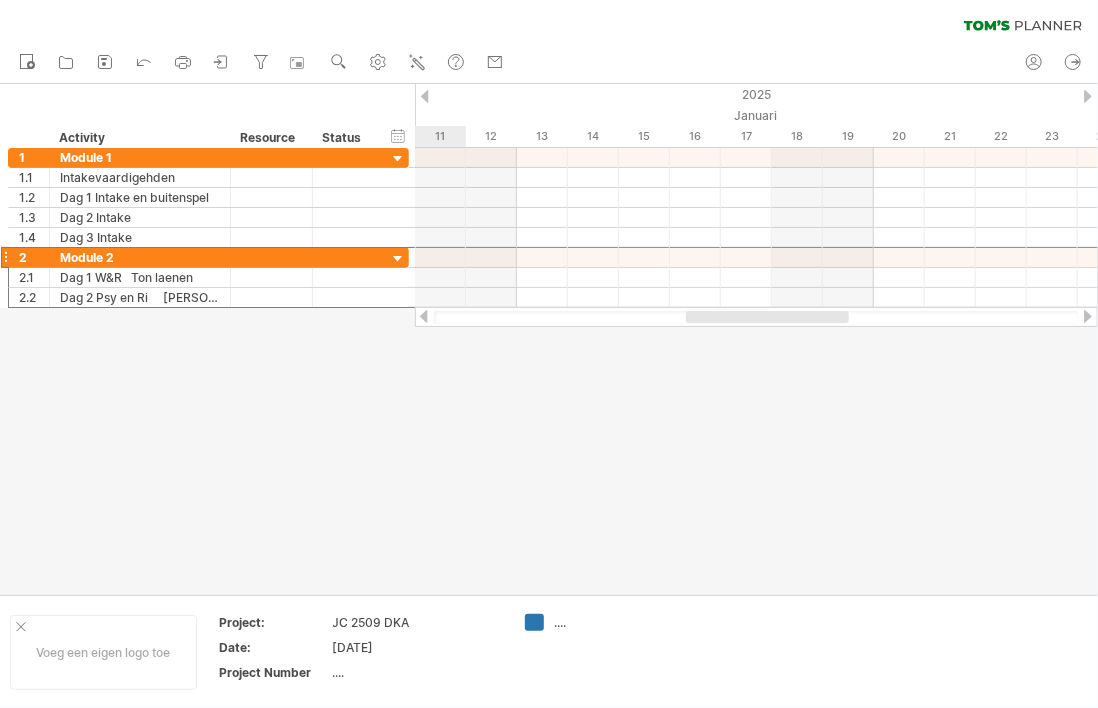 click at bounding box center [425, 96] 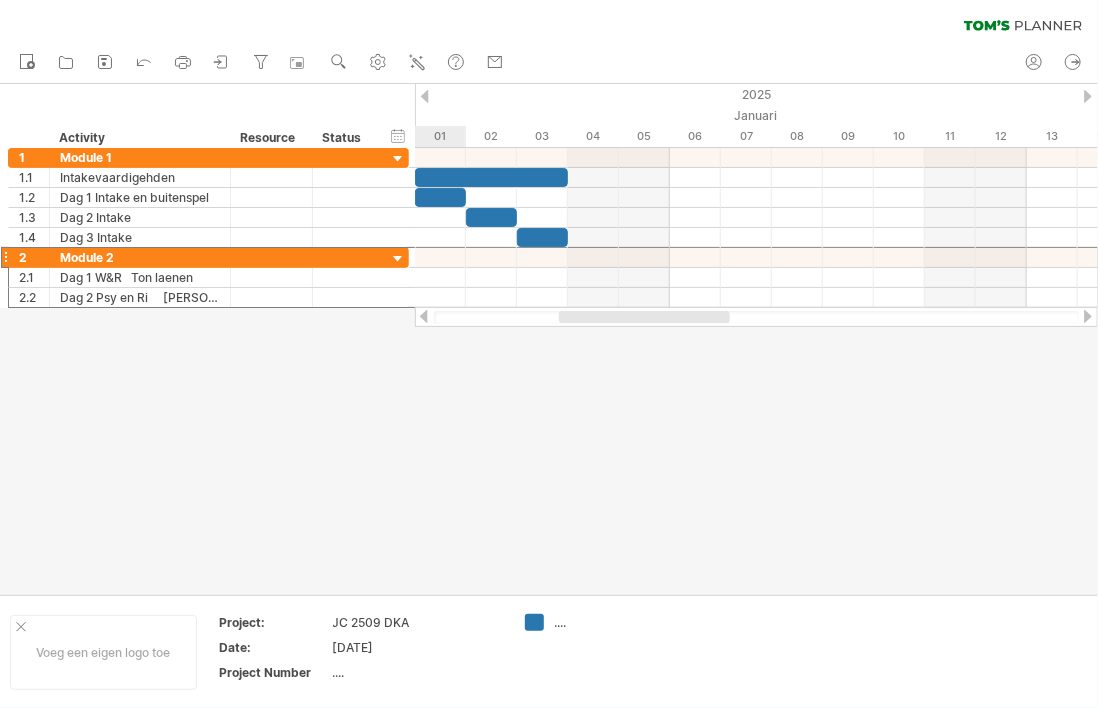 click at bounding box center [425, 96] 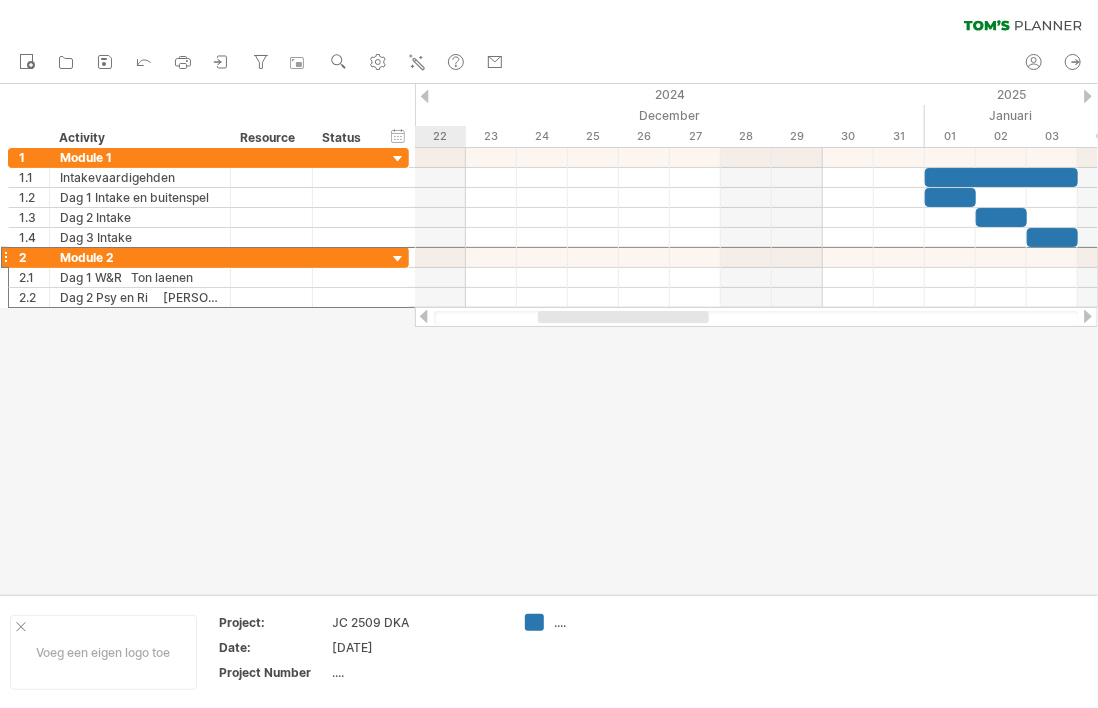 click at bounding box center [1088, 96] 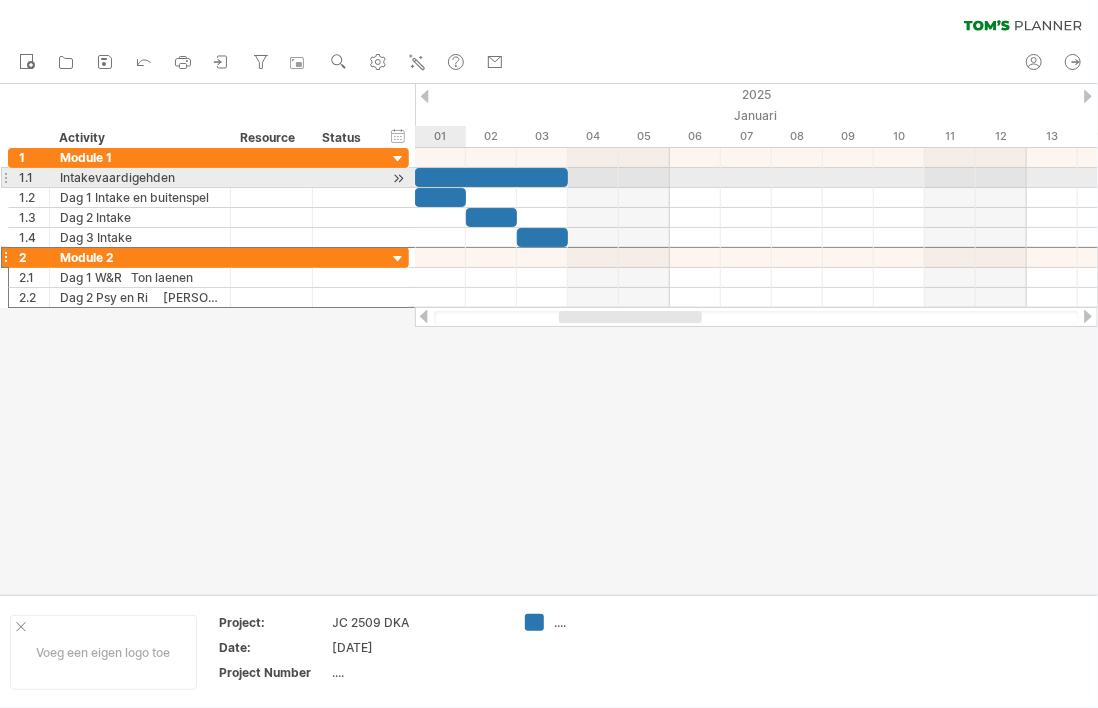 click at bounding box center [491, 177] 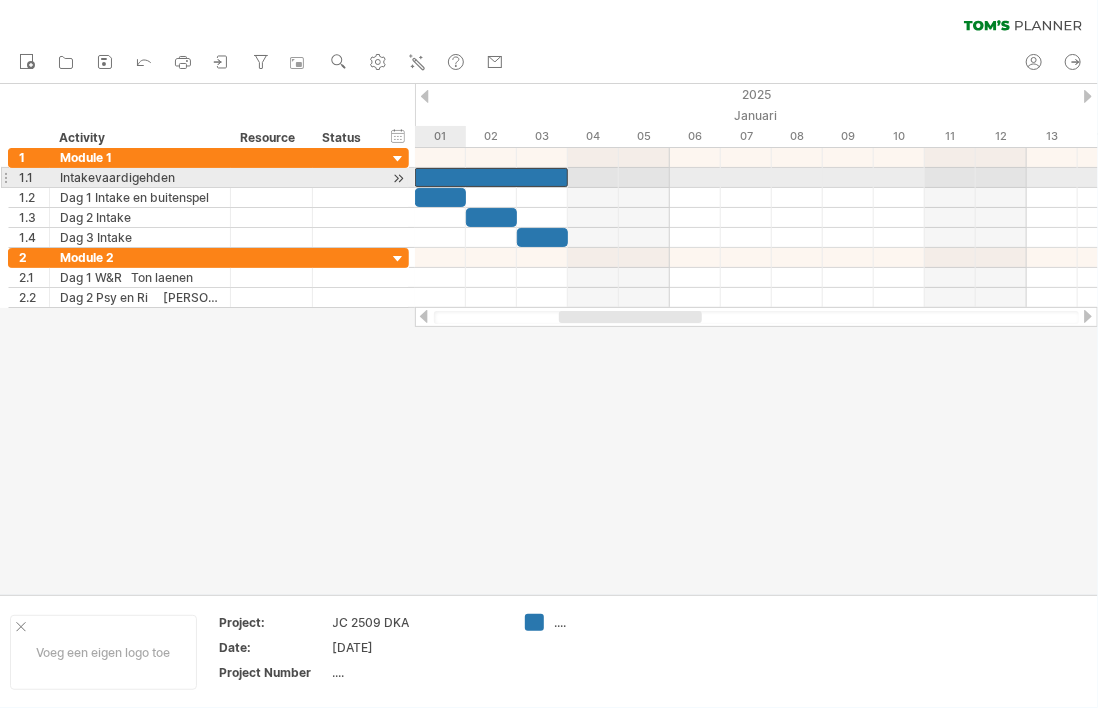 type 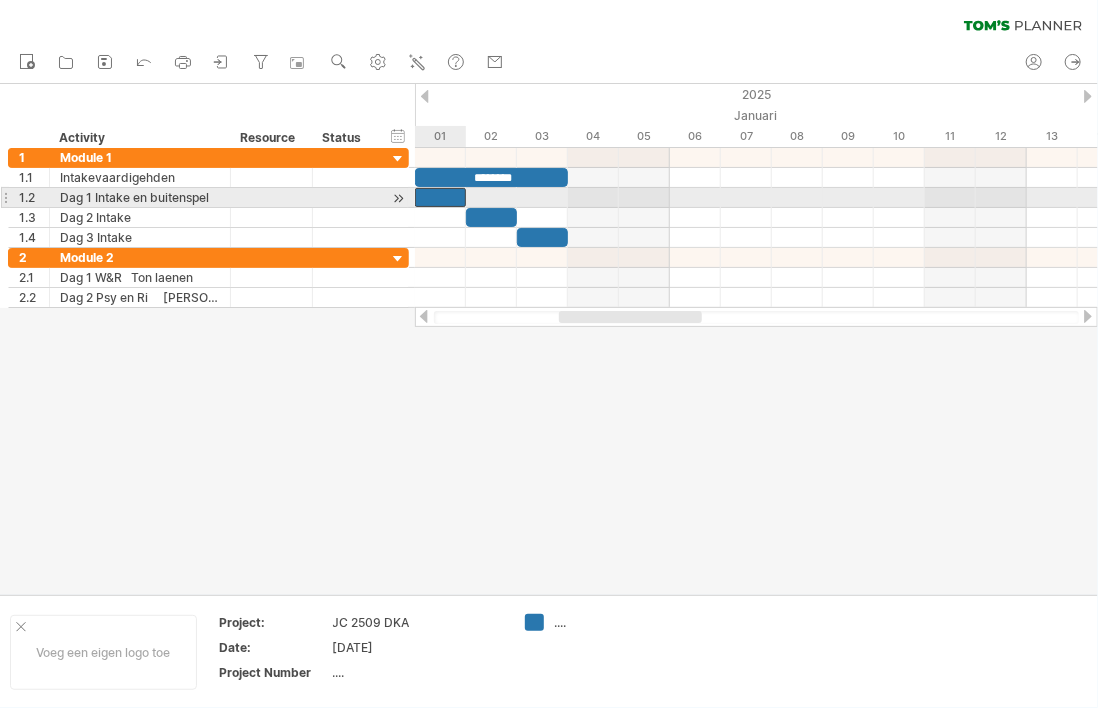click at bounding box center (440, 197) 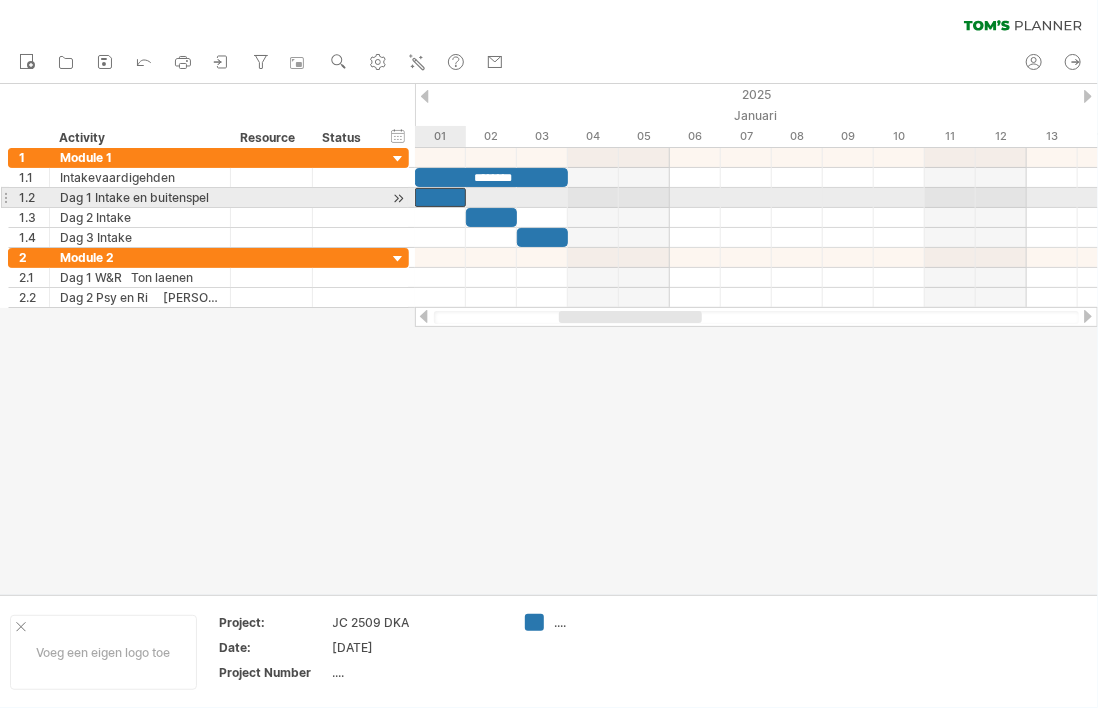 type 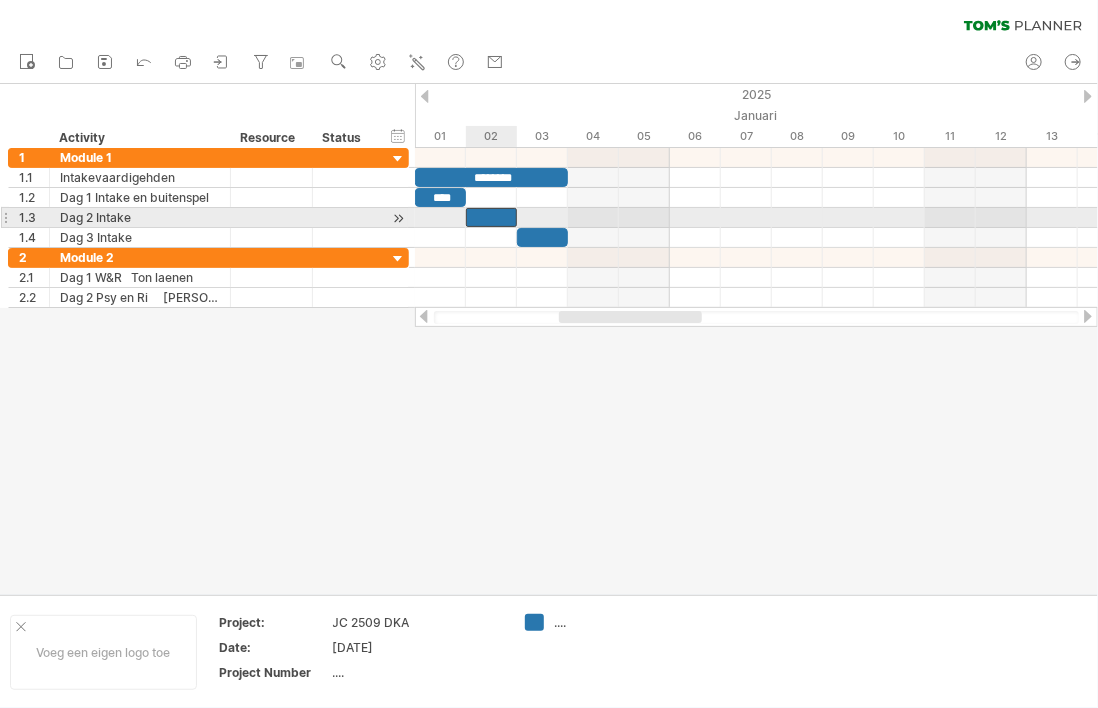 click at bounding box center (491, 217) 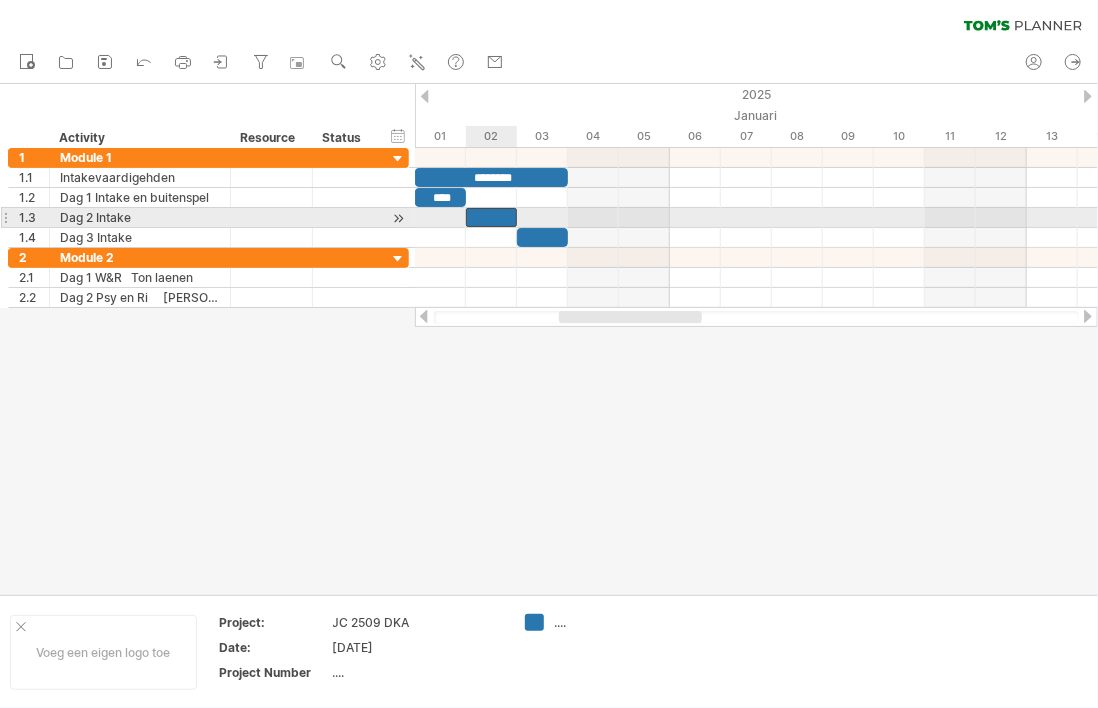 type 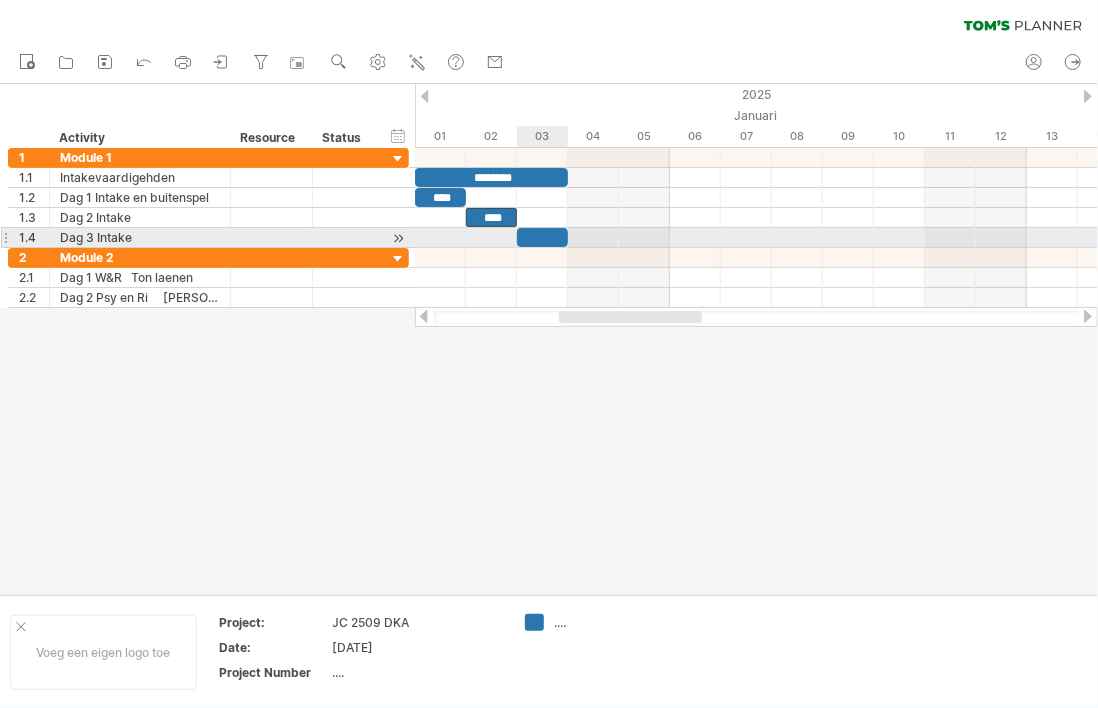 click at bounding box center (542, 237) 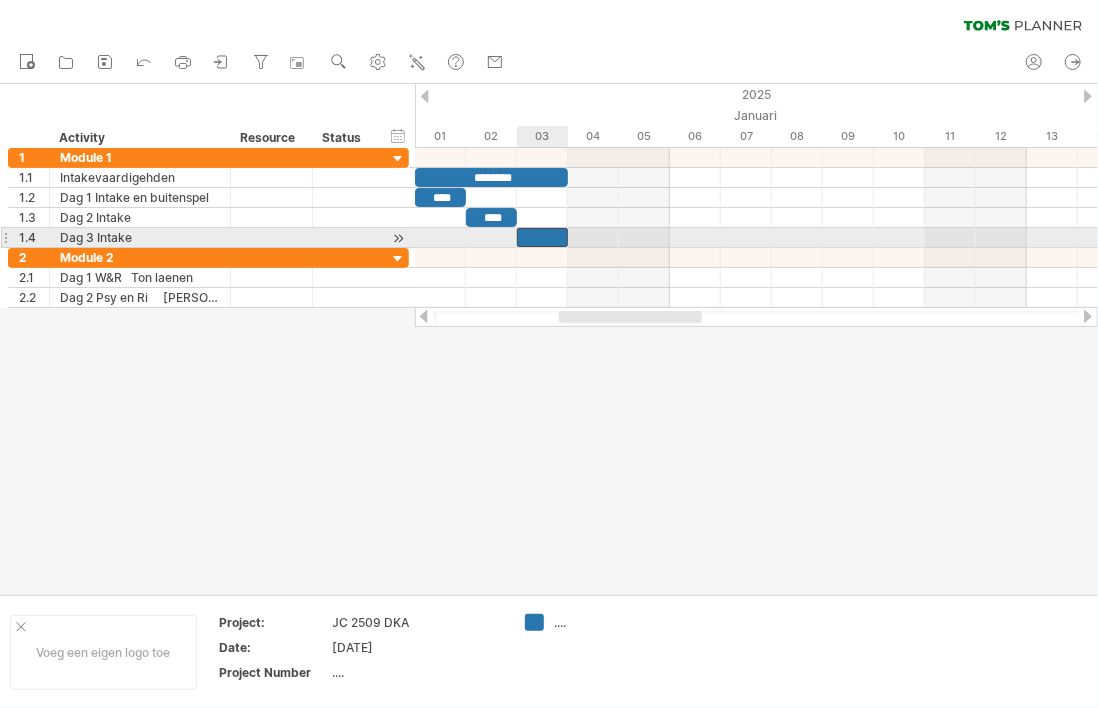 type 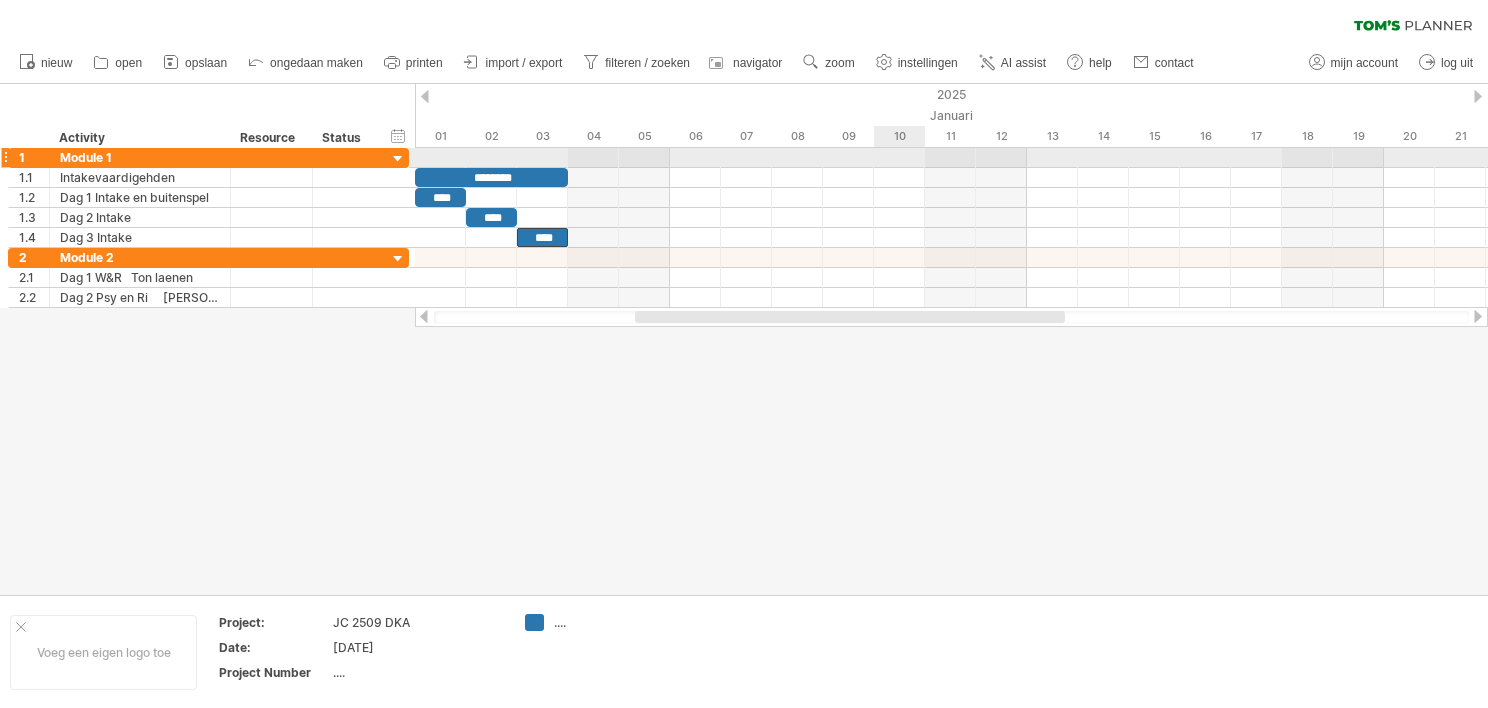 click at bounding box center [951, 158] 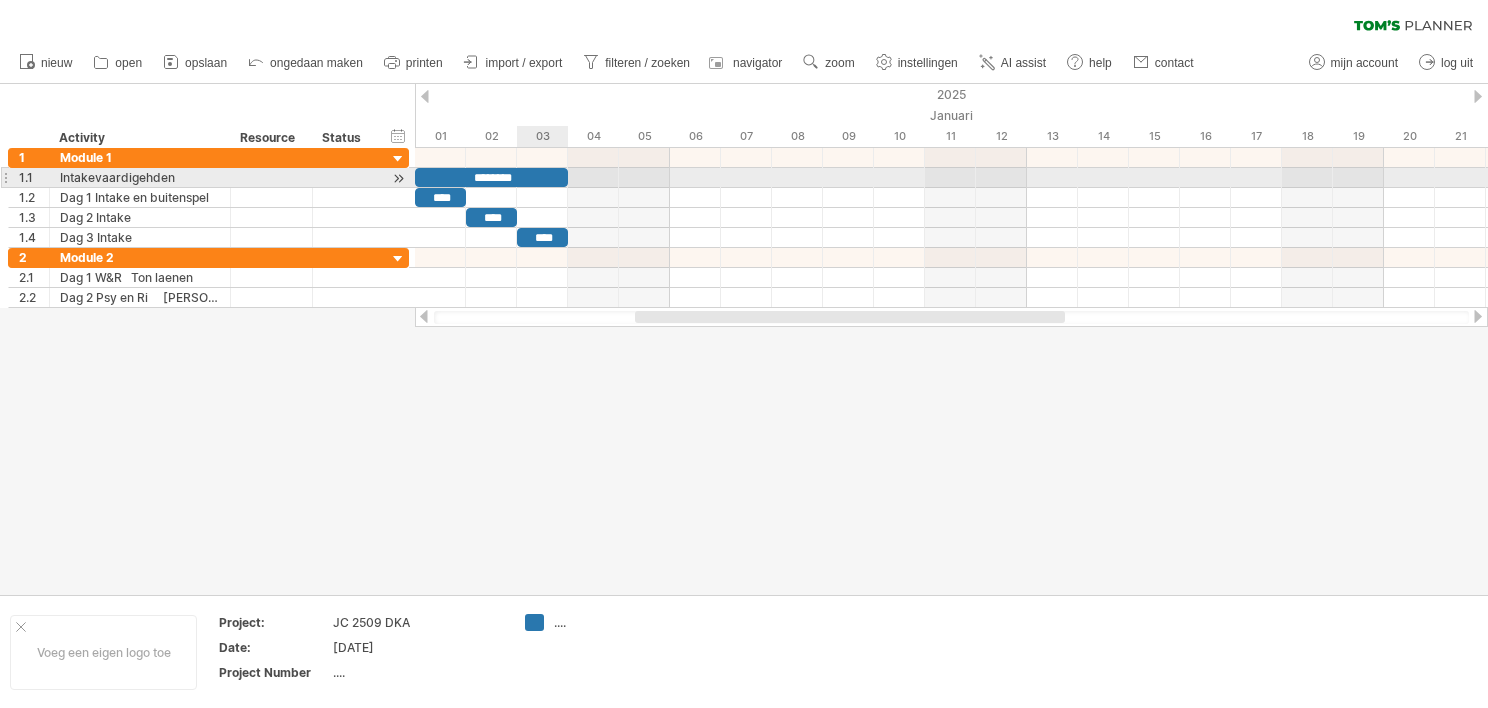 click on "********" at bounding box center [491, 177] 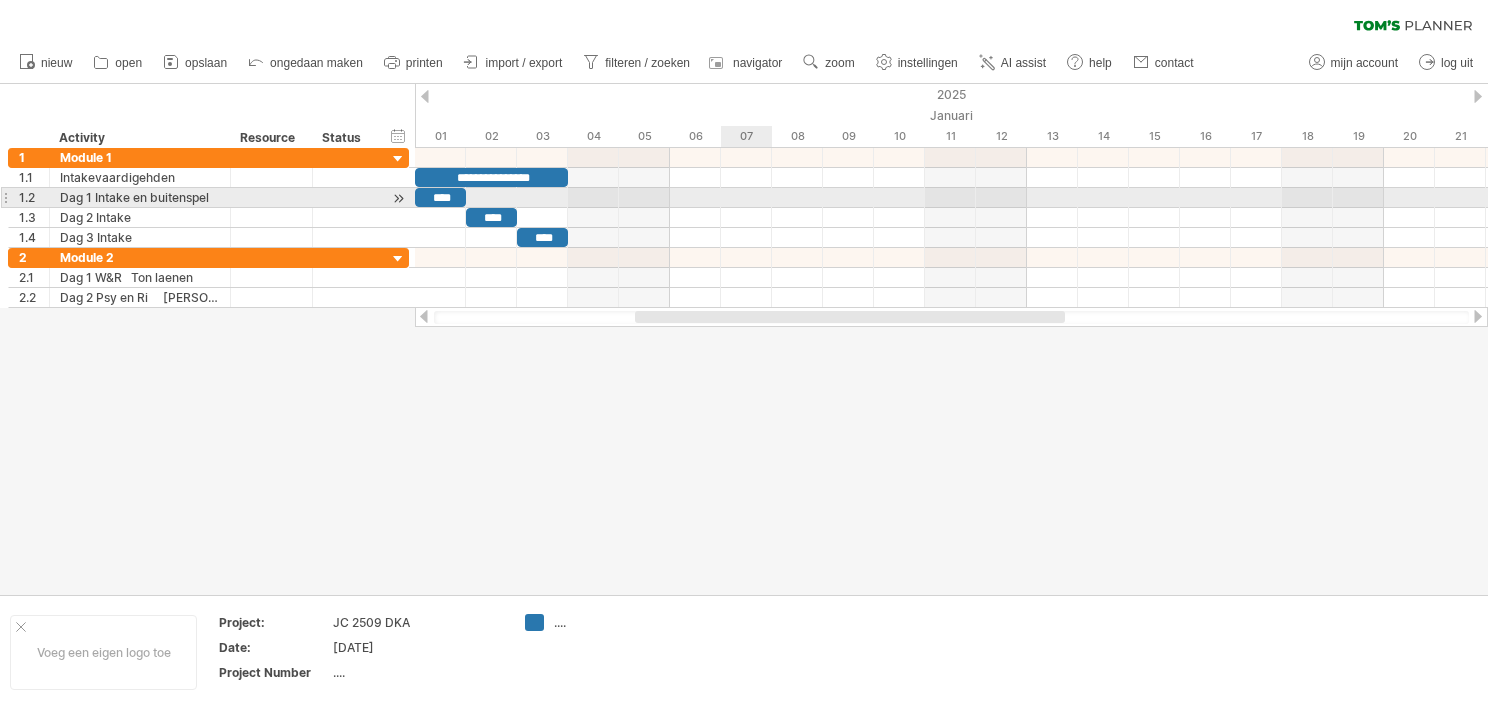 click at bounding box center (951, 198) 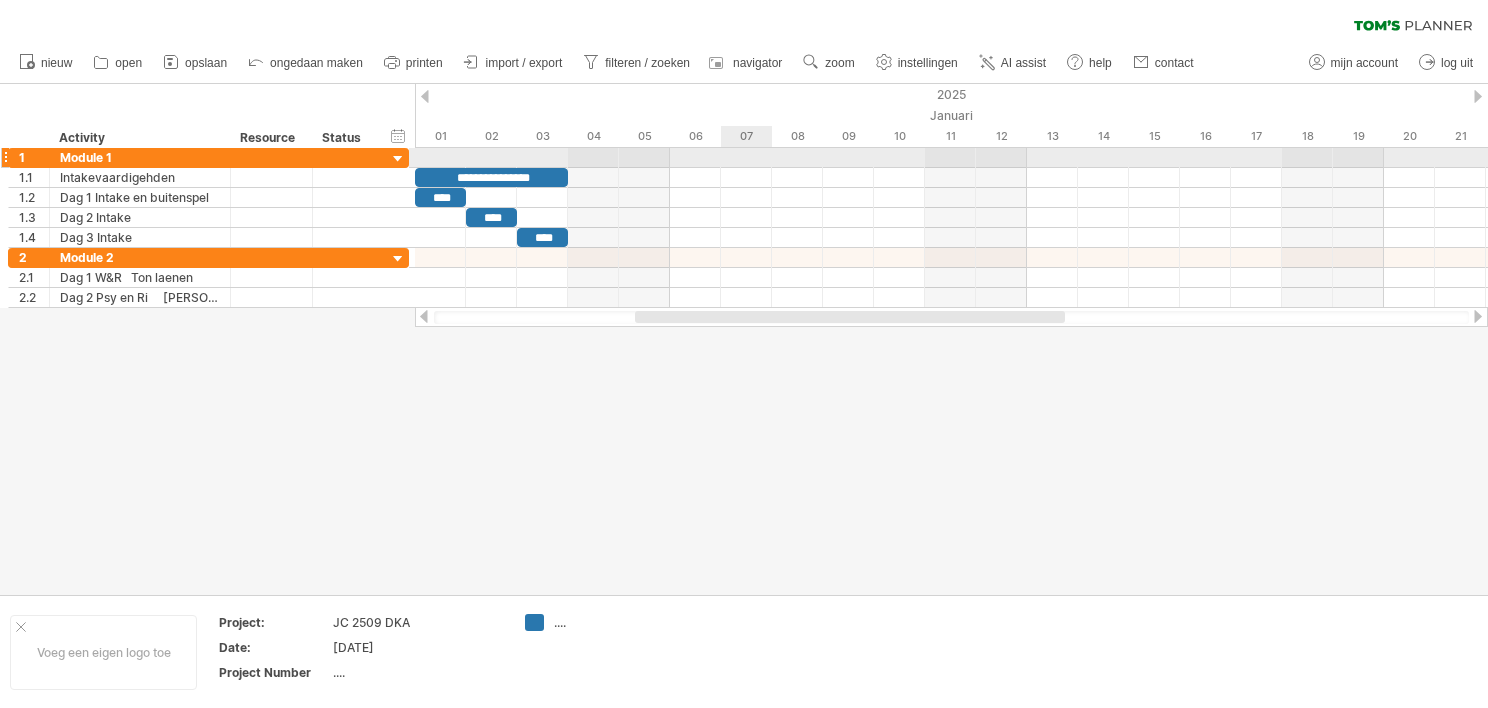 click at bounding box center (951, 158) 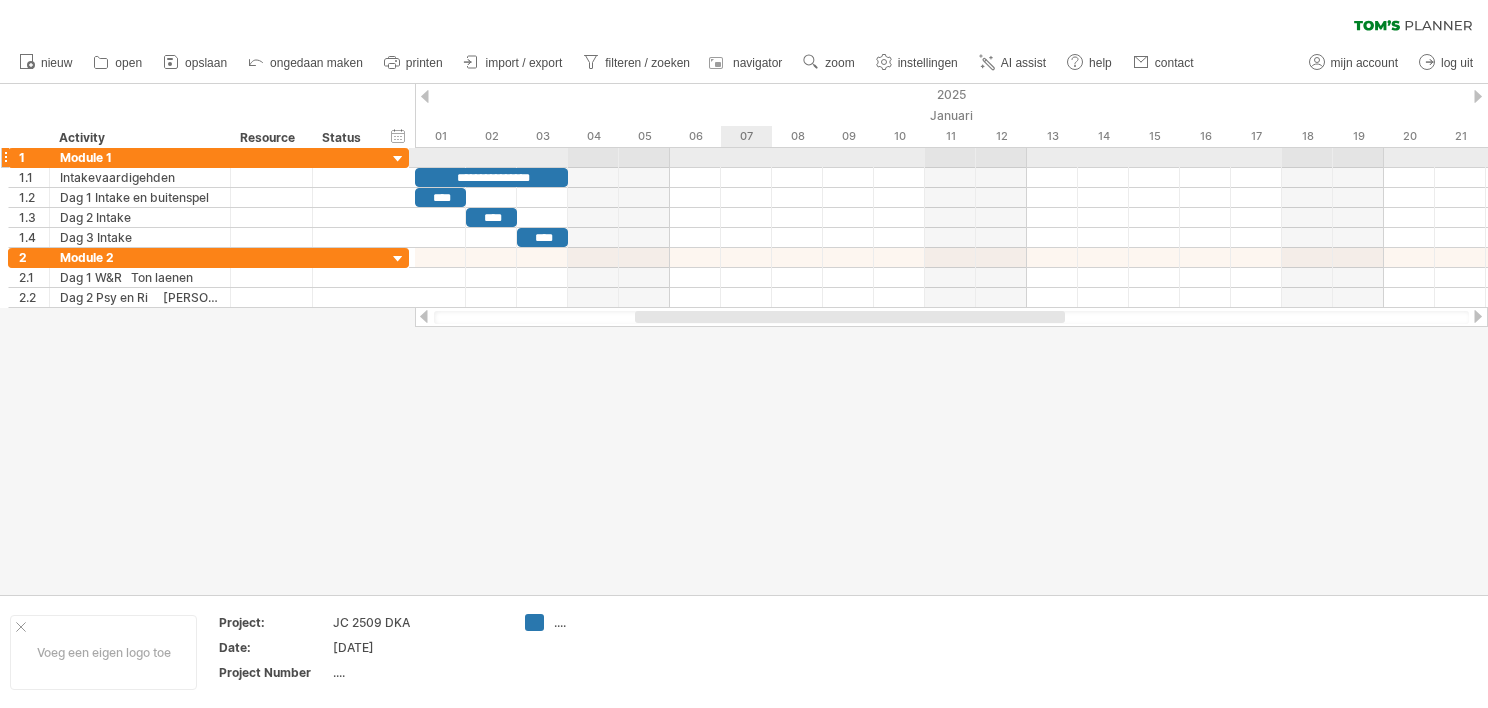 click at bounding box center (951, 158) 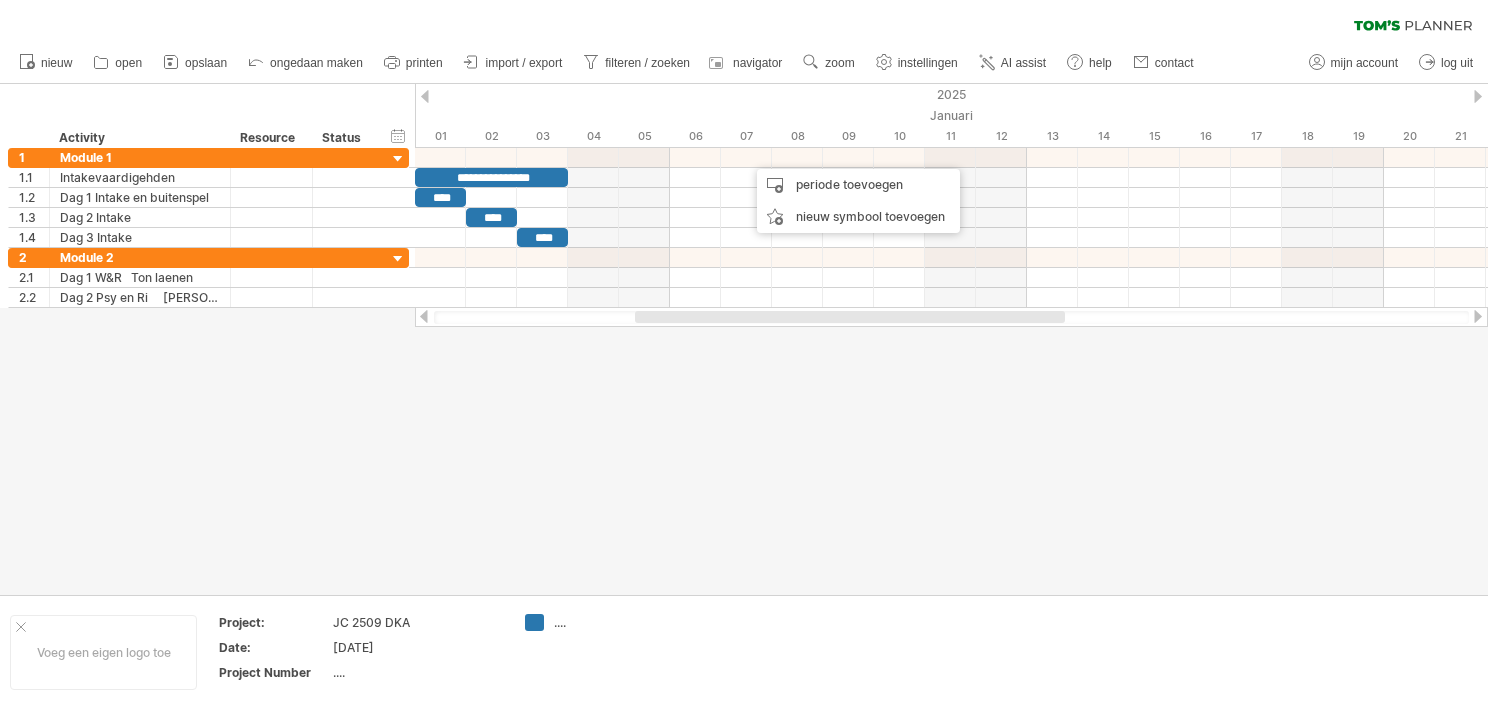 click at bounding box center (744, 339) 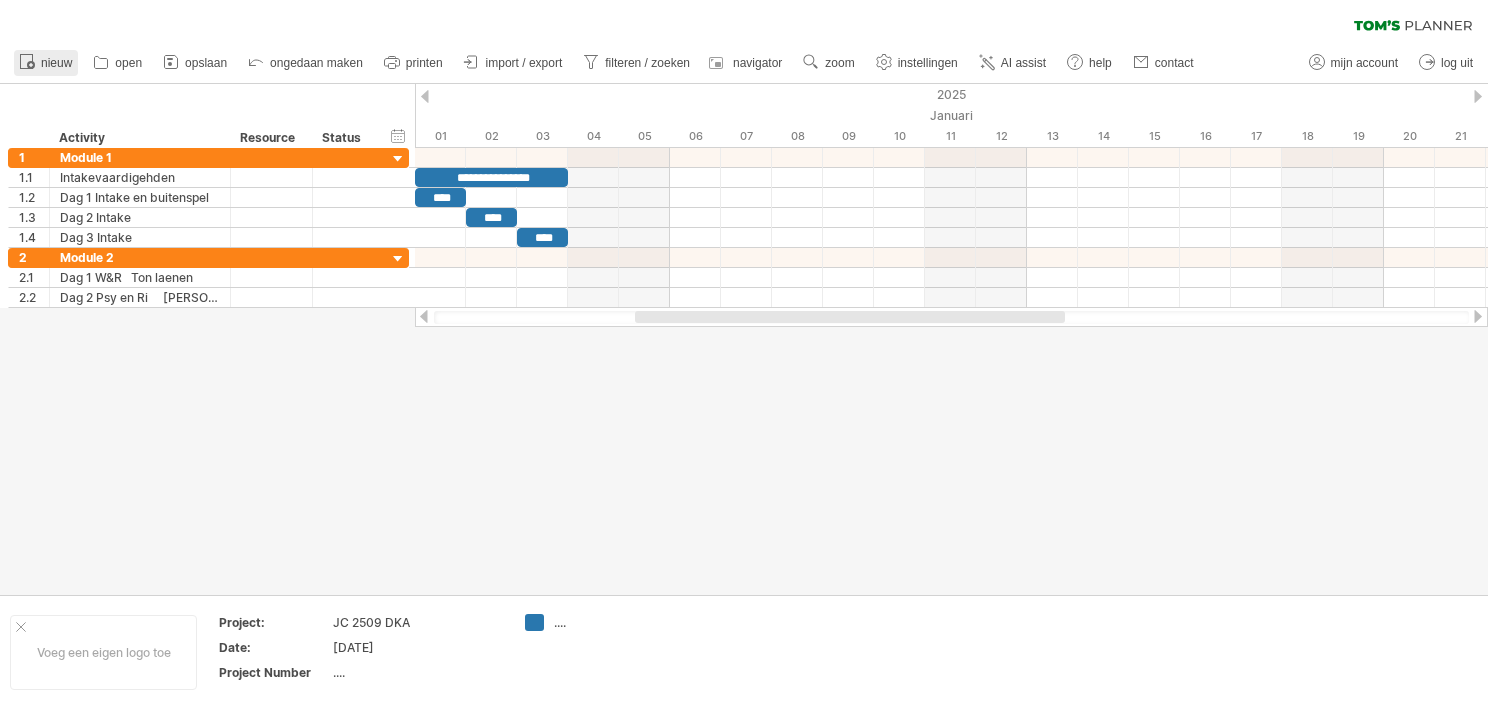 click 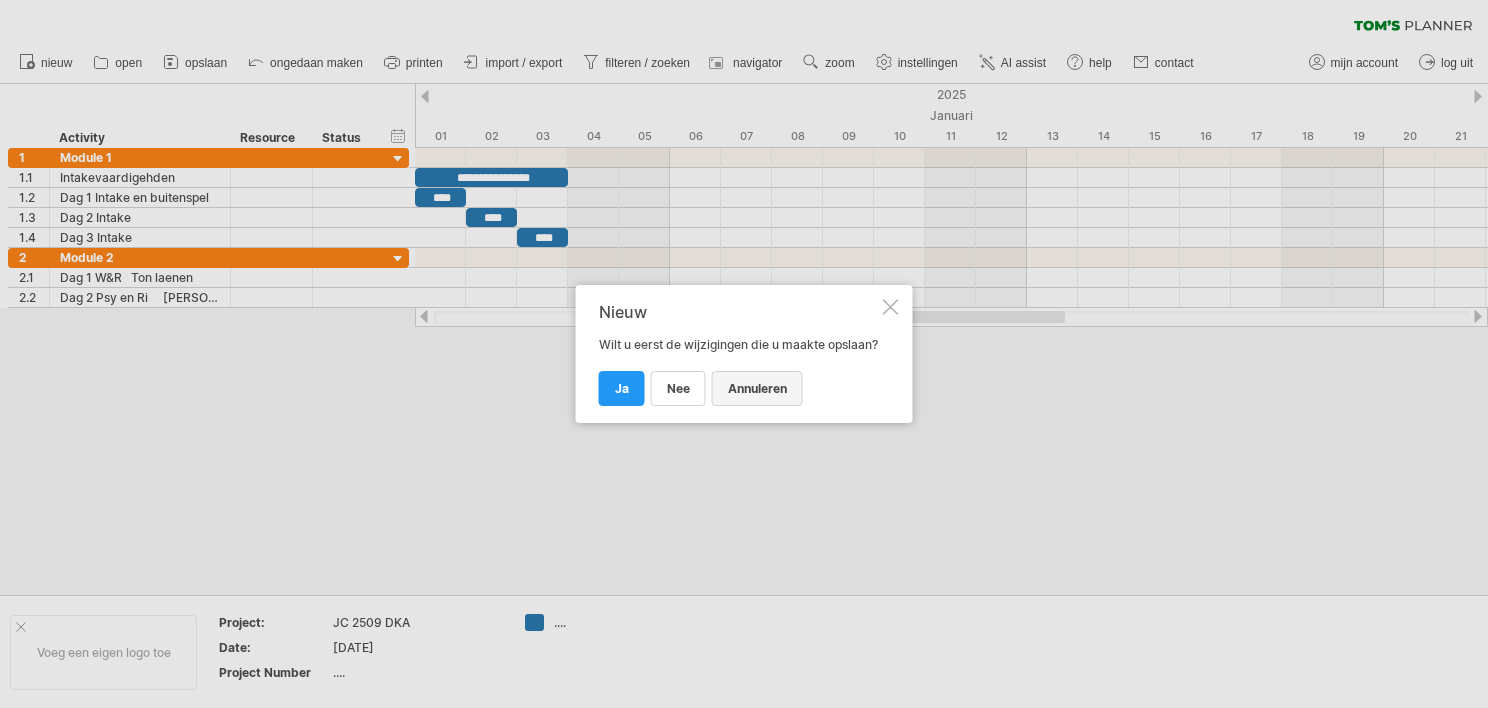 click on "annuleren" at bounding box center (757, 388) 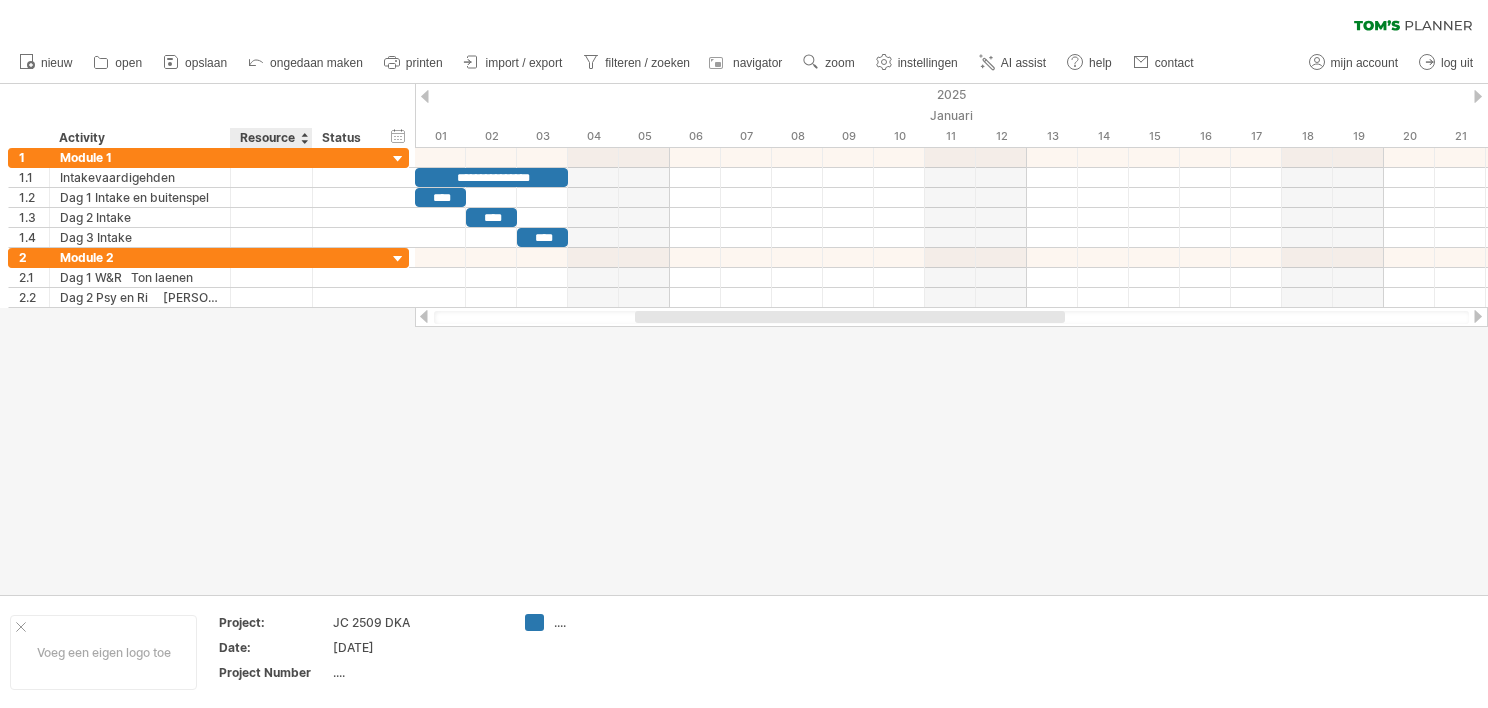 click on "Resource" at bounding box center (270, 138) 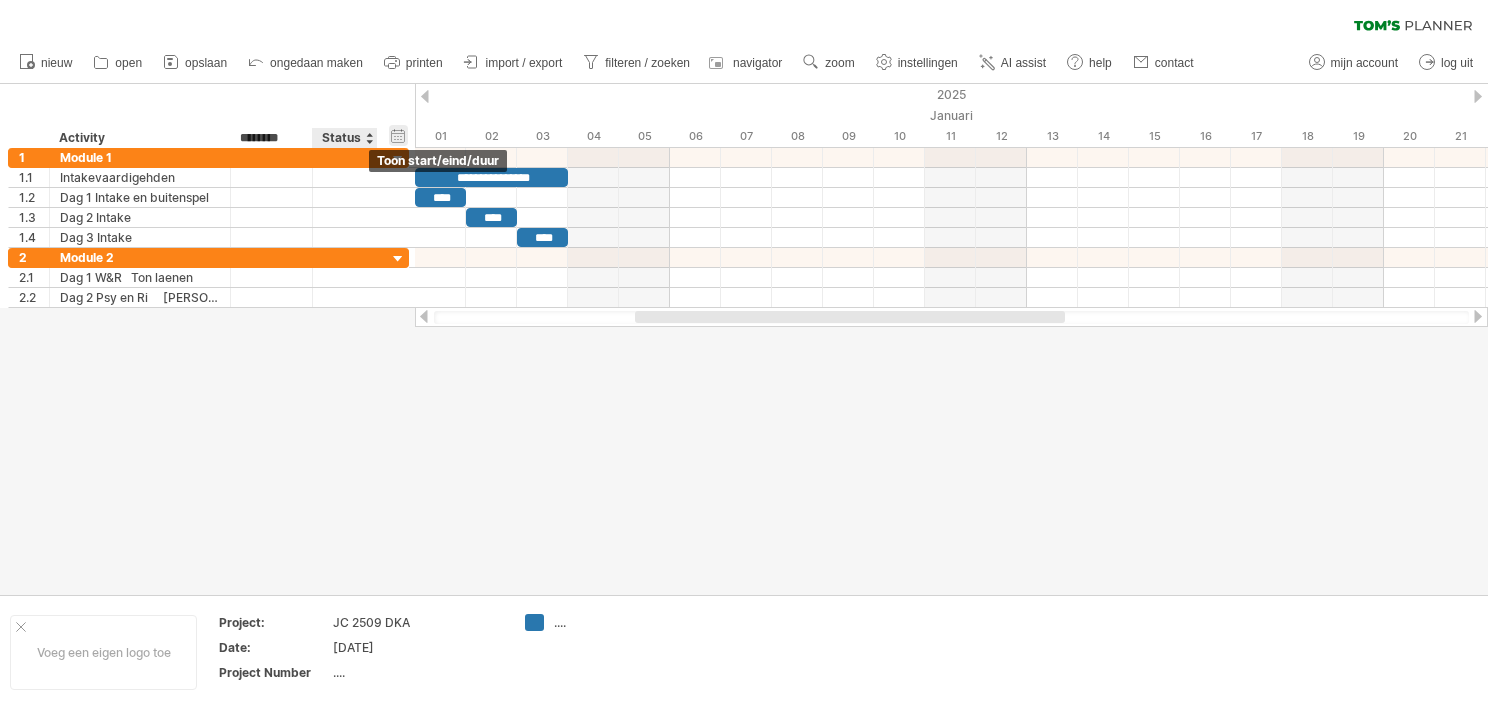 click on "verberg start/eind/duur toon start/eind/duur" at bounding box center (398, 135) 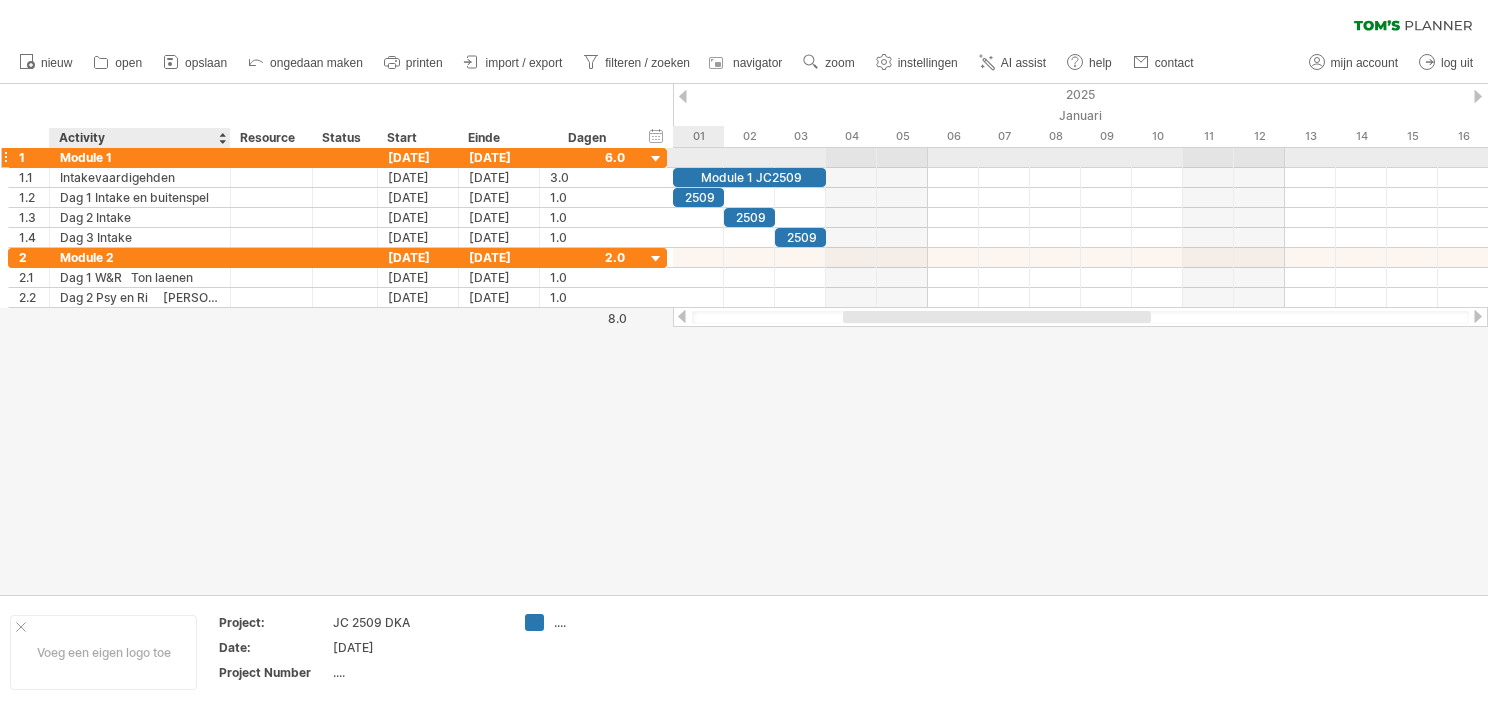 click on "Module 1" at bounding box center (140, 157) 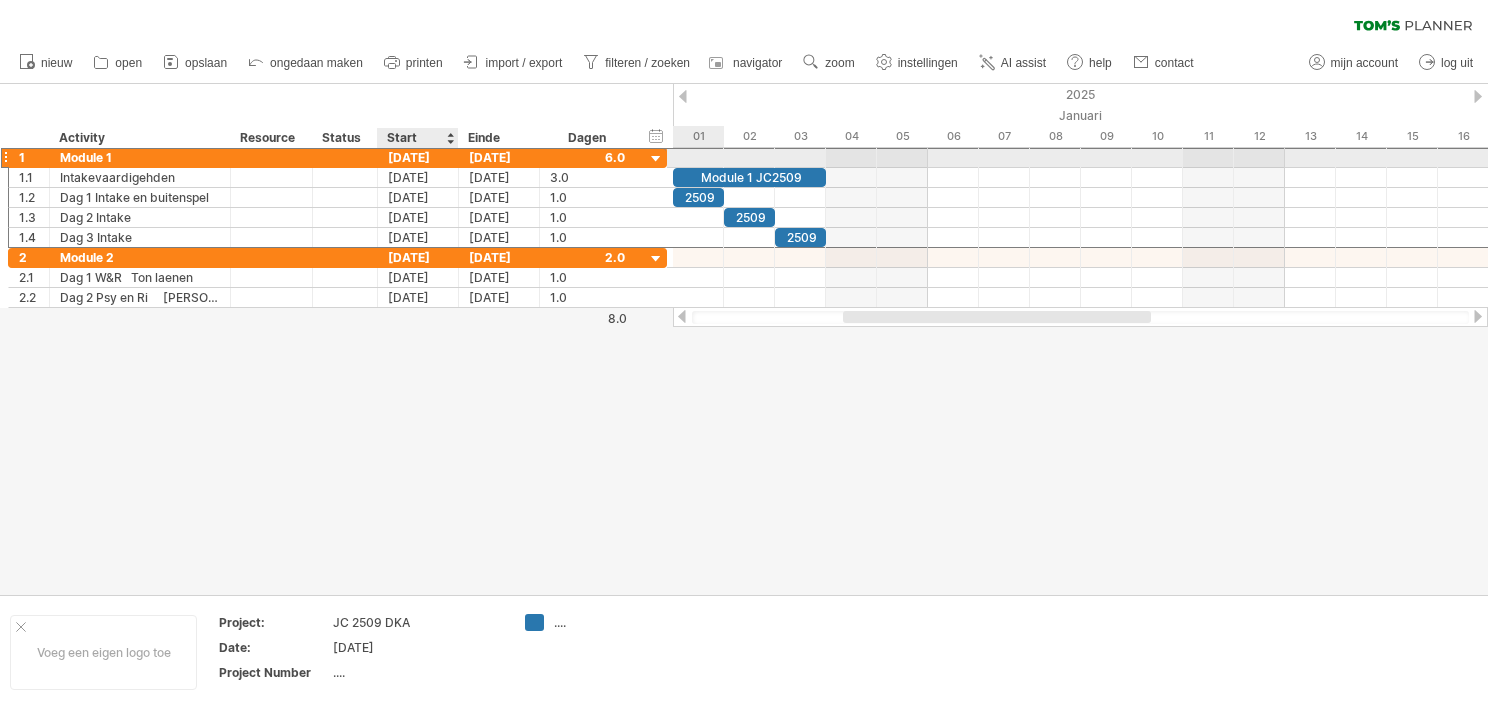 click on "[DATE]" at bounding box center (418, 157) 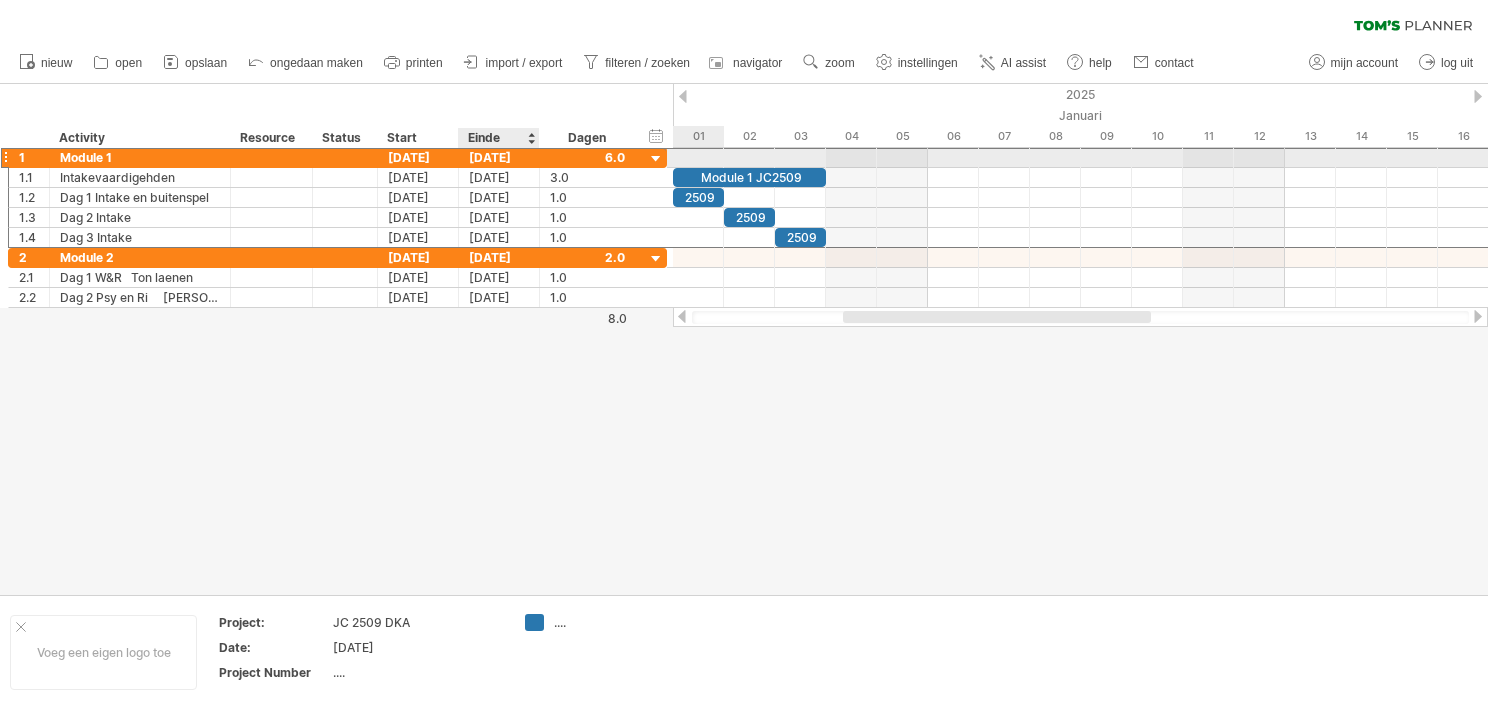click on "[DATE]" at bounding box center [499, 157] 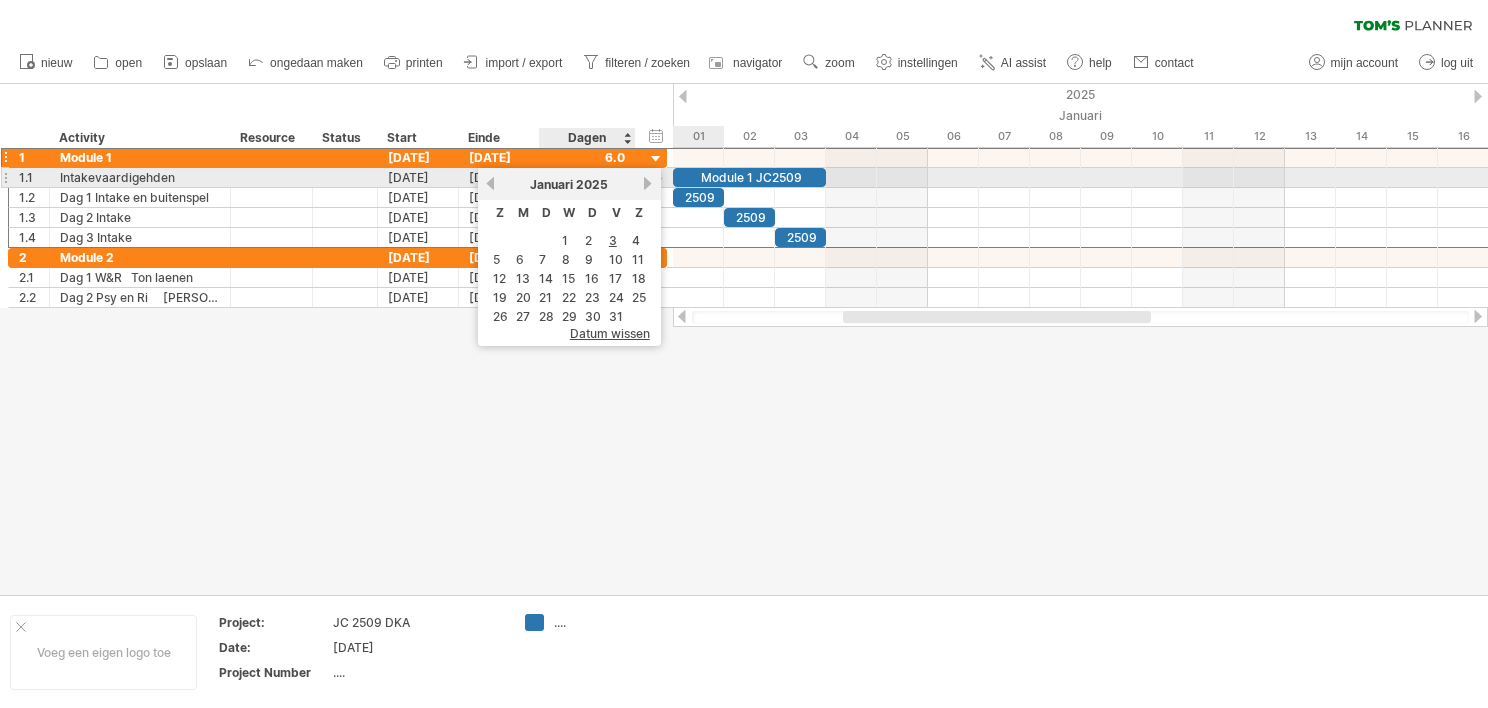 click on "volgende" at bounding box center (648, 183) 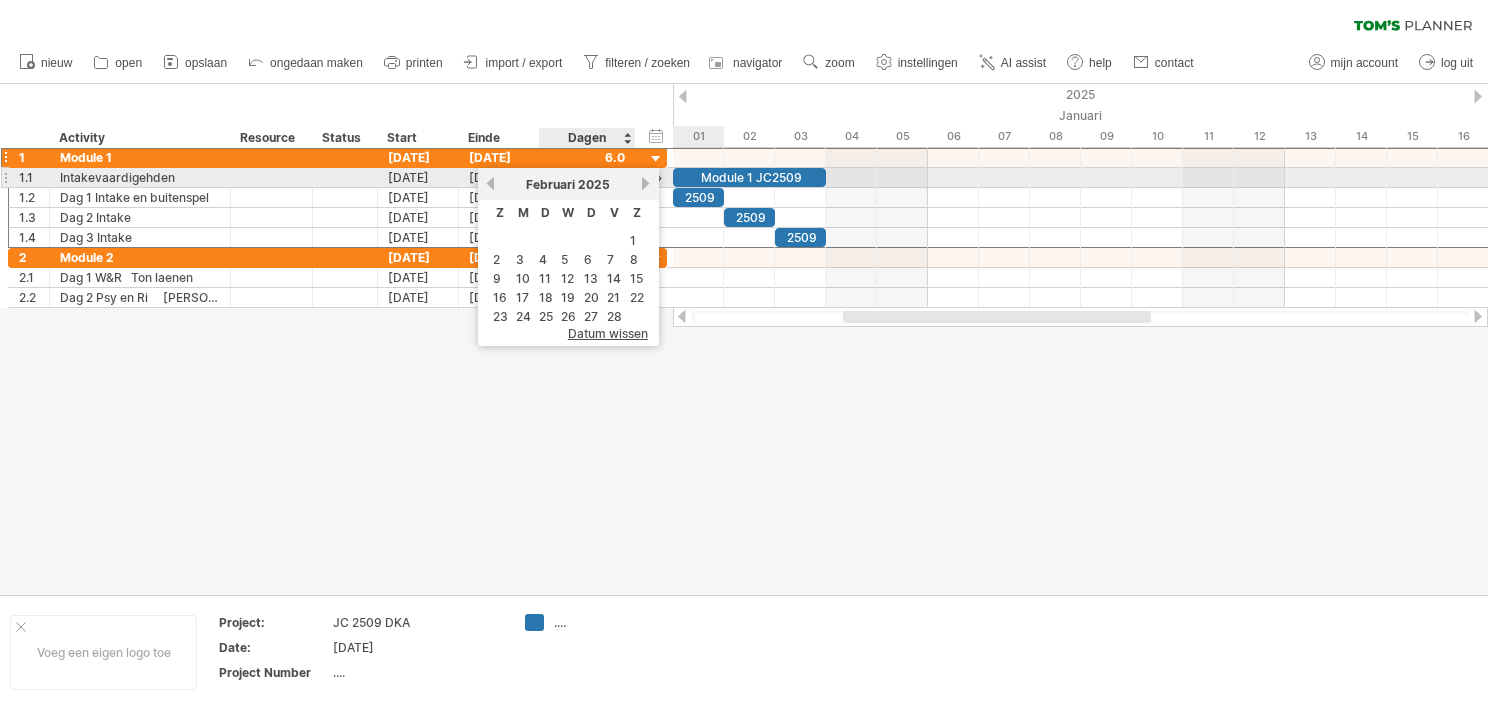 click on "volgende" at bounding box center [646, 183] 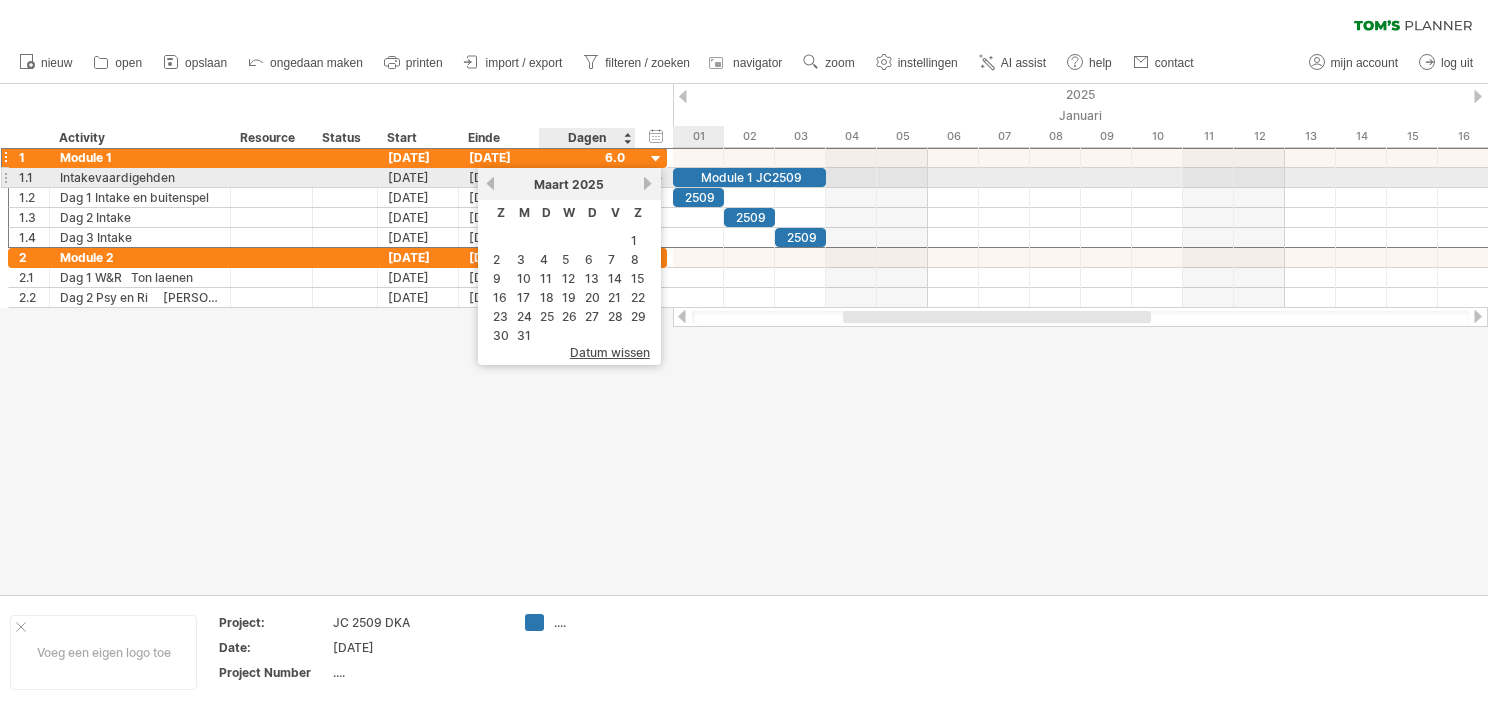 click on "volgende" at bounding box center (648, 183) 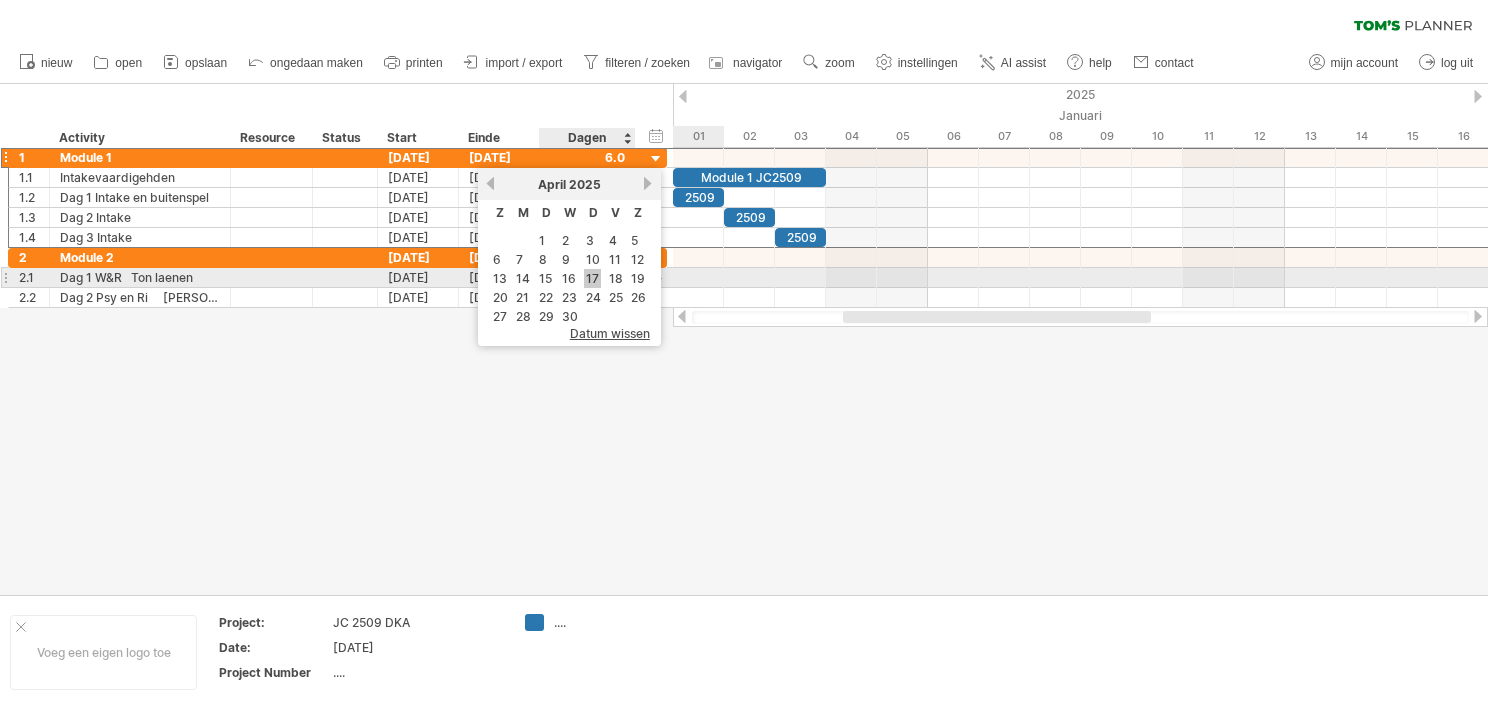 click on "17" at bounding box center [592, 278] 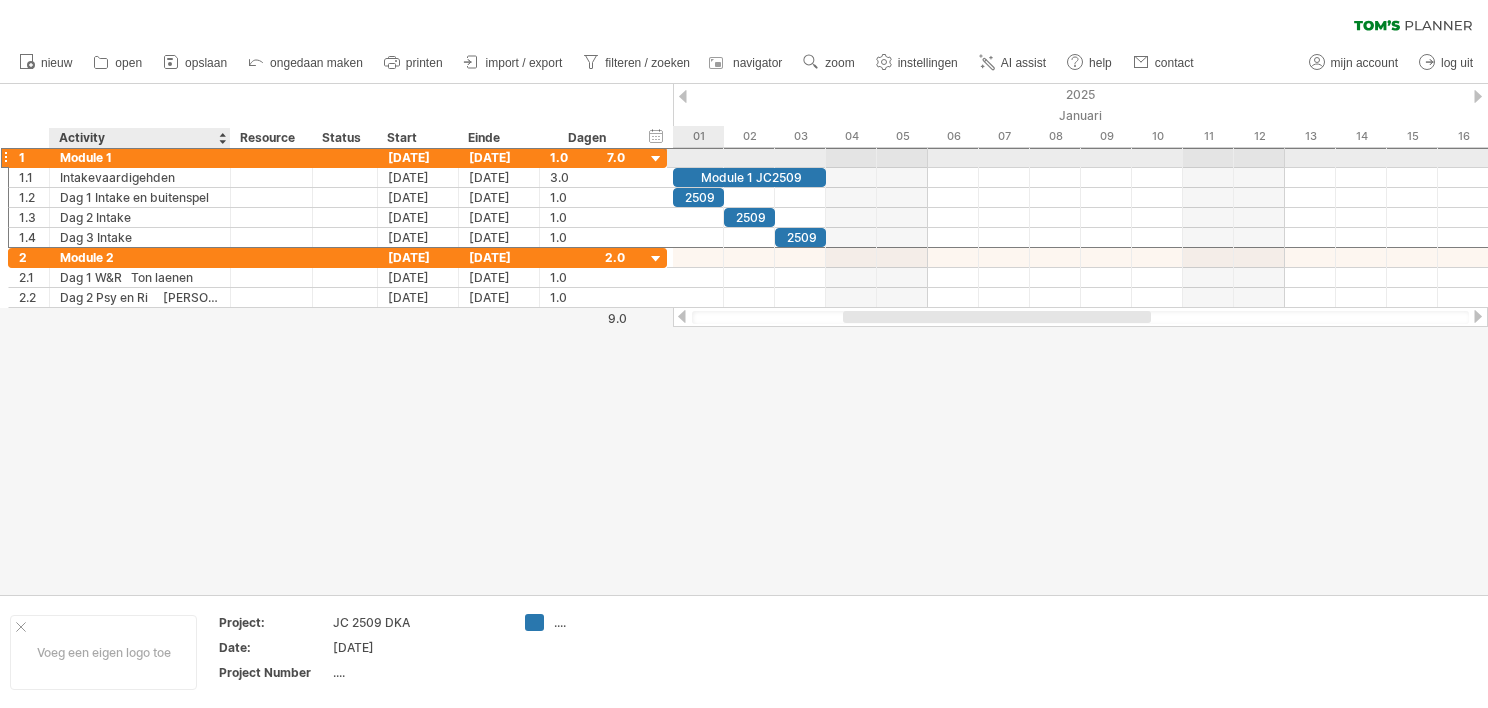 click on "Module 1" at bounding box center (140, 157) 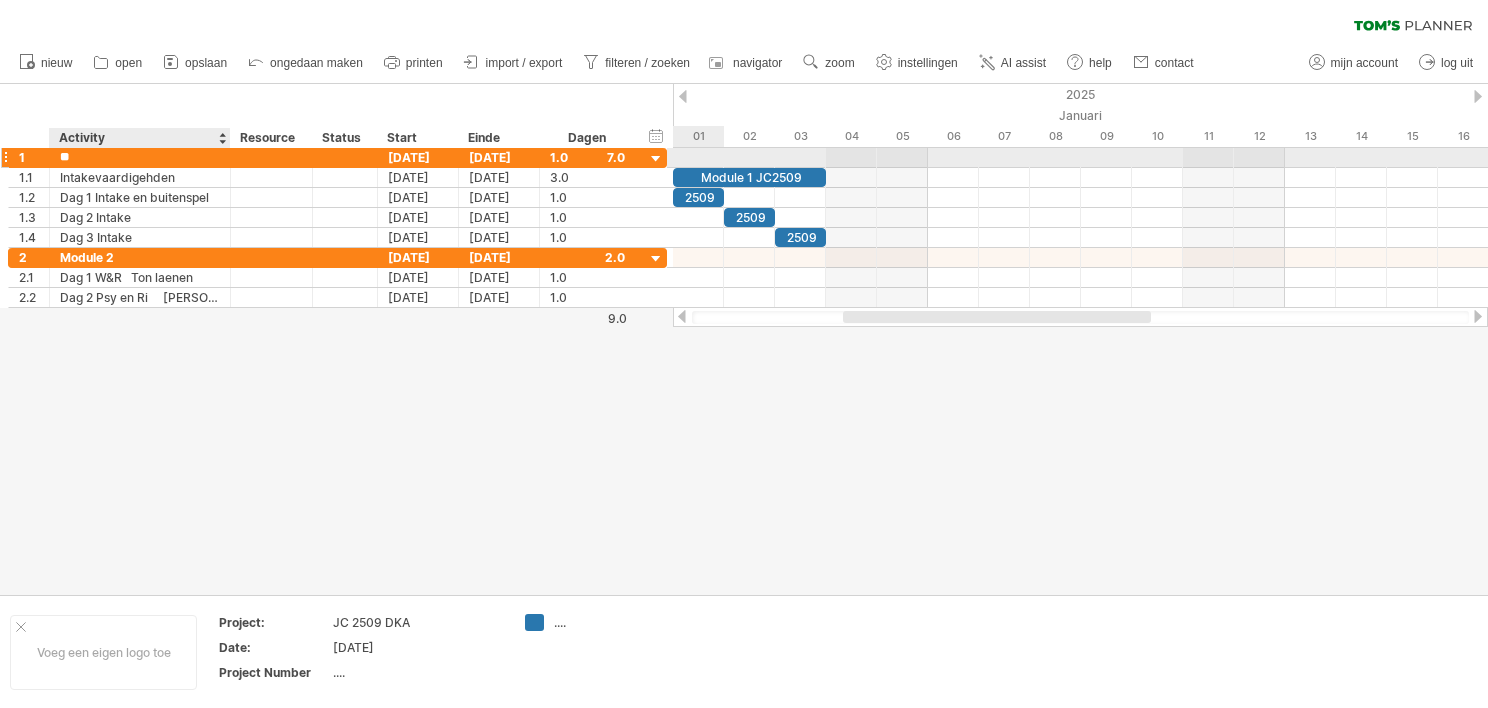 type on "*" 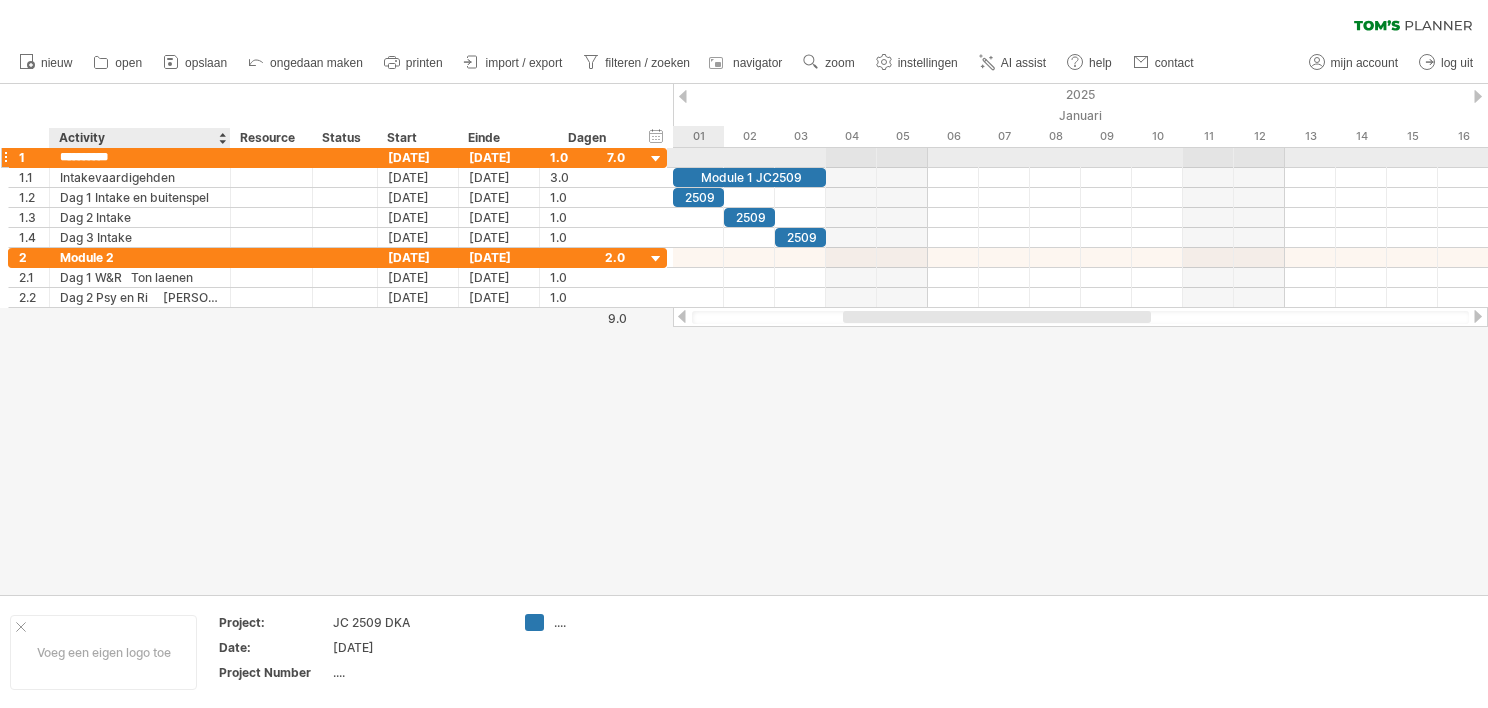 type on "**********" 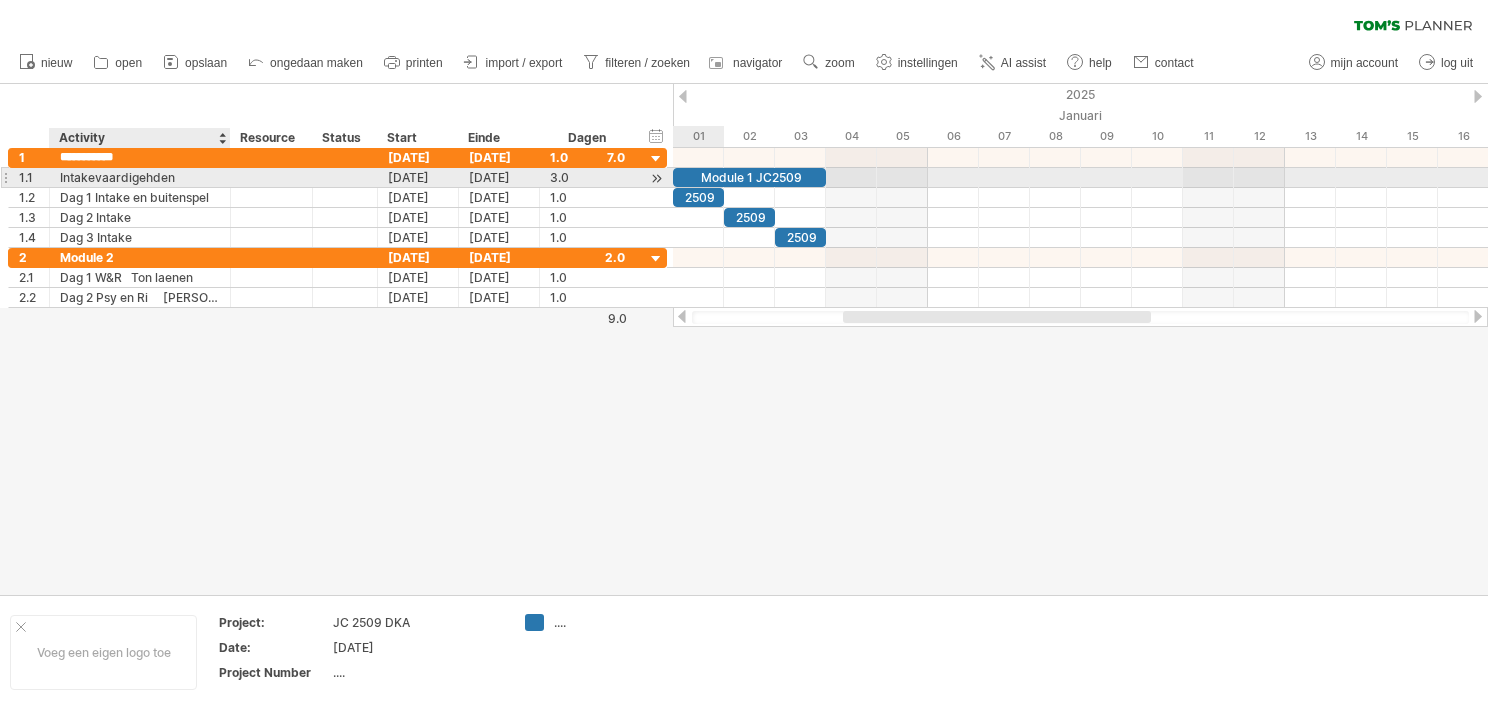 click on "Intakevaardigehden" at bounding box center (140, 177) 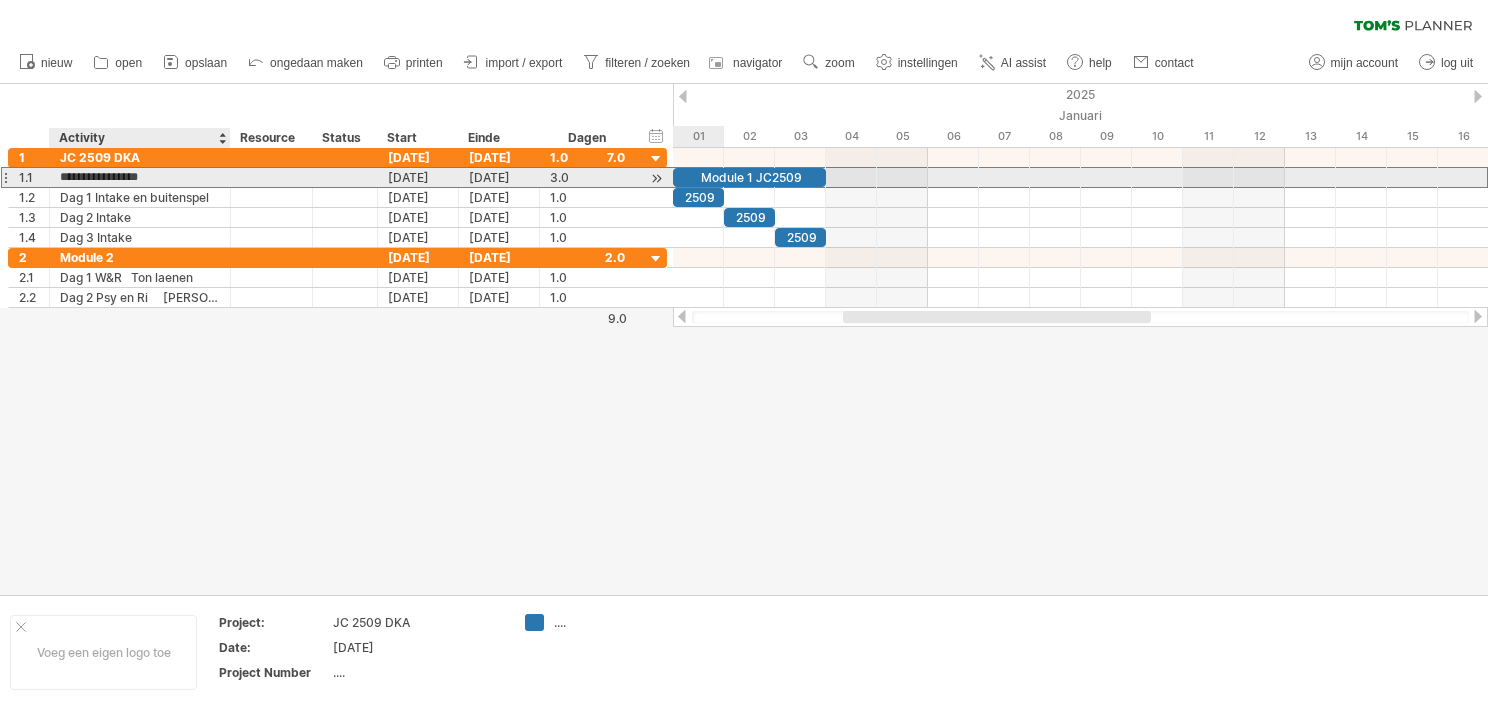 click on "**********" at bounding box center (140, 177) 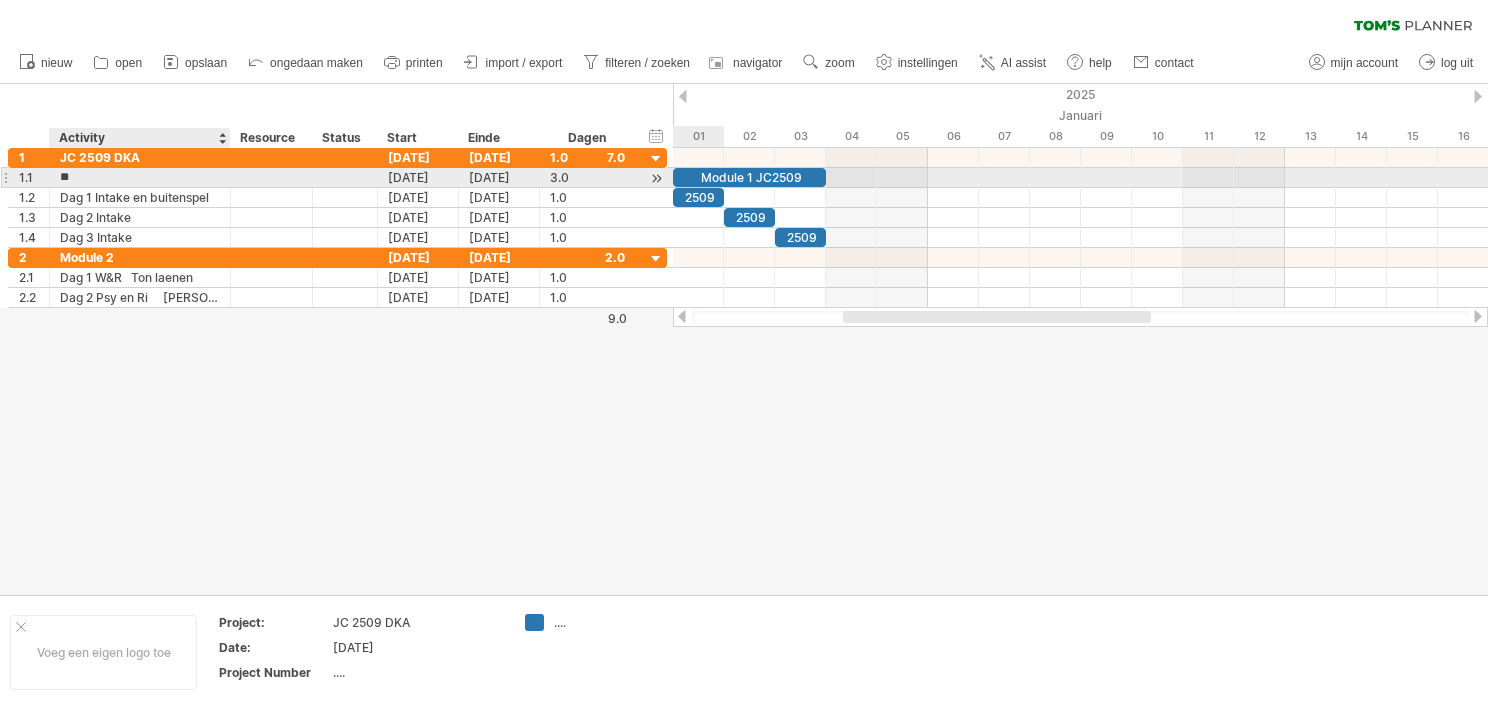 type on "*" 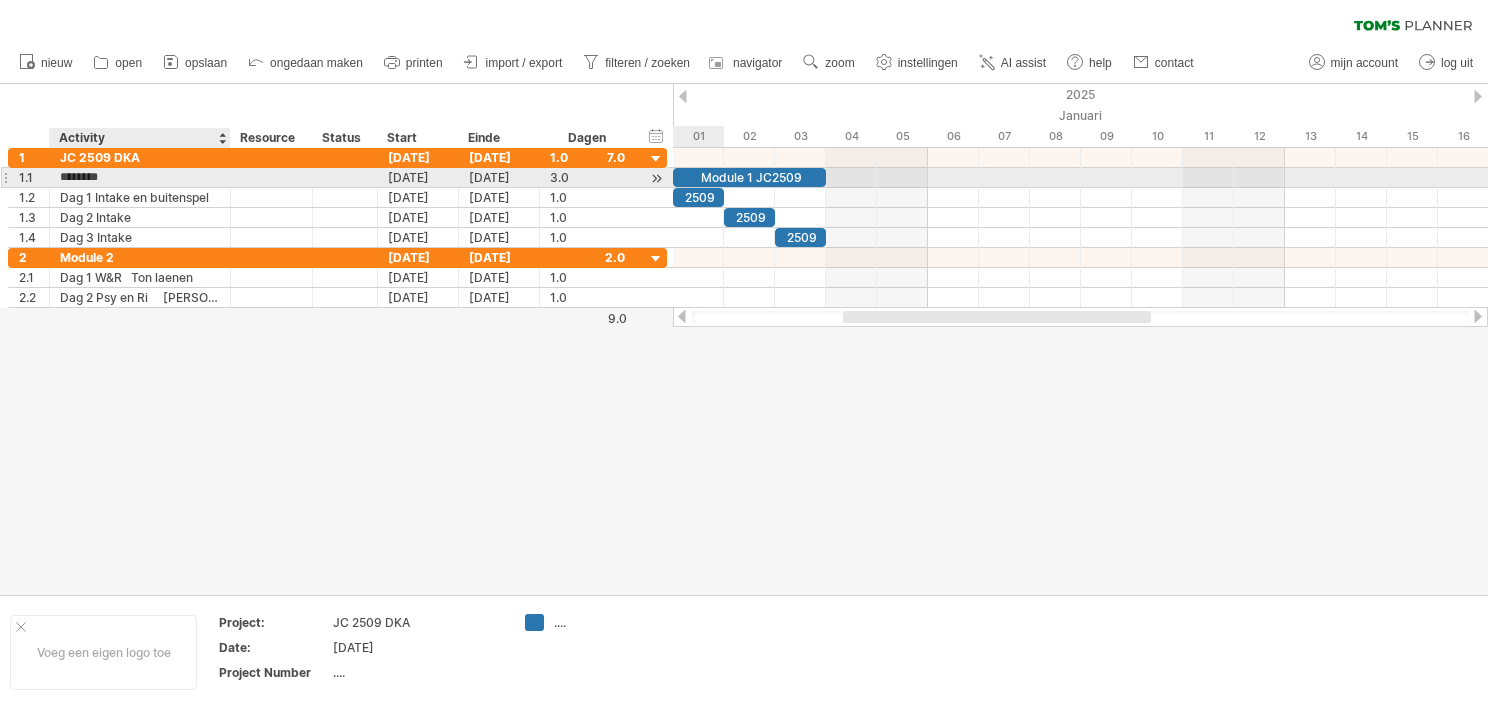 type on "********" 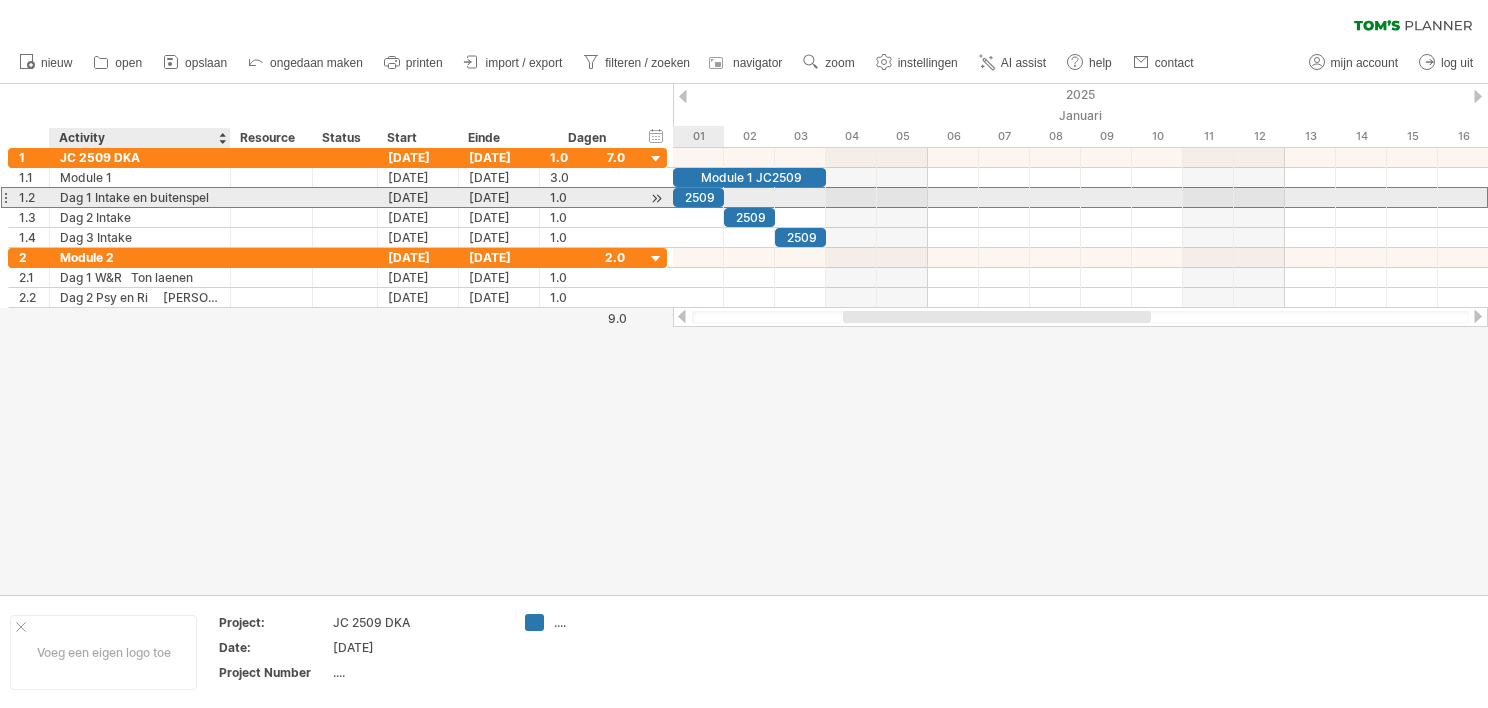 click on "Dag 1 Intake en buitenspel" at bounding box center [140, 197] 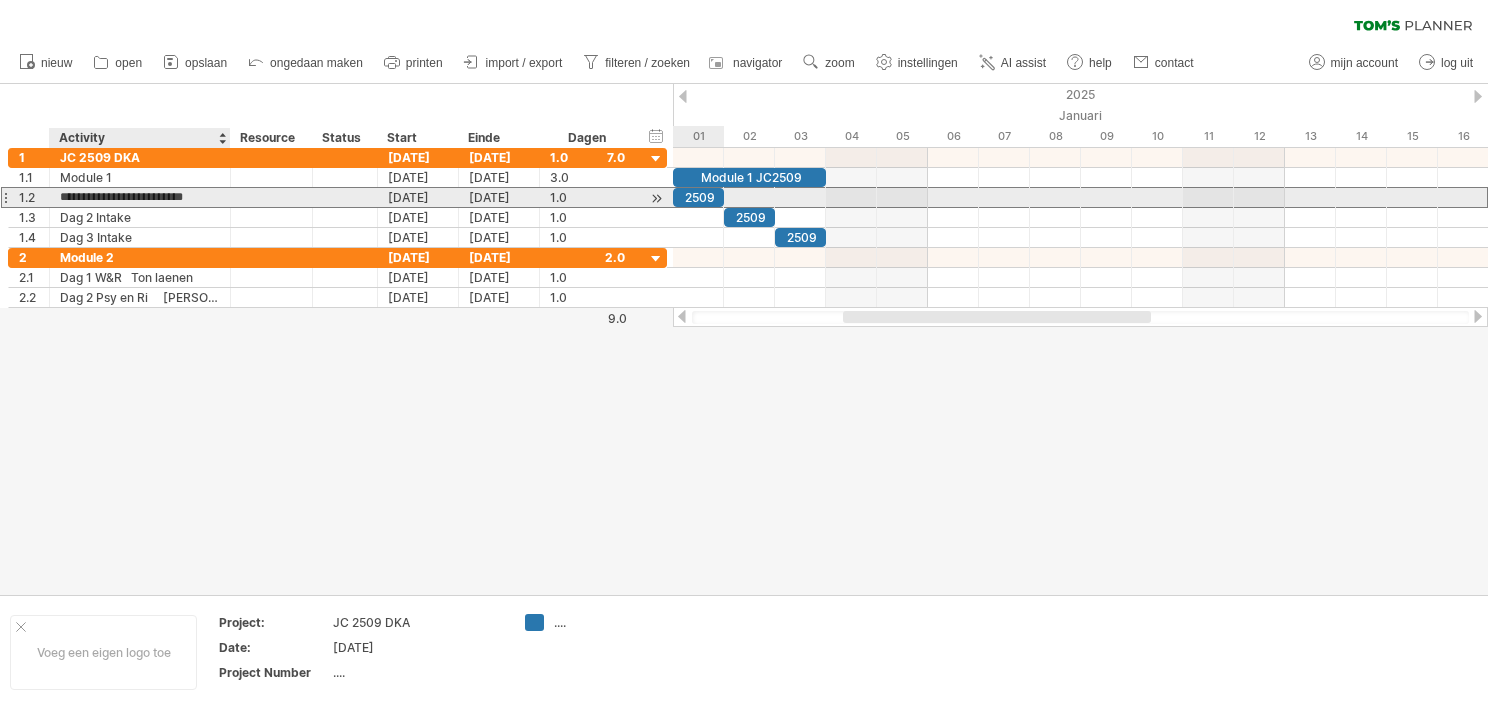 click on "**********" at bounding box center (140, 197) 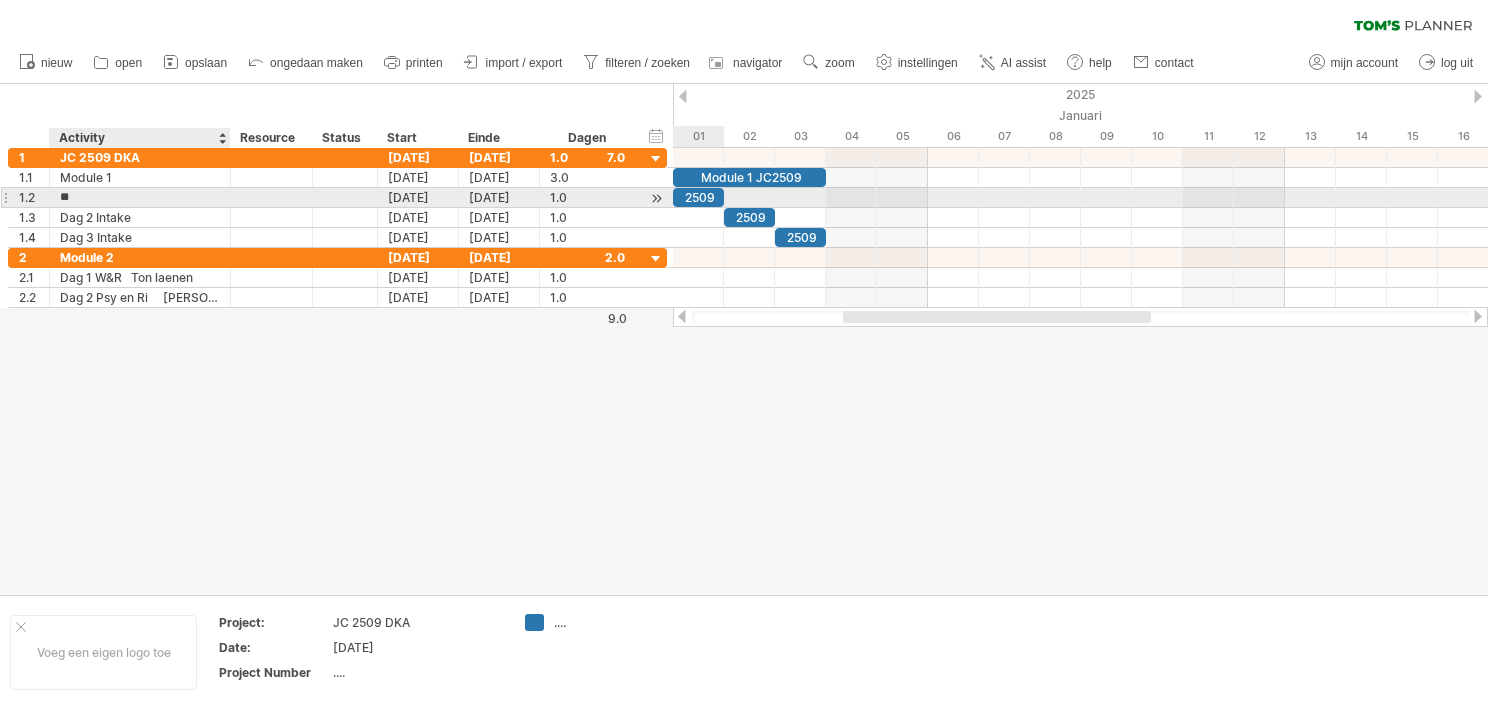 type on "*" 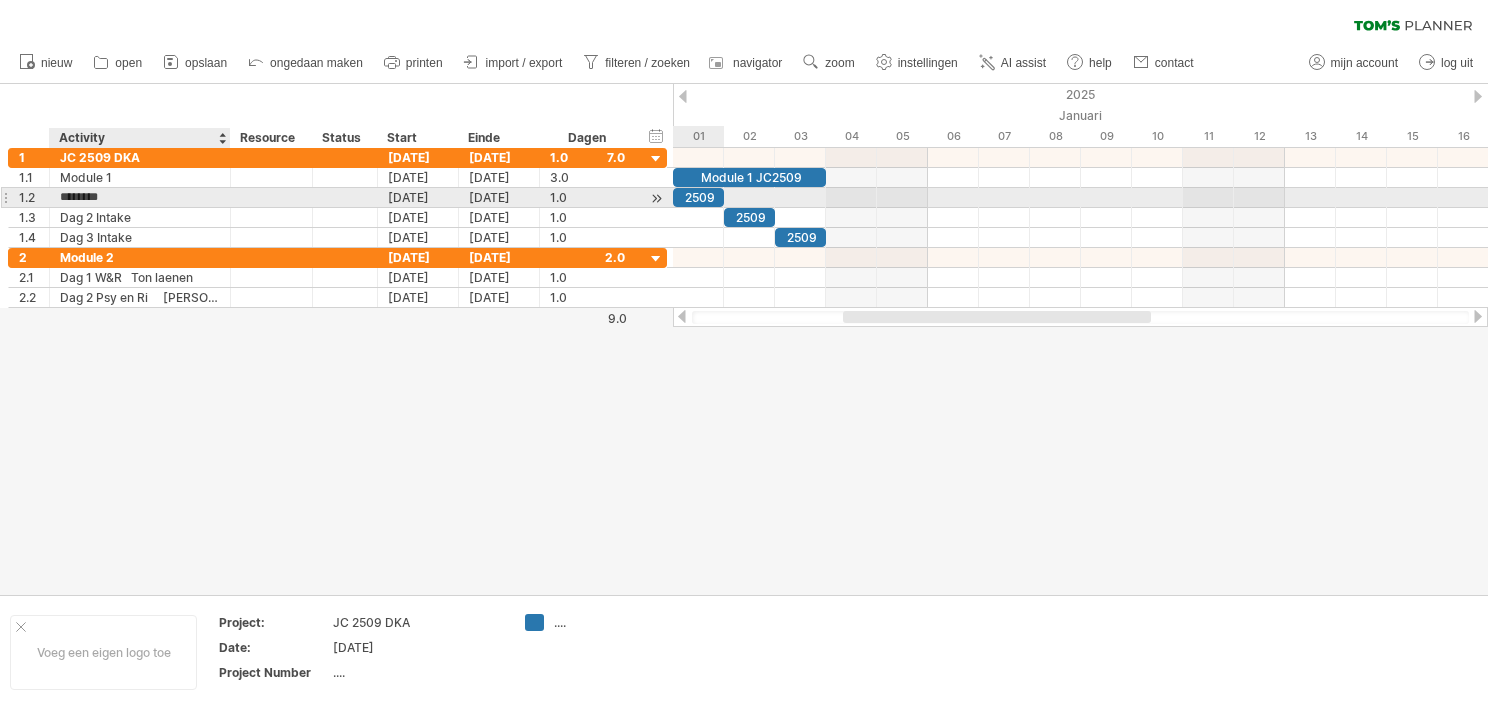 type on "********" 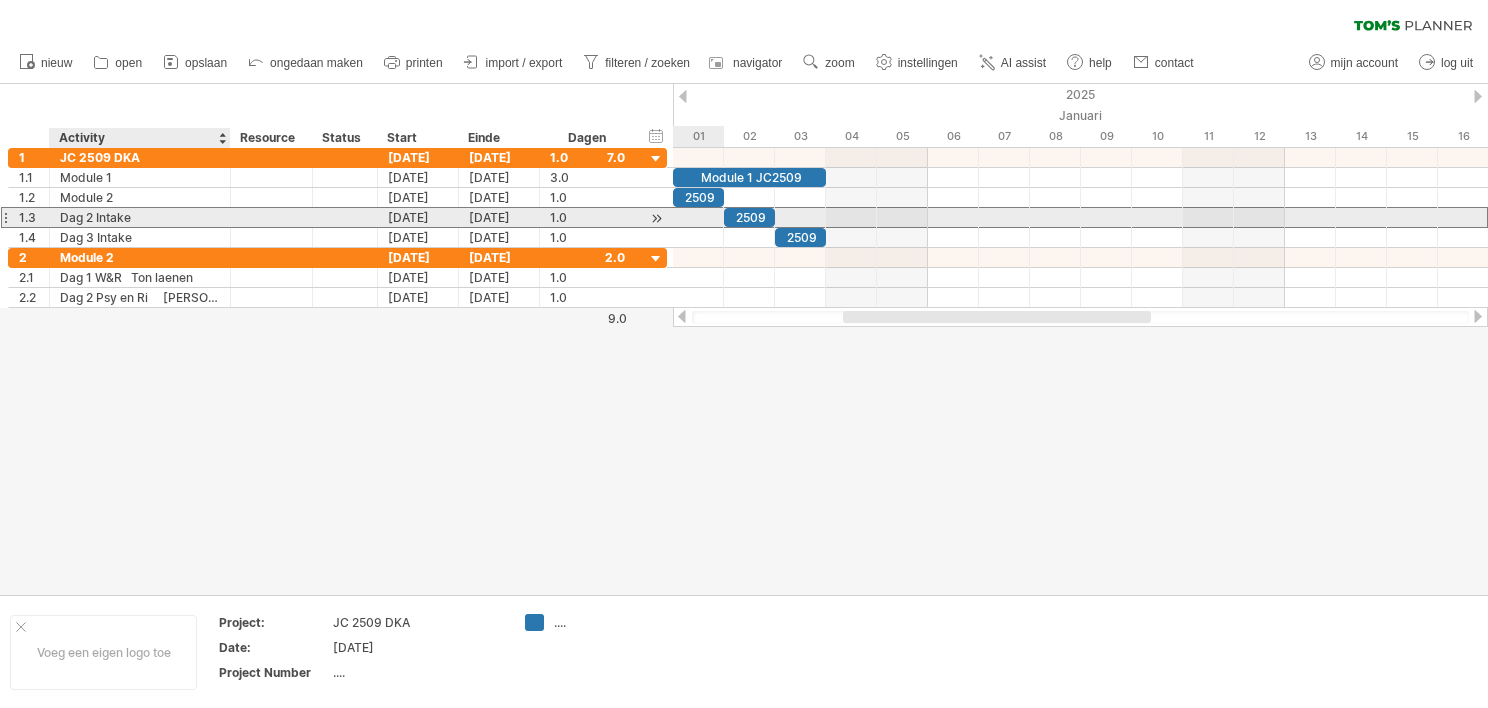 click on "Dag 2 Intake" at bounding box center [140, 217] 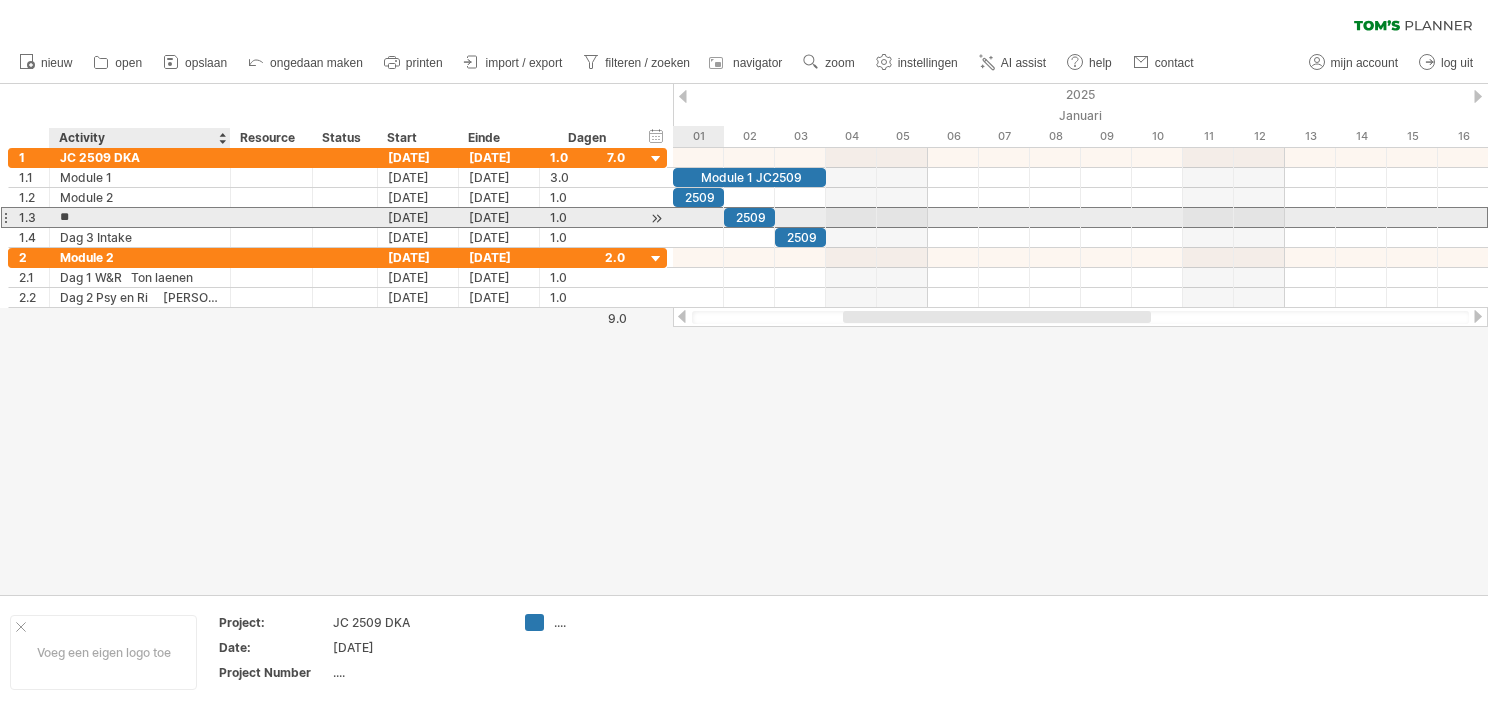 type on "*" 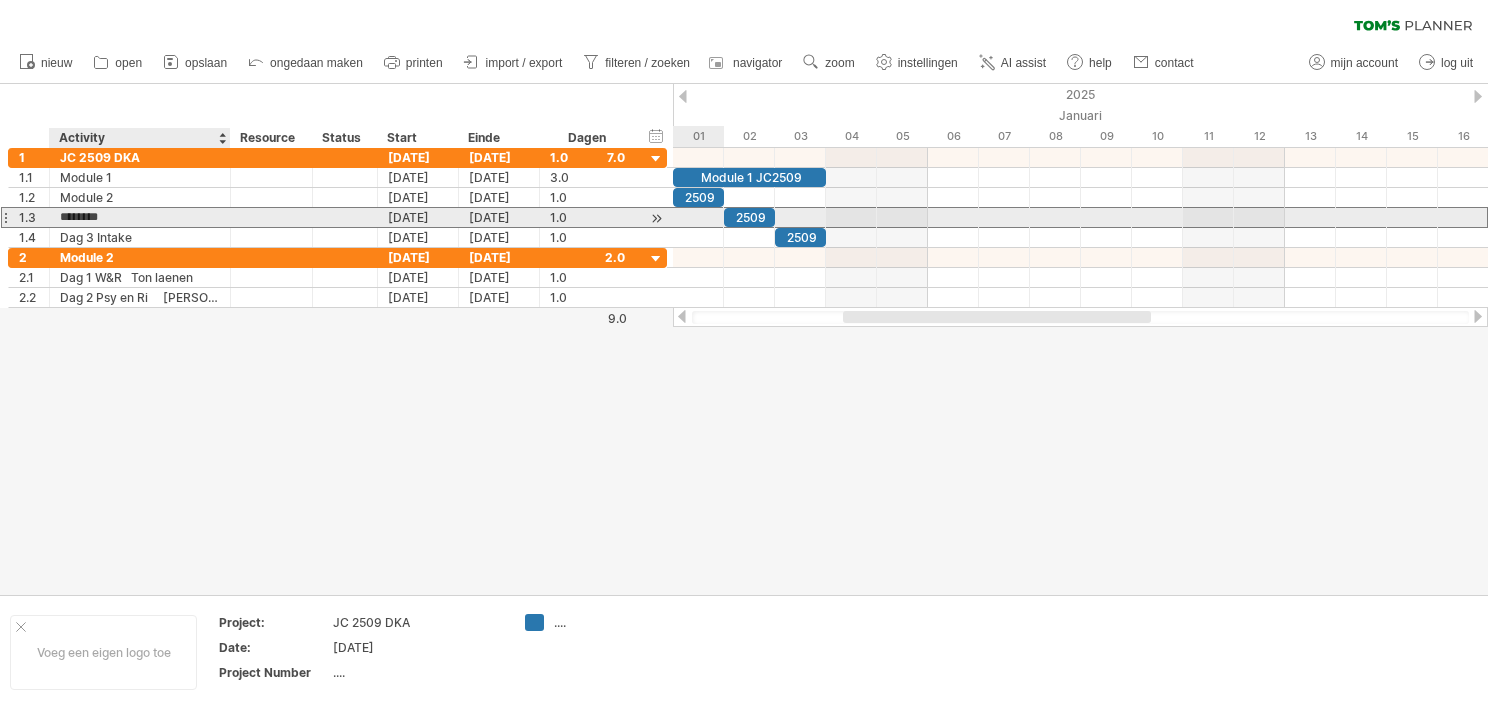 type on "********" 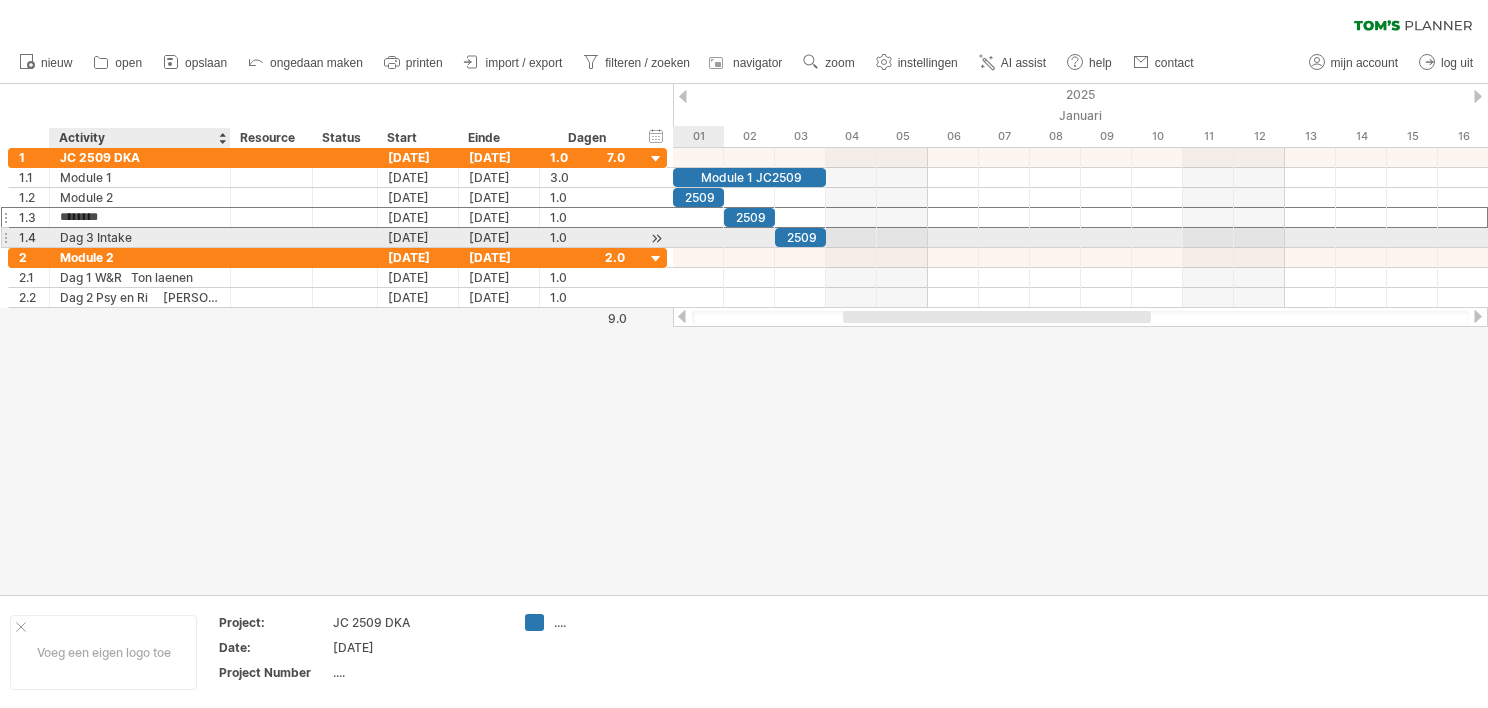 click on "Dag 3 Intake" at bounding box center [140, 237] 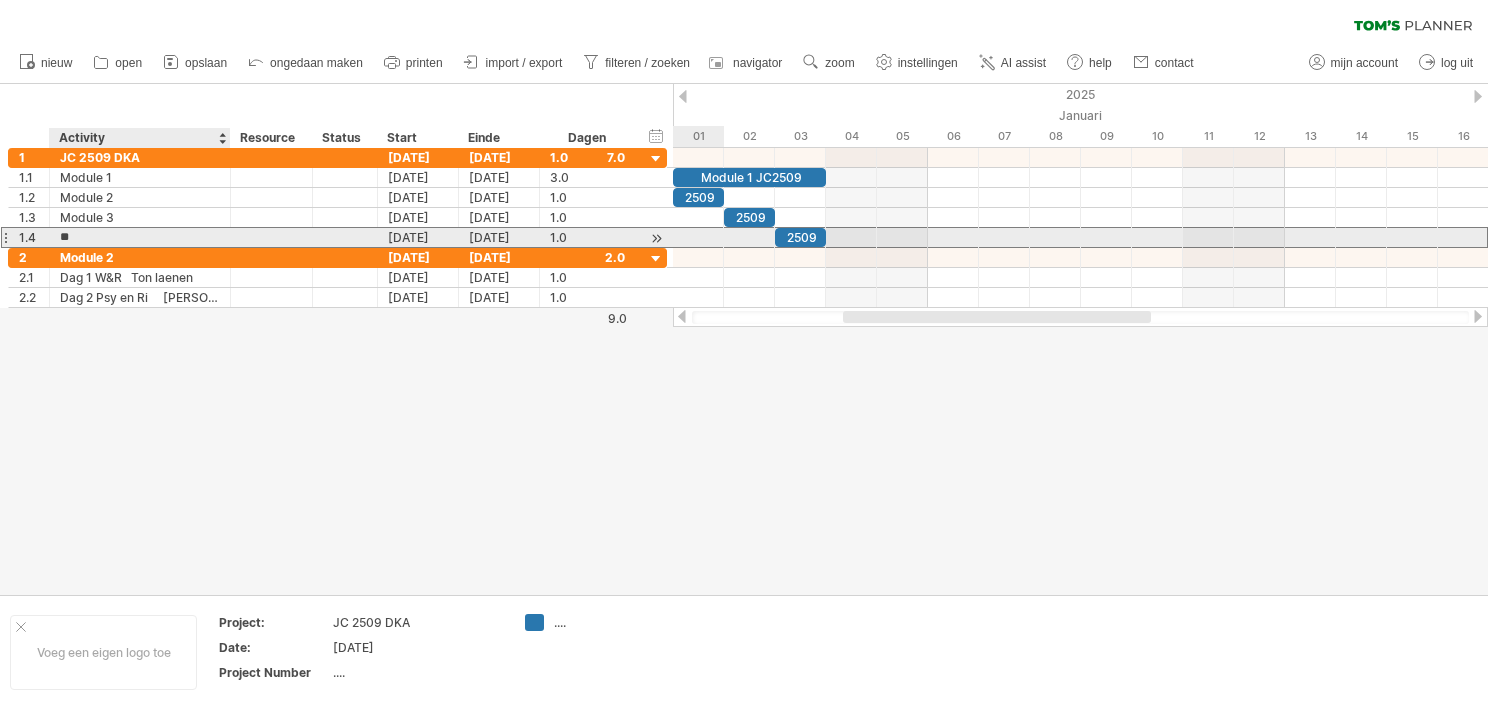 type on "*" 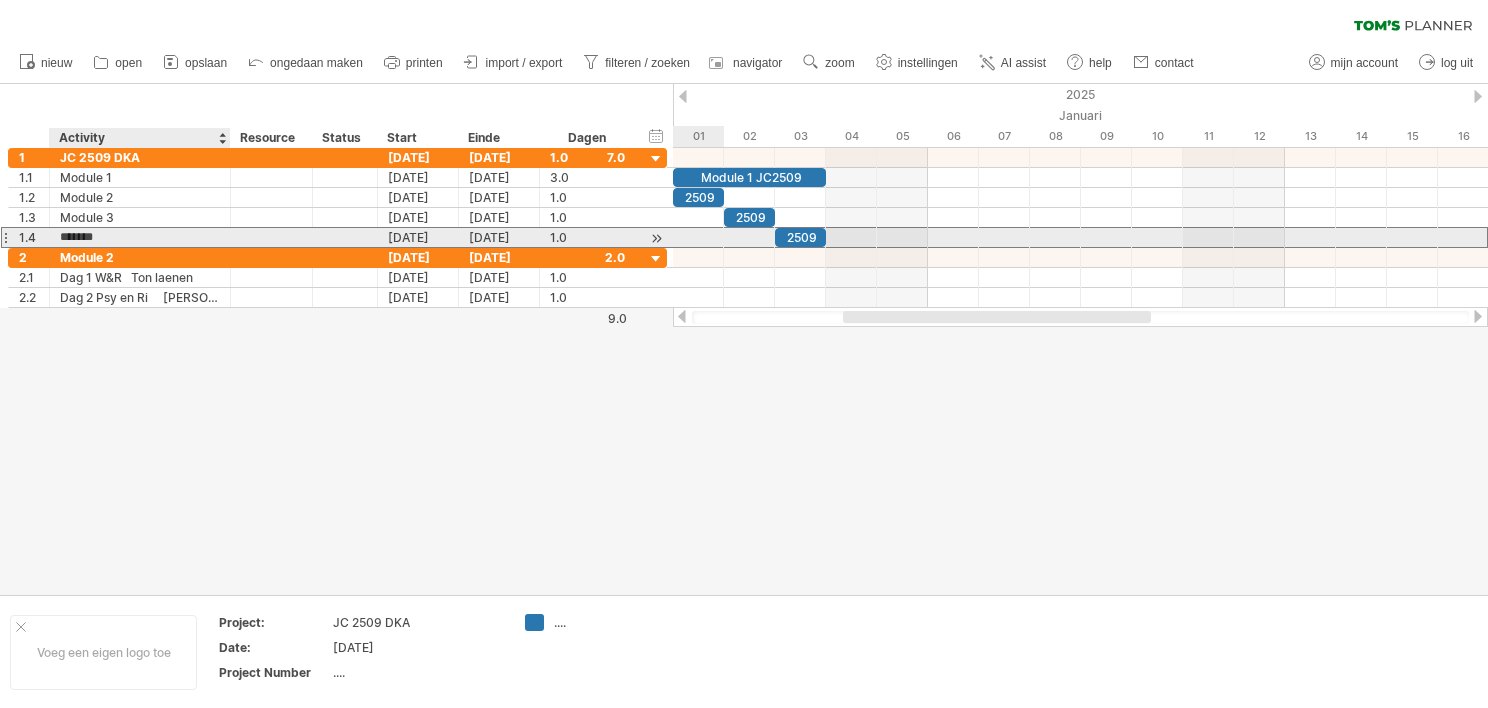 type on "********" 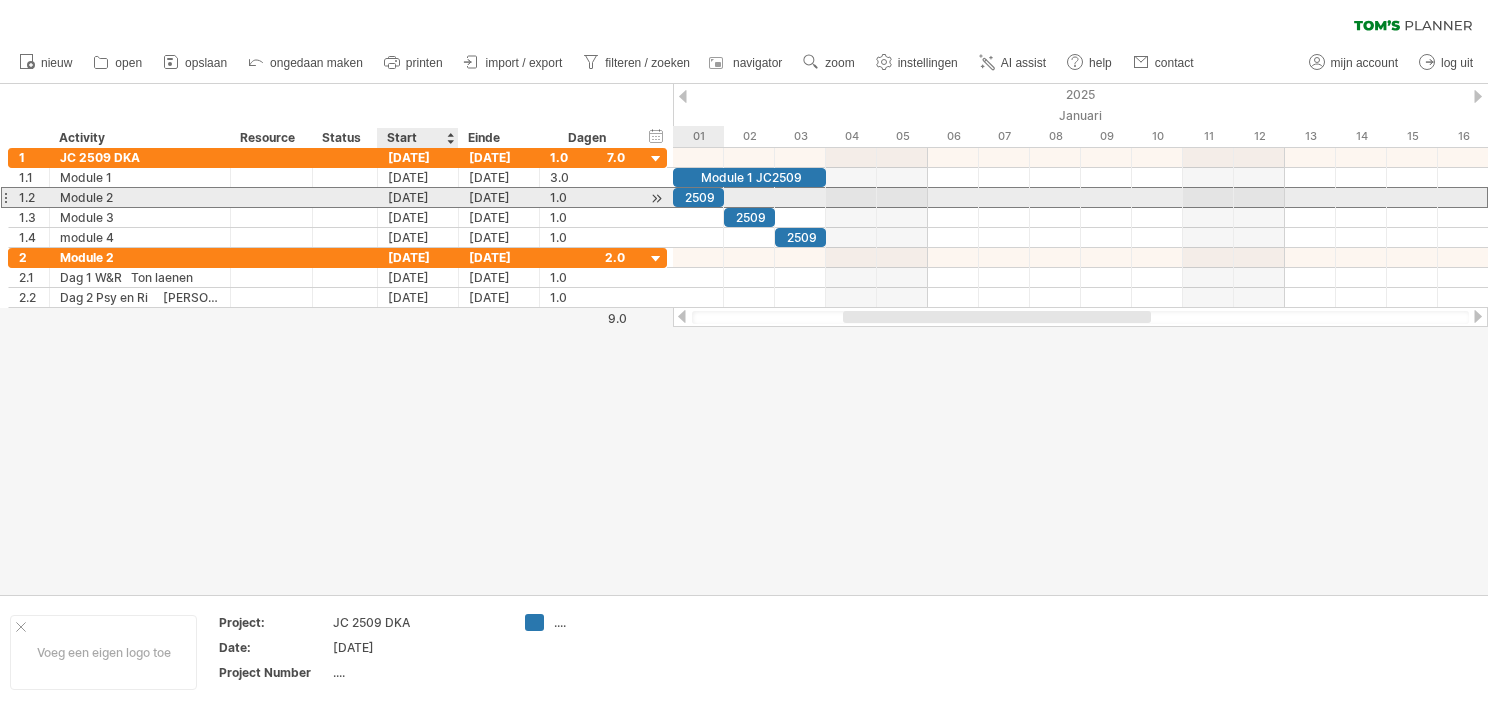 click on "[DATE]" at bounding box center (418, 197) 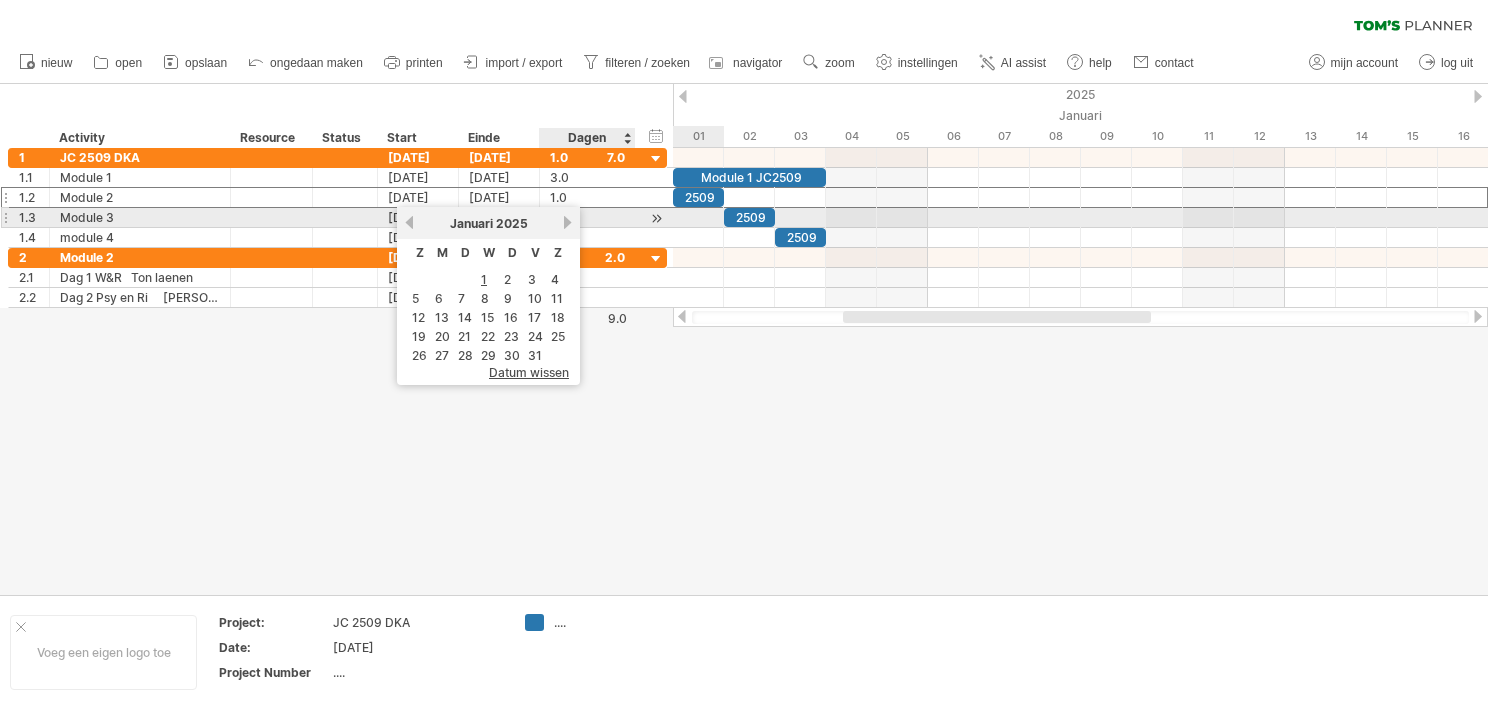 click on "volgende" at bounding box center (567, 222) 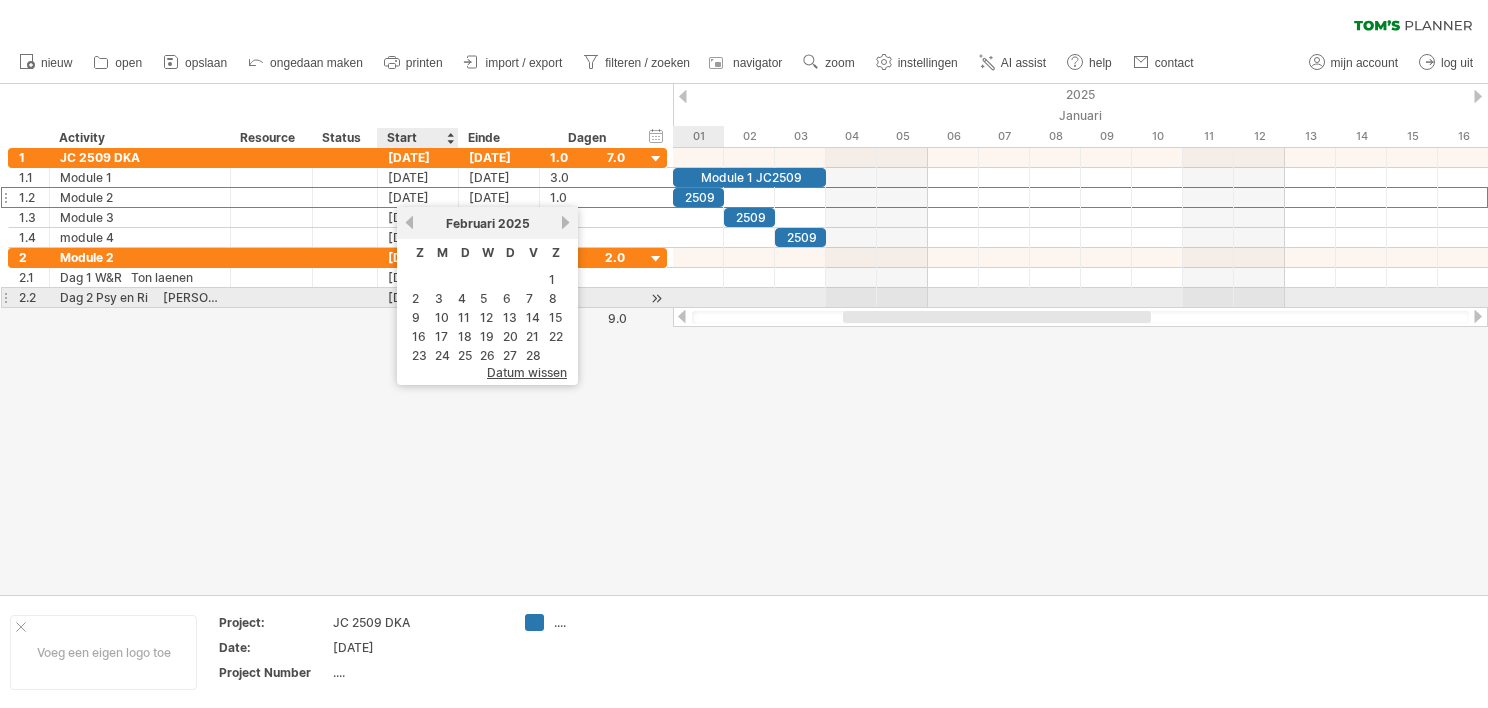 click on "2" at bounding box center (415, 298) 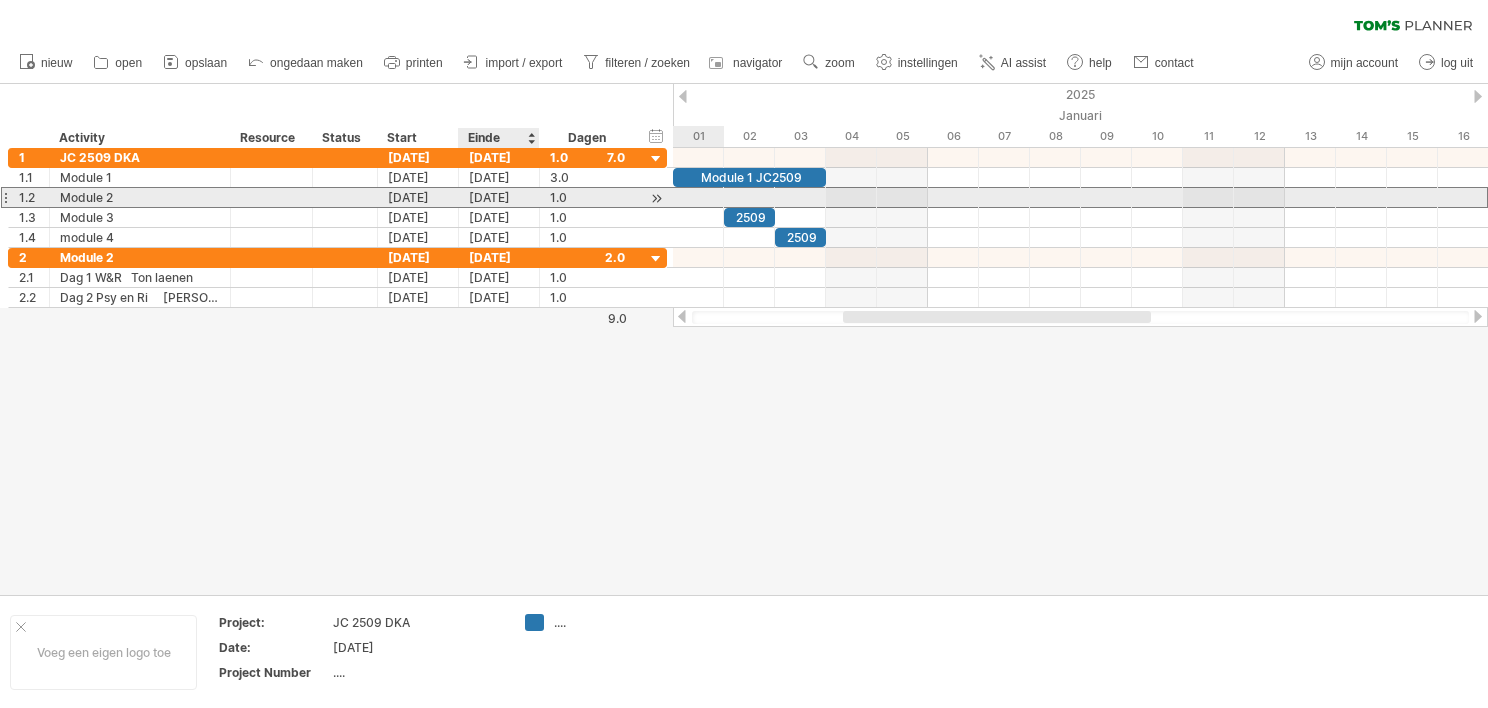 click on "[DATE]" at bounding box center (499, 197) 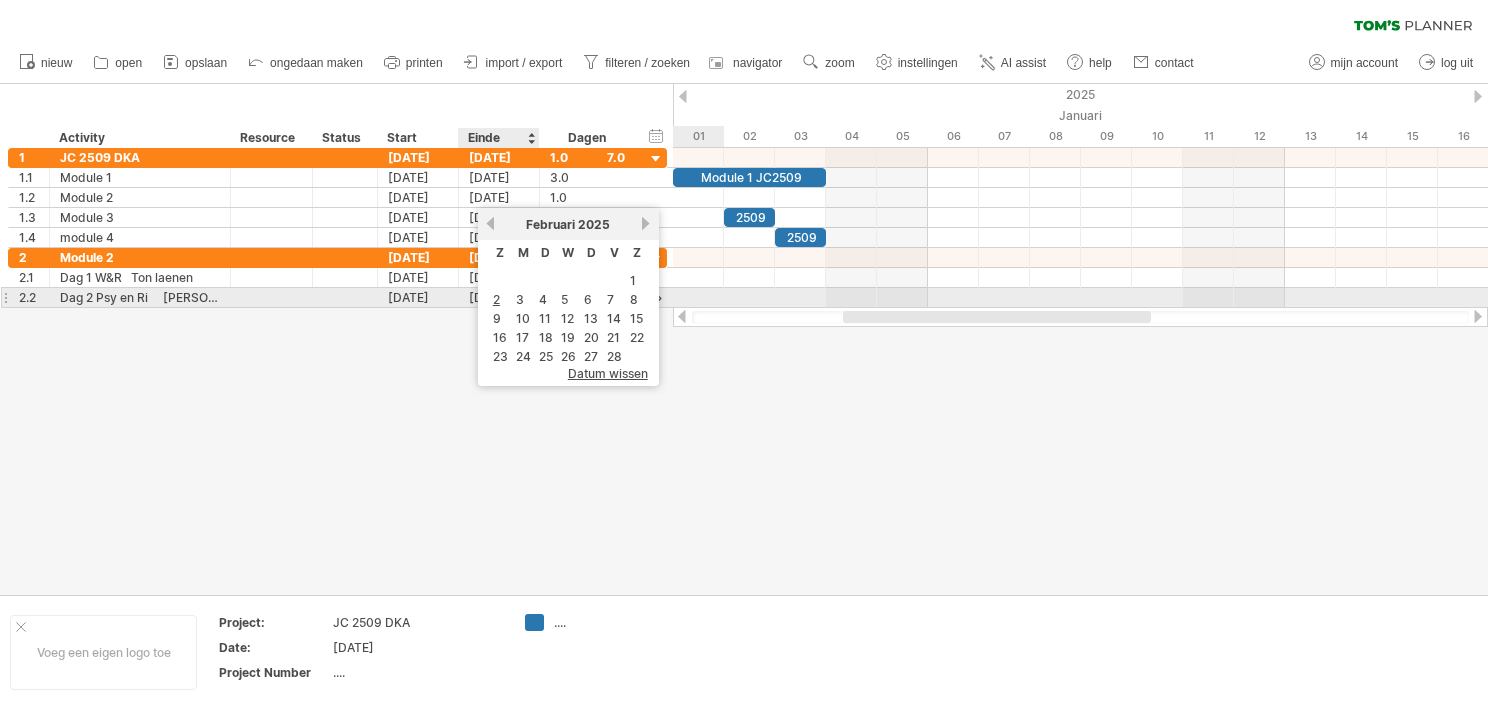 click on "4" at bounding box center (543, 299) 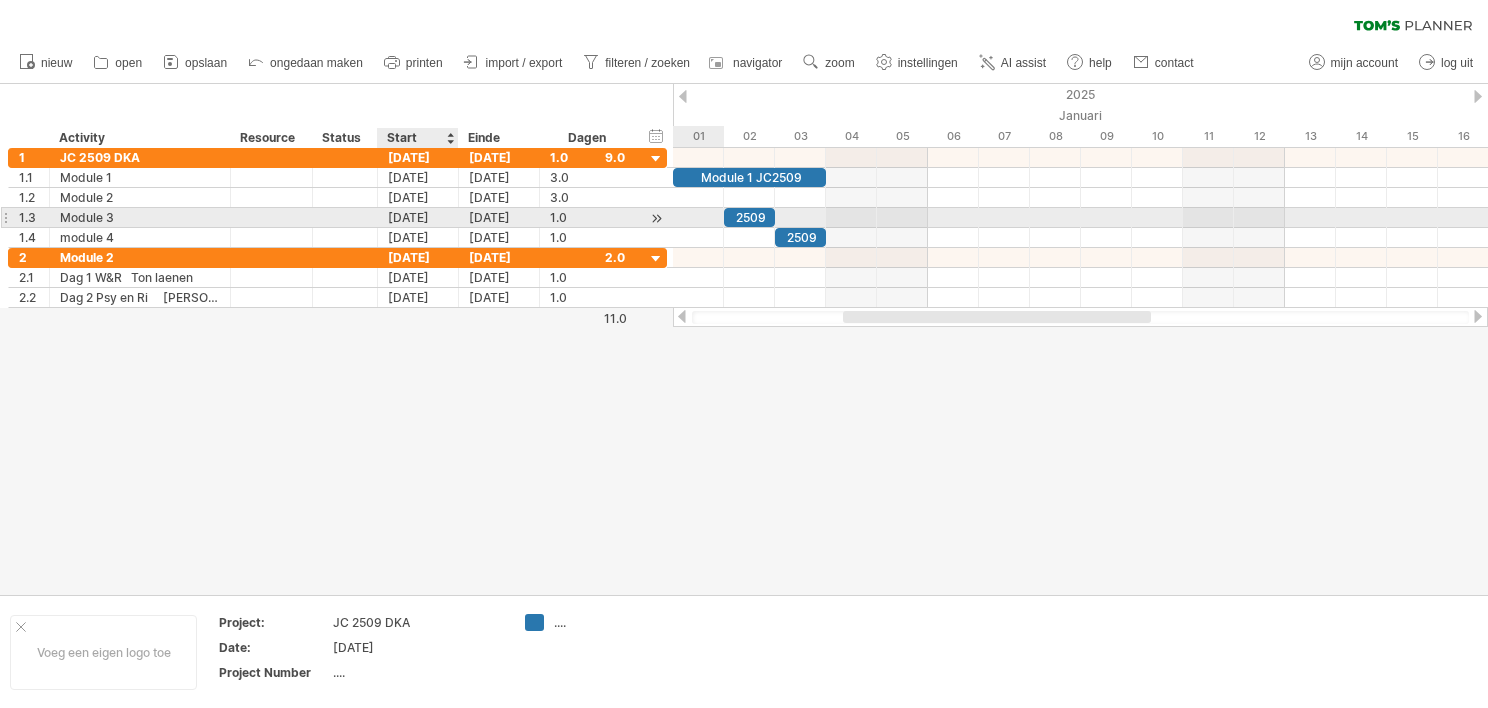 click on "[DATE]" at bounding box center [418, 217] 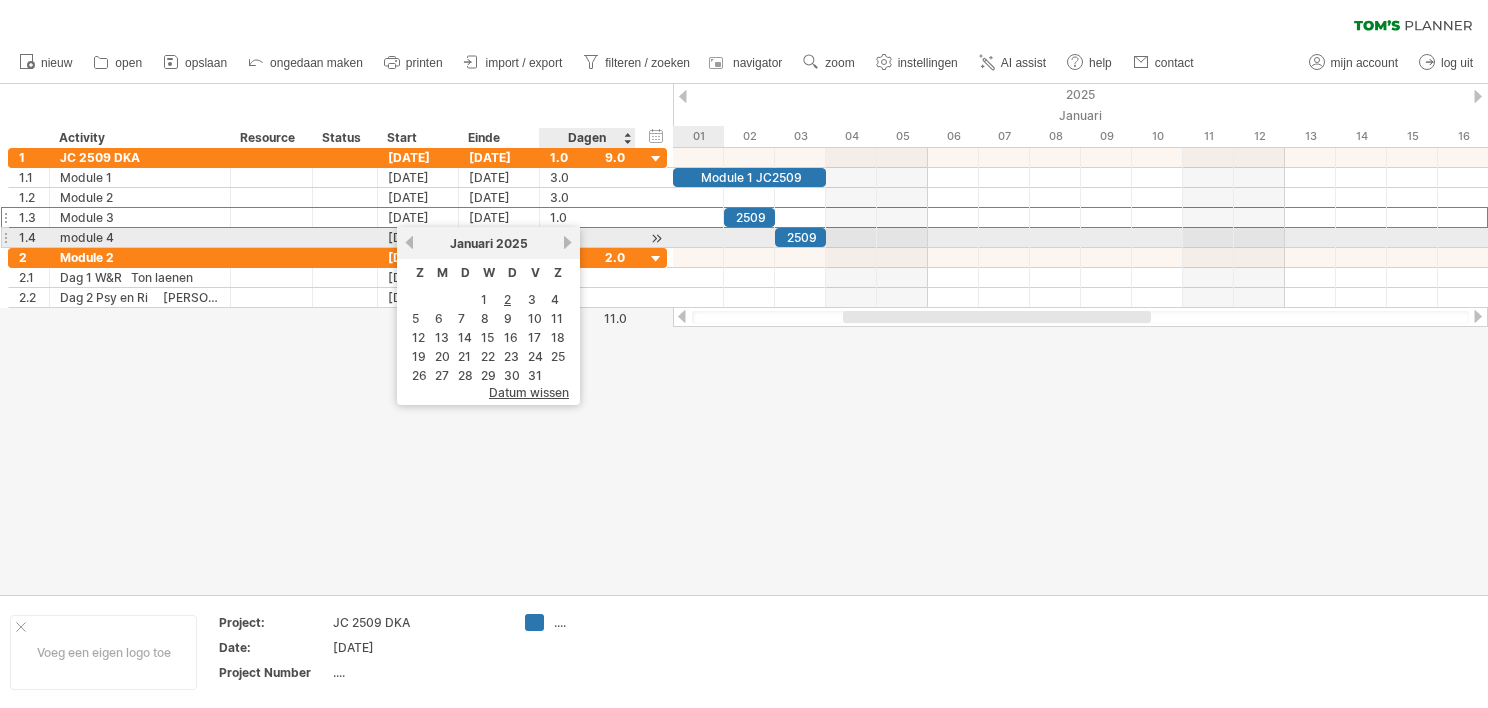 click on "volgende" at bounding box center [567, 242] 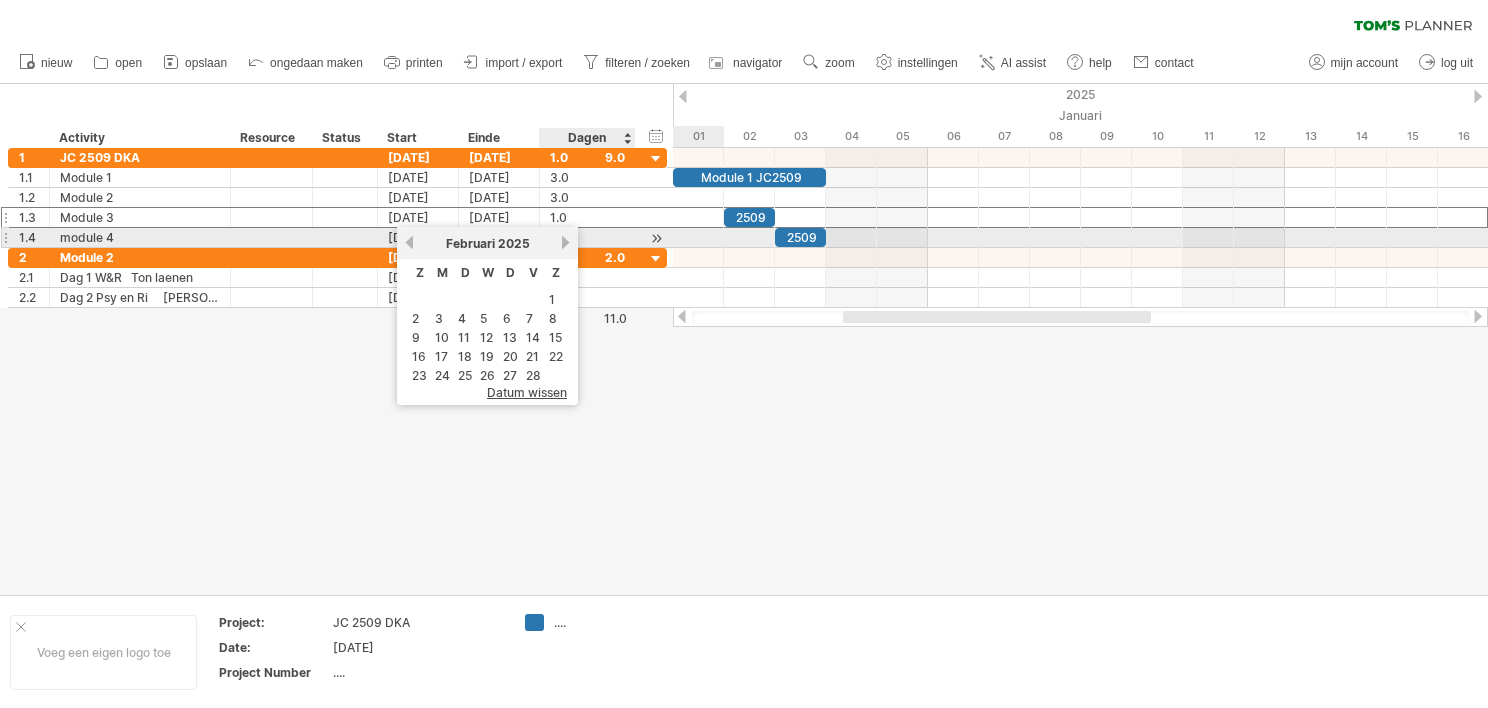 click on "volgende" at bounding box center [565, 242] 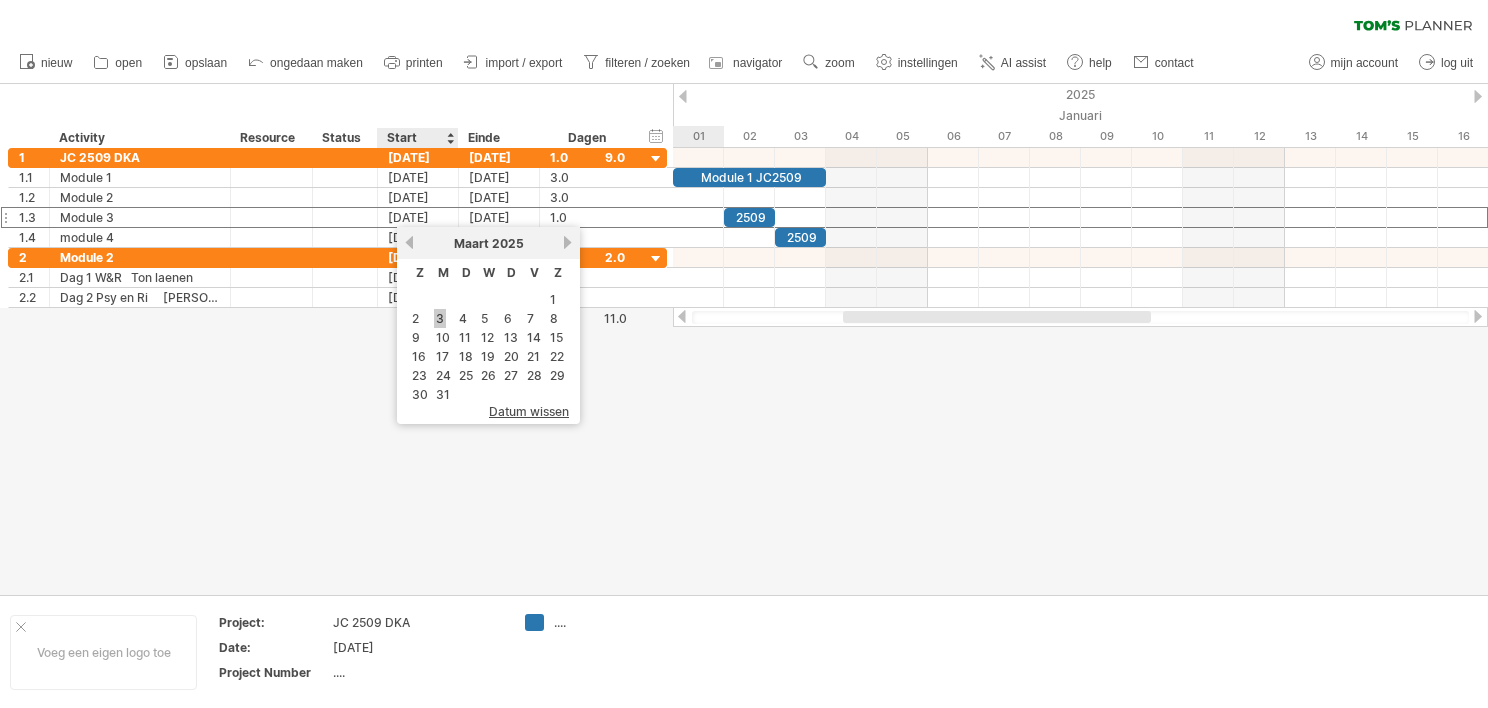click on "3" at bounding box center [440, 318] 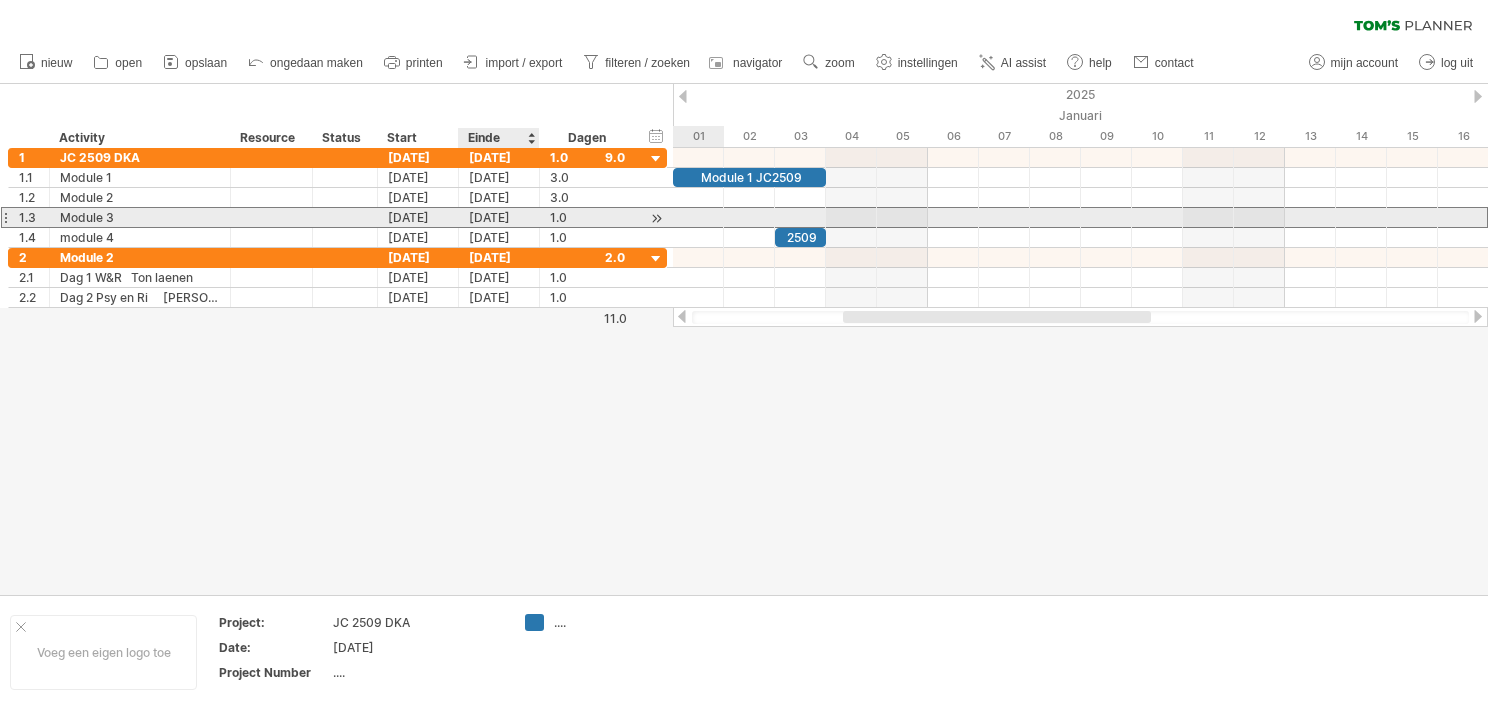 click on "[DATE]" at bounding box center [499, 217] 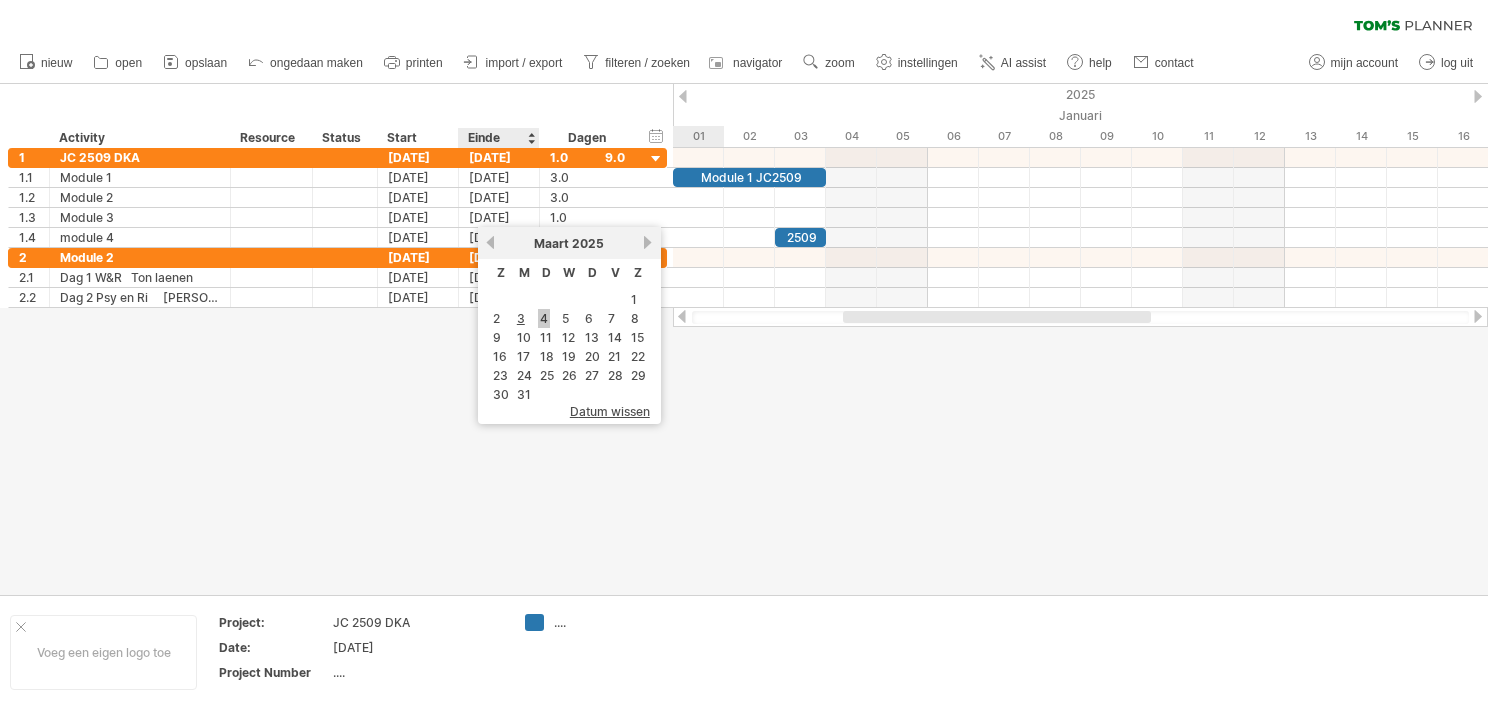 click on "4" at bounding box center (544, 318) 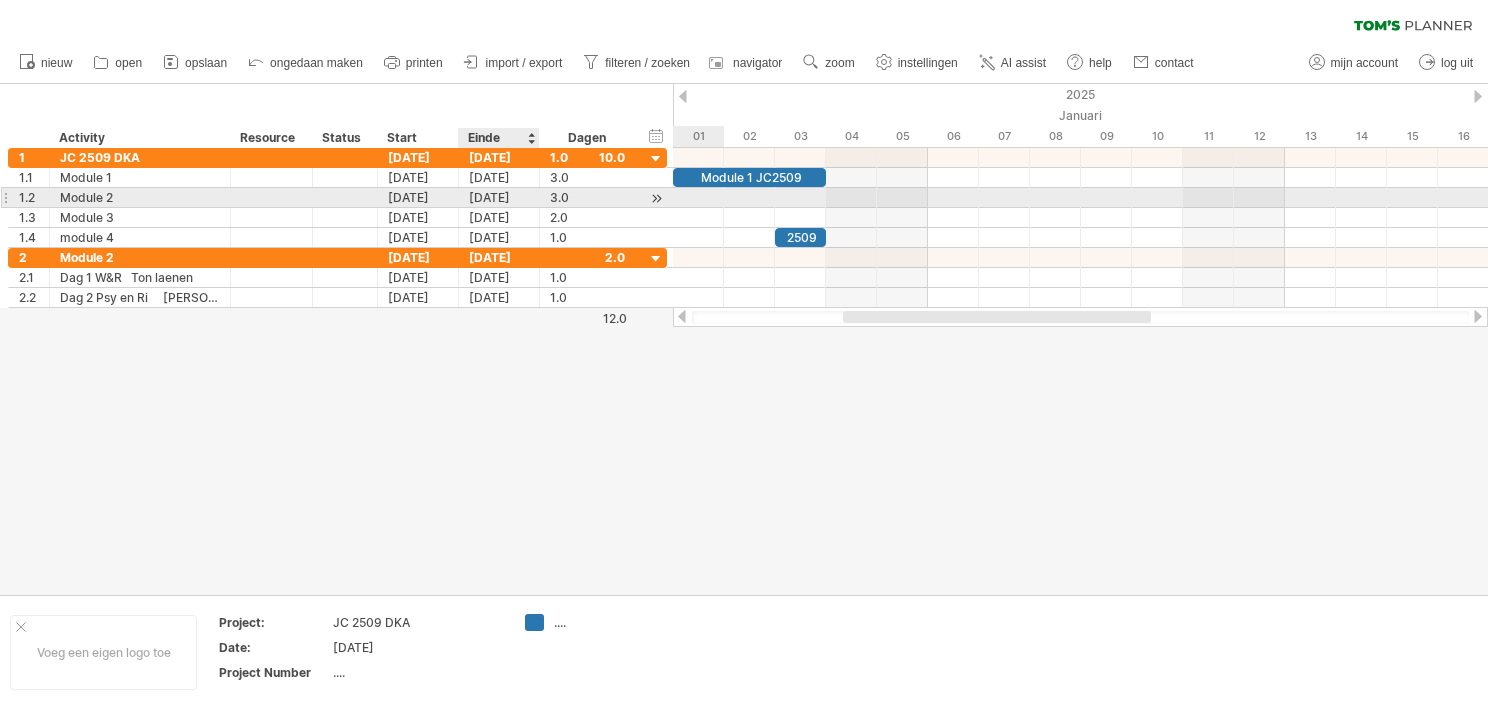click on "[DATE]" at bounding box center (499, 197) 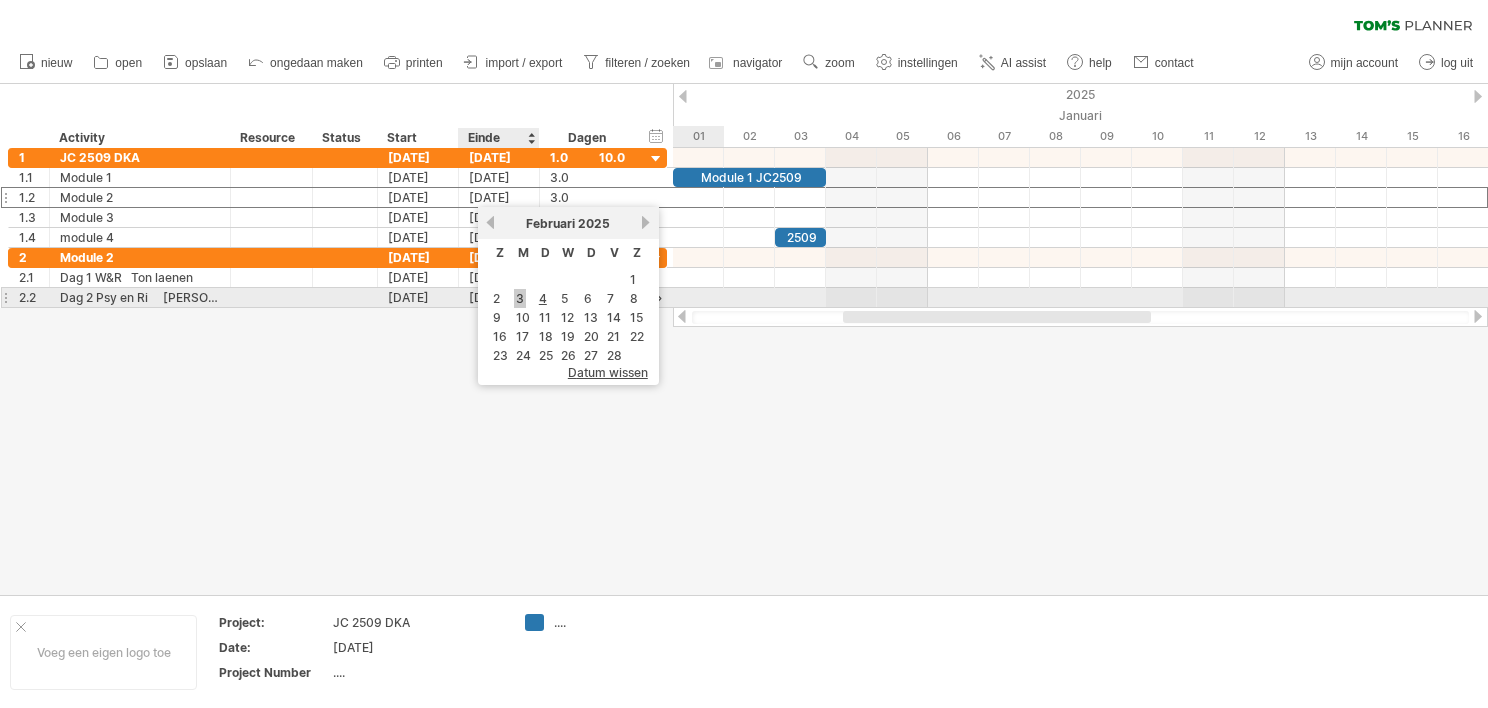 click on "3" at bounding box center [520, 298] 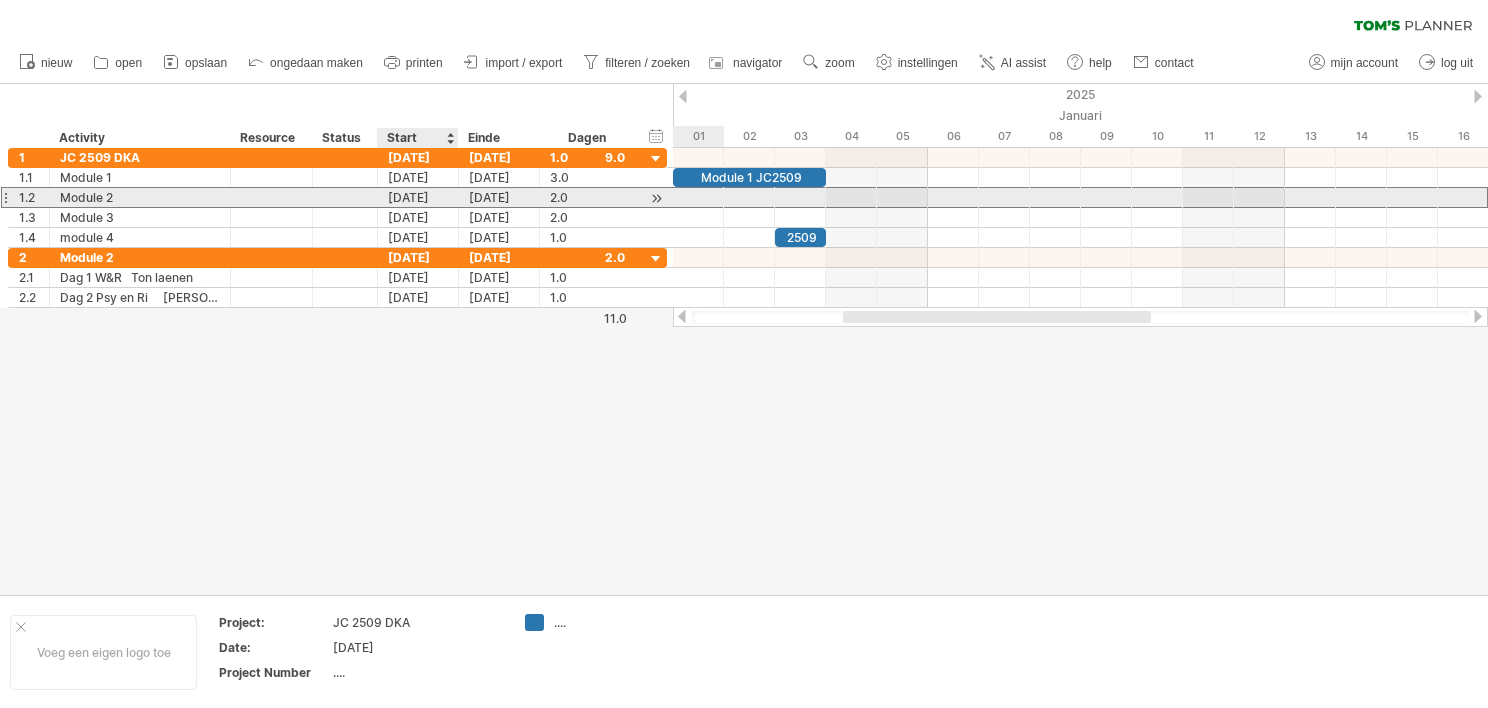 click on "[DATE]" at bounding box center [418, 197] 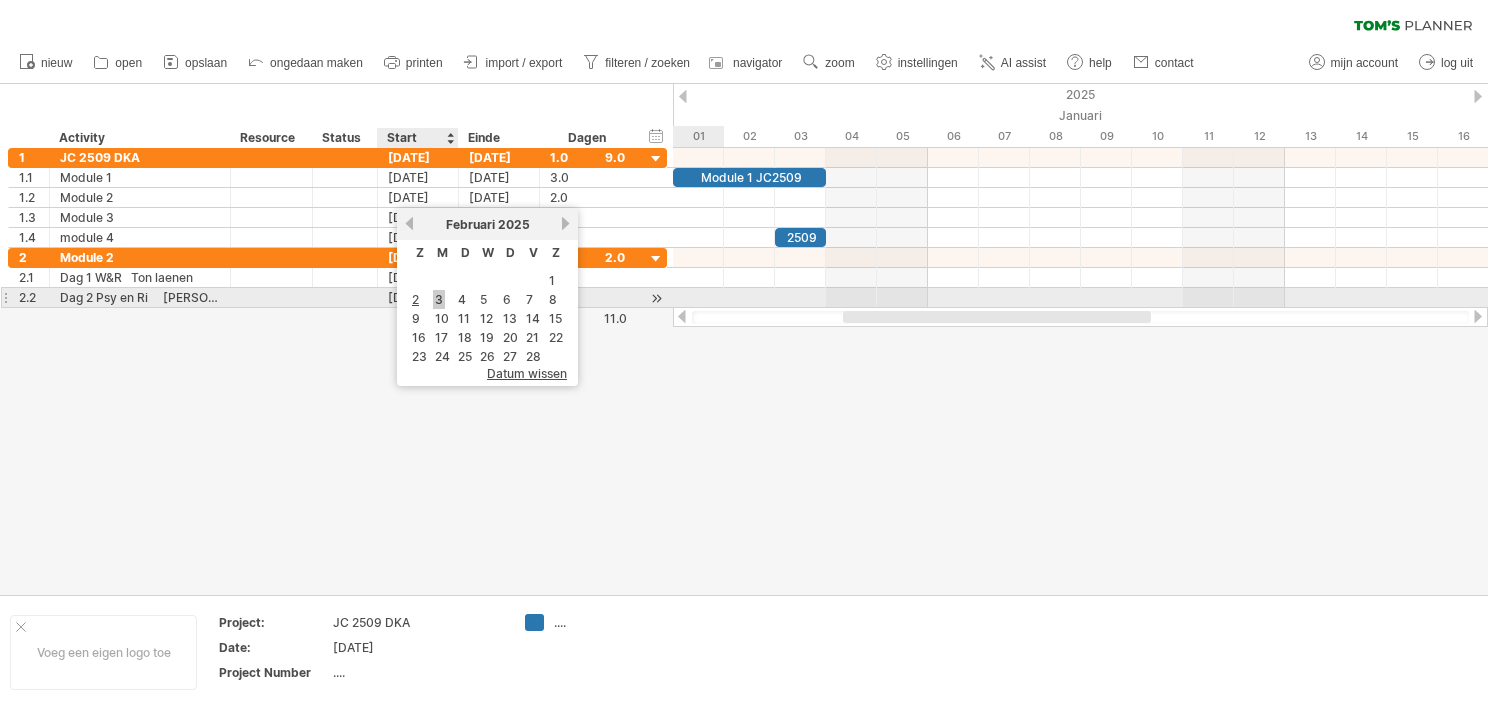 click on "3" at bounding box center [439, 299] 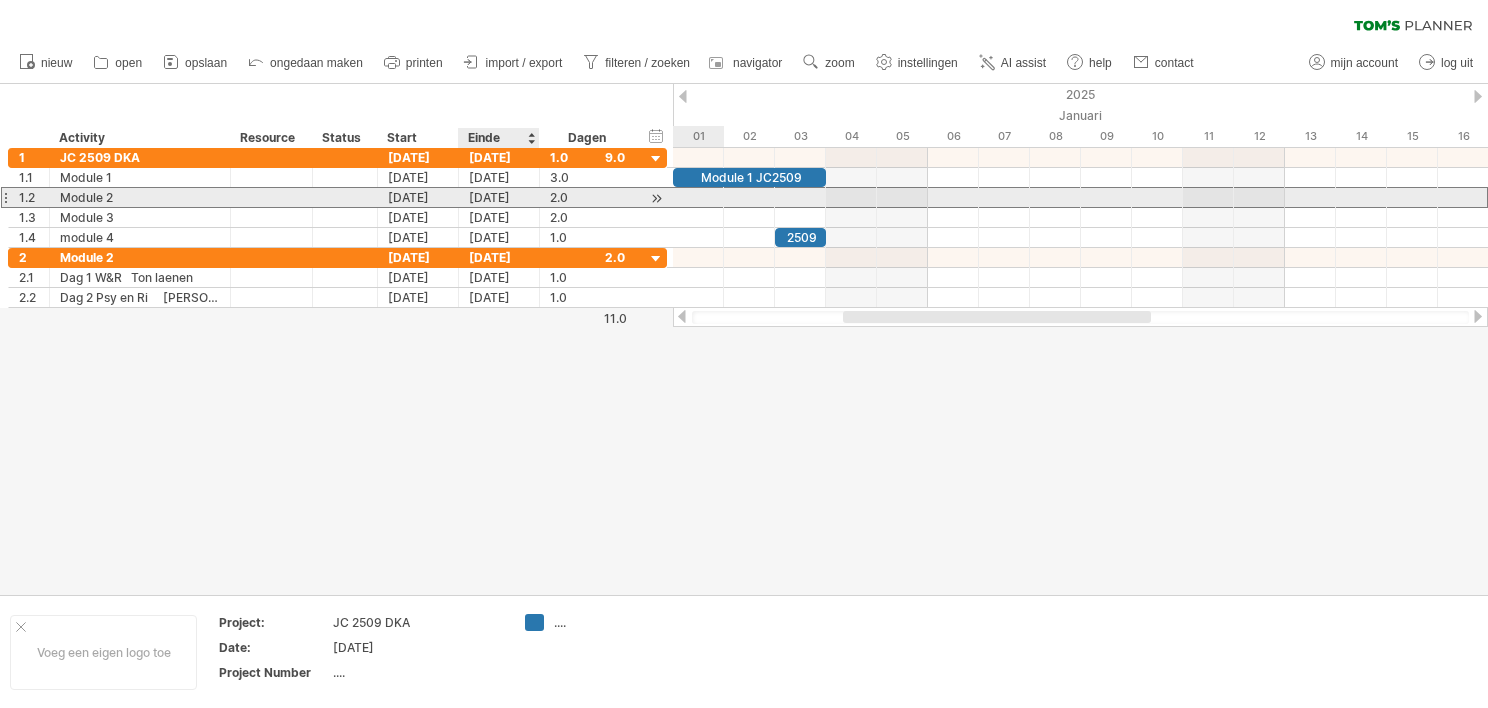 click on "[DATE]" at bounding box center (499, 197) 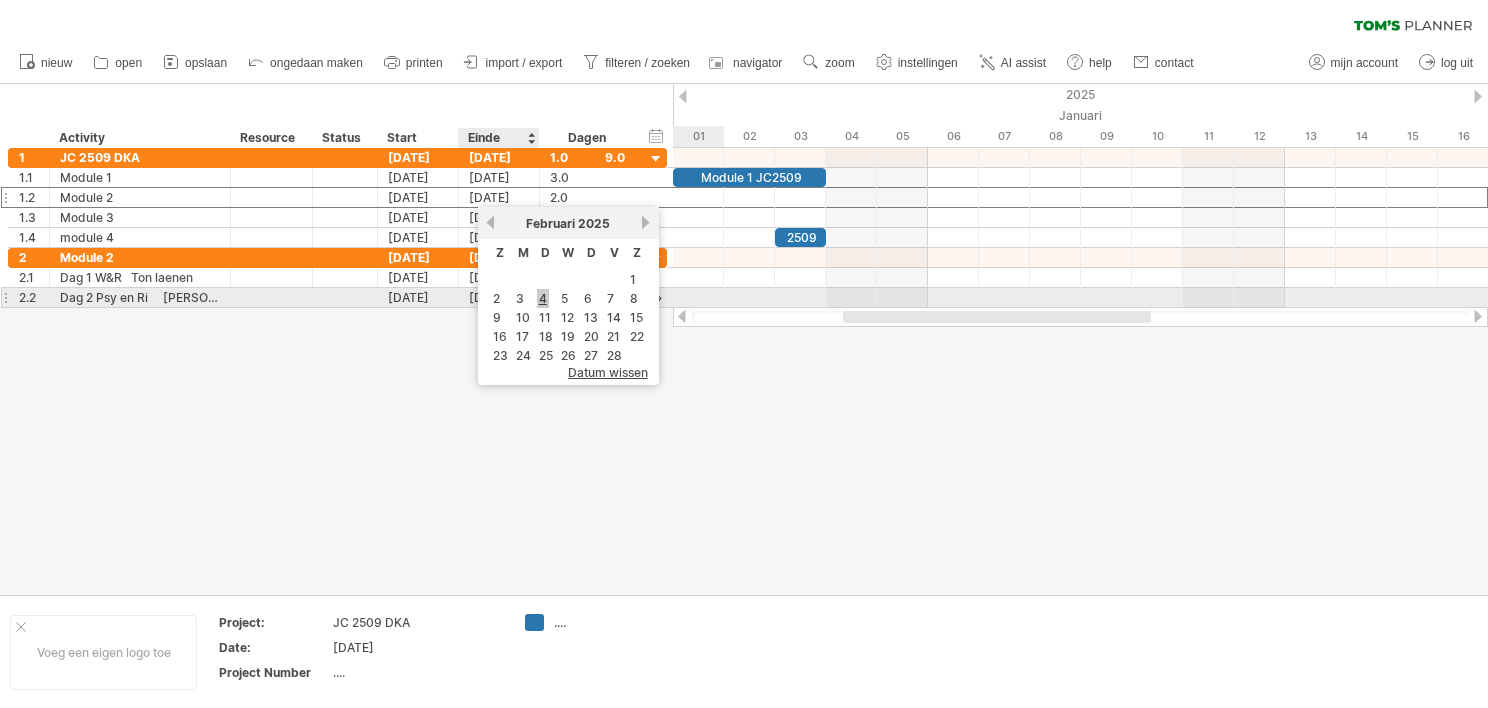click on "4" at bounding box center (543, 298) 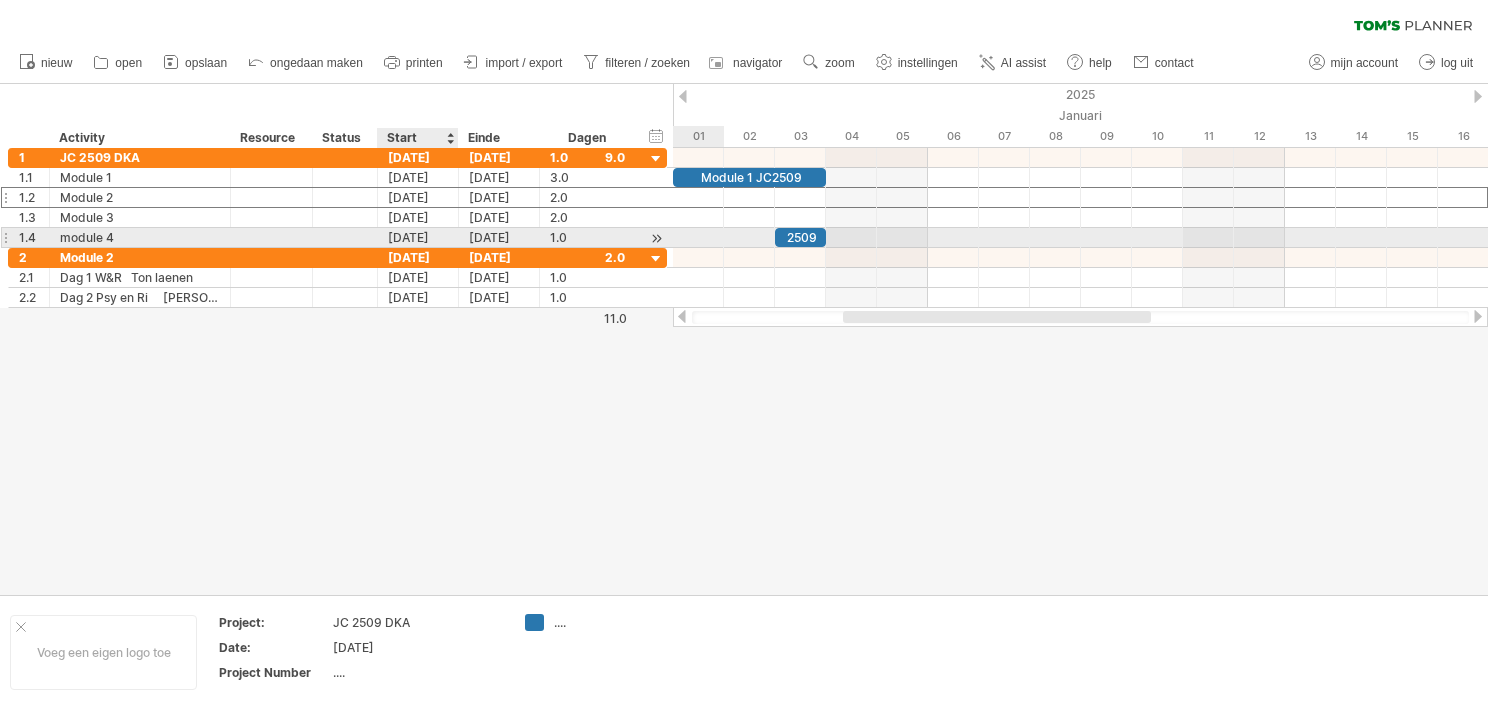 click on "[DATE]" at bounding box center [418, 237] 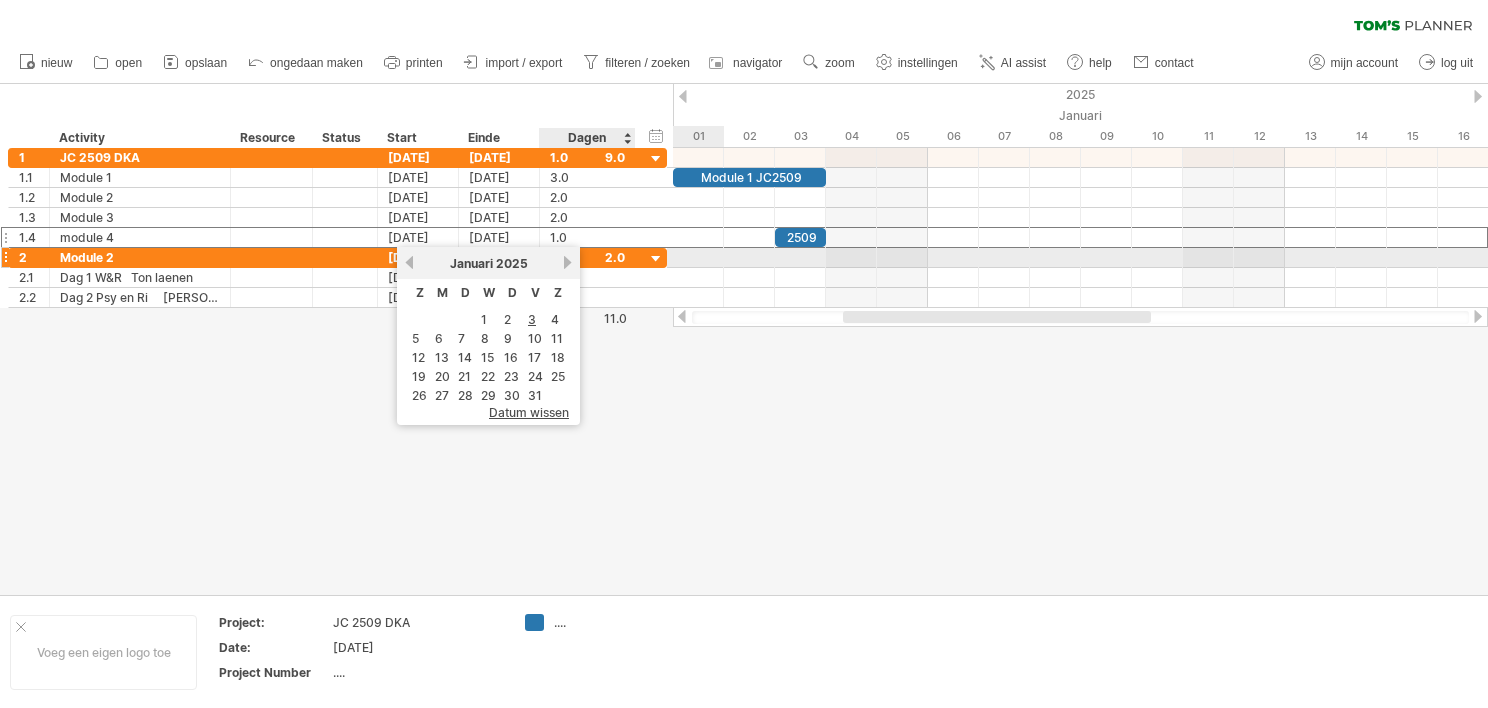 click on "volgende" at bounding box center (567, 262) 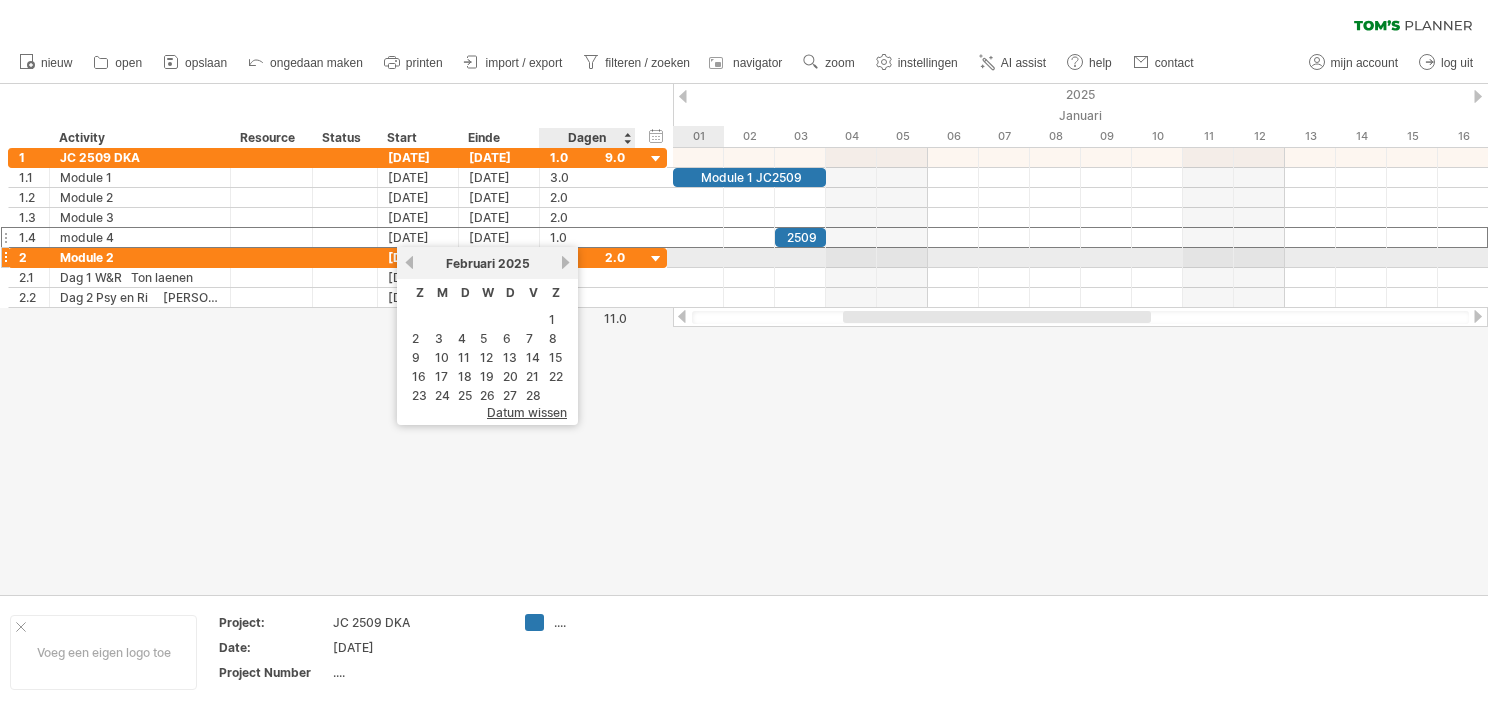 click on "volgende" at bounding box center [565, 262] 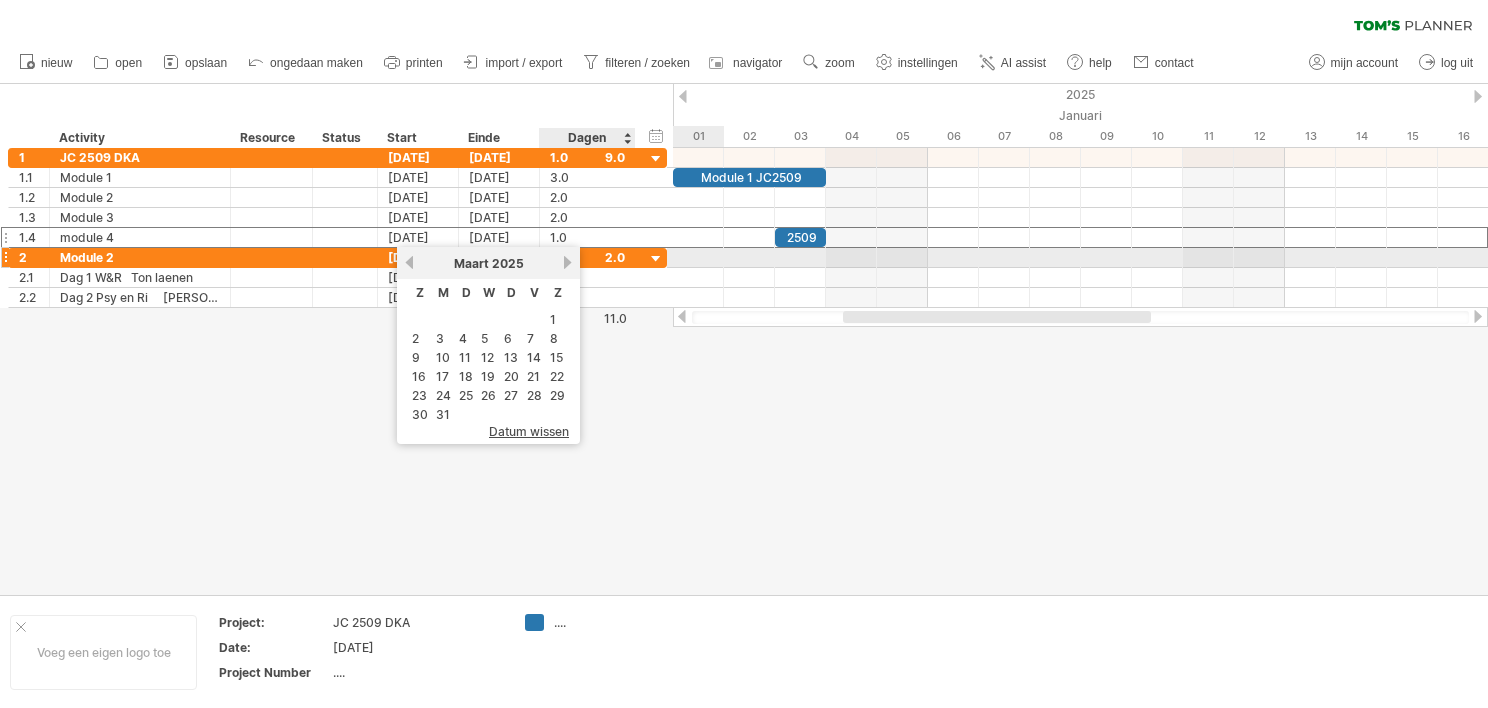 click on "volgende" at bounding box center [567, 262] 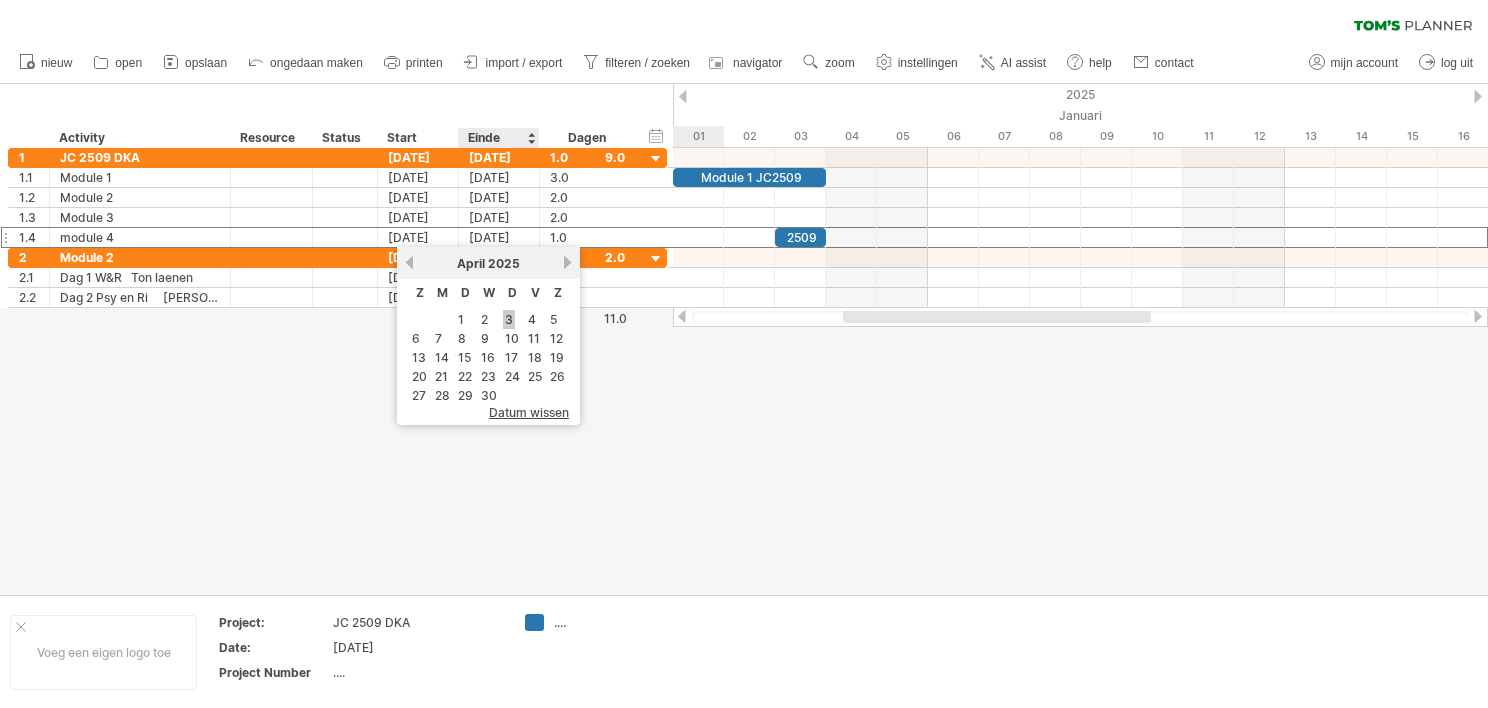 click on "3" at bounding box center [509, 319] 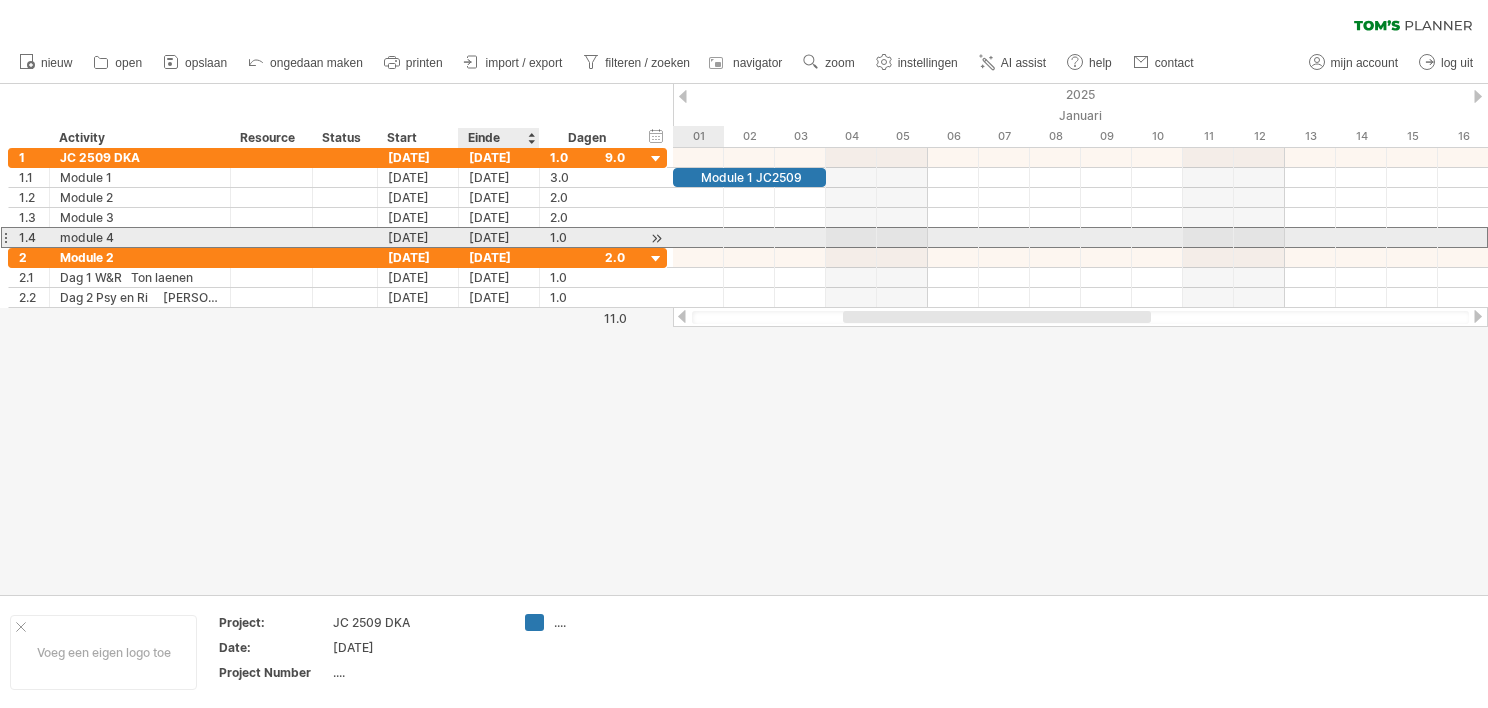 click on "[DATE]" at bounding box center (499, 237) 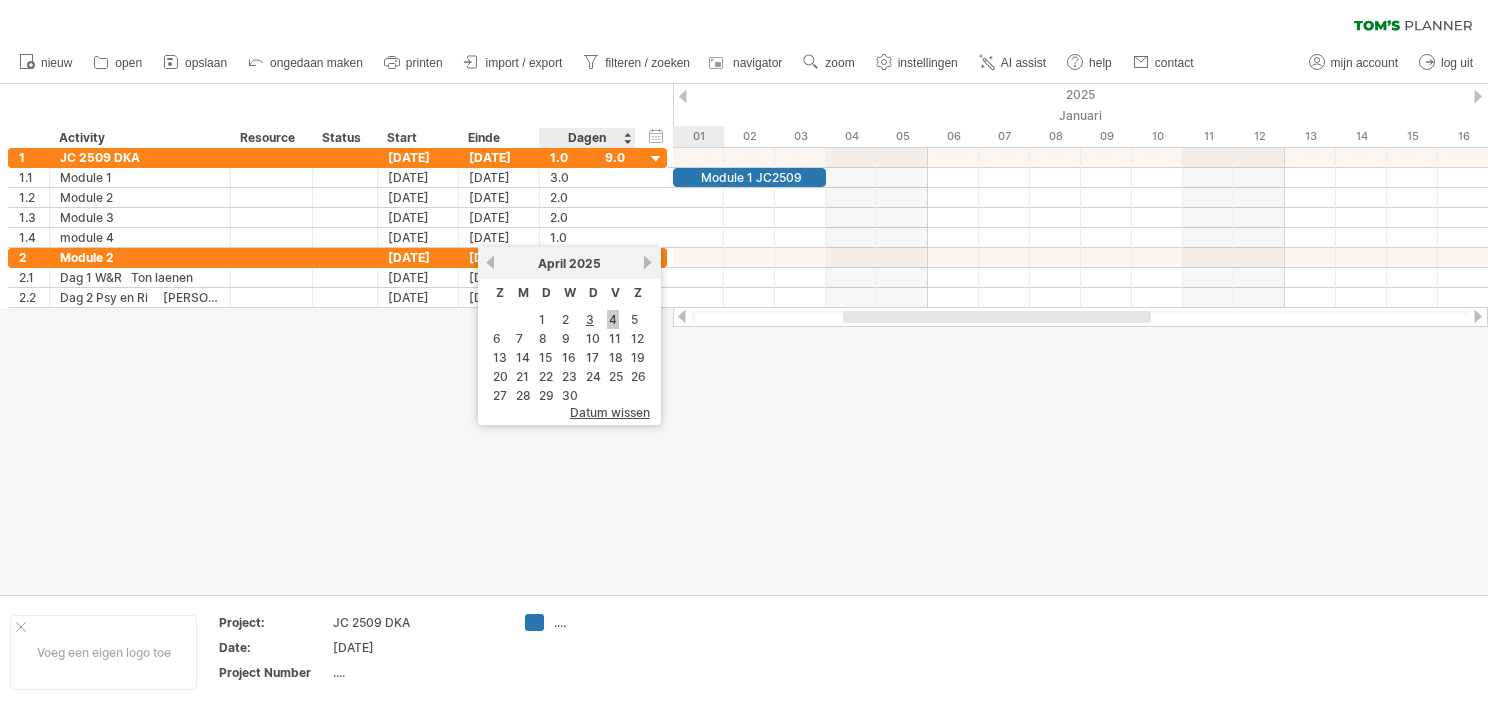 click on "4" at bounding box center (613, 319) 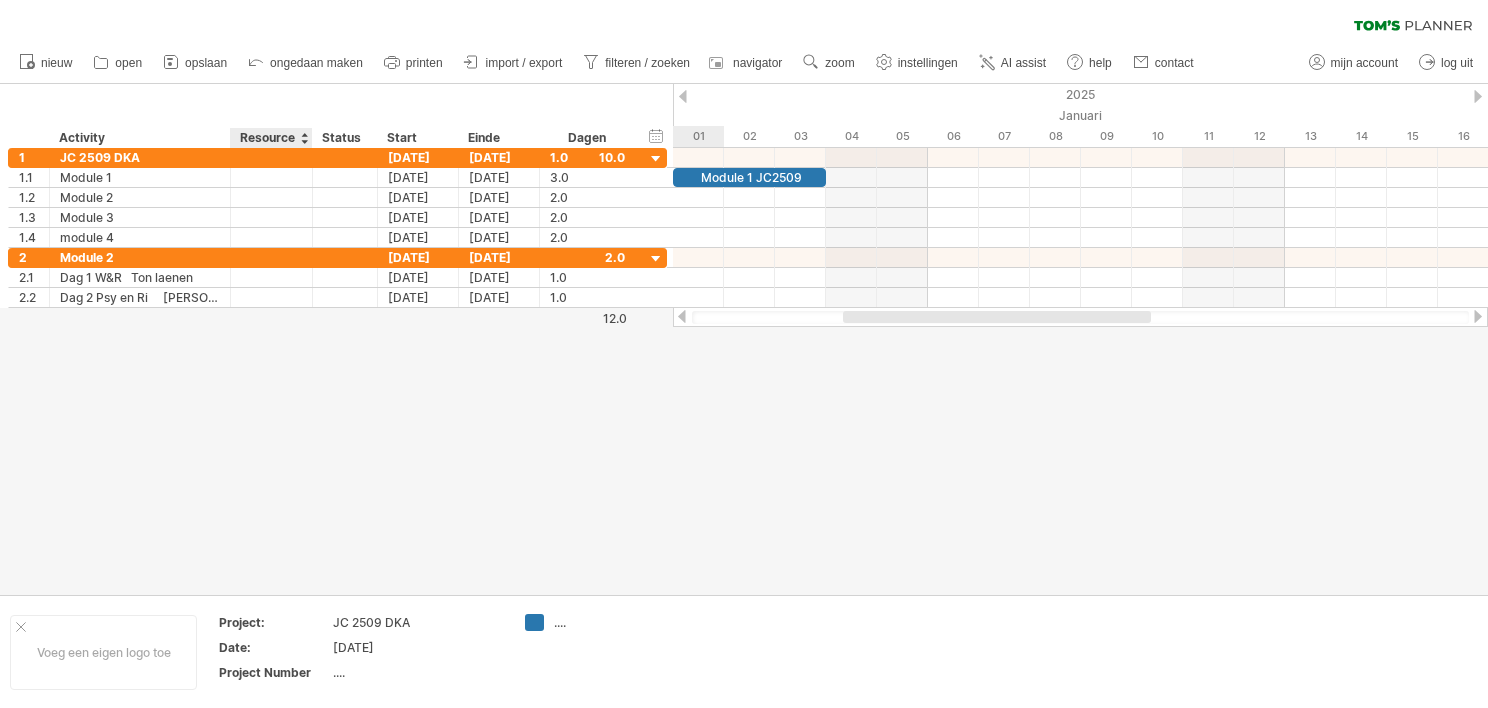 click on "Resource" at bounding box center (270, 138) 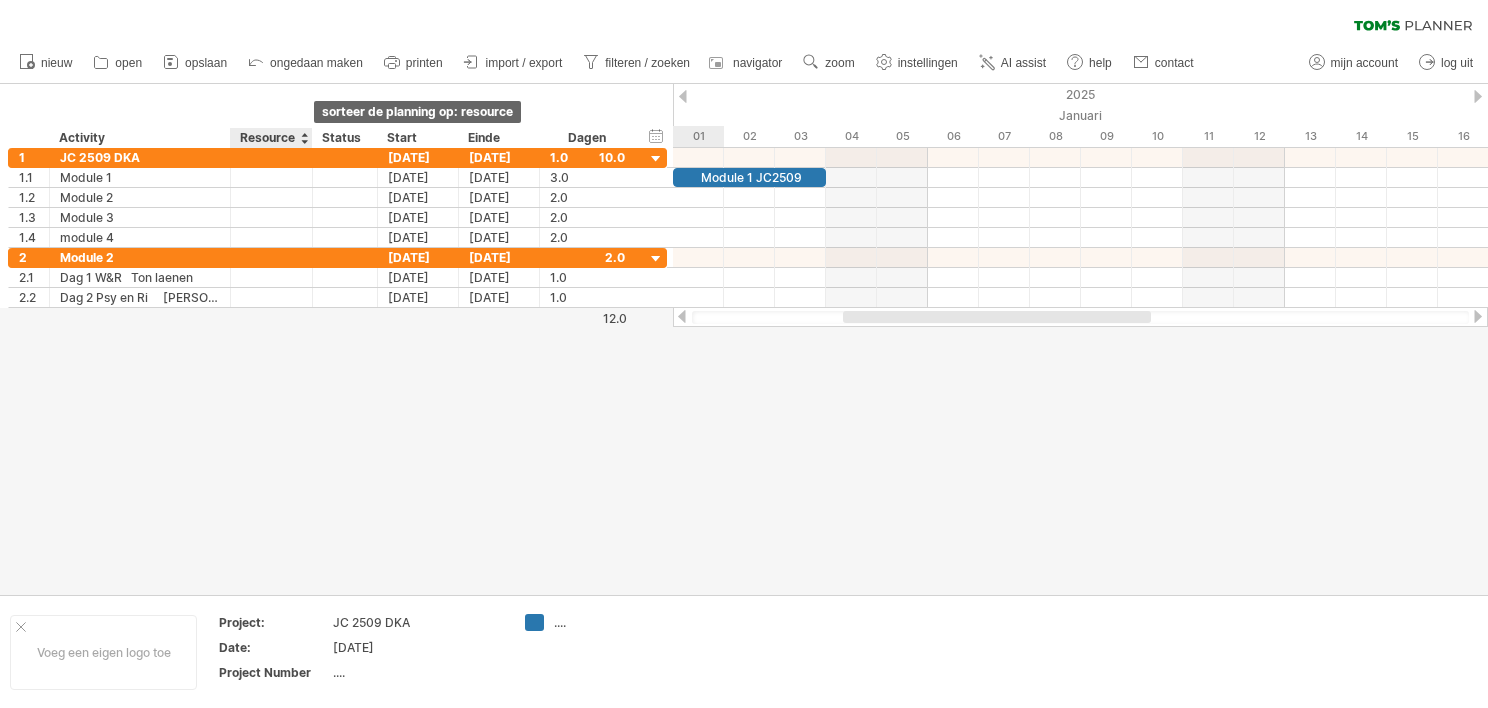 click at bounding box center (304, 138) 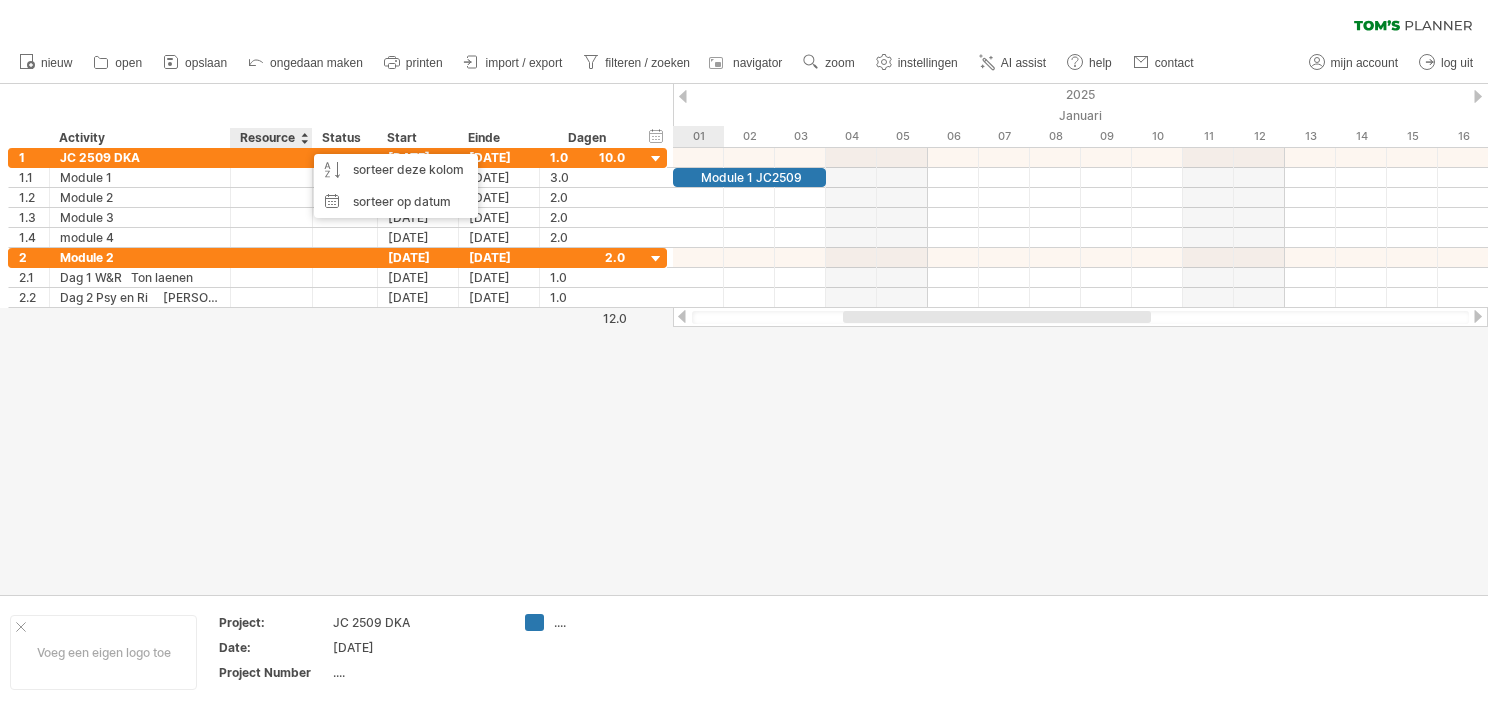click at bounding box center [304, 138] 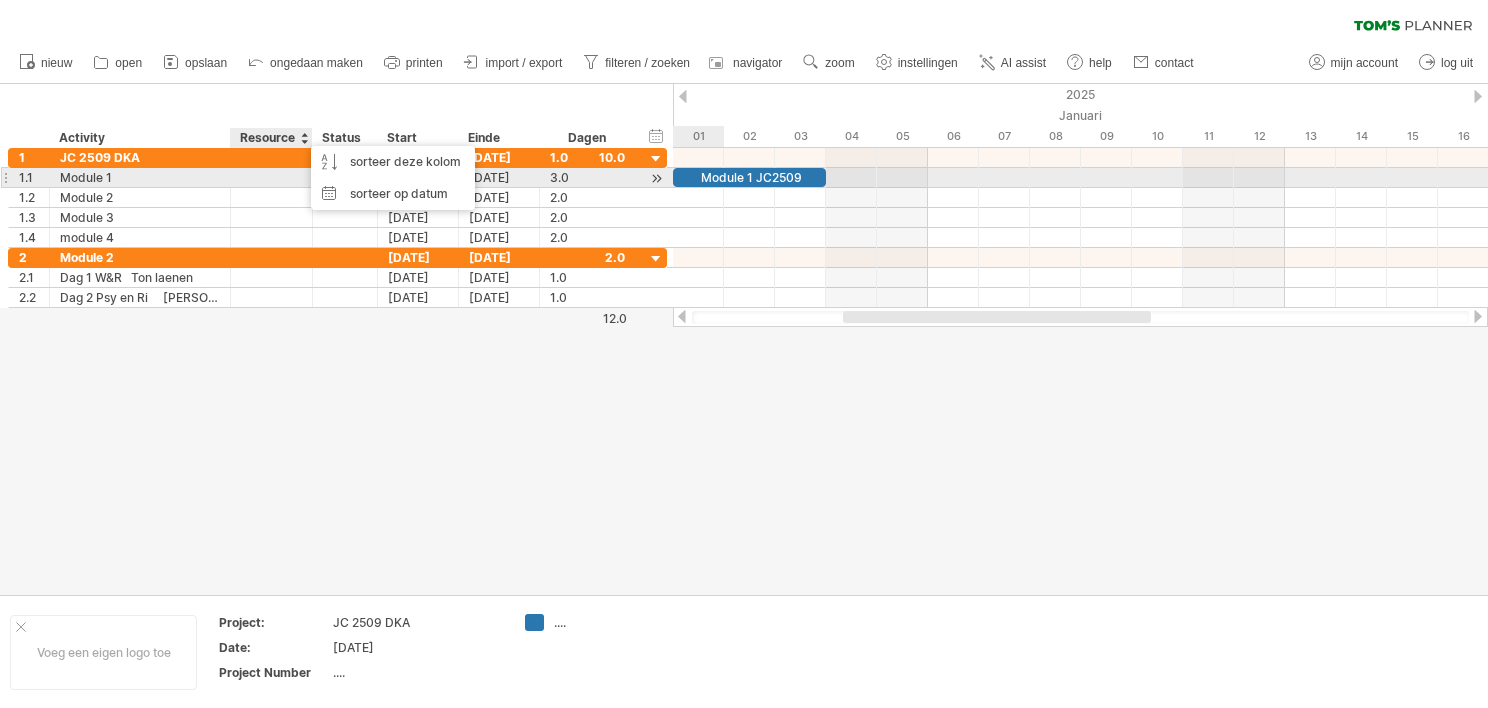 click at bounding box center (271, 177) 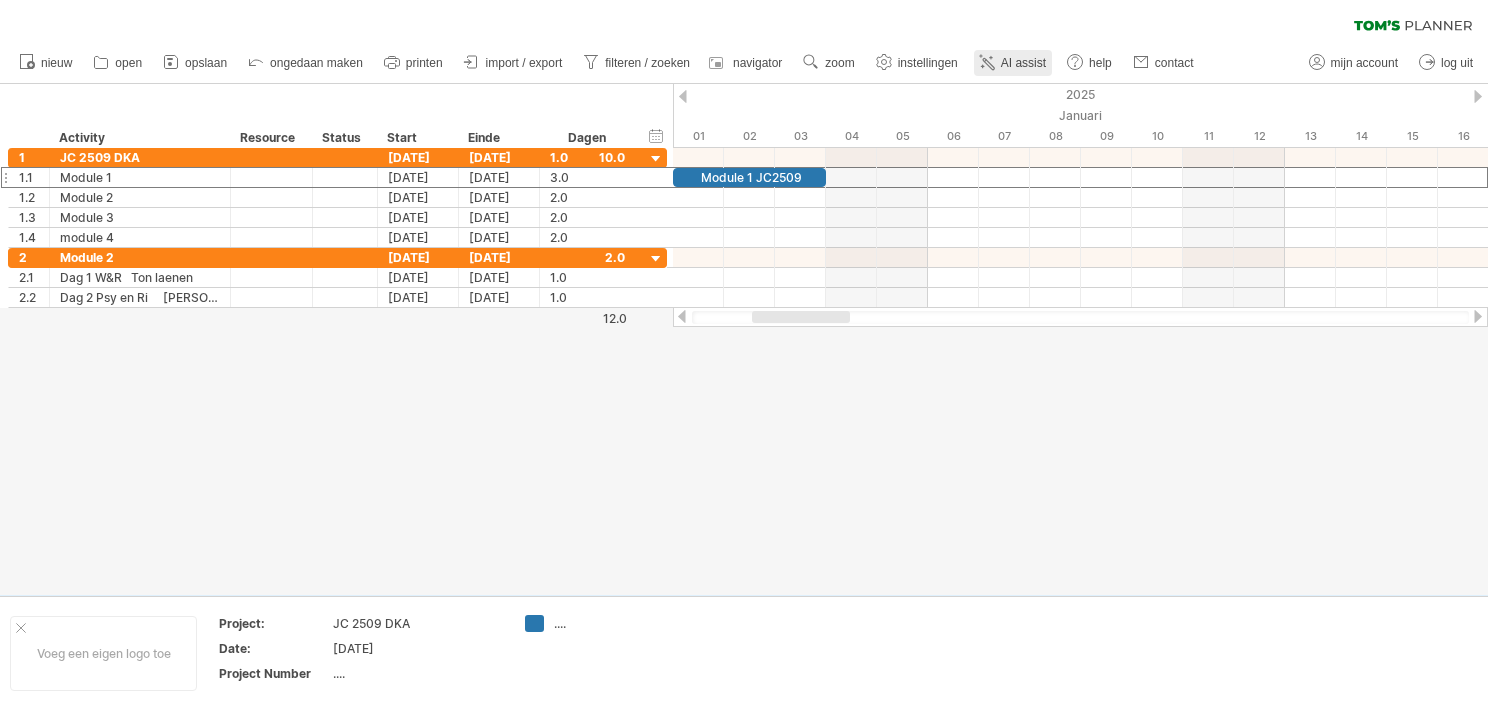 click on "AI assist" at bounding box center (1023, 63) 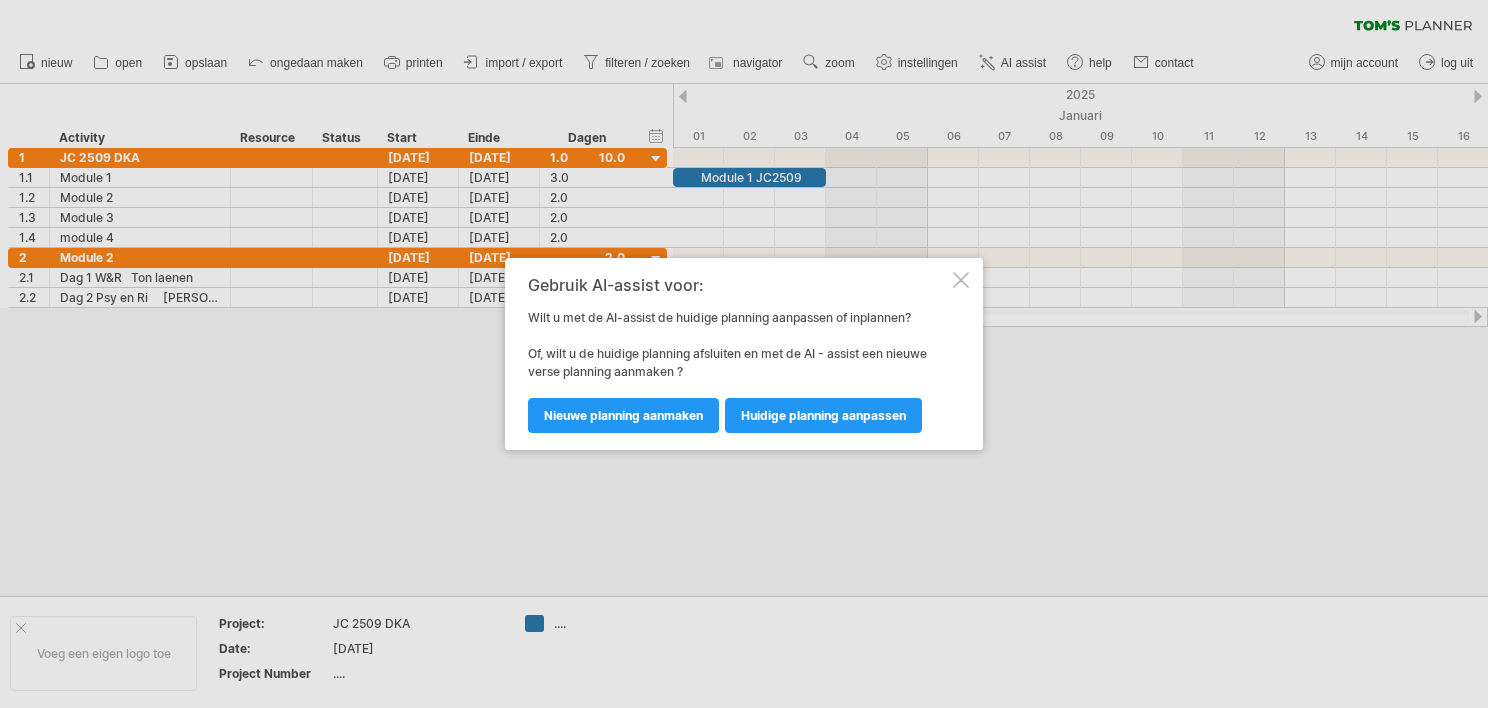 click at bounding box center (961, 280) 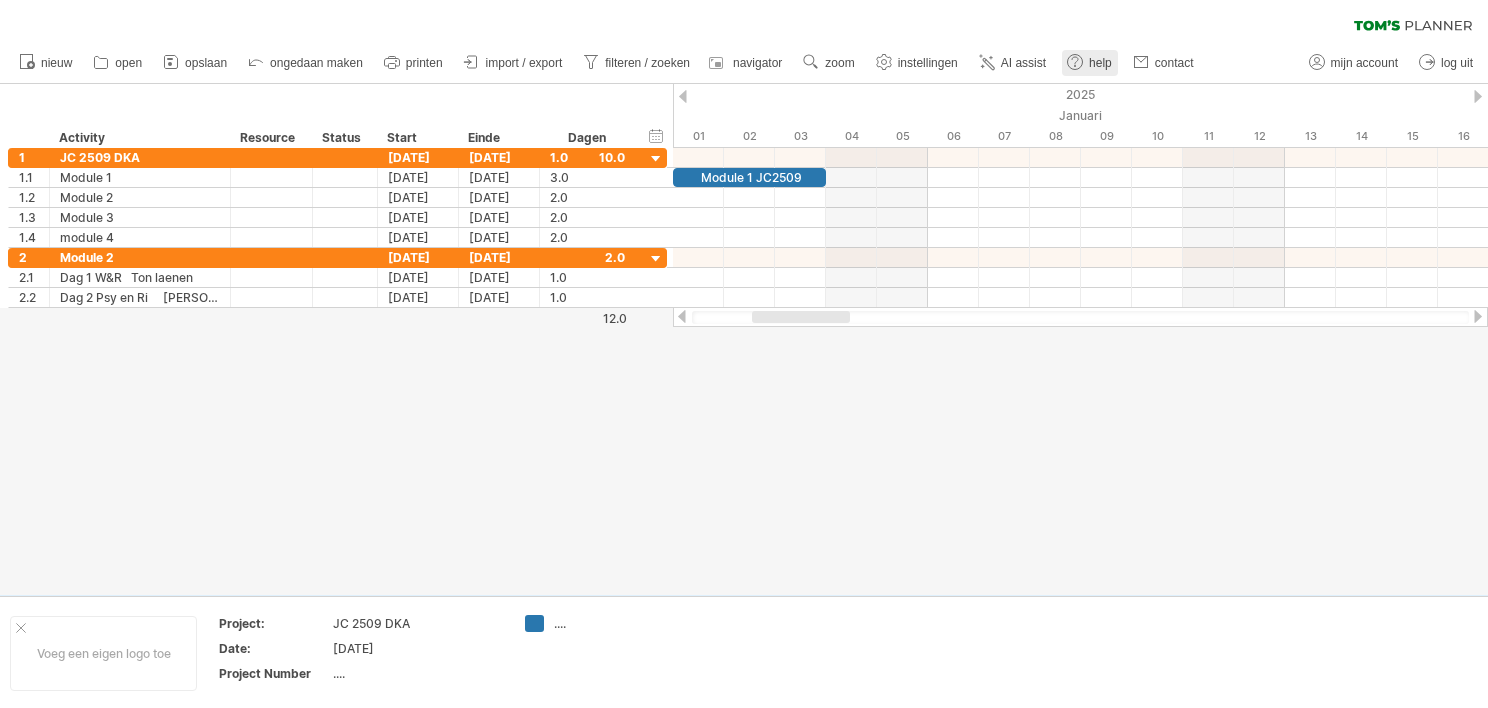 click on "help" at bounding box center (1090, 63) 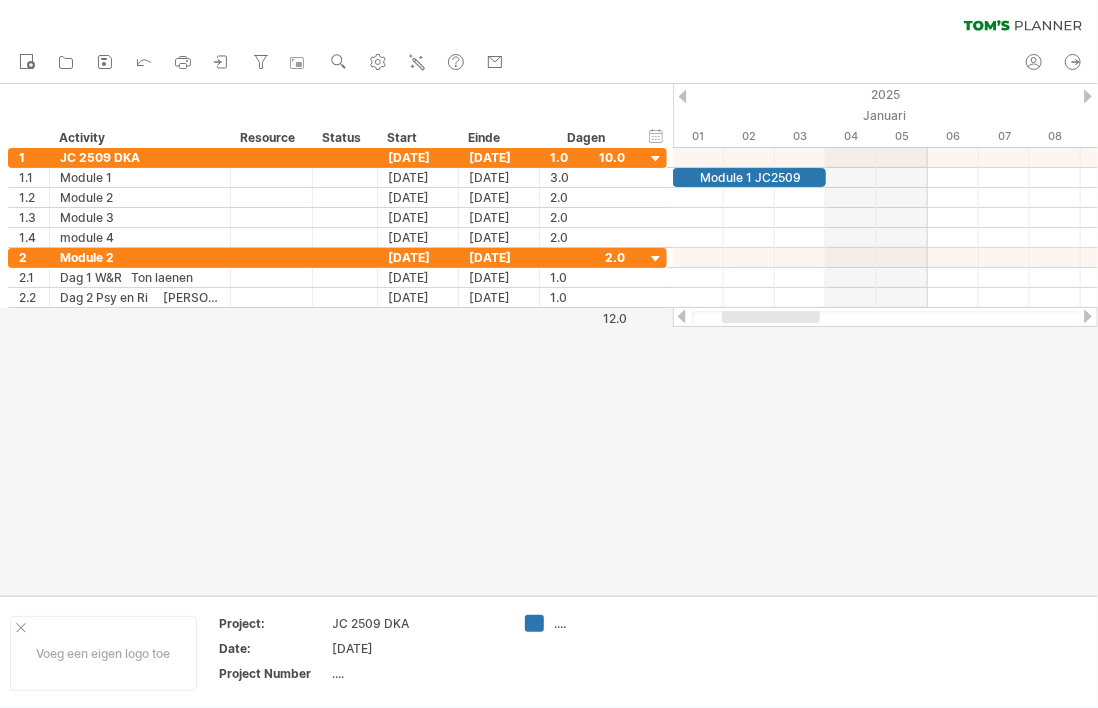 drag, startPoint x: 1033, startPoint y: 508, endPoint x: 1045, endPoint y: 508, distance: 12 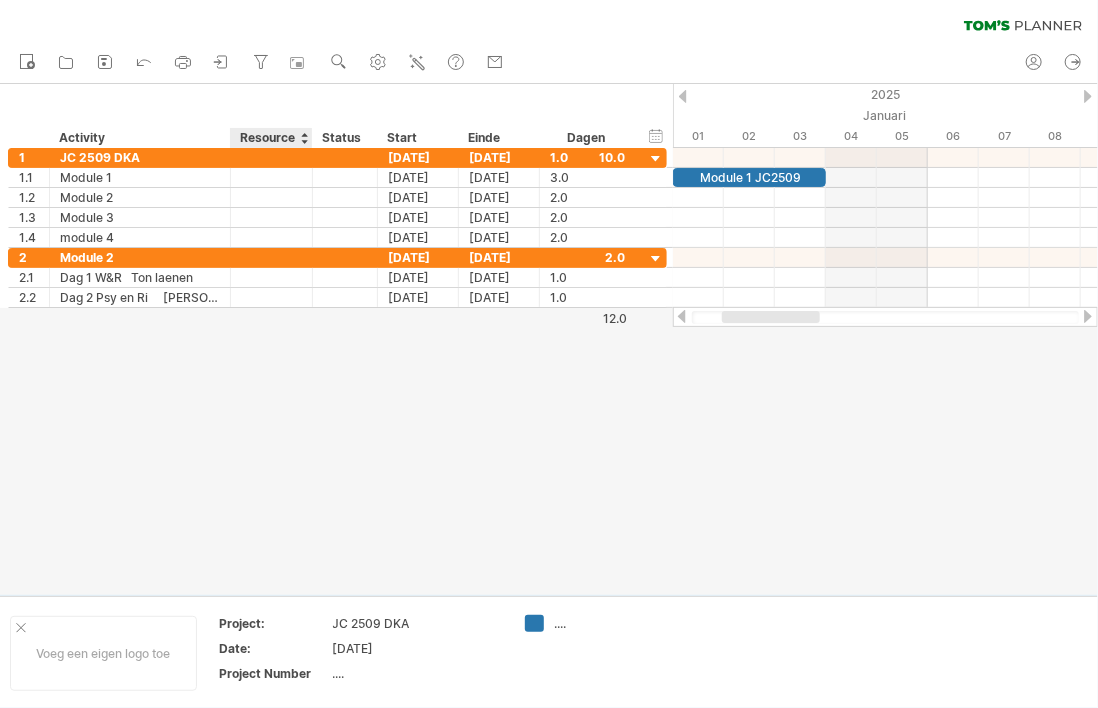 click on "Resource" at bounding box center [270, 138] 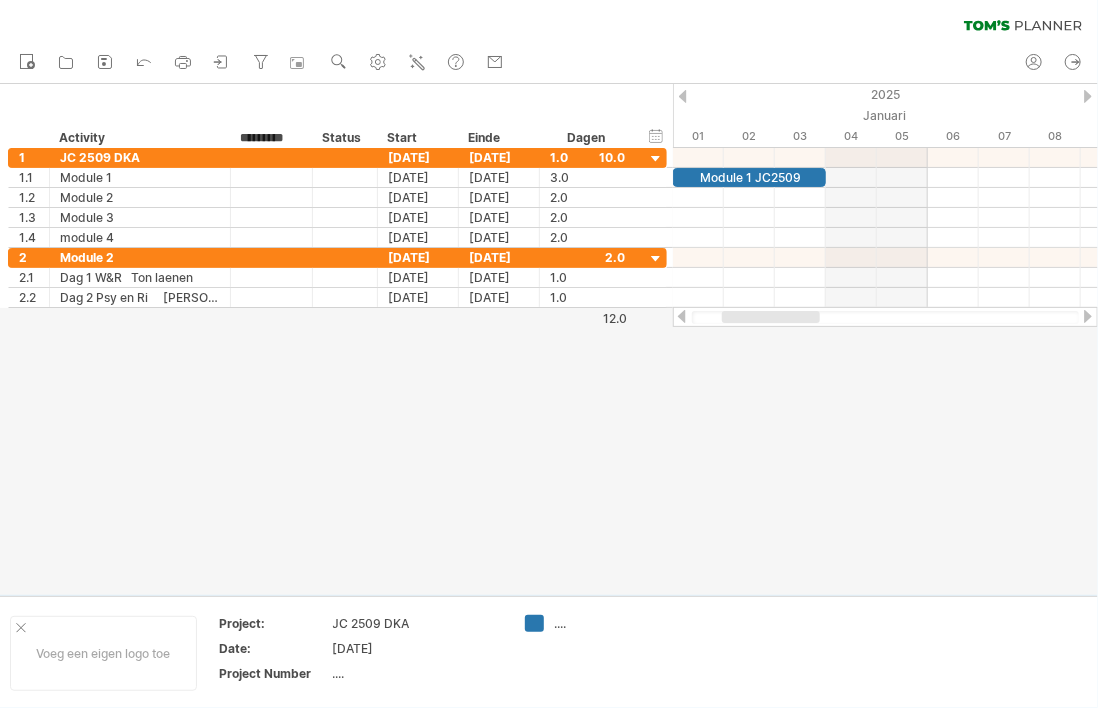 type on "********" 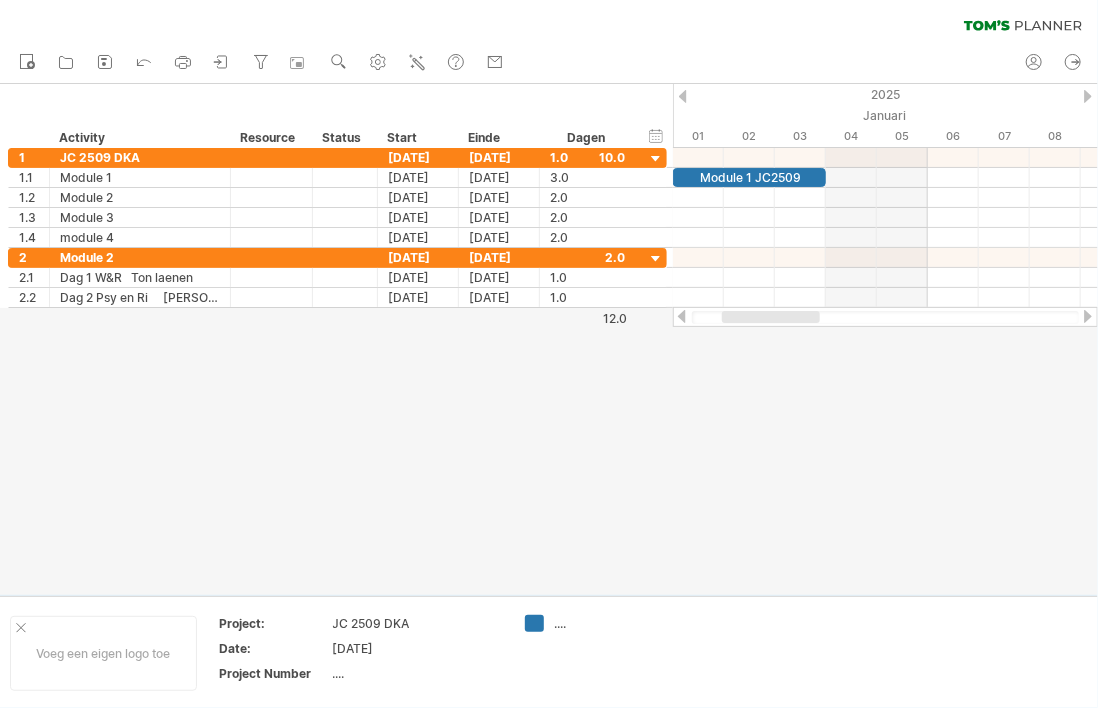 click at bounding box center [549, 339] 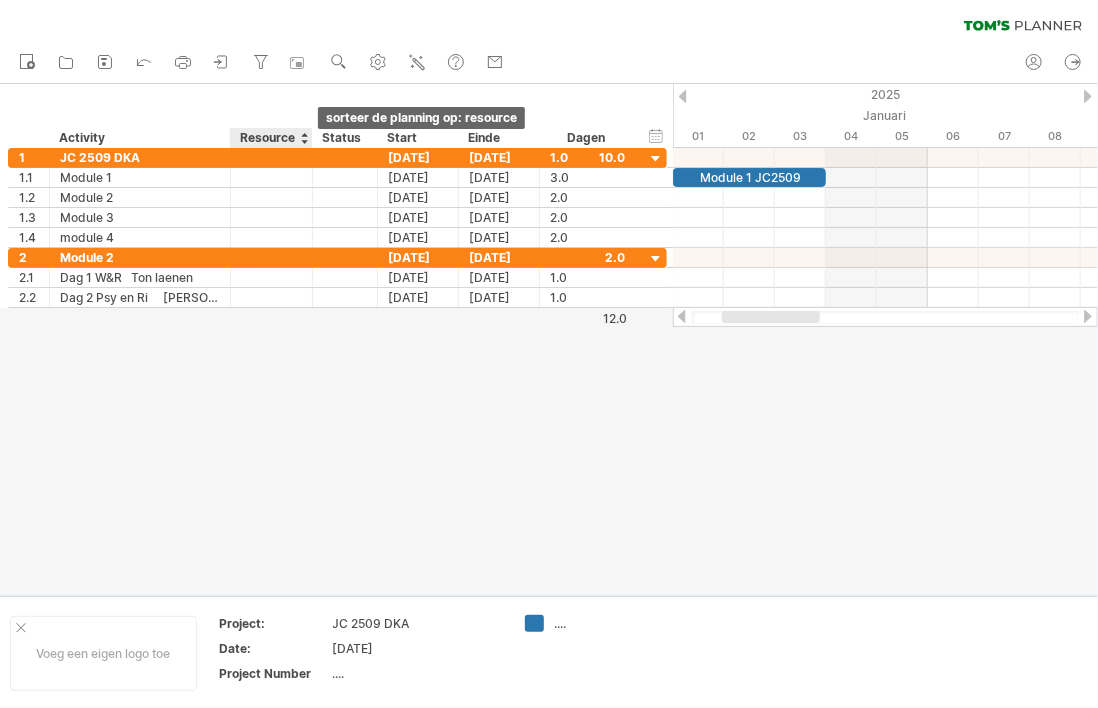 click at bounding box center [304, 138] 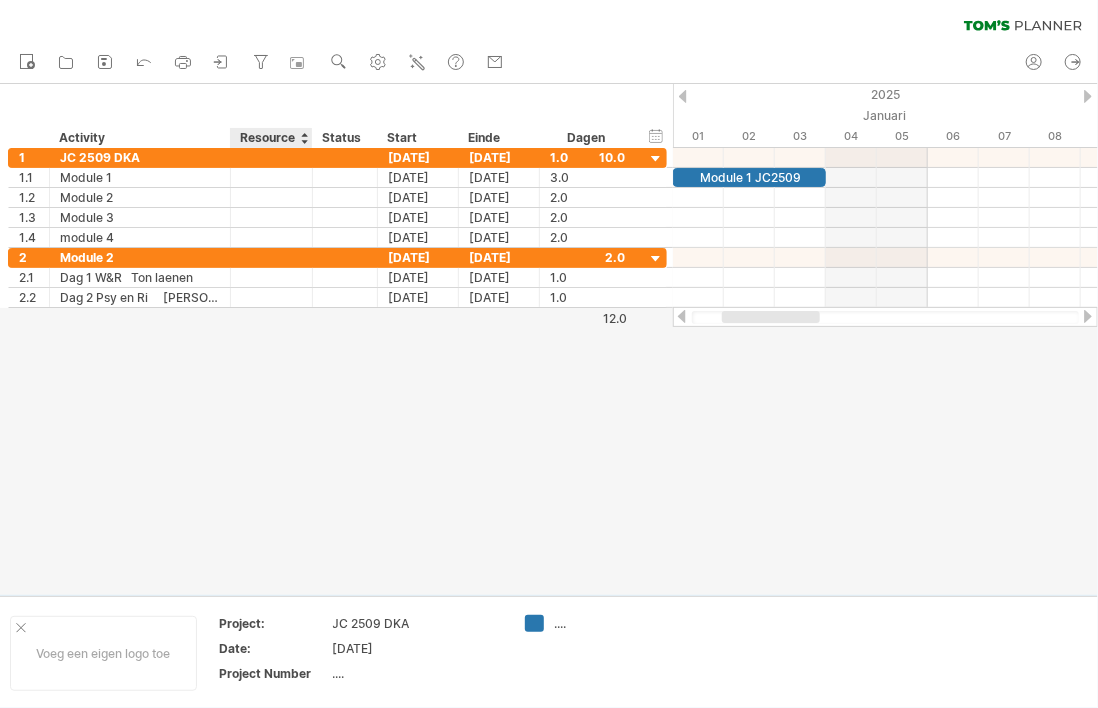 click at bounding box center [304, 138] 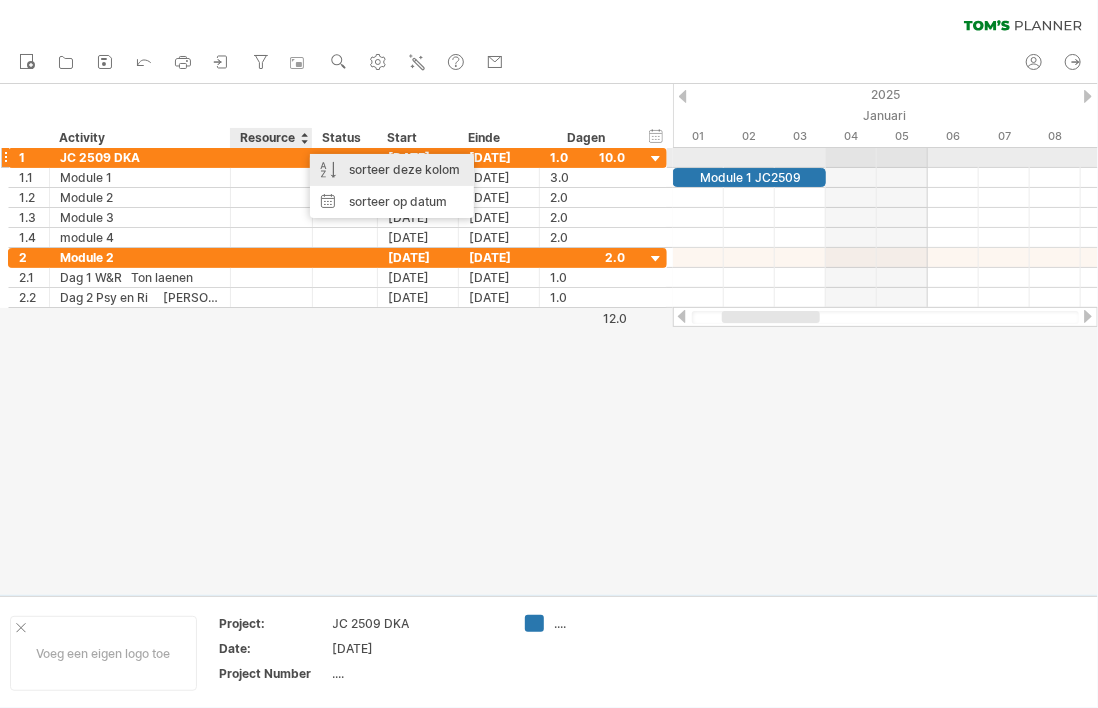 click on "sorteer deze kolom" at bounding box center (392, 170) 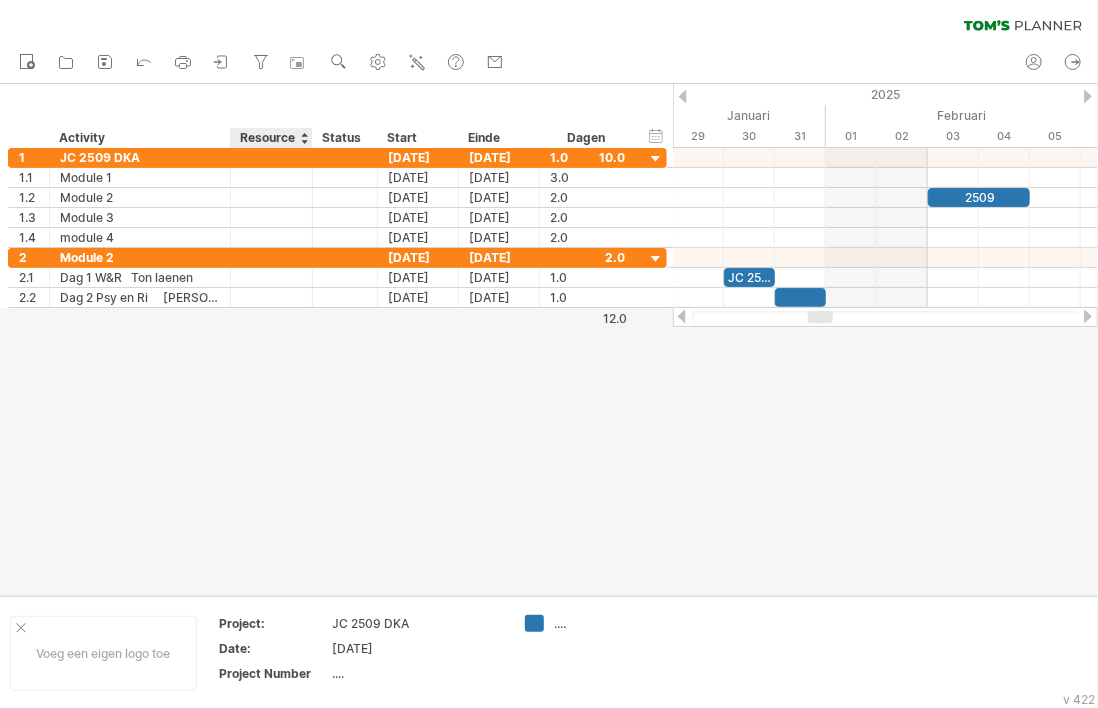 click at bounding box center [549, 339] 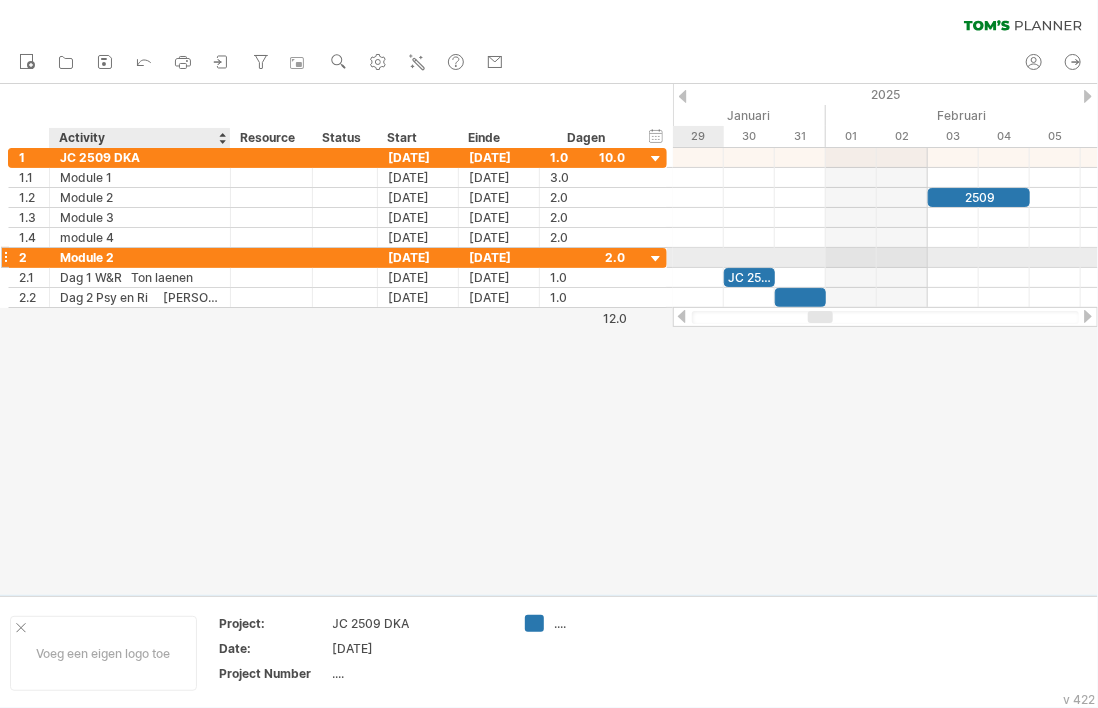 click on "Module 2" at bounding box center (140, 257) 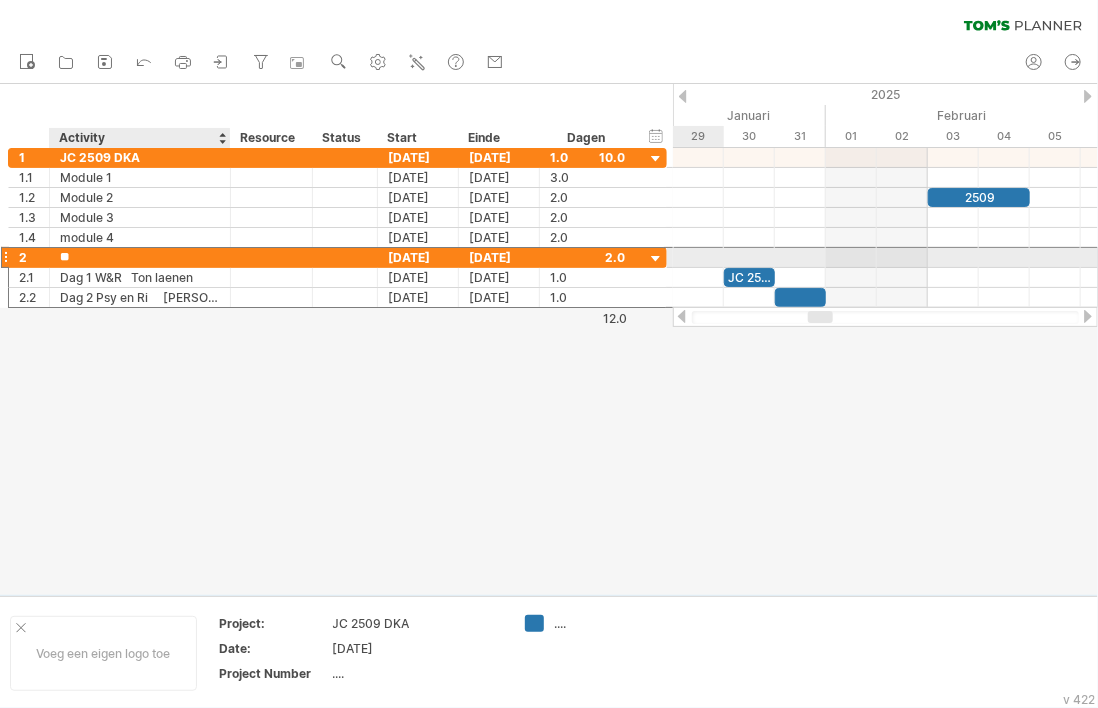 type on "*" 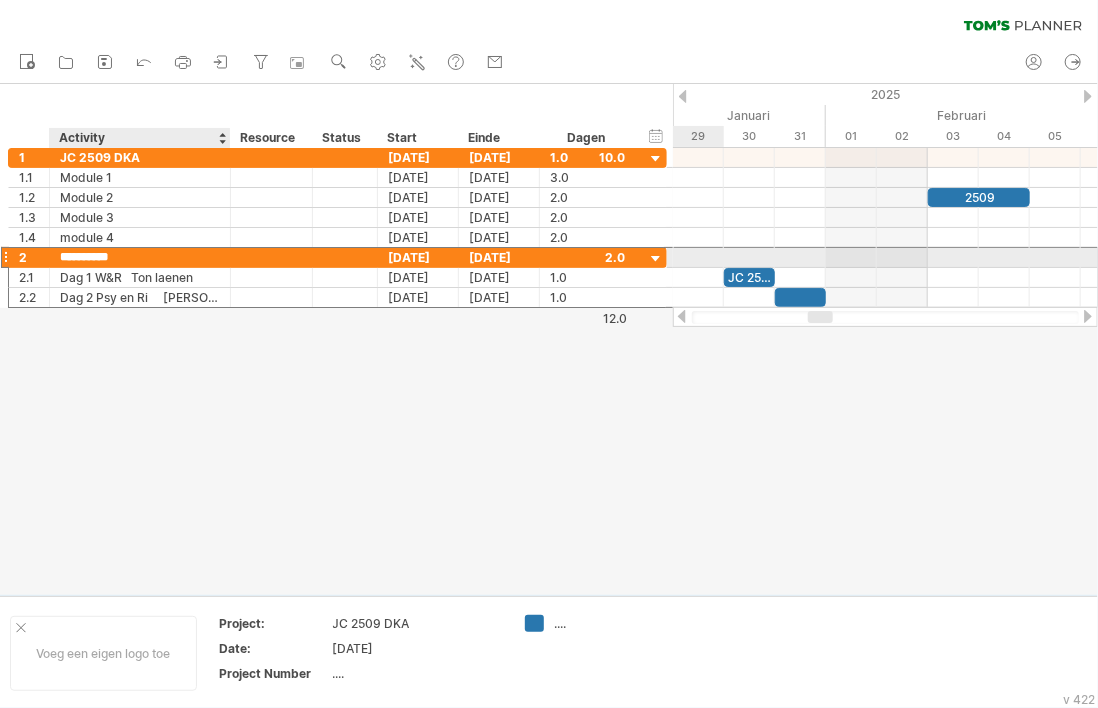type on "**********" 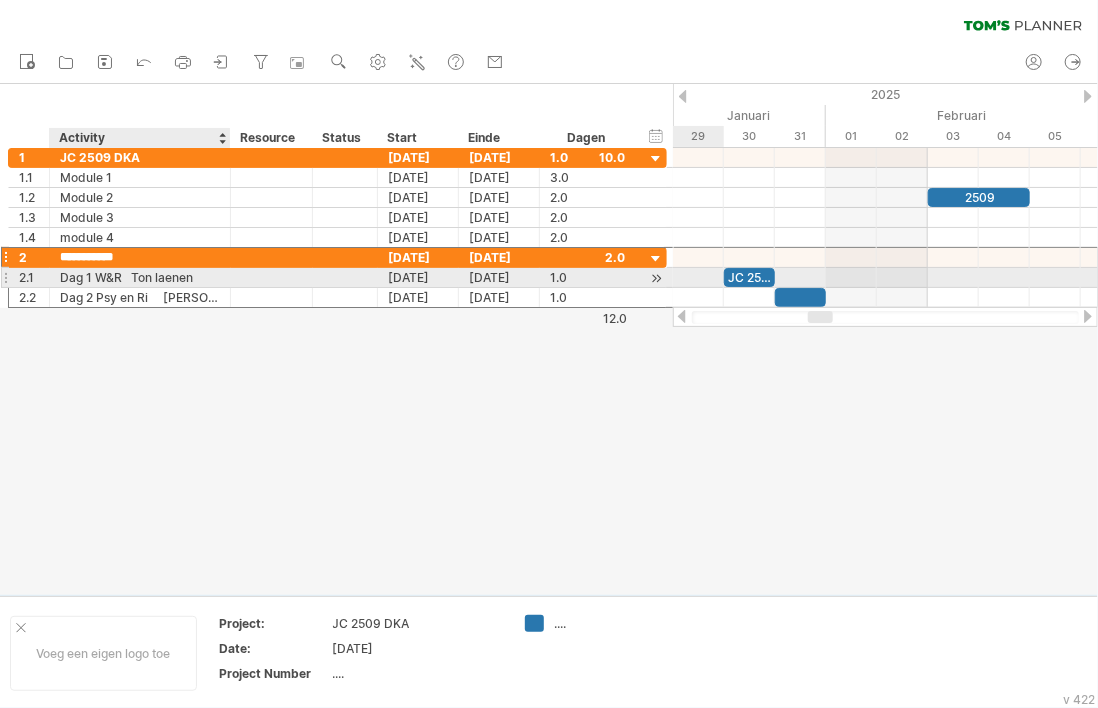 click on "Dag 1 W&R   Ton laenen" at bounding box center (140, 277) 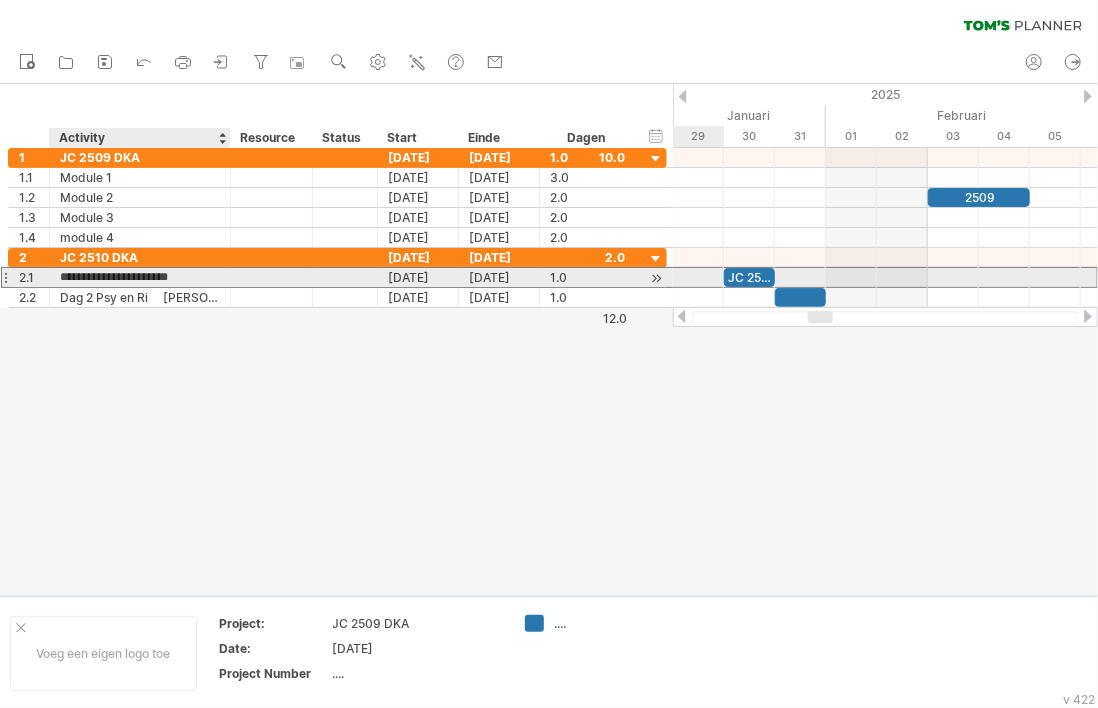 click on "**********" at bounding box center (140, 277) 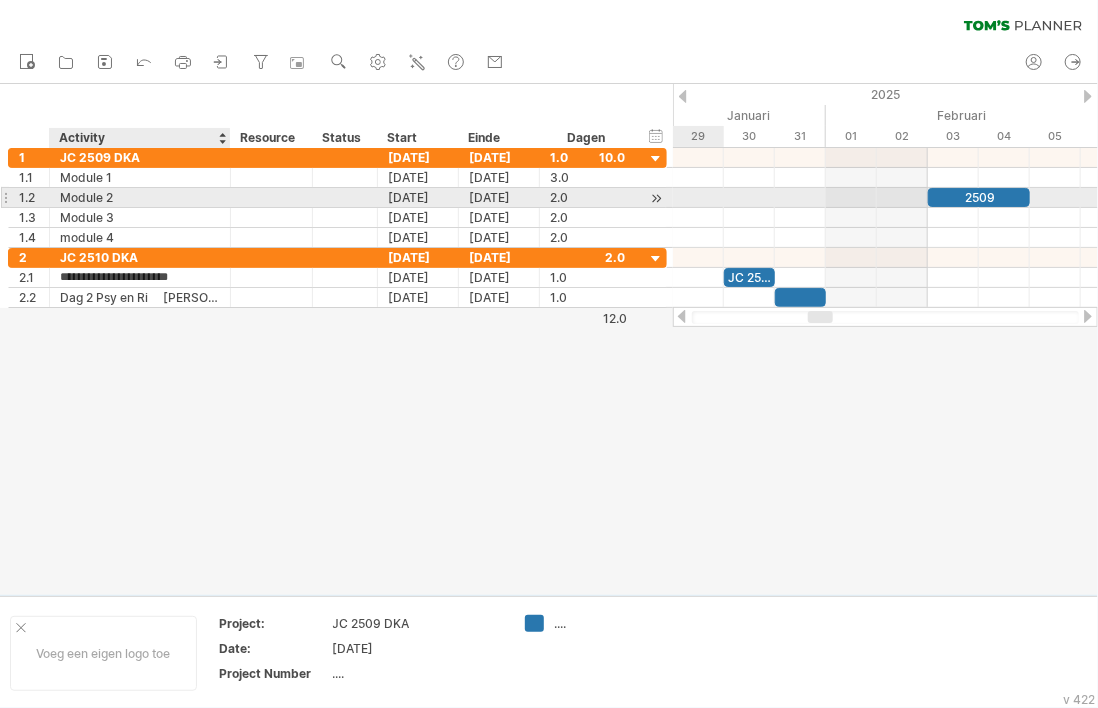 click at bounding box center (271, 197) 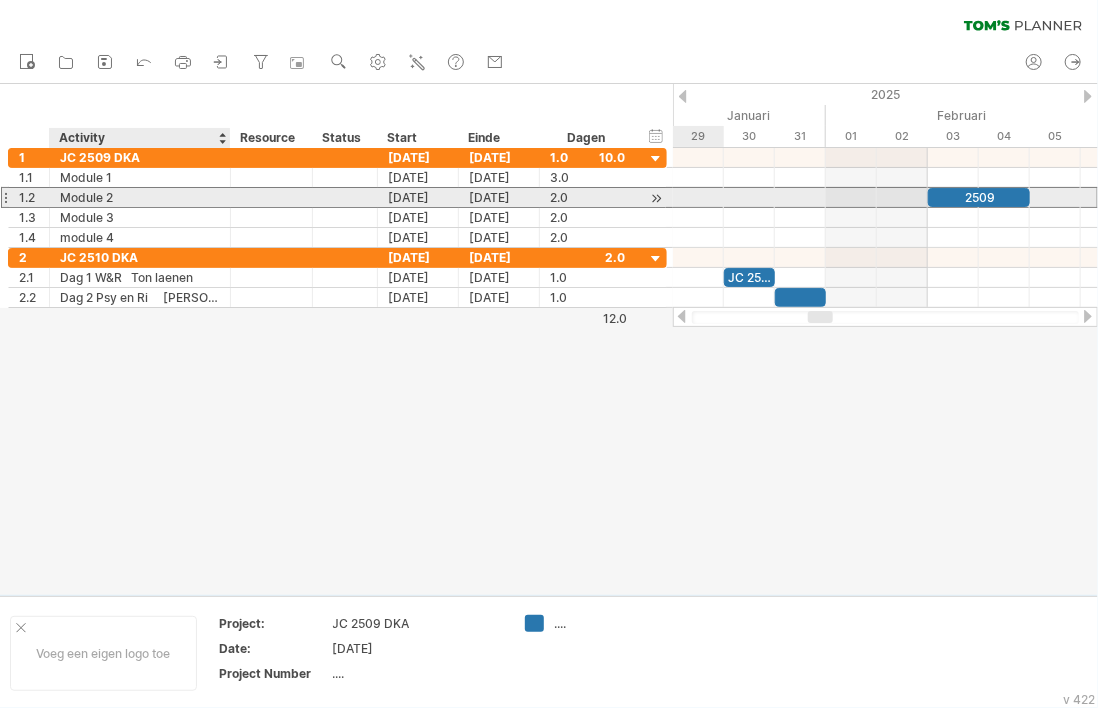 click on "Module 2" at bounding box center (140, 197) 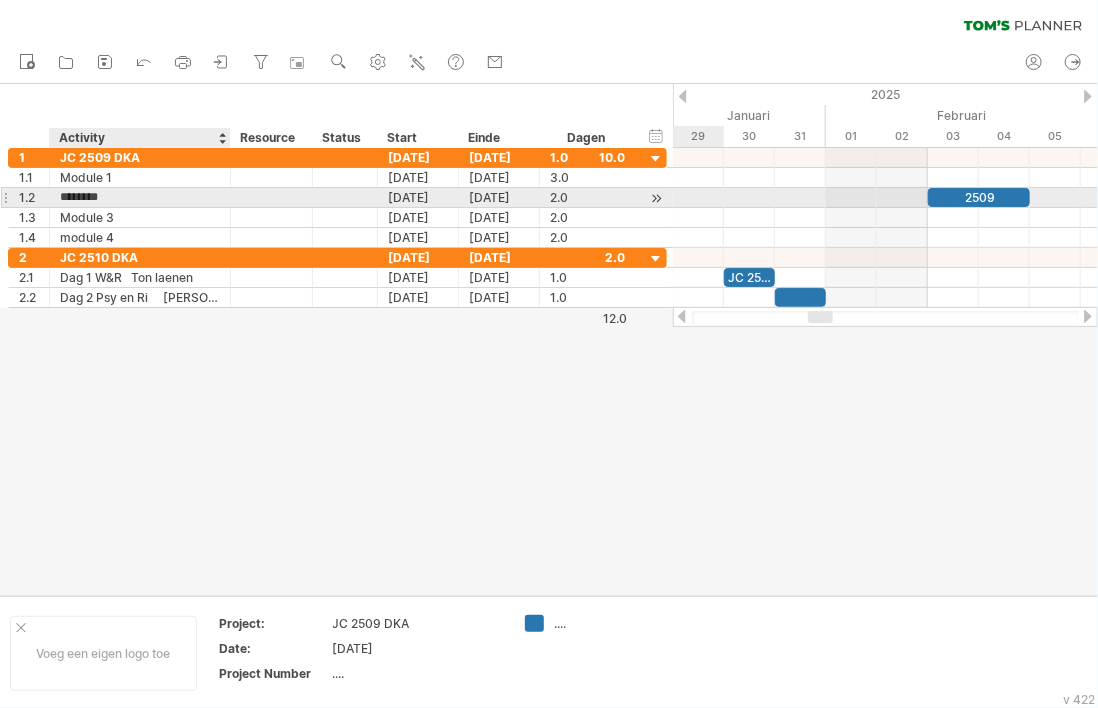 type on "********" 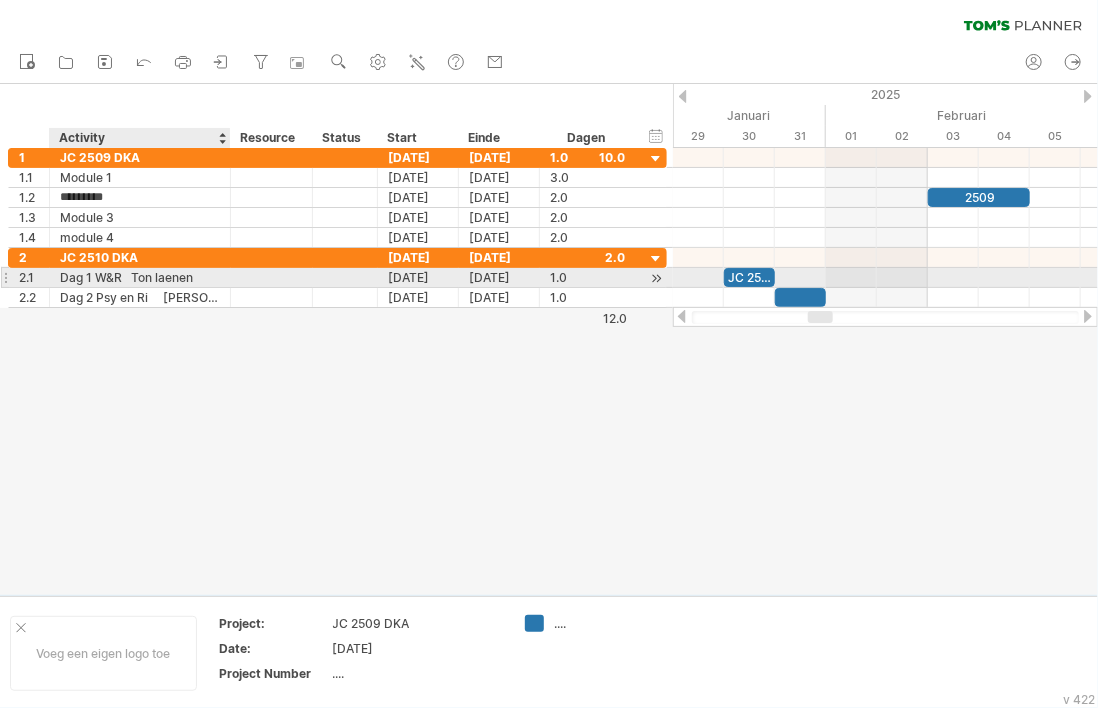 click on "Dag 1 W&R   Ton laenen" at bounding box center [140, 277] 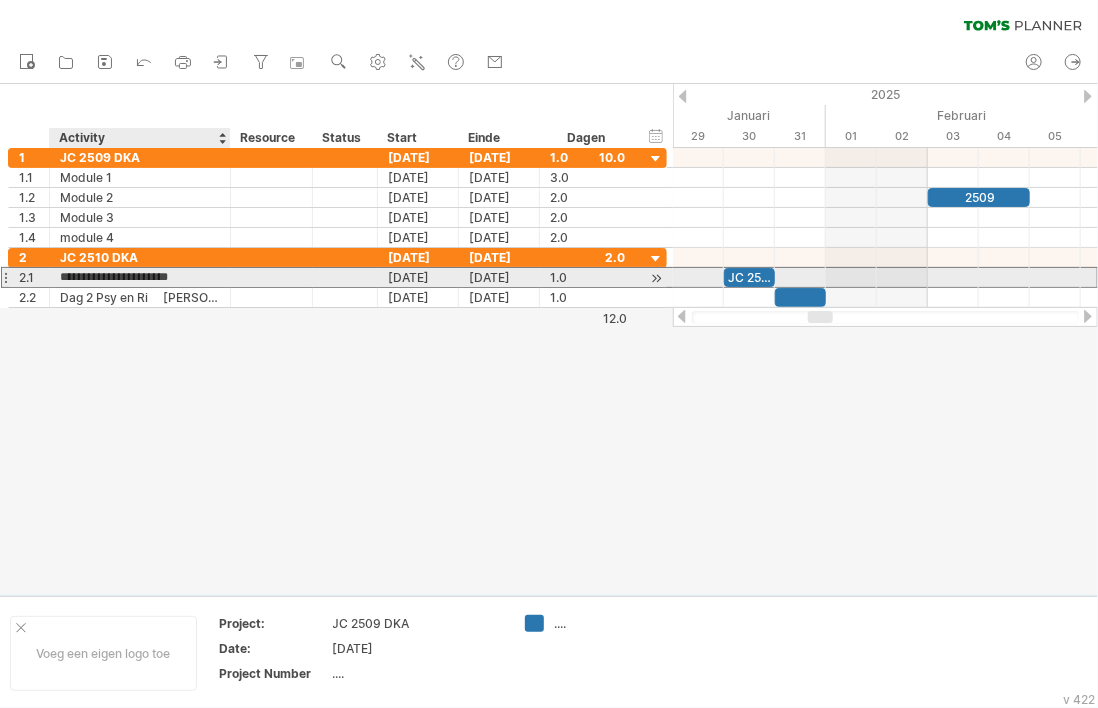 click on "**********" at bounding box center (140, 277) 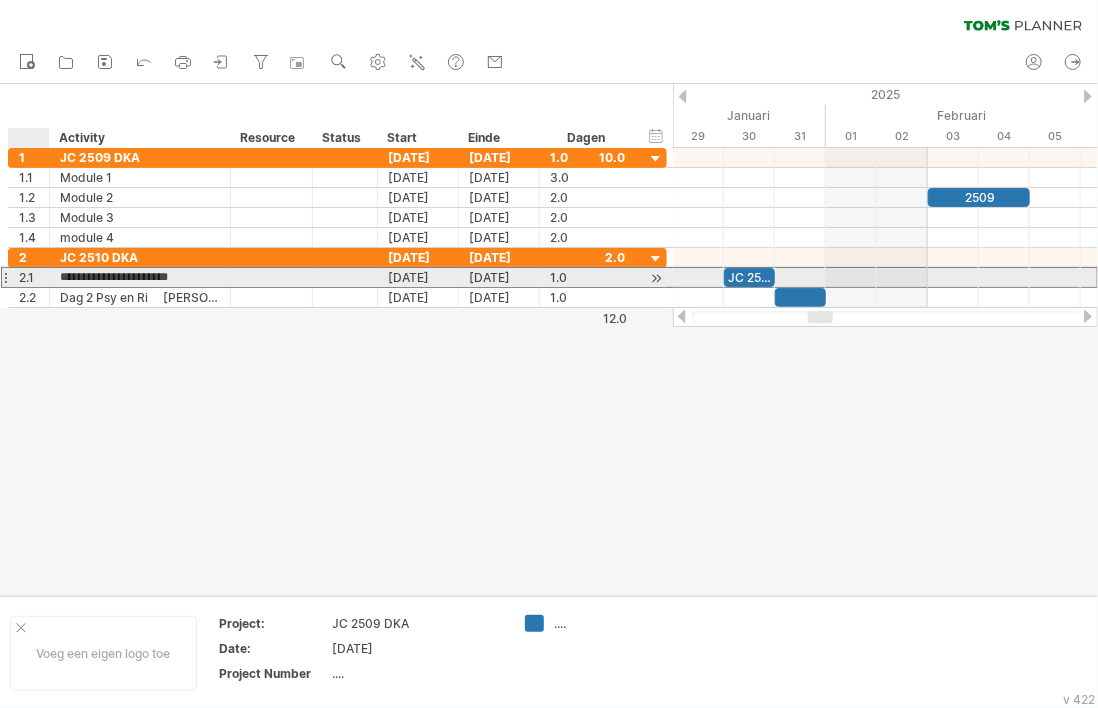 drag, startPoint x: 192, startPoint y: 276, endPoint x: 57, endPoint y: 283, distance: 135.18137 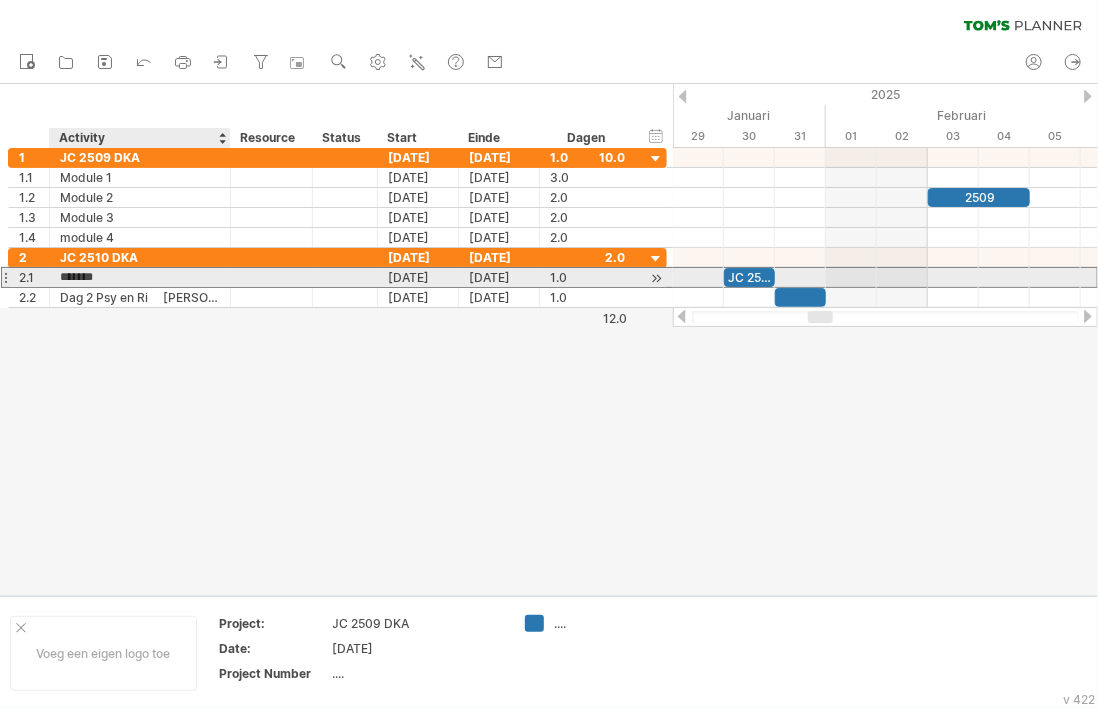 type on "********" 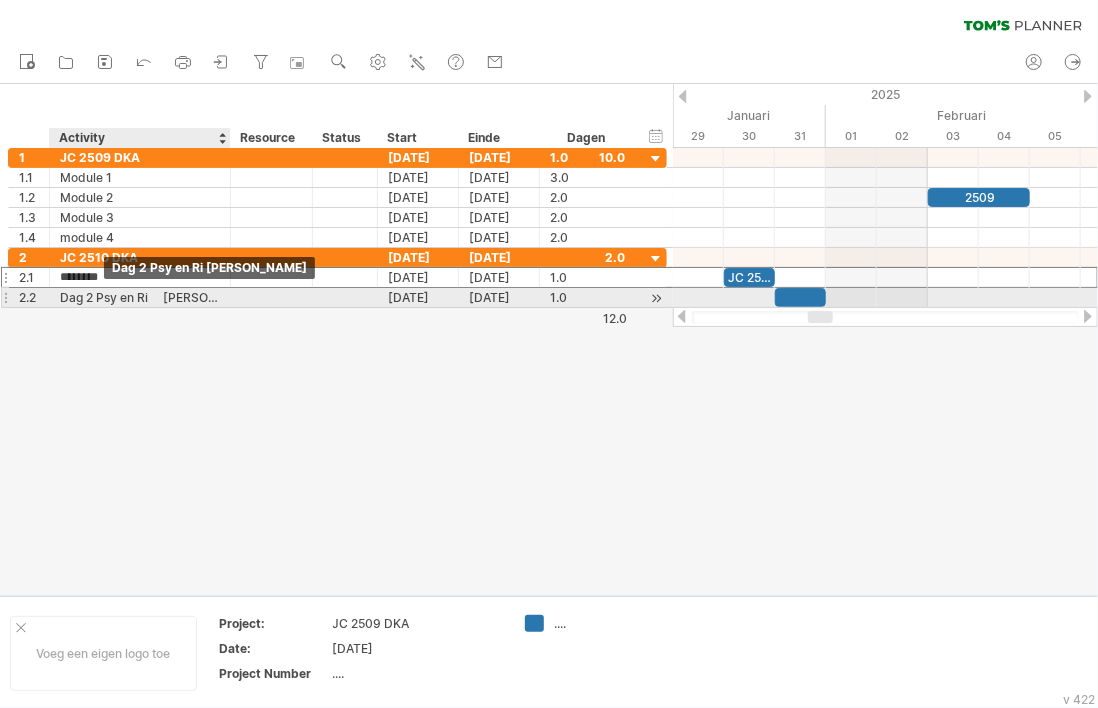click on "Dag 2 Psy en Ri     [PERSON_NAME]" at bounding box center [140, 297] 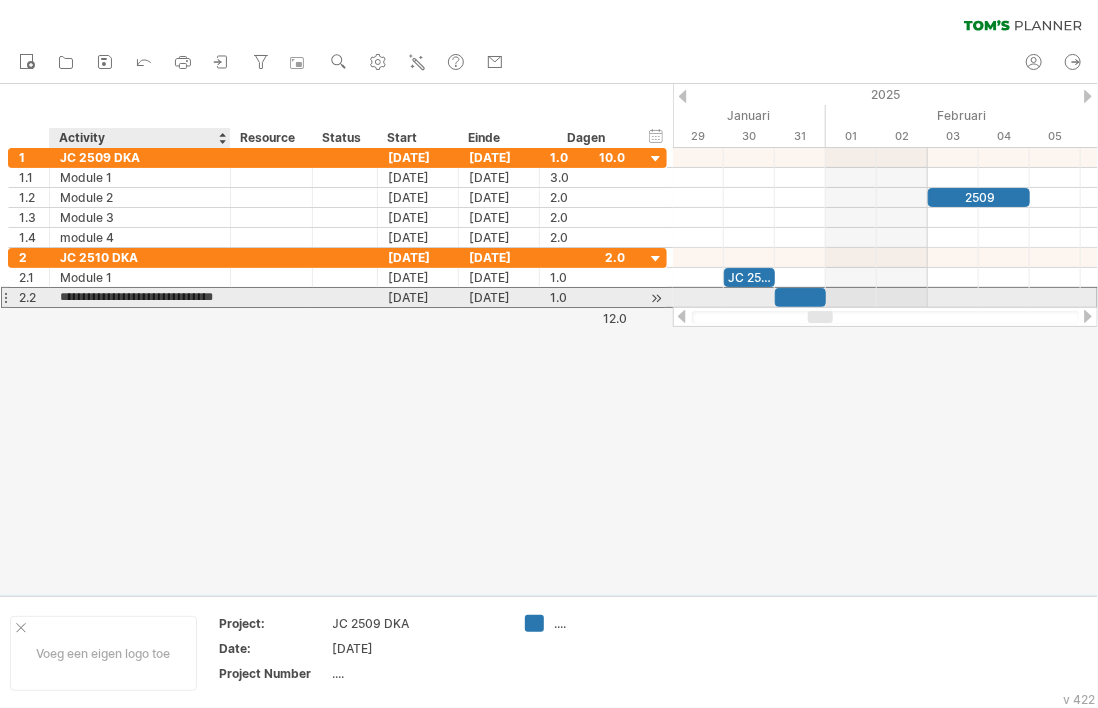 scroll, scrollTop: 0, scrollLeft: 0, axis: both 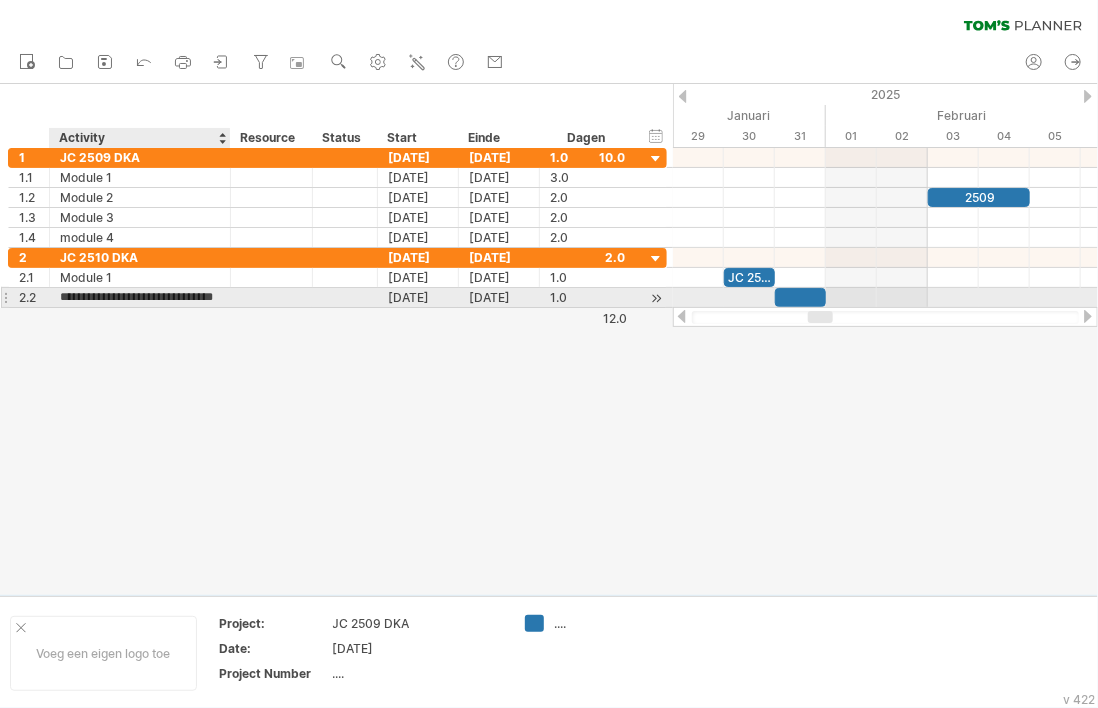 click at bounding box center [272, 297] 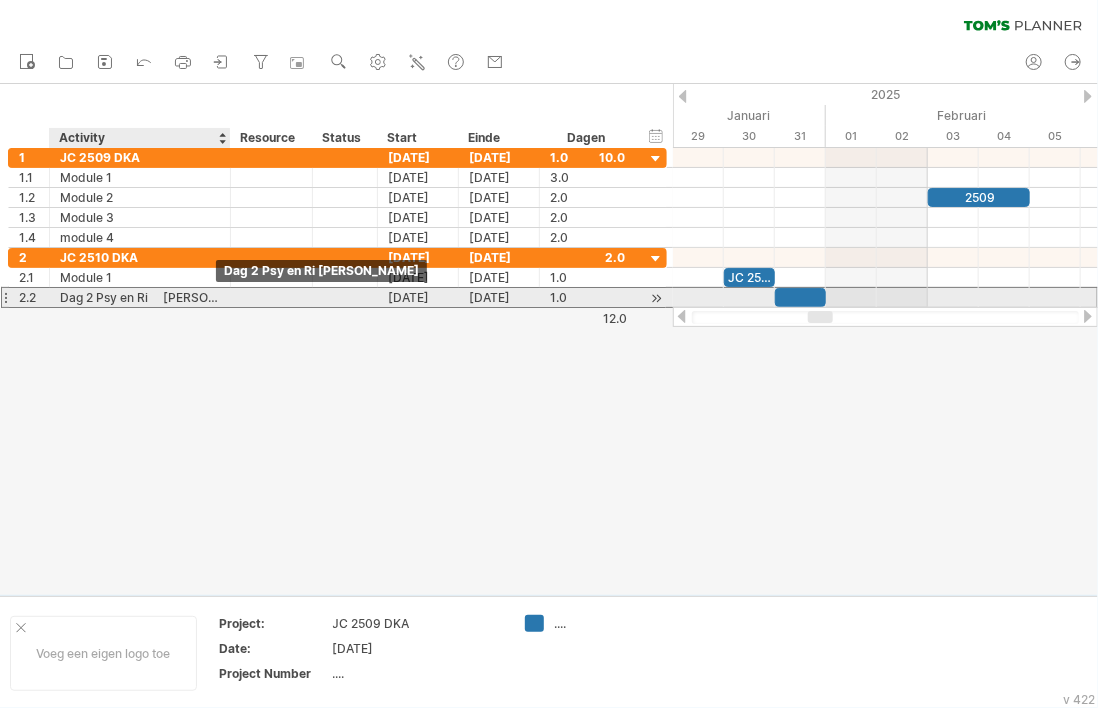 click on "Dag 2 Psy en Ri     [PERSON_NAME]" at bounding box center [140, 297] 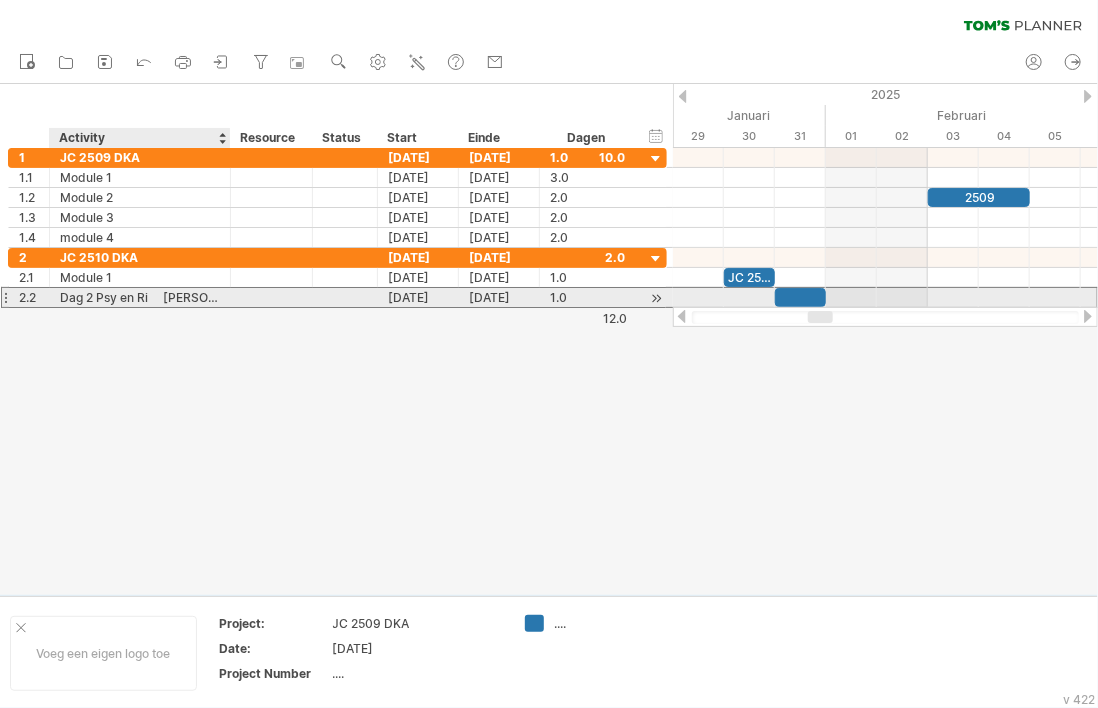click at bounding box center [272, 297] 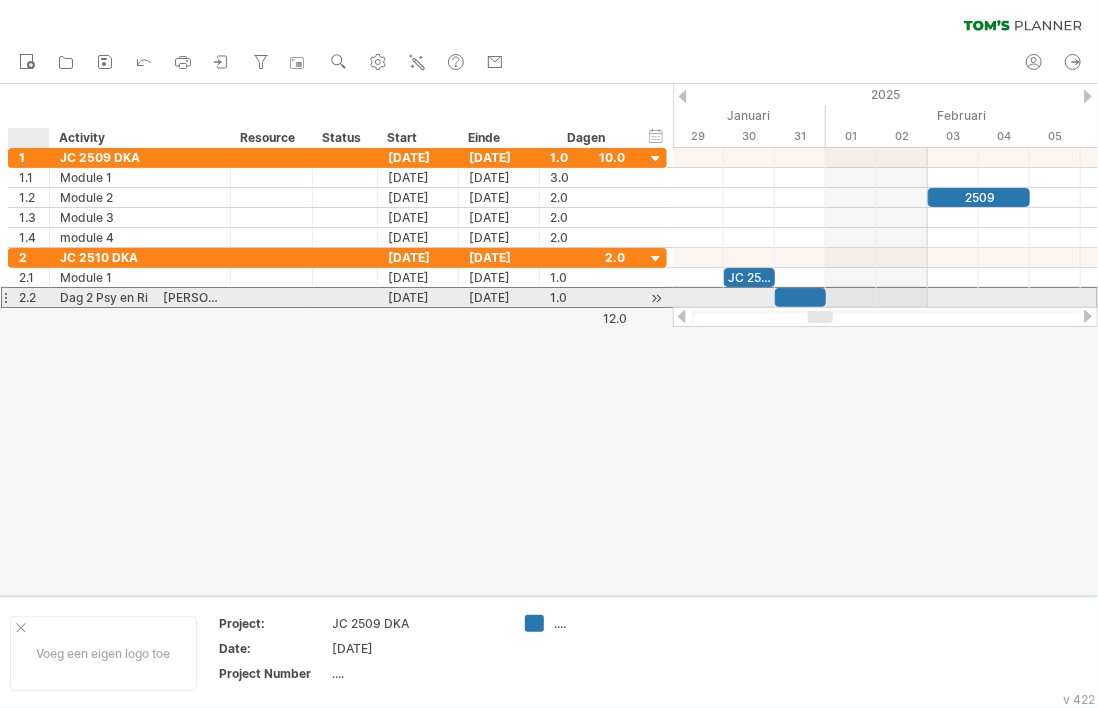 click on "Dag 2 Psy en Ri     [PERSON_NAME]" at bounding box center [140, 297] 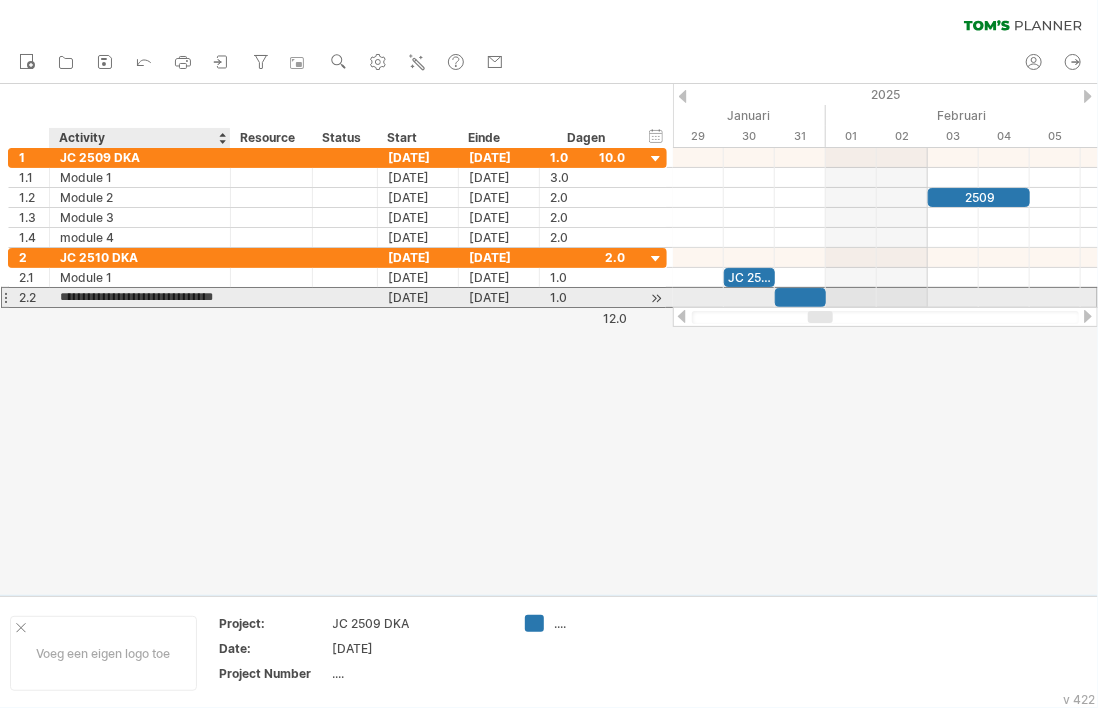 click on "**********" at bounding box center [140, 297] 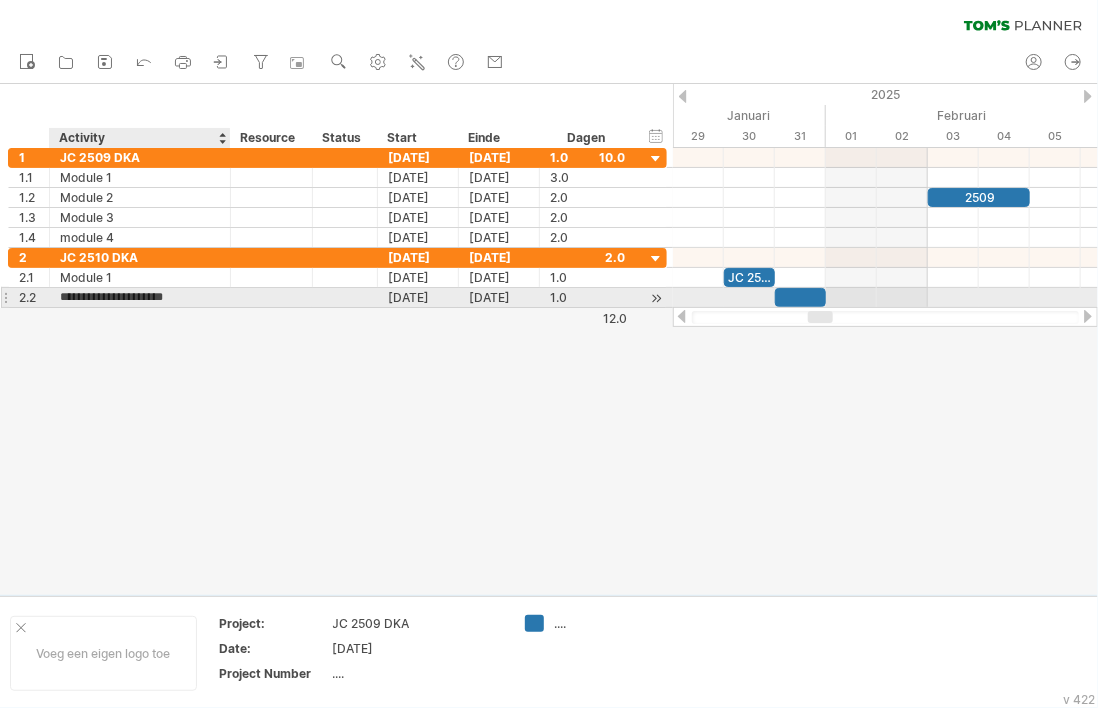click on "**********" at bounding box center (140, 297) 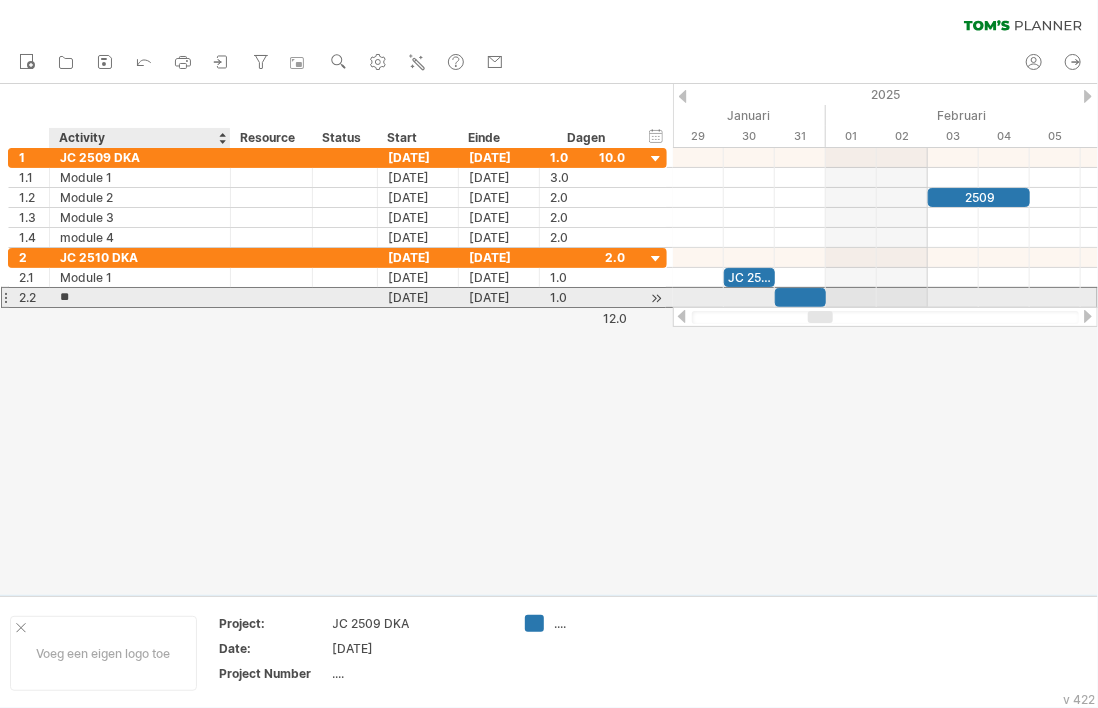 type on "*" 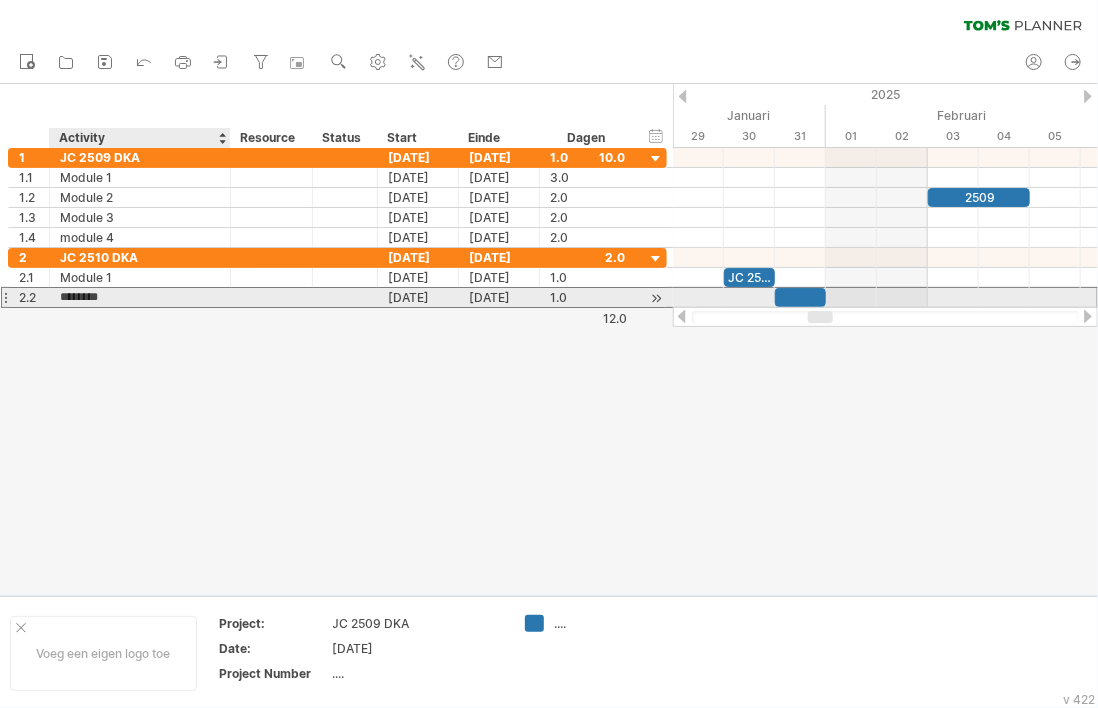 type on "********" 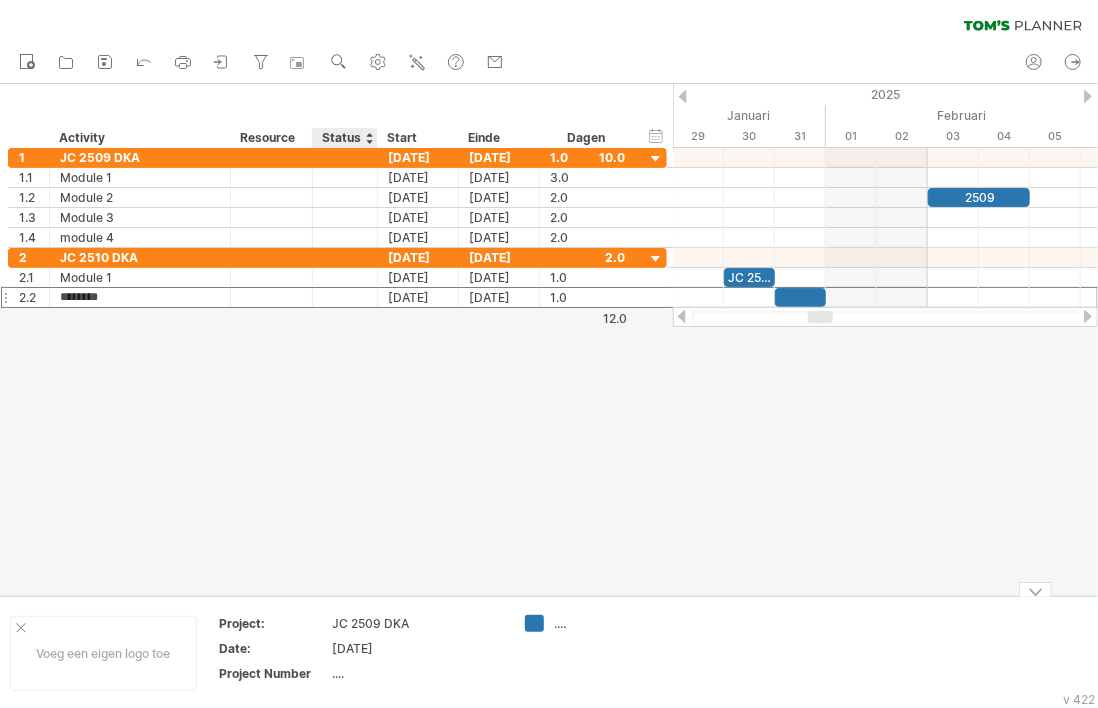 click on "JC 2509 DKA" at bounding box center (417, 623) 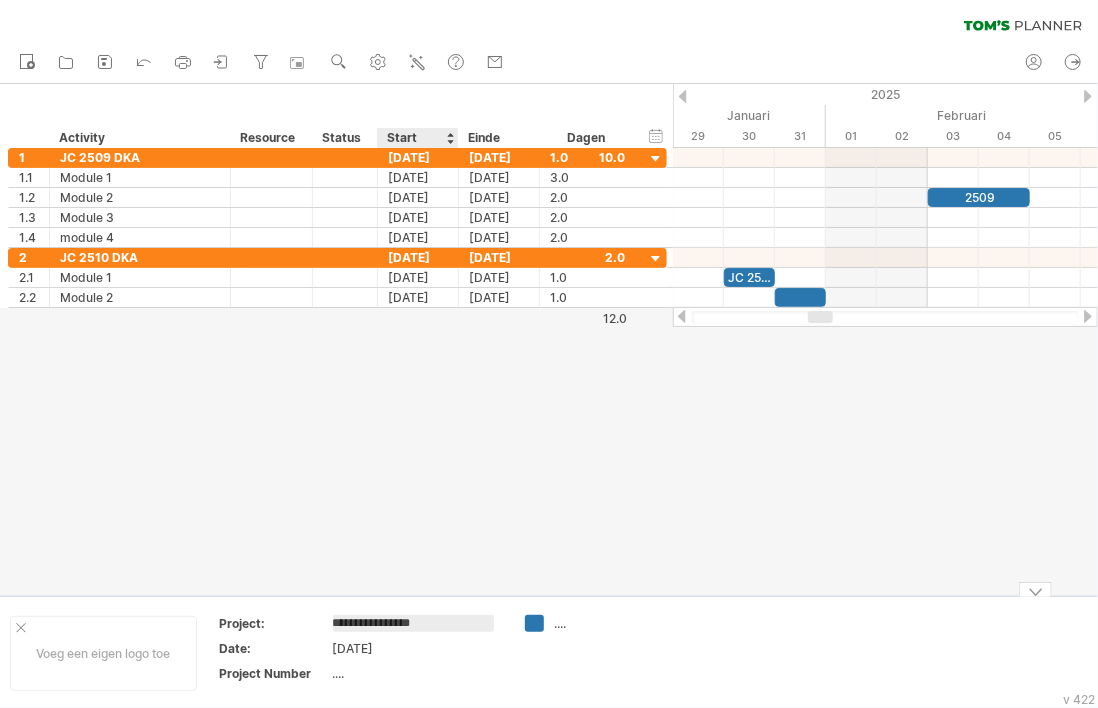 type on "**********" 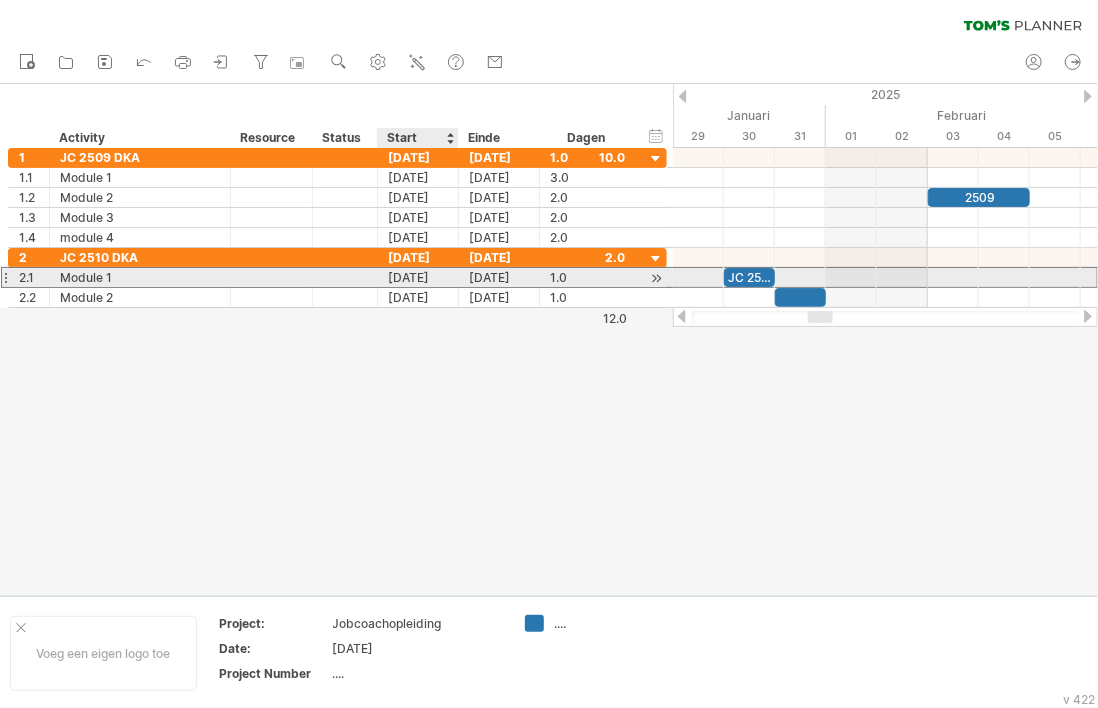 click on "[DATE]" at bounding box center (418, 277) 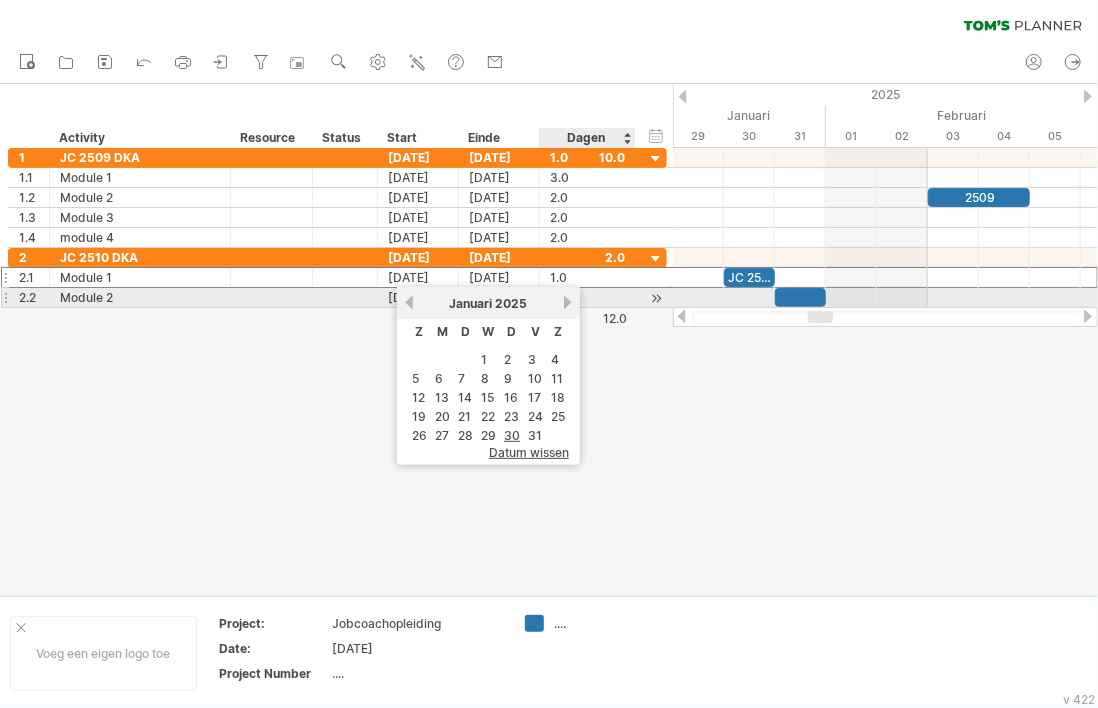 click on "volgende" at bounding box center (567, 302) 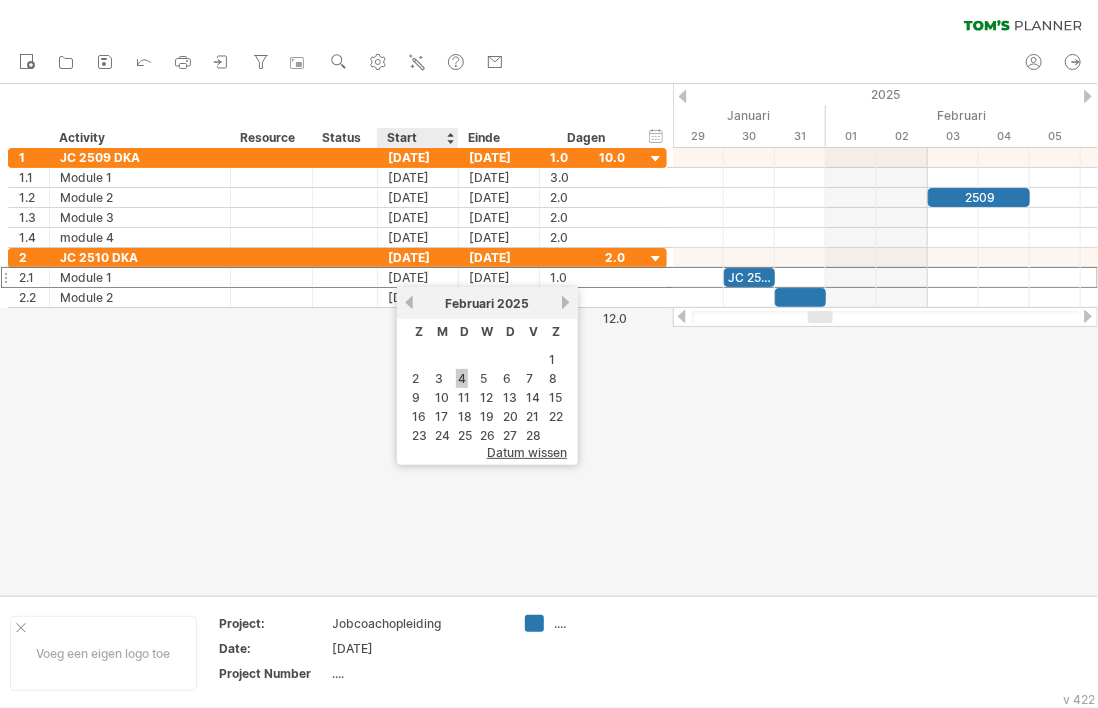 click on "4" at bounding box center (462, 378) 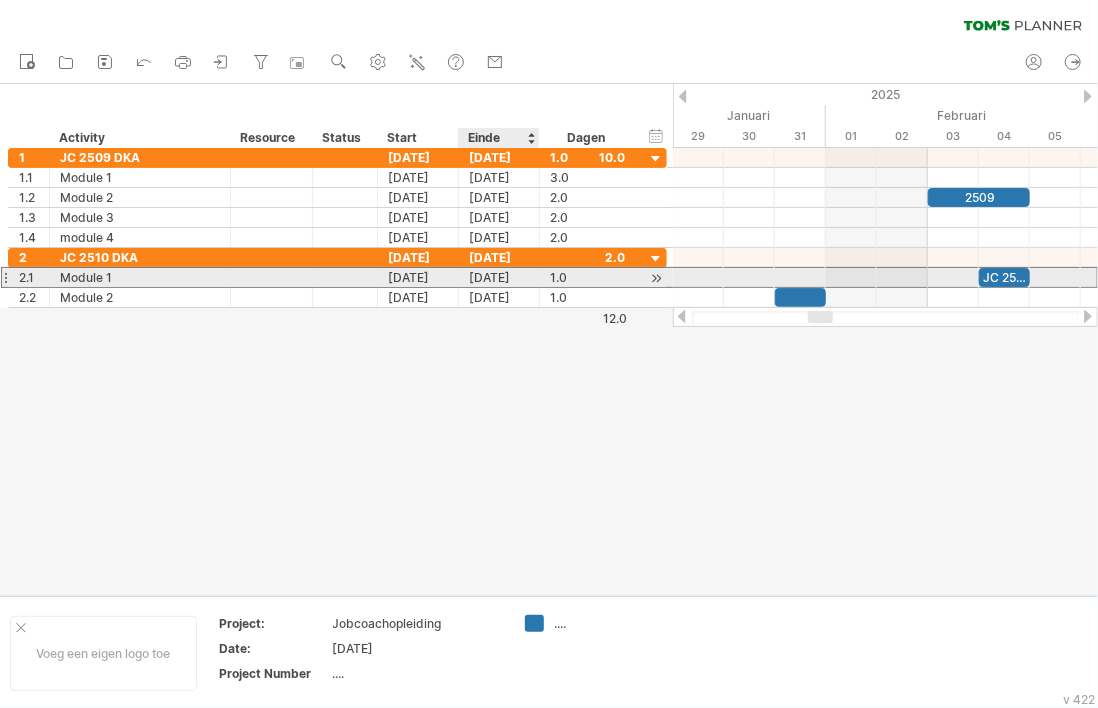 click on "[DATE]" at bounding box center (499, 277) 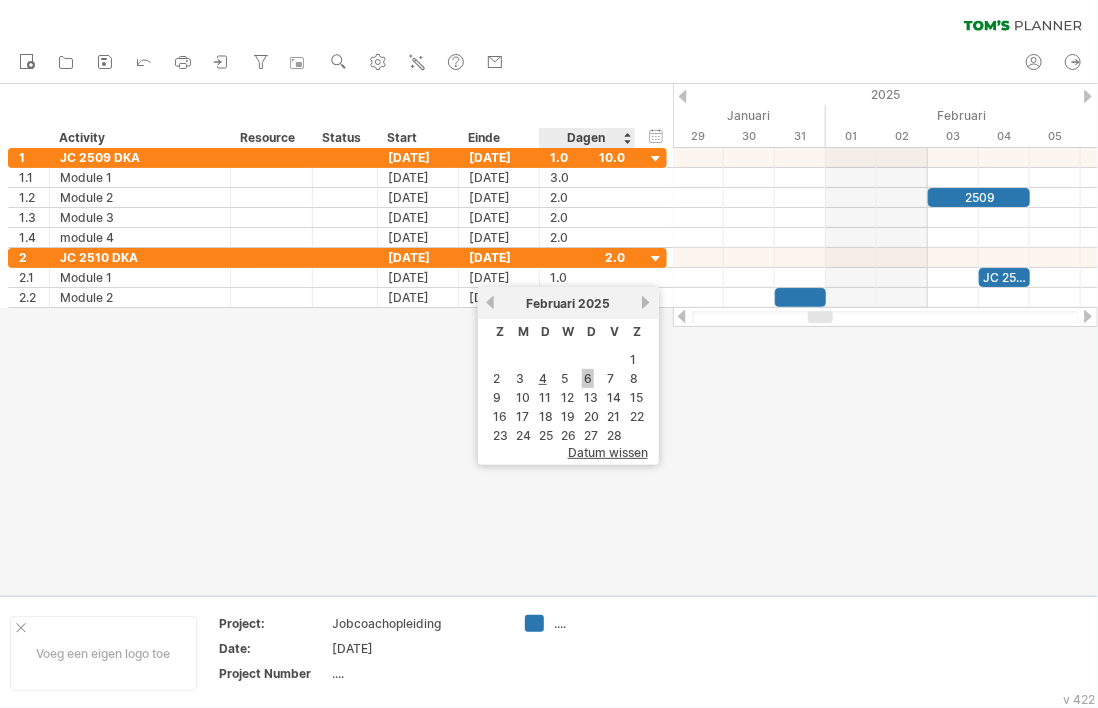 click on "6" at bounding box center [588, 378] 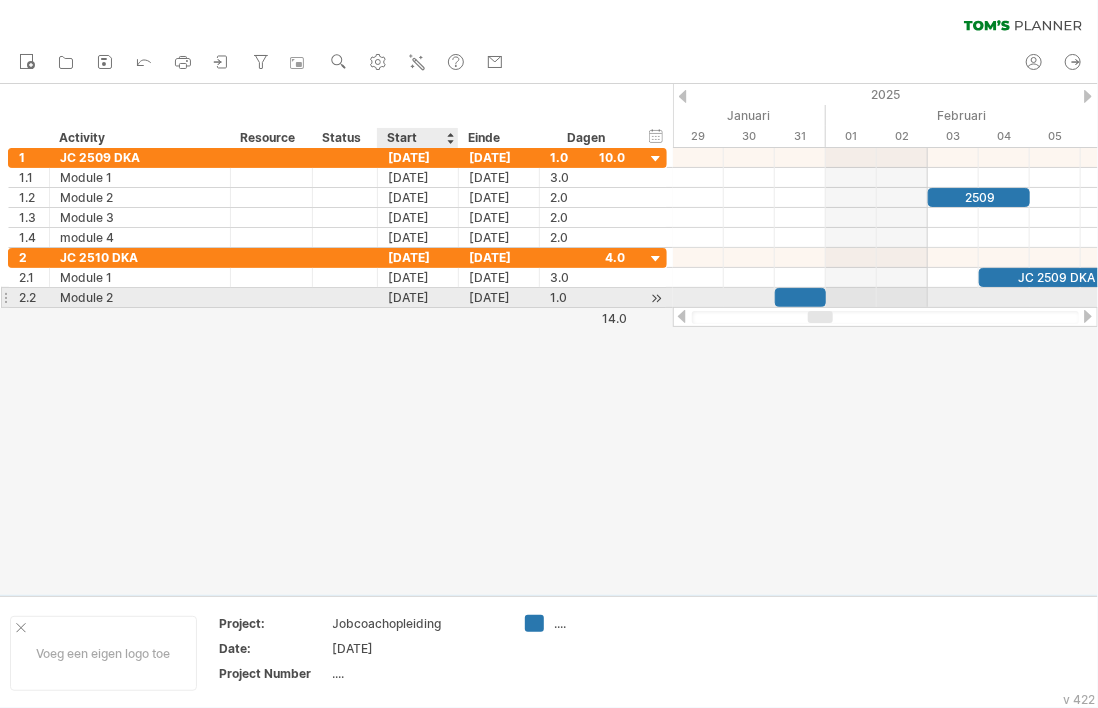 click on "[DATE]" at bounding box center [418, 297] 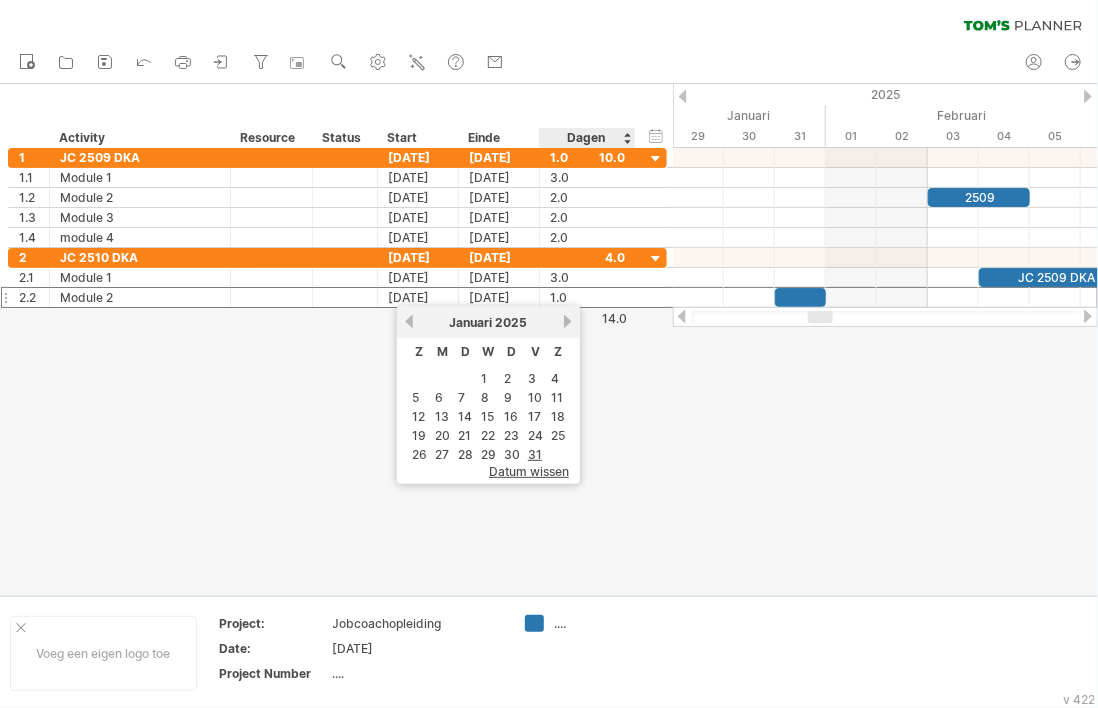 click on "volgende" at bounding box center (567, 321) 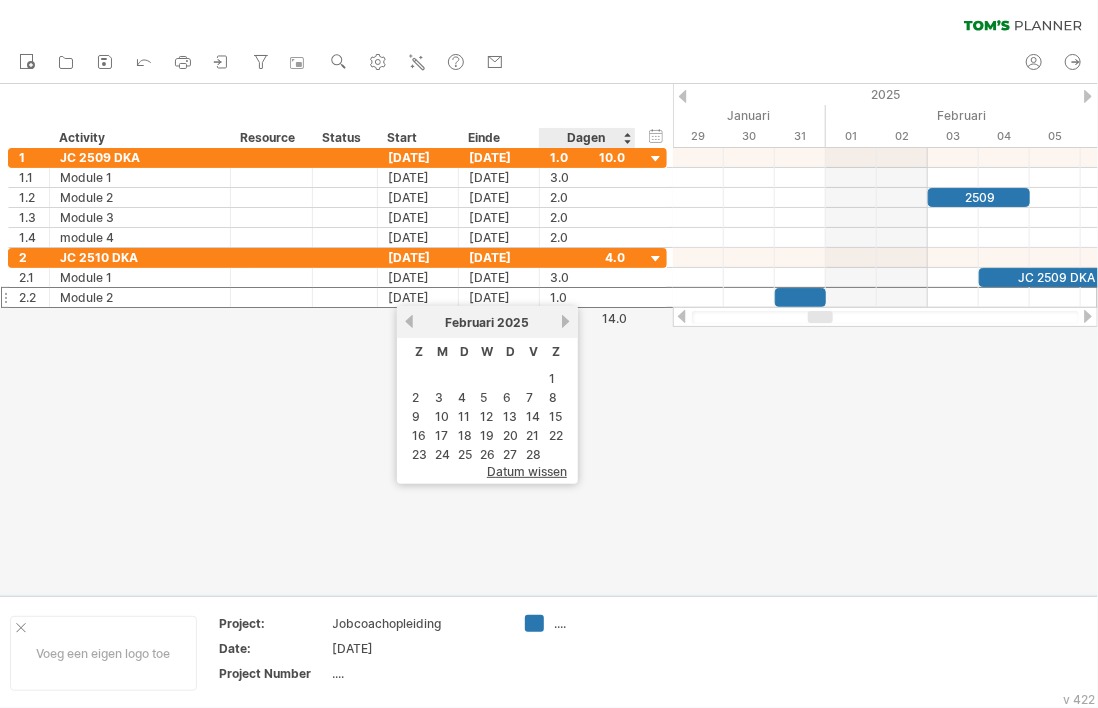 click on "volgende" at bounding box center (565, 321) 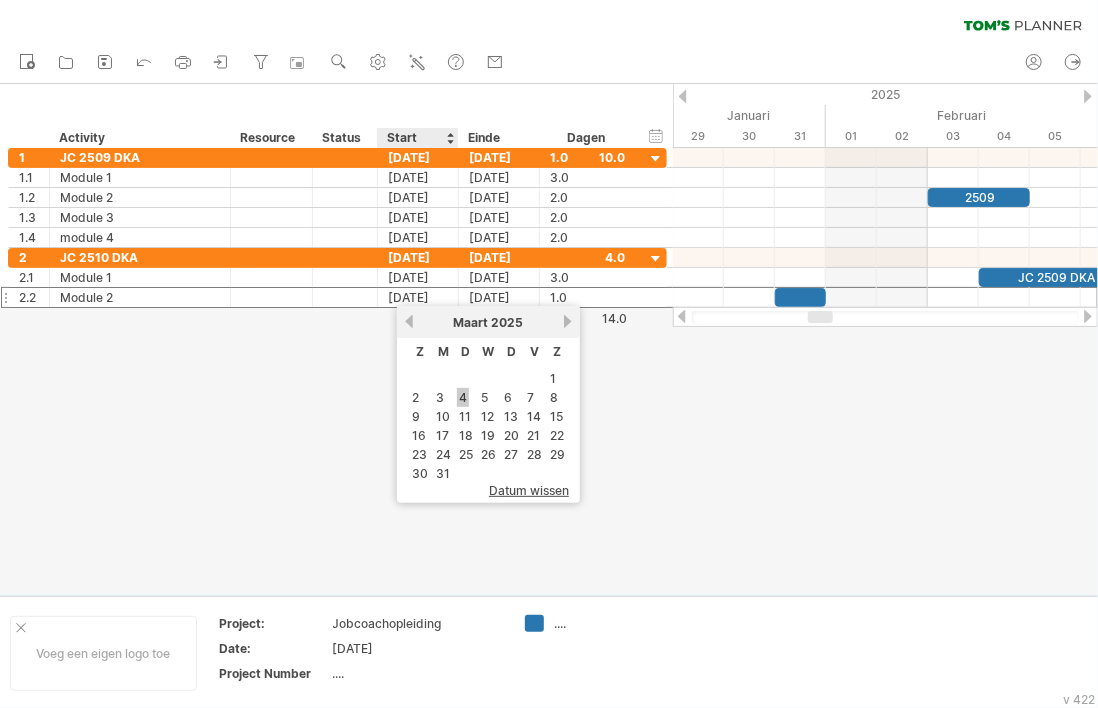 click on "4" at bounding box center (463, 397) 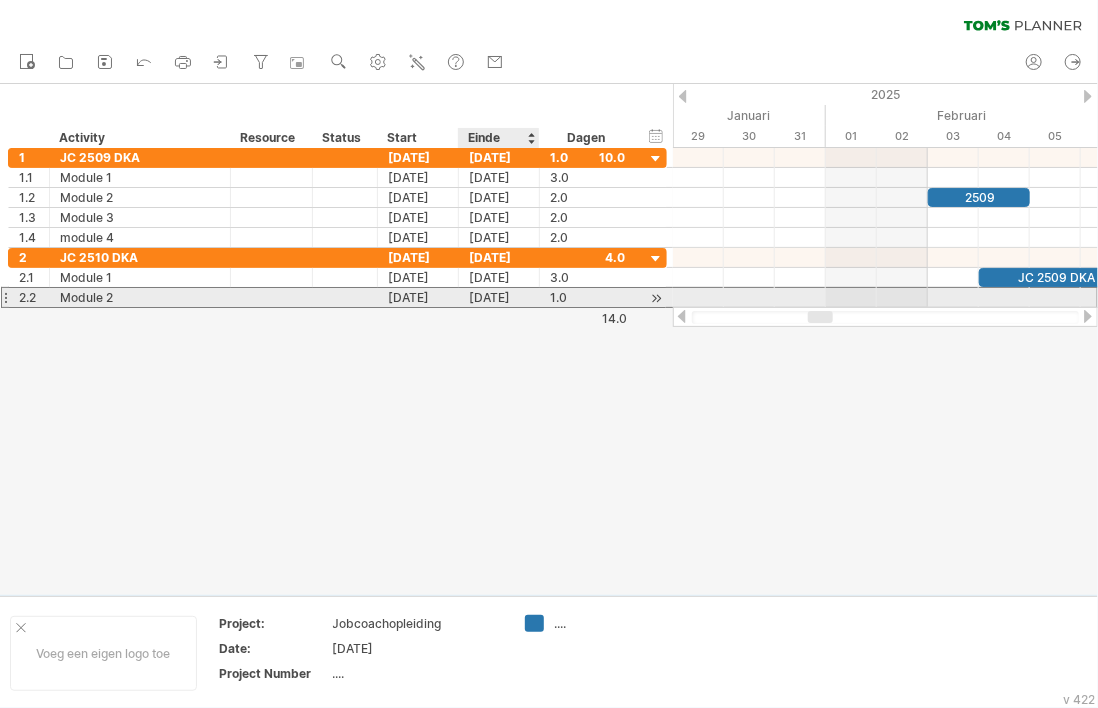 click on "[DATE]" at bounding box center (499, 297) 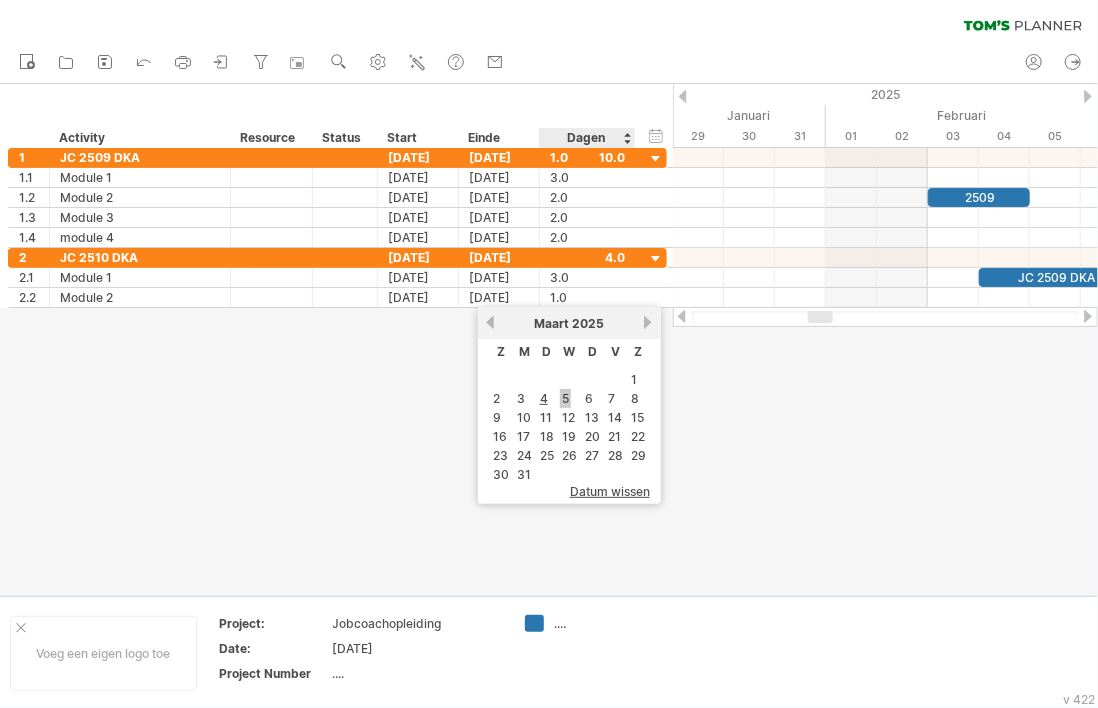 click on "5" at bounding box center [565, 398] 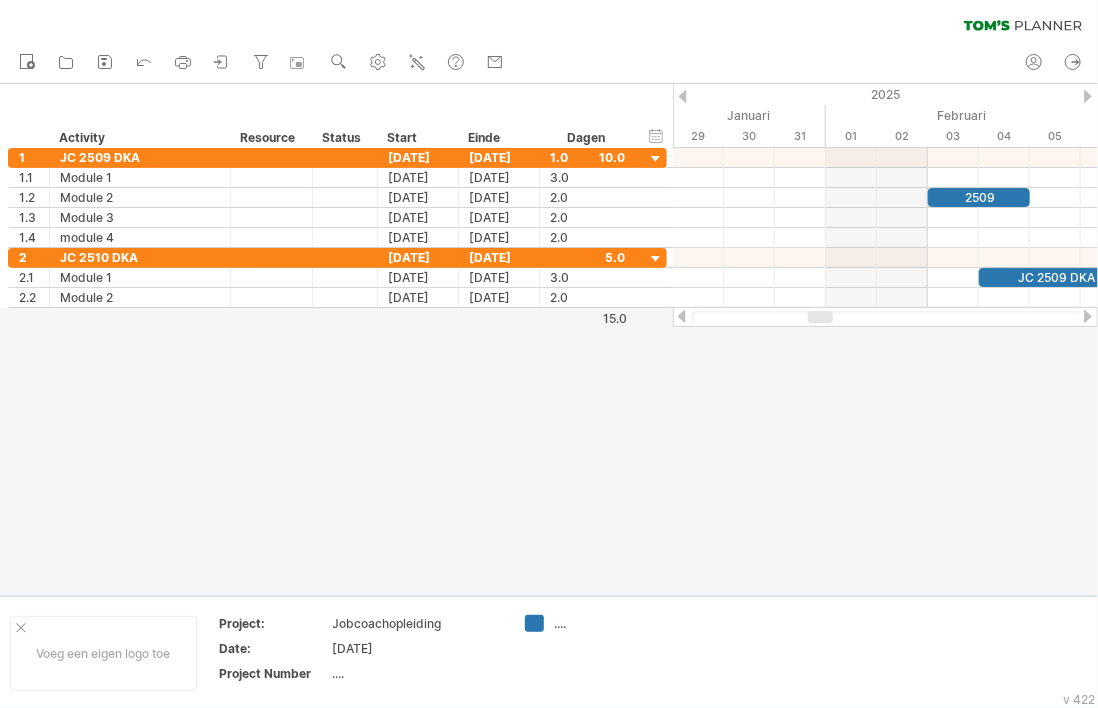 click at bounding box center [683, 96] 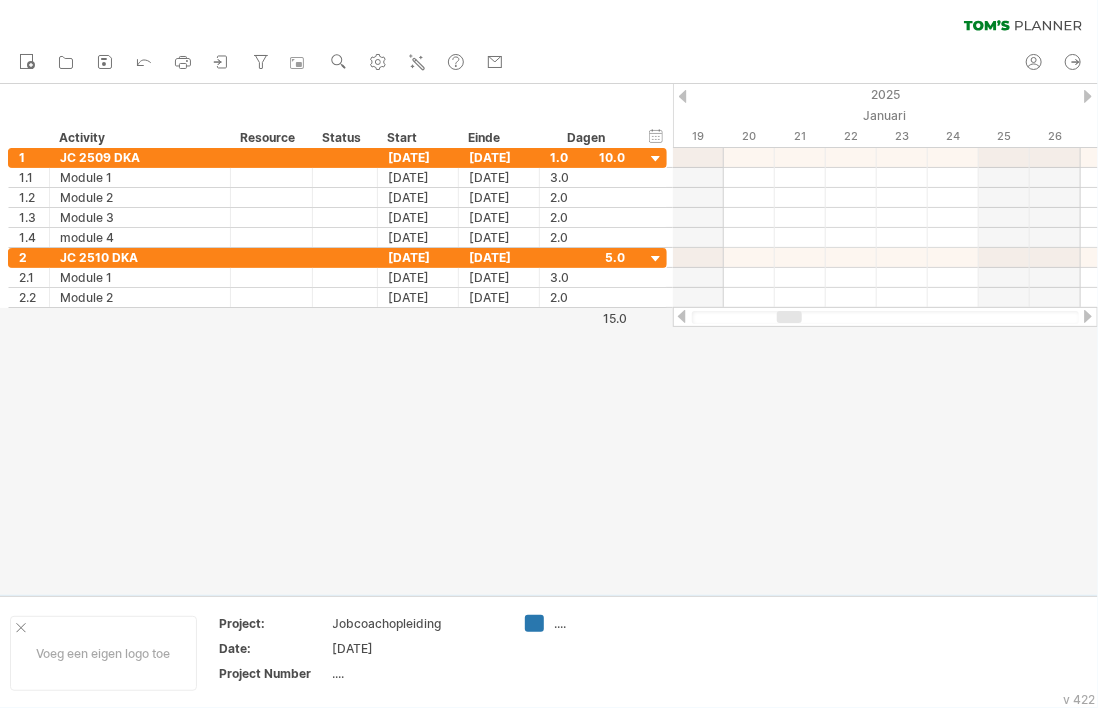 click at bounding box center [683, 96] 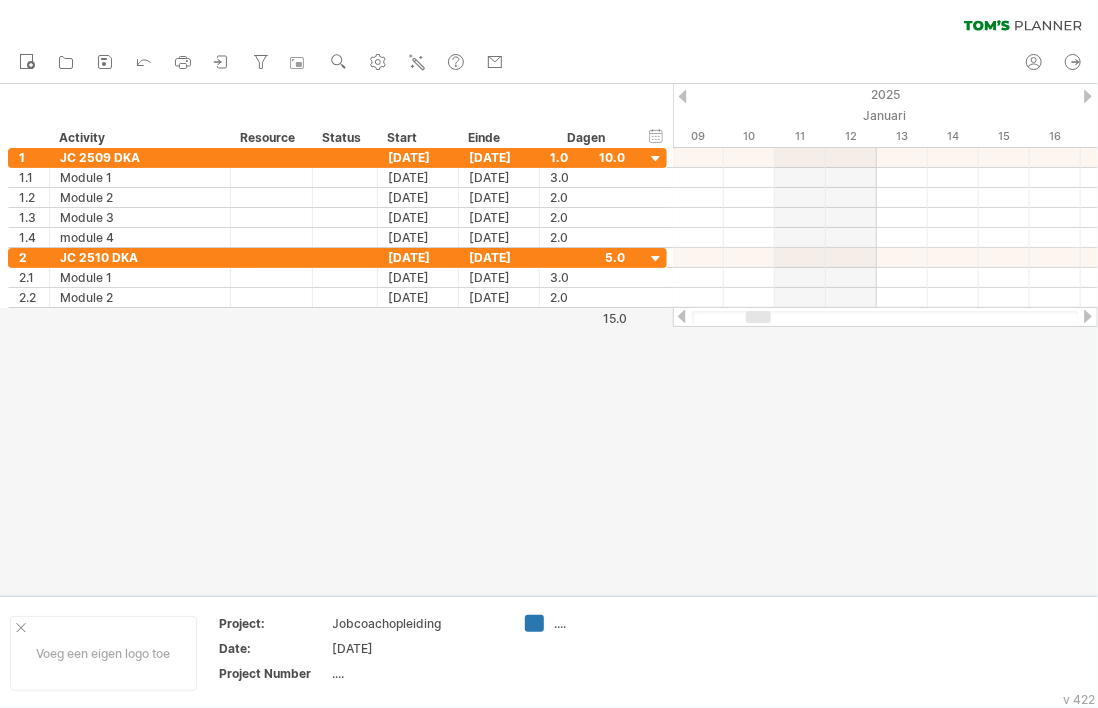 click at bounding box center (683, 96) 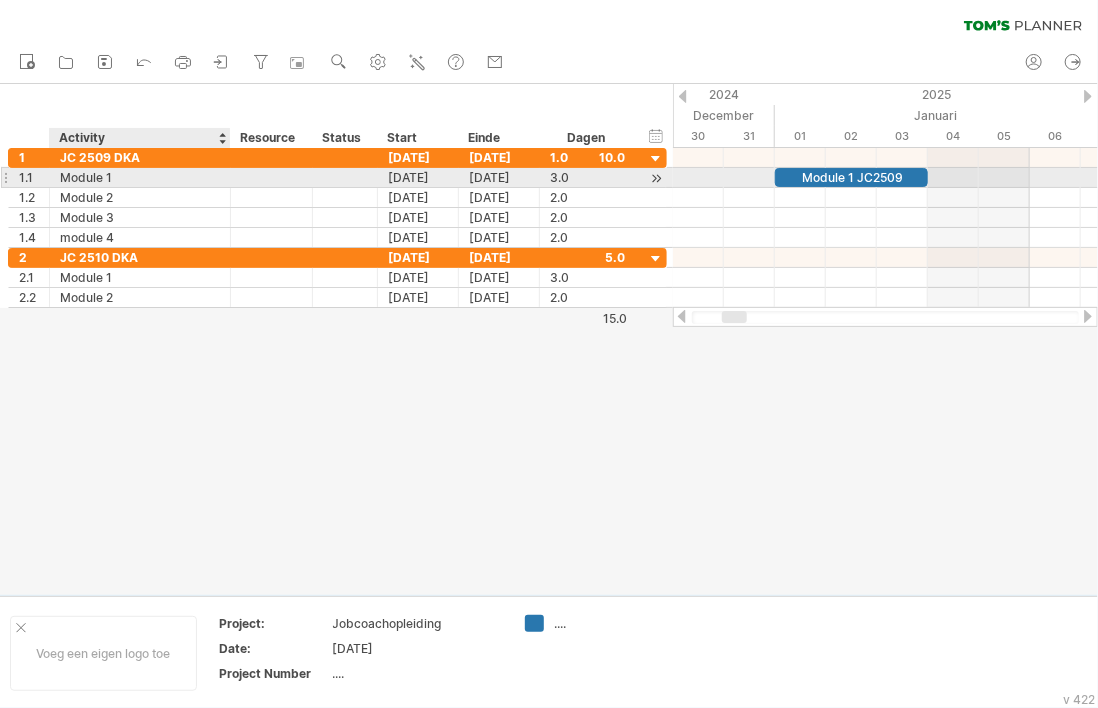 click on "Module 1" at bounding box center (140, 177) 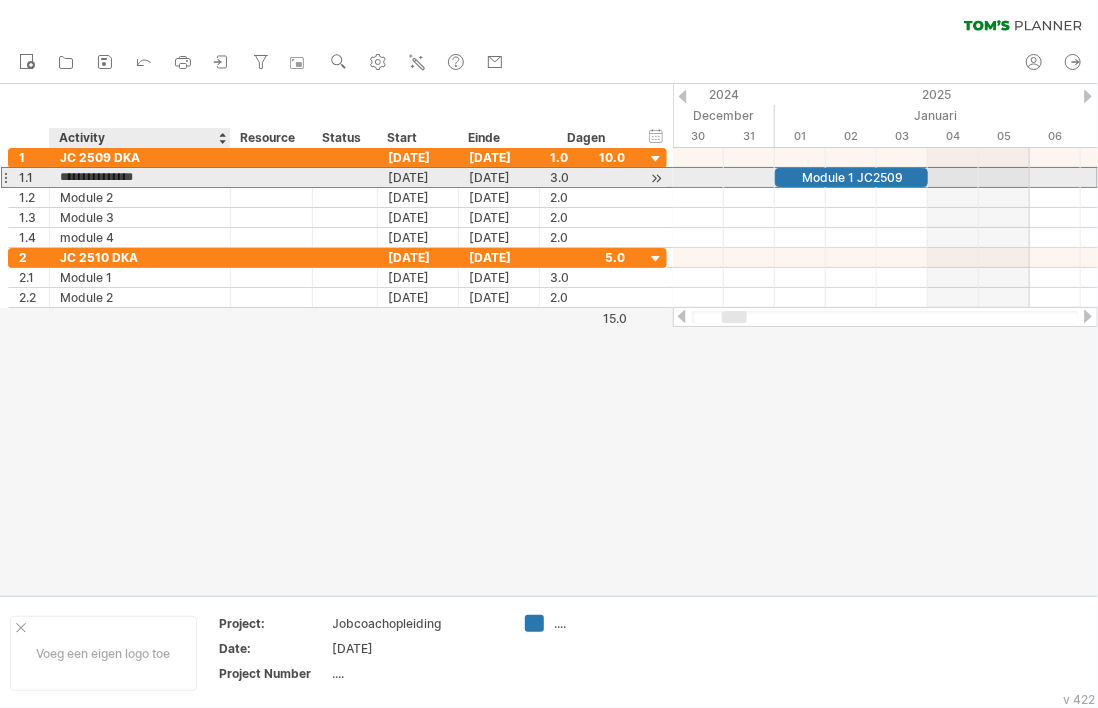 type on "**********" 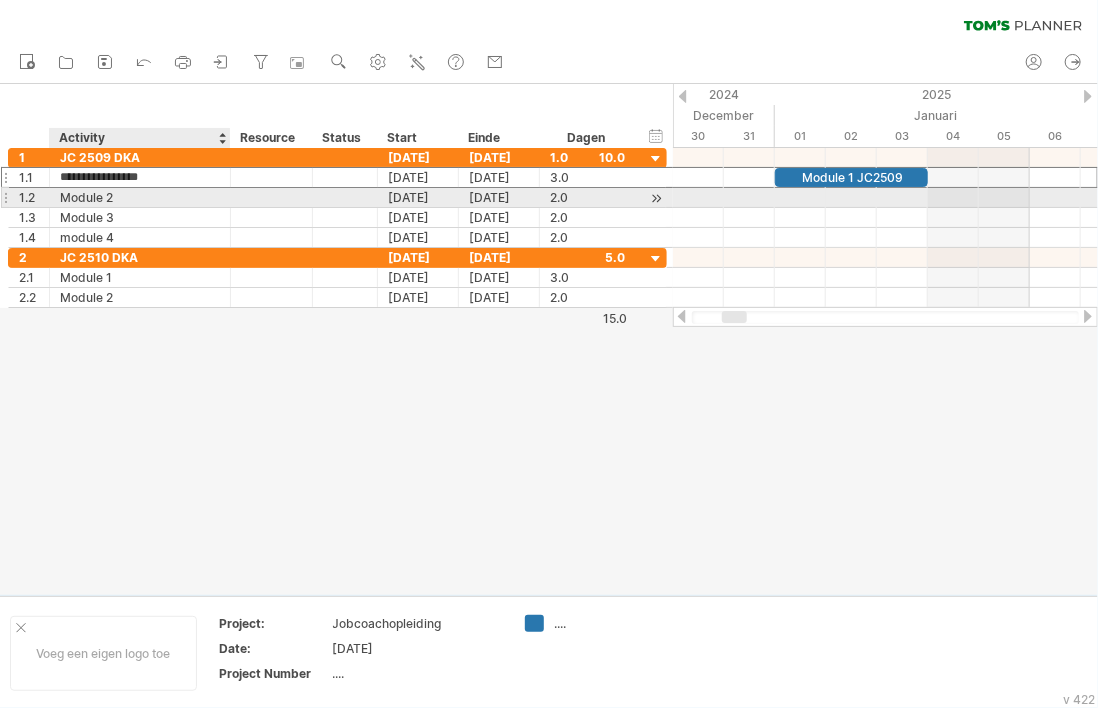 click on "Module 2" at bounding box center (140, 197) 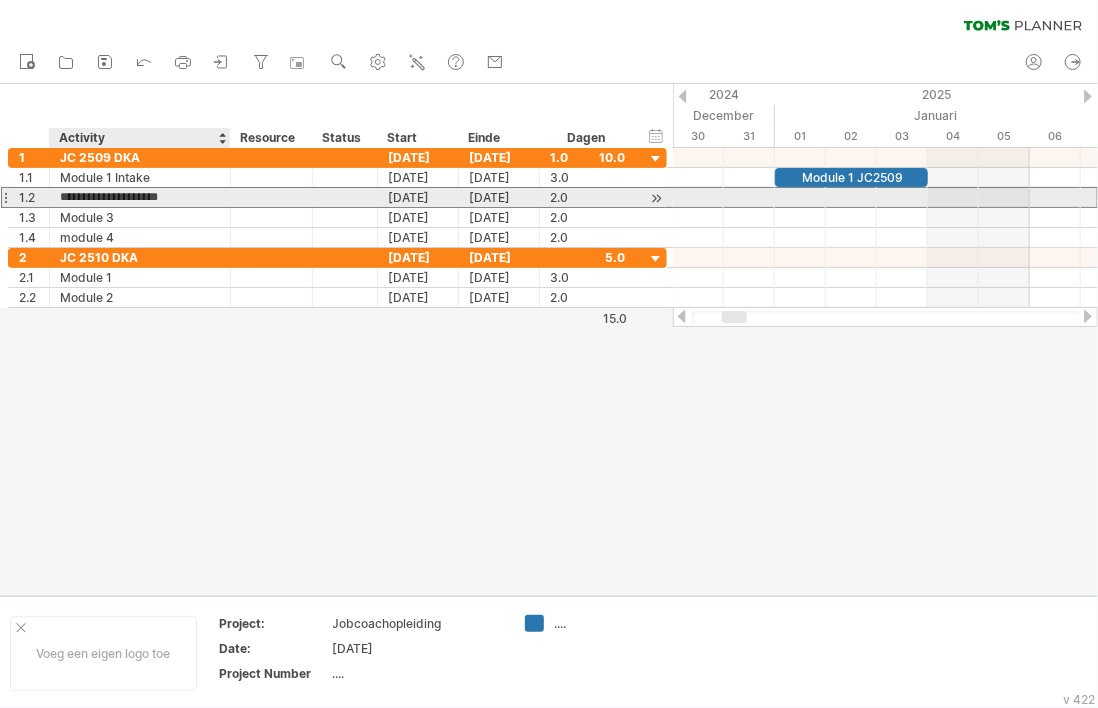 type on "**********" 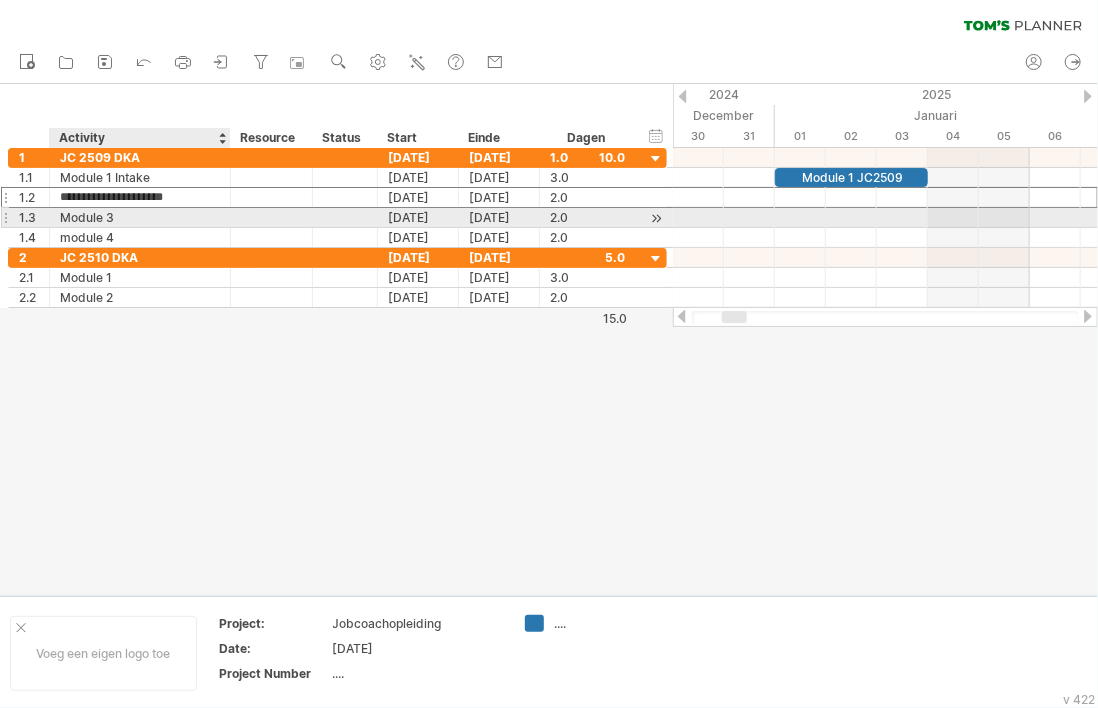 click on "Module 3" at bounding box center (140, 217) 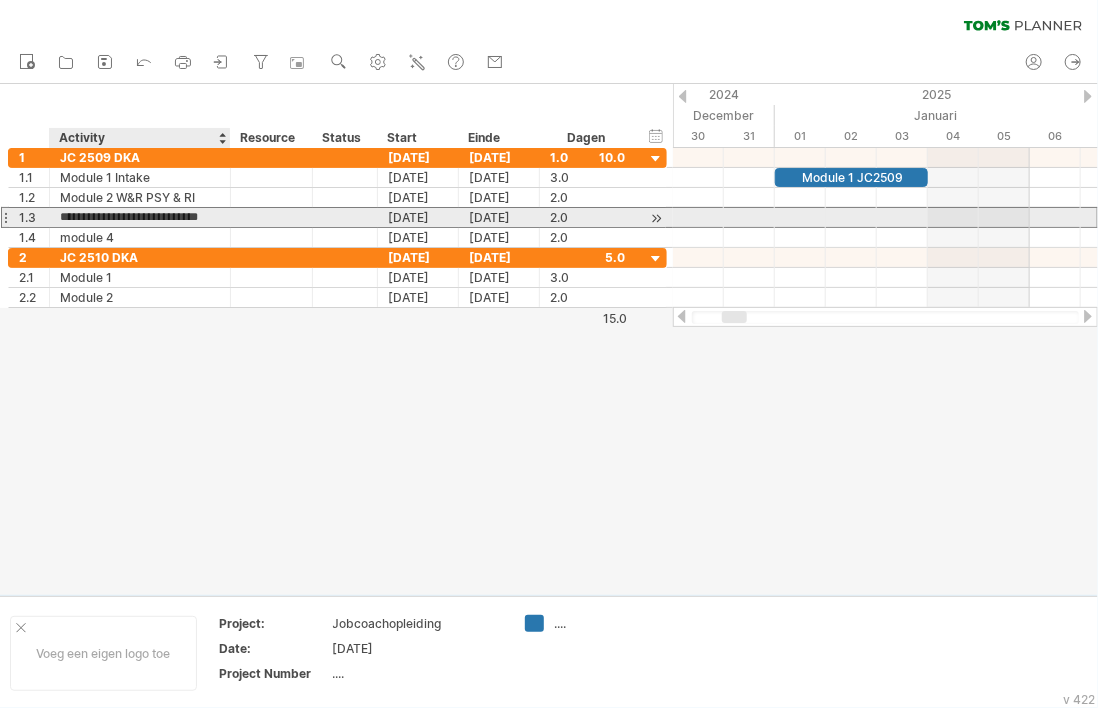 type on "**********" 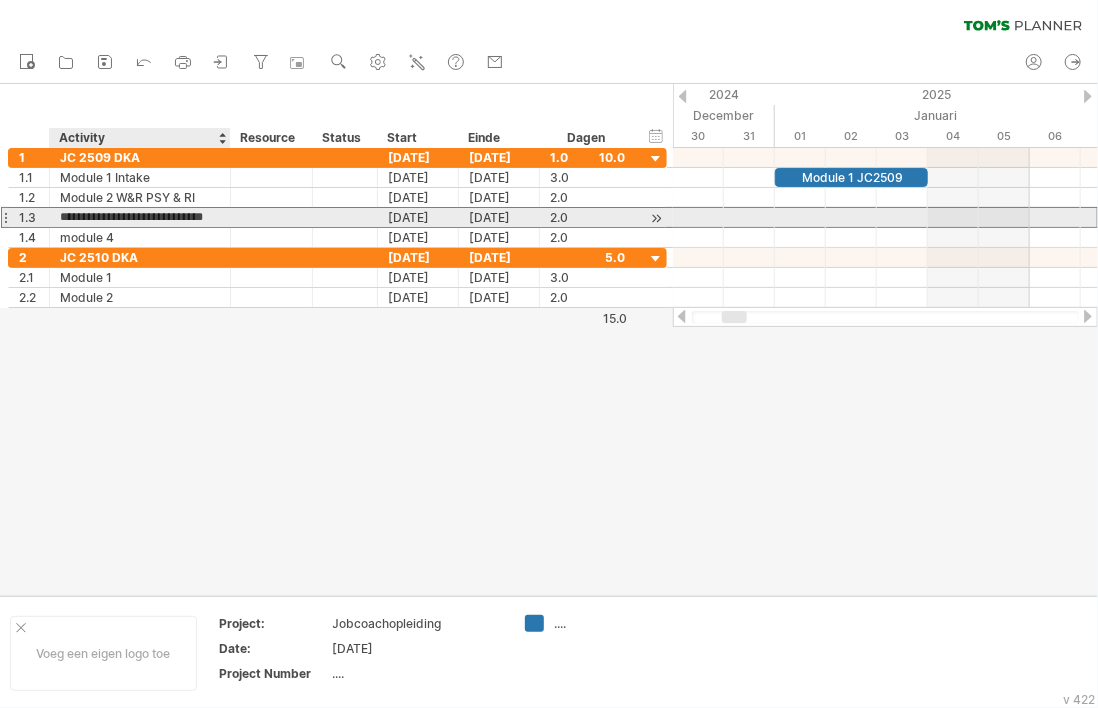 scroll, scrollTop: 0, scrollLeft: 30, axis: horizontal 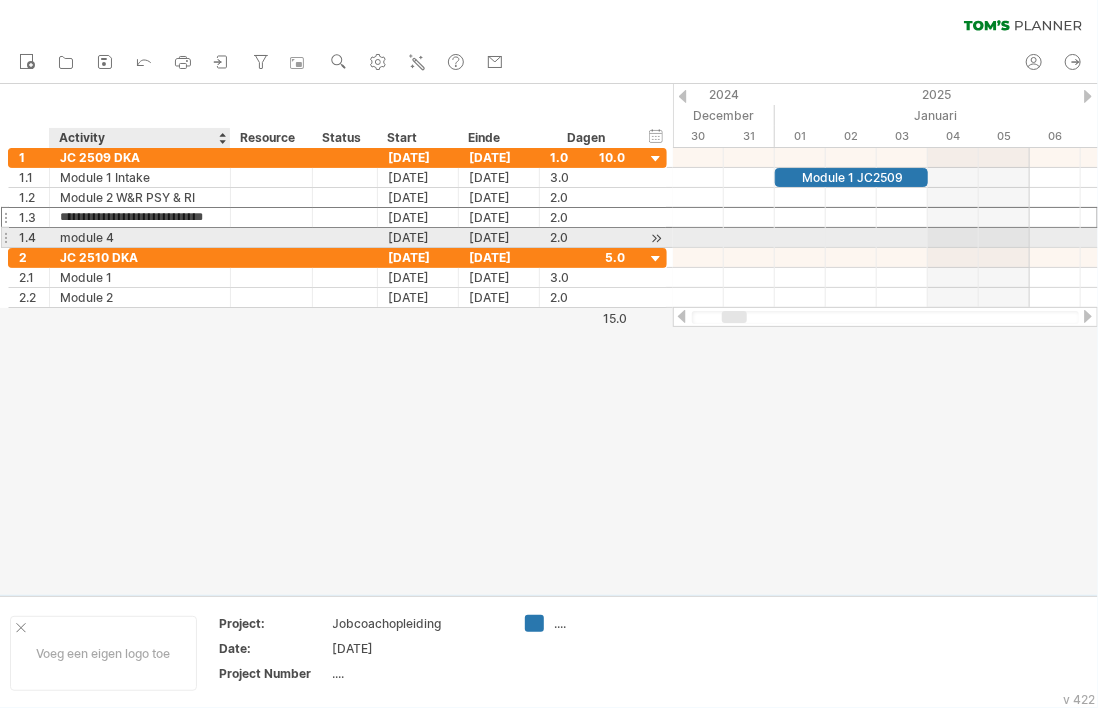 click on "module 4" at bounding box center (140, 237) 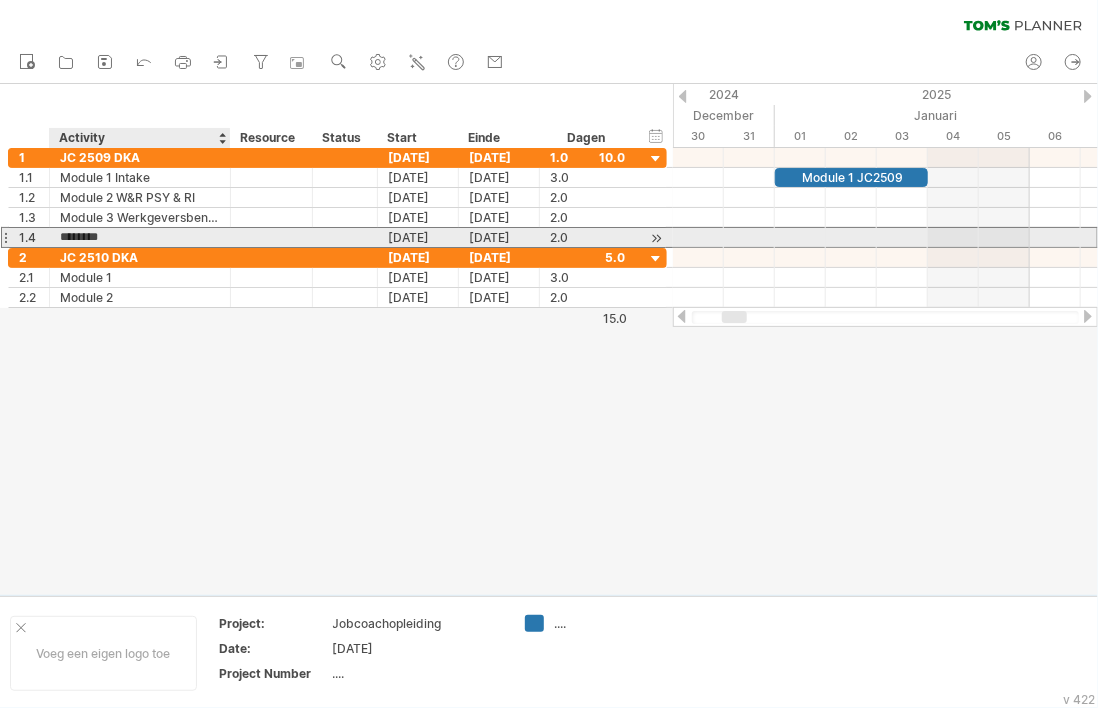 click on "********" at bounding box center (140, 237) 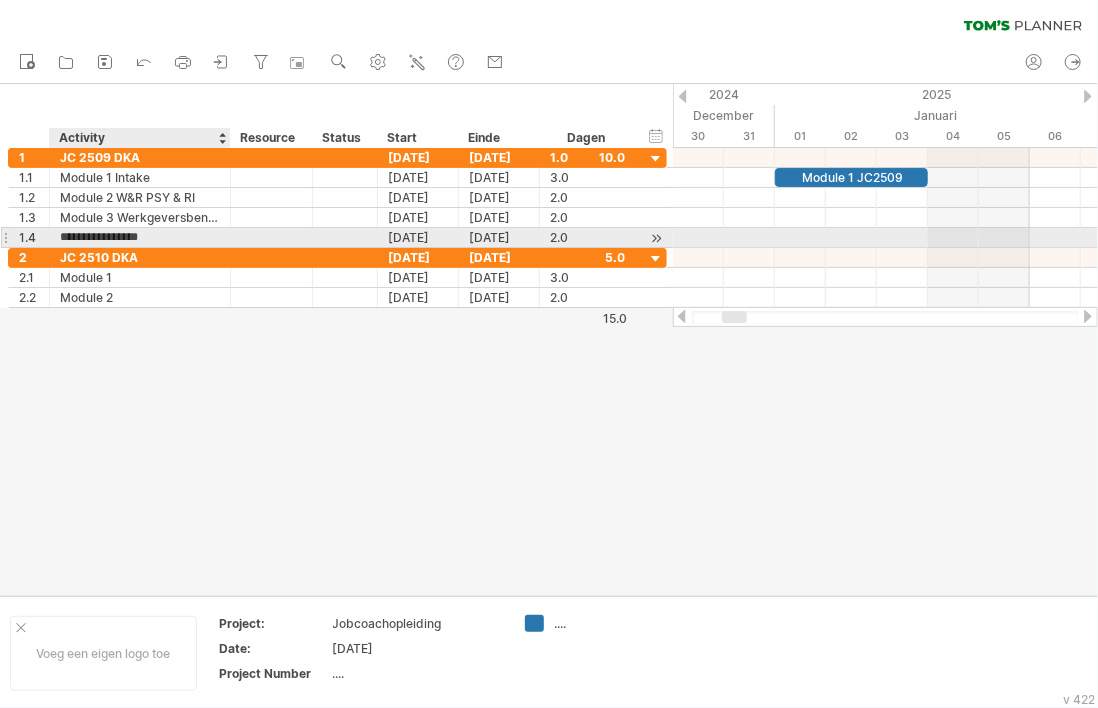 type on "**********" 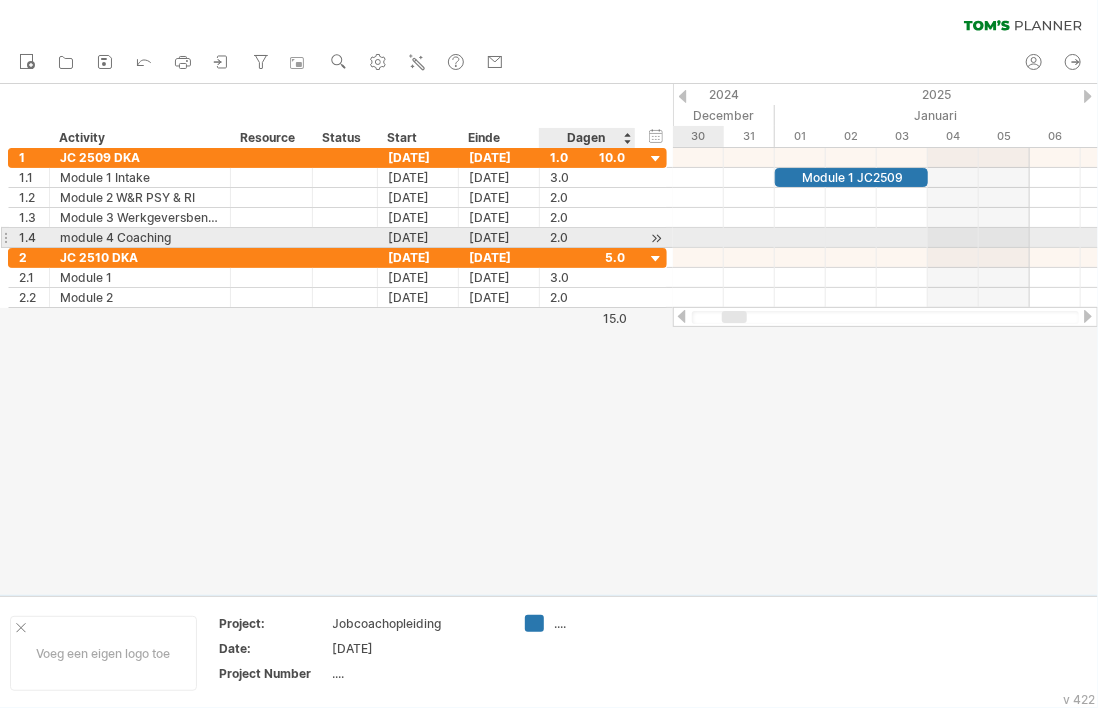click at bounding box center [656, 238] 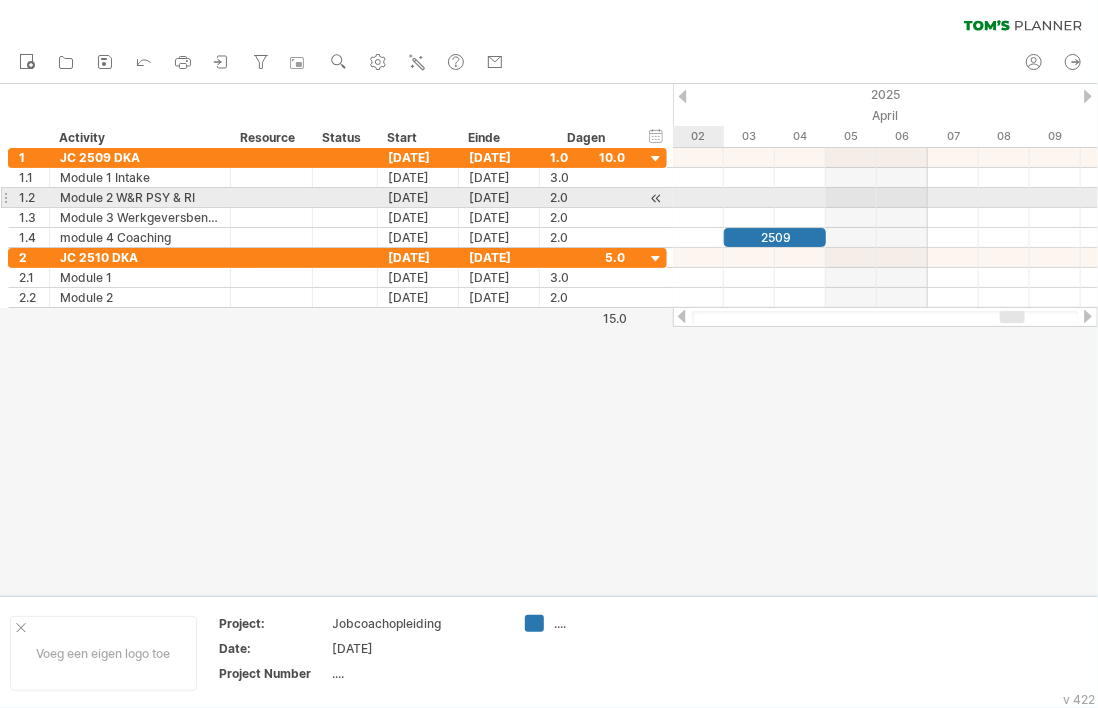 click at bounding box center (656, 198) 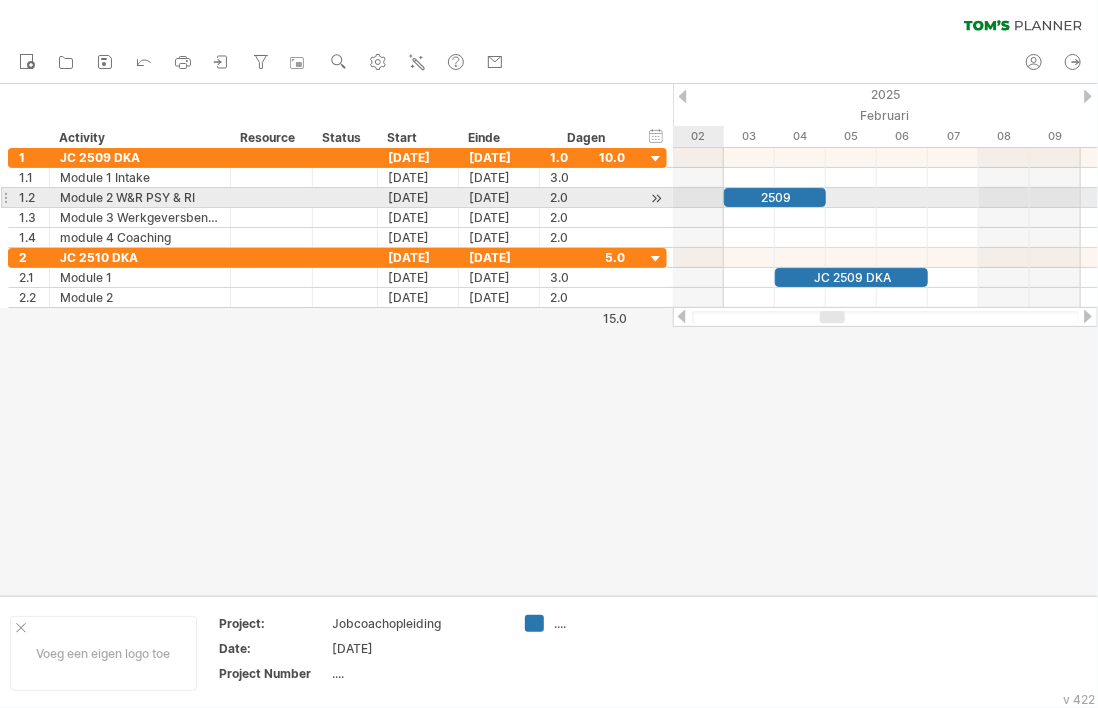 click at bounding box center (656, 198) 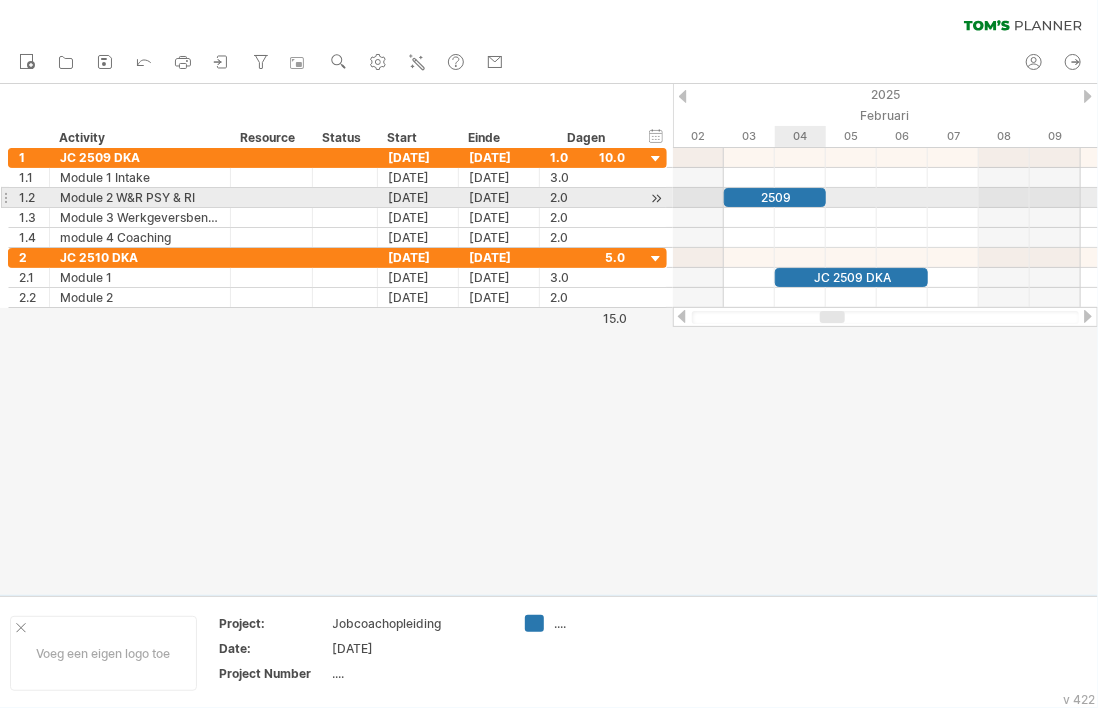 click on "2509" at bounding box center [775, 197] 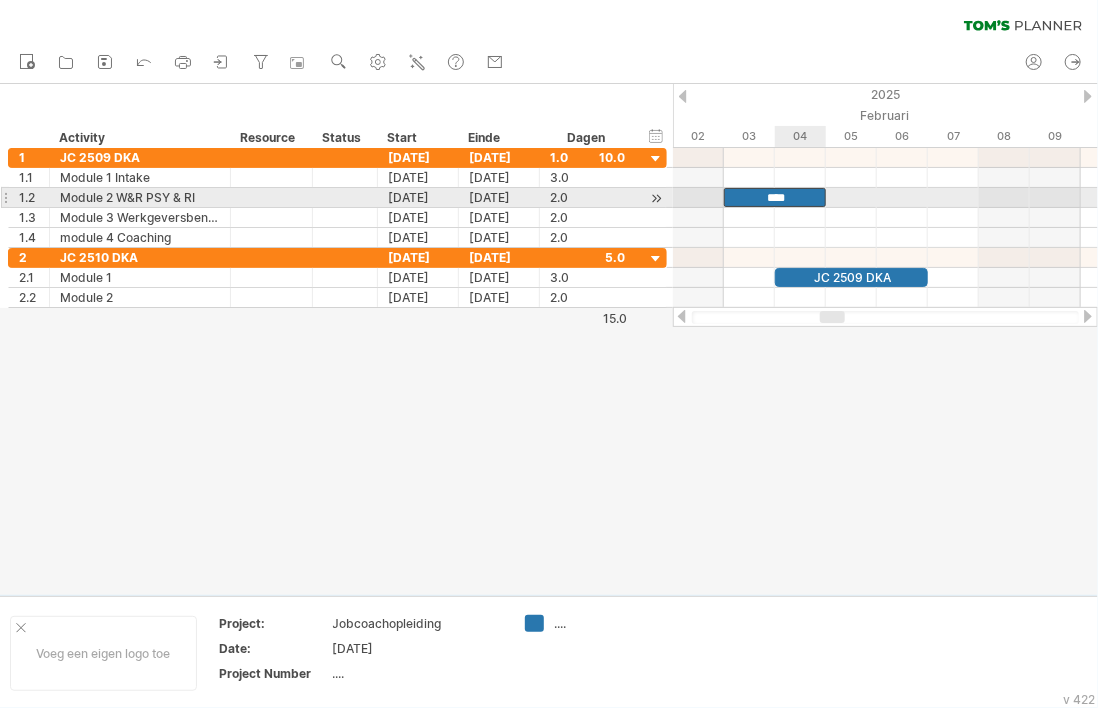 type 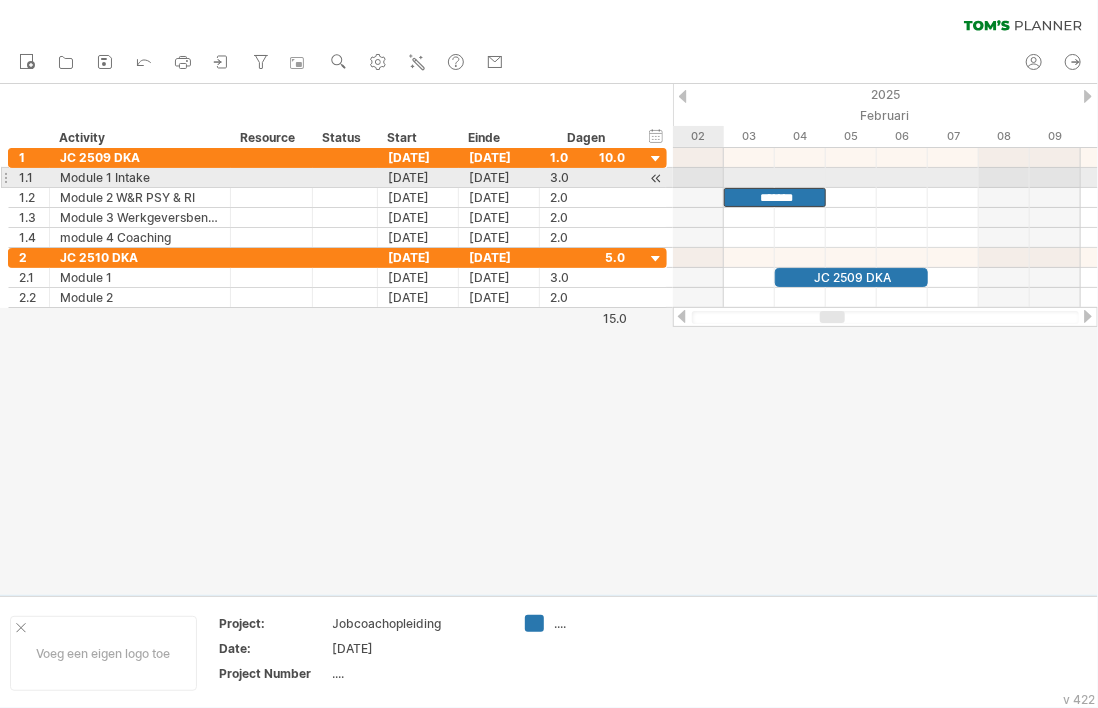 click at bounding box center [656, 178] 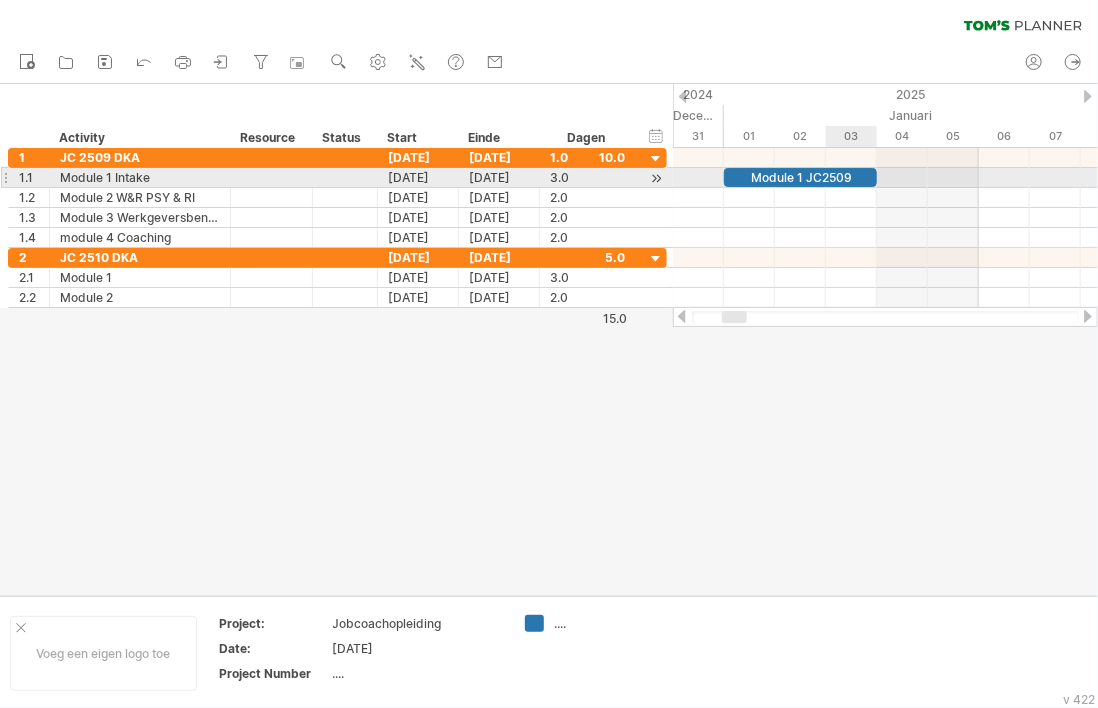 click on "Module 1 JC2509" at bounding box center [800, 177] 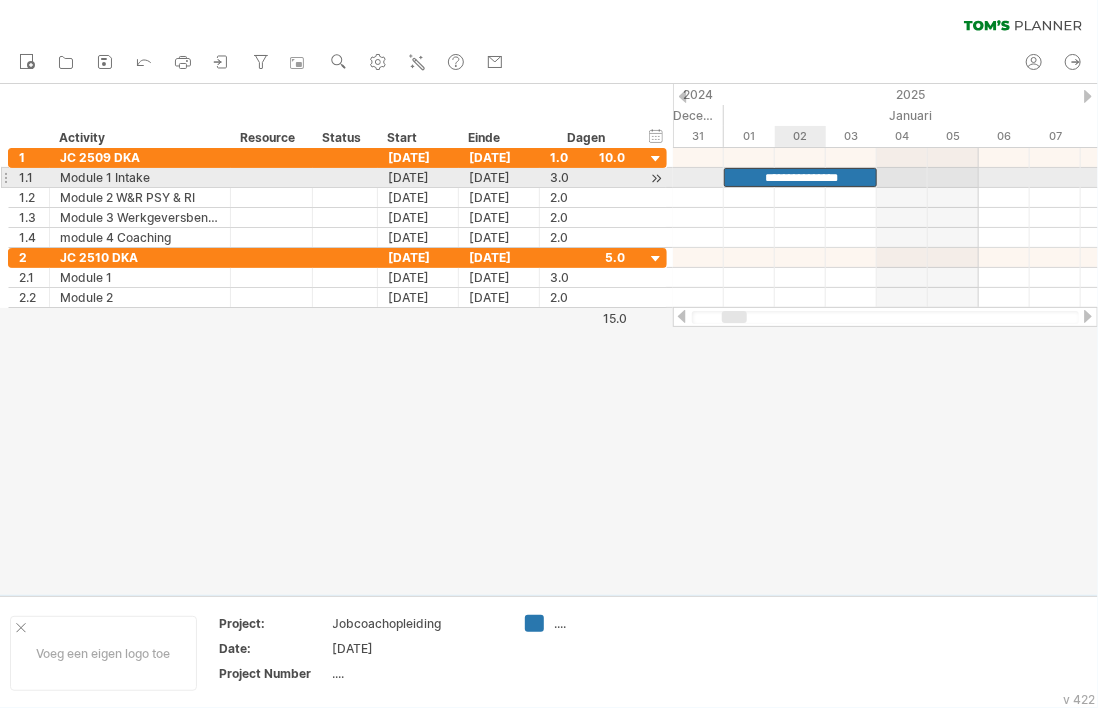 click on "**********" at bounding box center [800, 177] 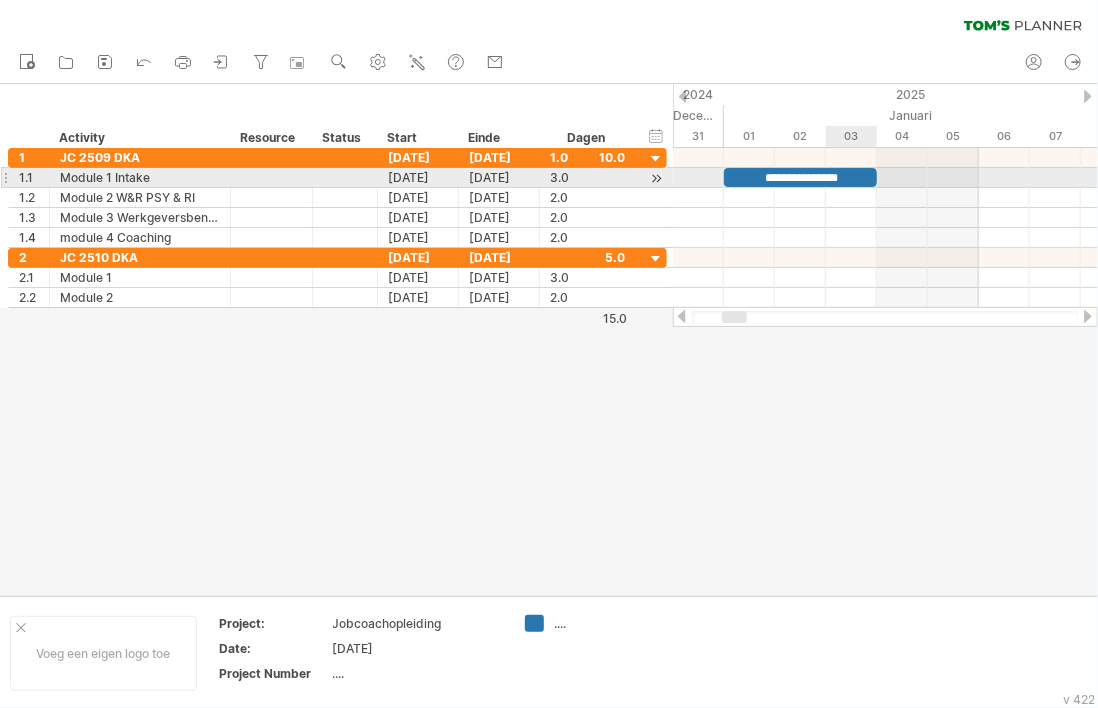 type 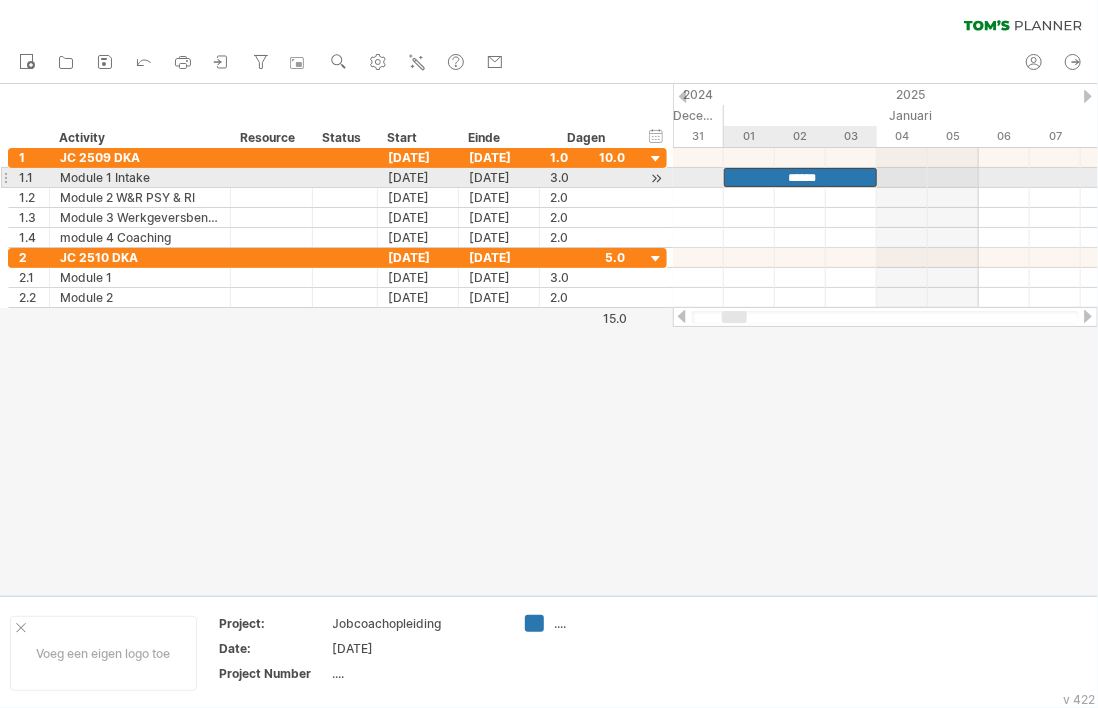 click on "******" at bounding box center (800, 177) 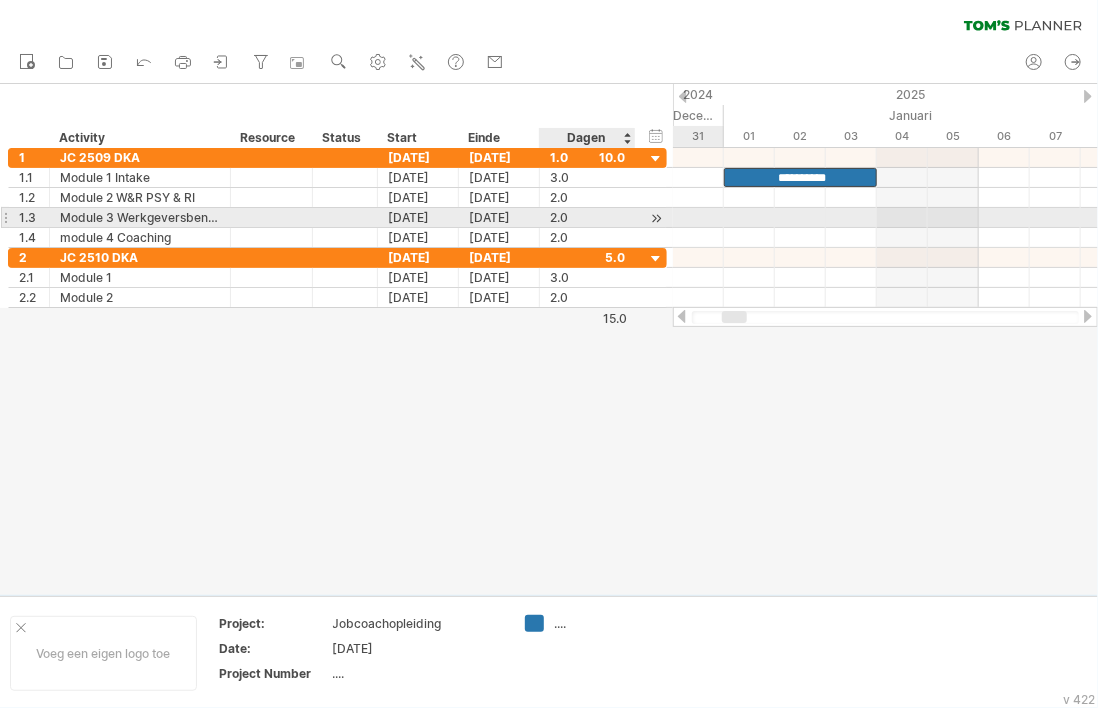 click at bounding box center (656, 218) 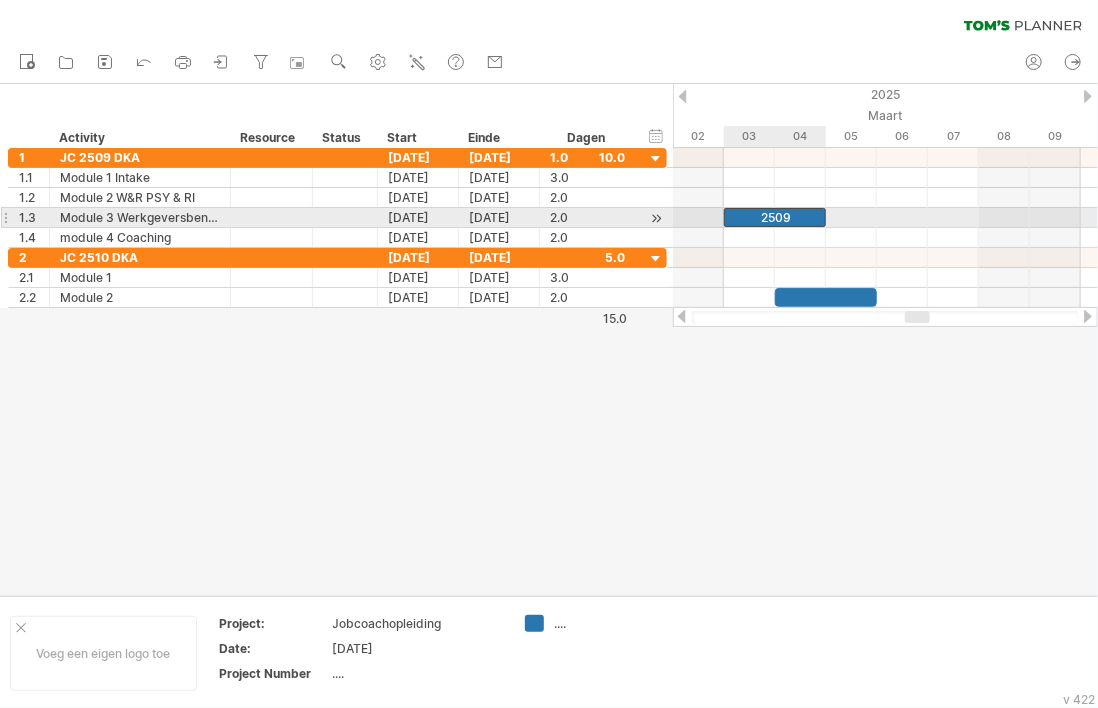 click on "2509" at bounding box center (775, 217) 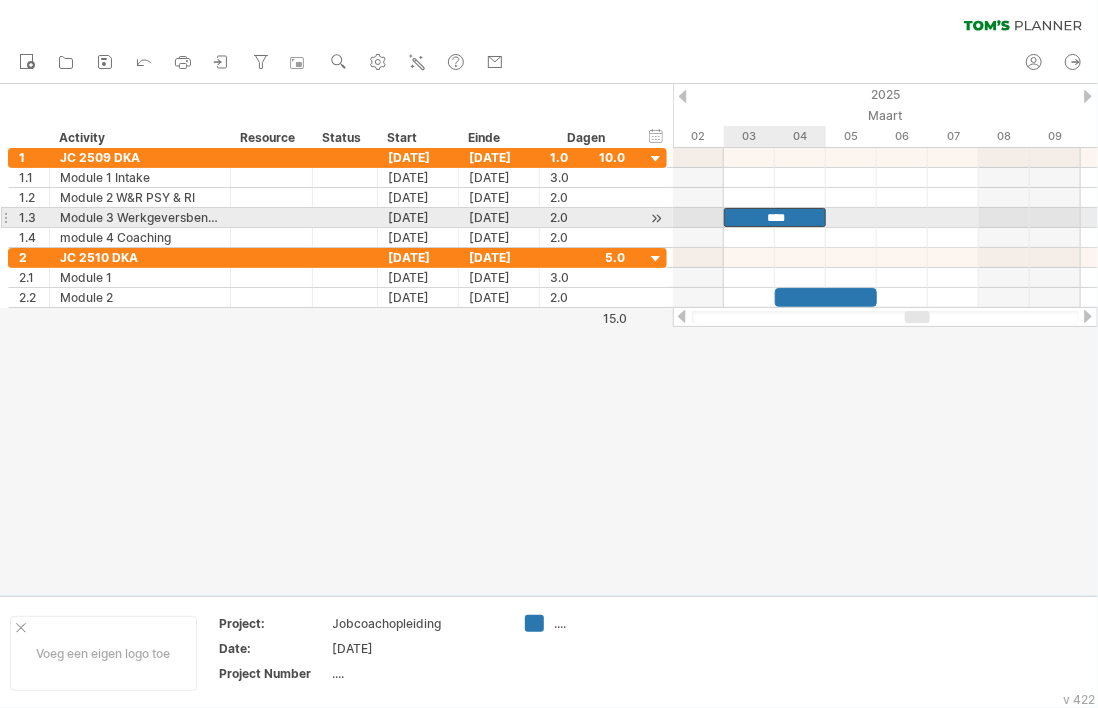 click on "****" at bounding box center [775, 217] 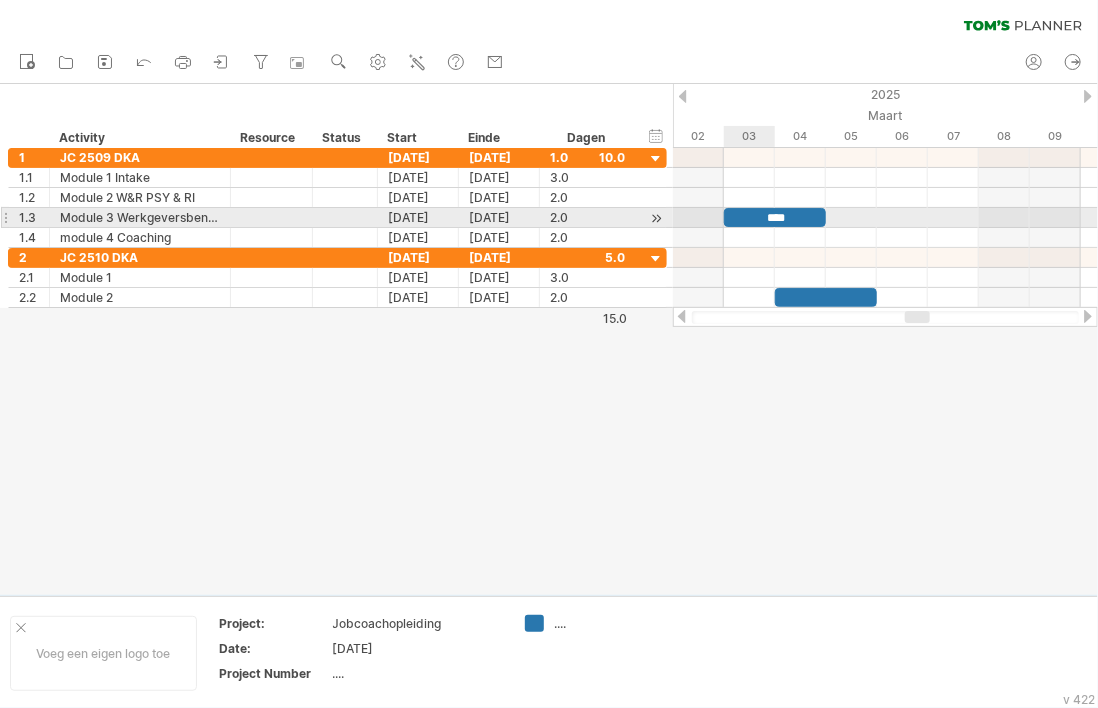 type 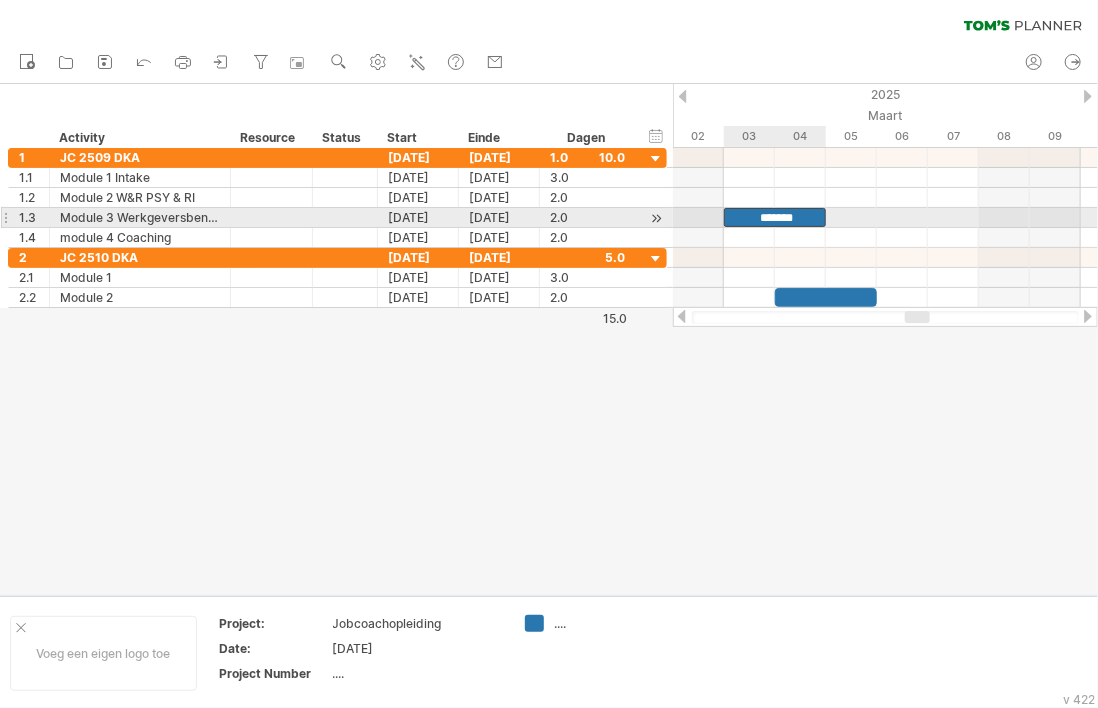 click on "*******" at bounding box center (775, 217) 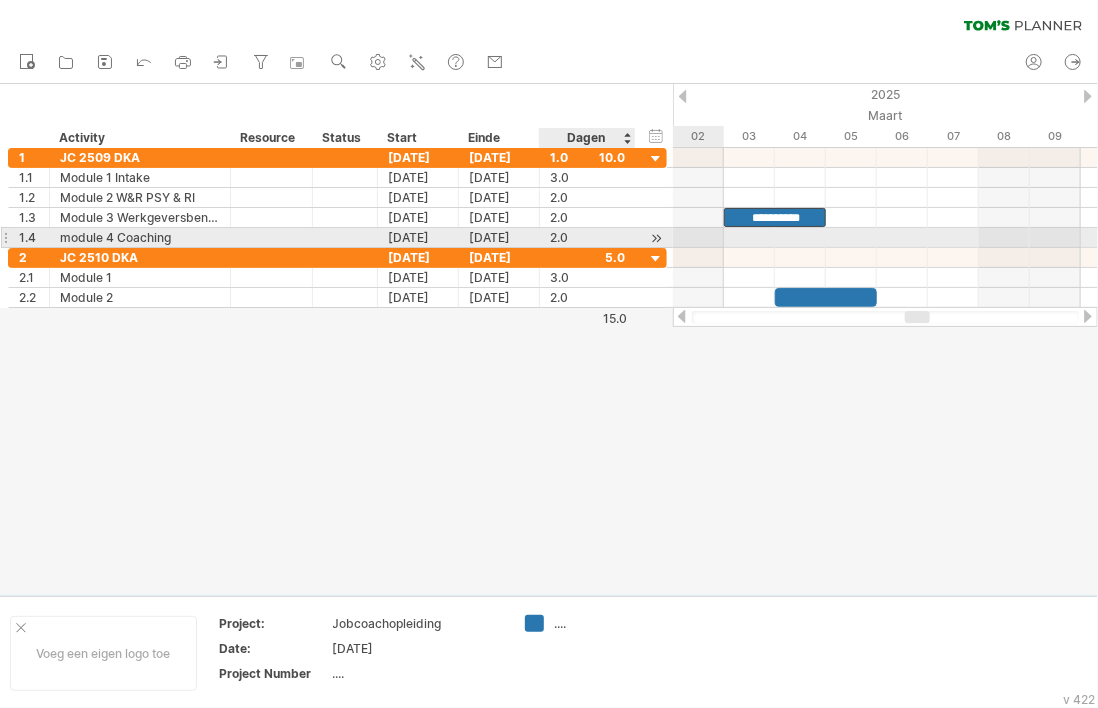 click at bounding box center (656, 238) 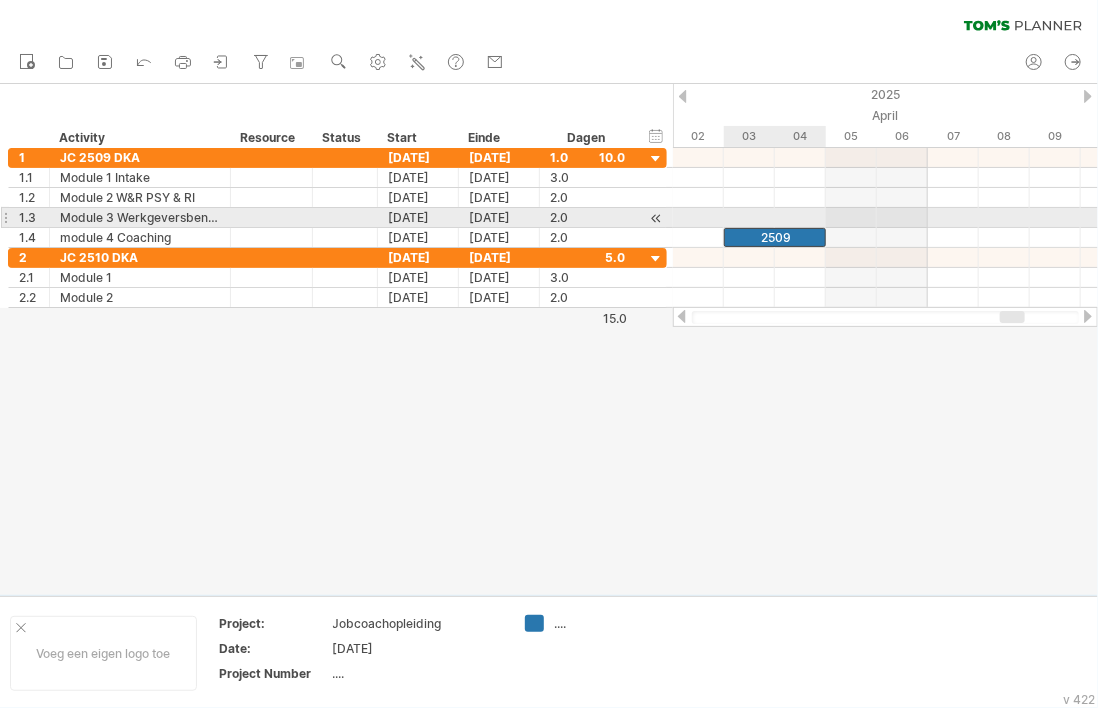 click on "2509" at bounding box center (775, 237) 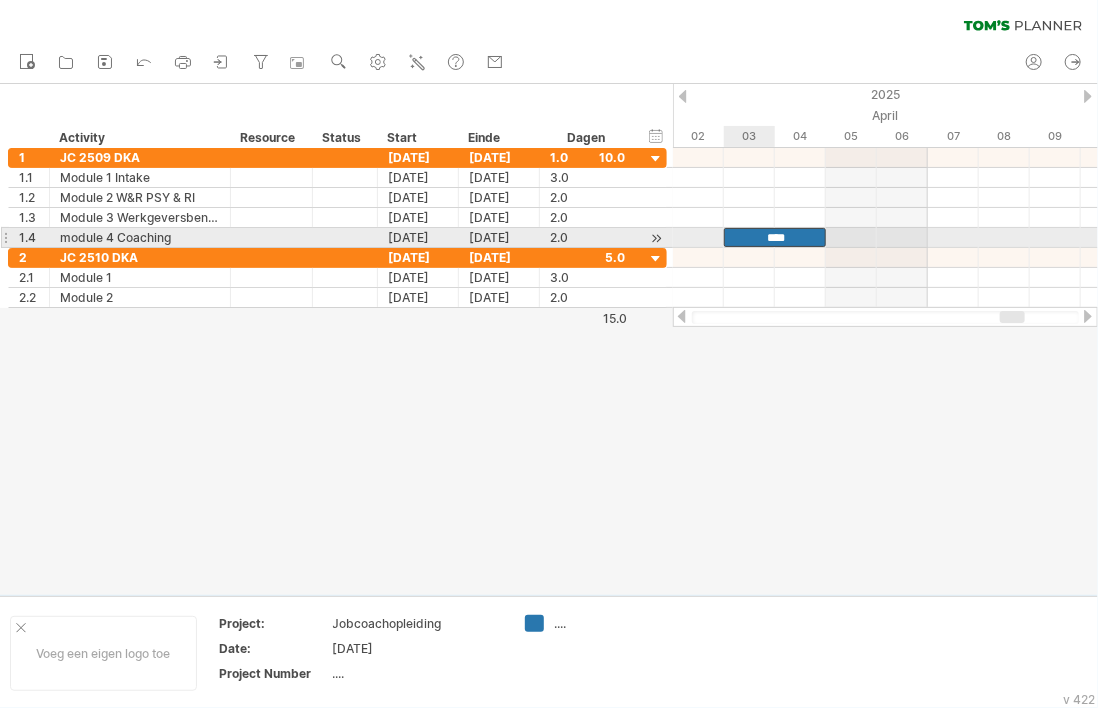 type 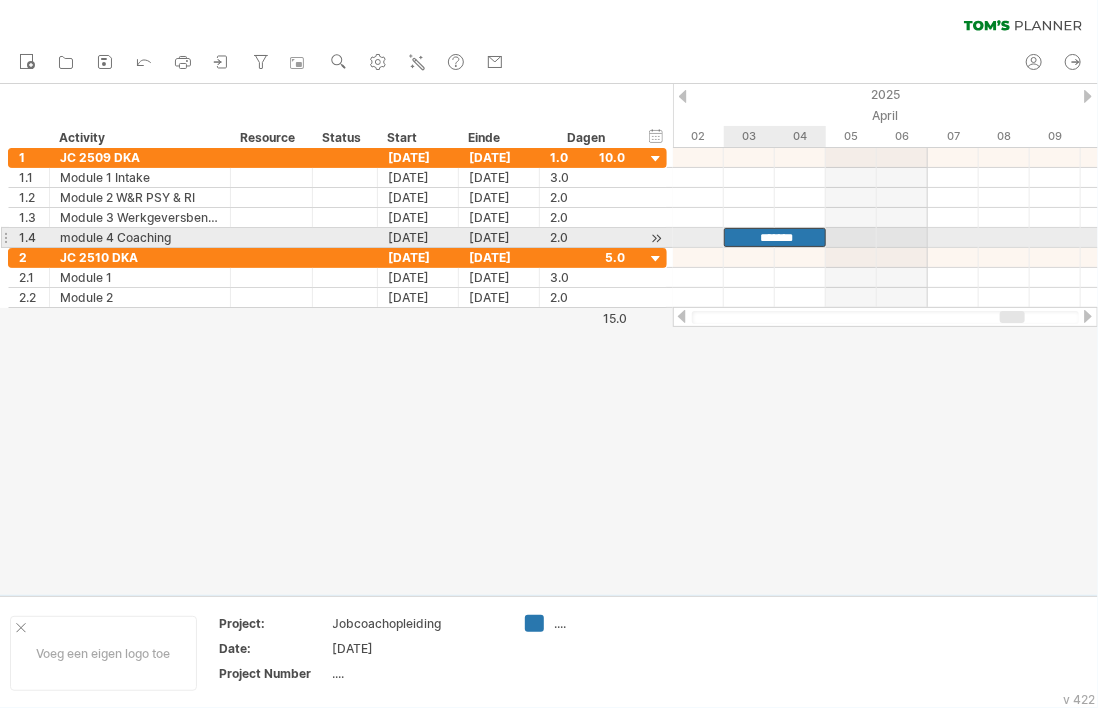 click on "*******" at bounding box center [775, 237] 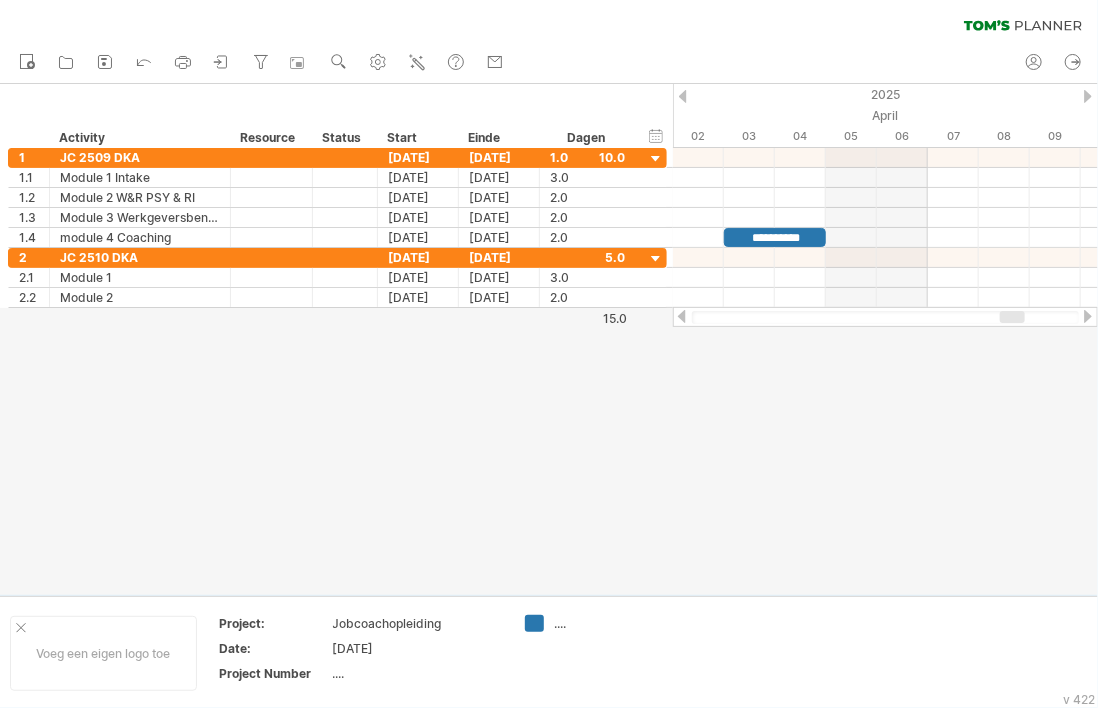 click at bounding box center (549, 339) 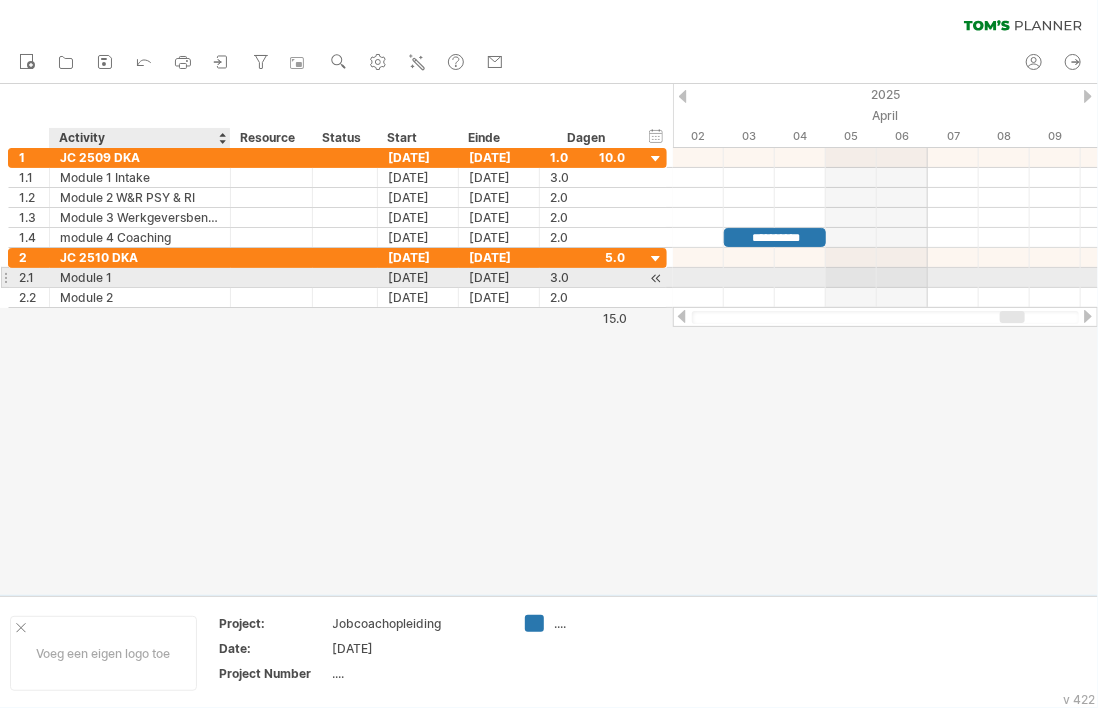 click on "Module 1" at bounding box center [140, 277] 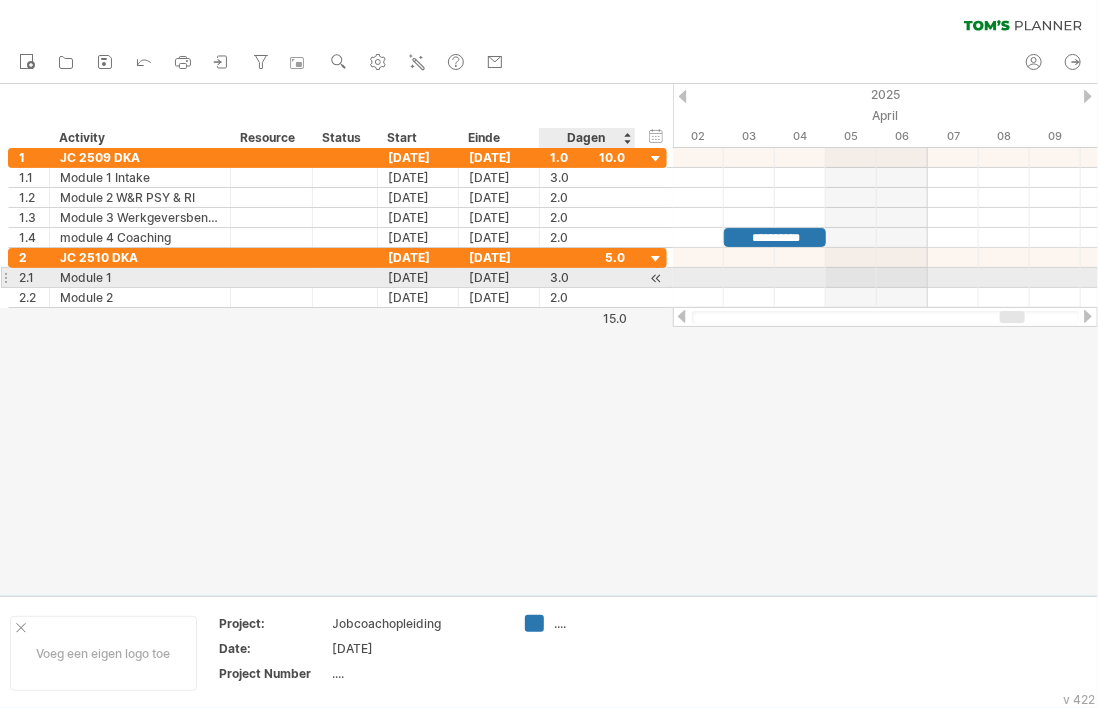 click at bounding box center [656, 278] 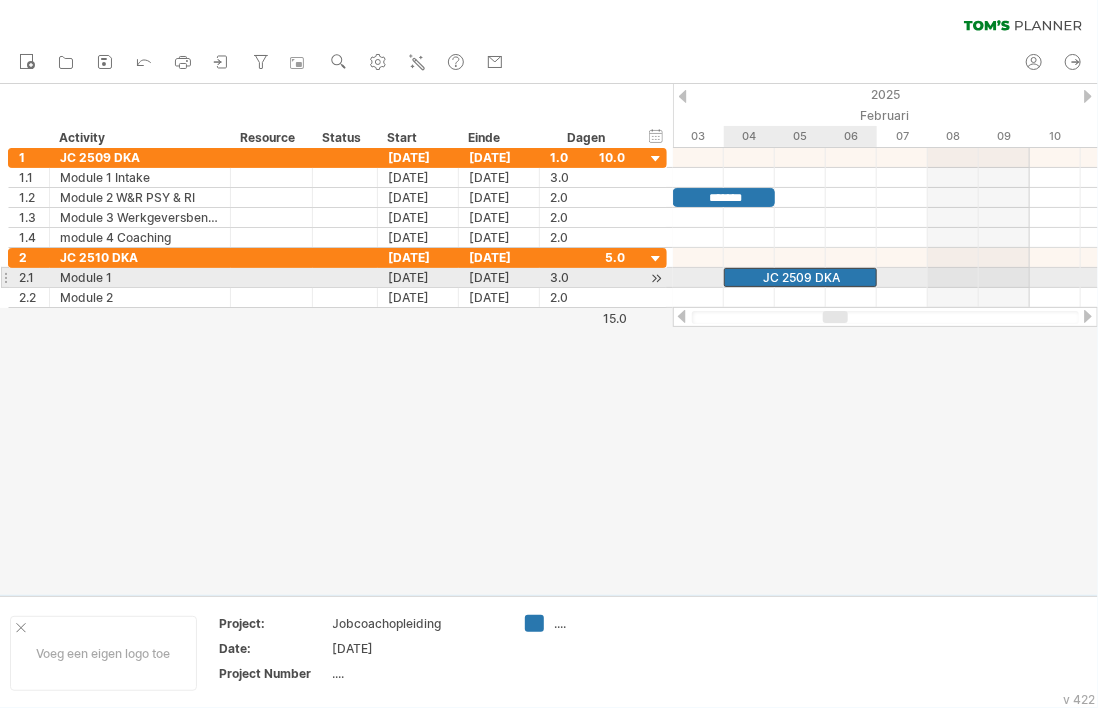 click on "JC 2509 DKA" at bounding box center [800, 277] 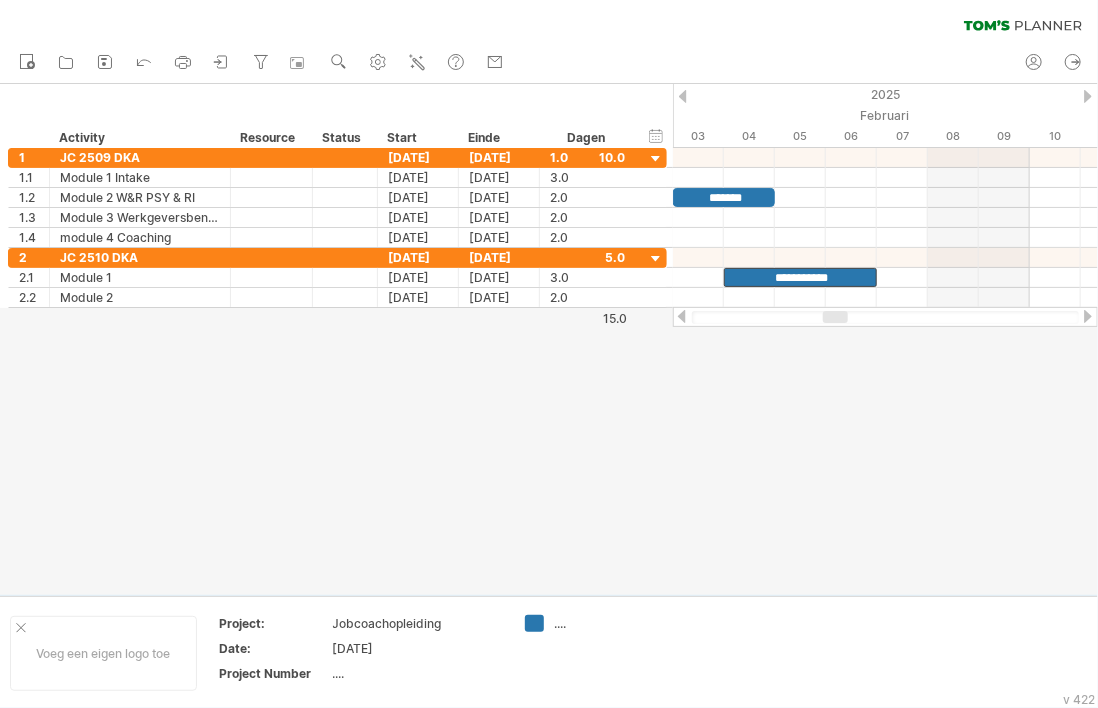 type 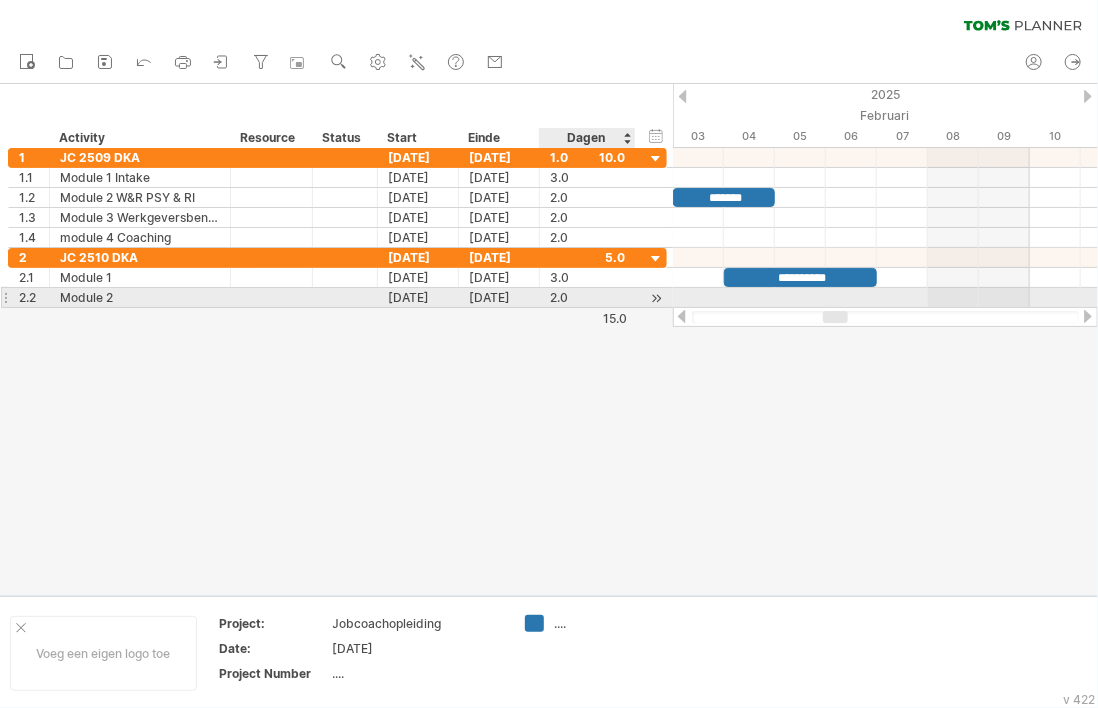 click at bounding box center [656, 298] 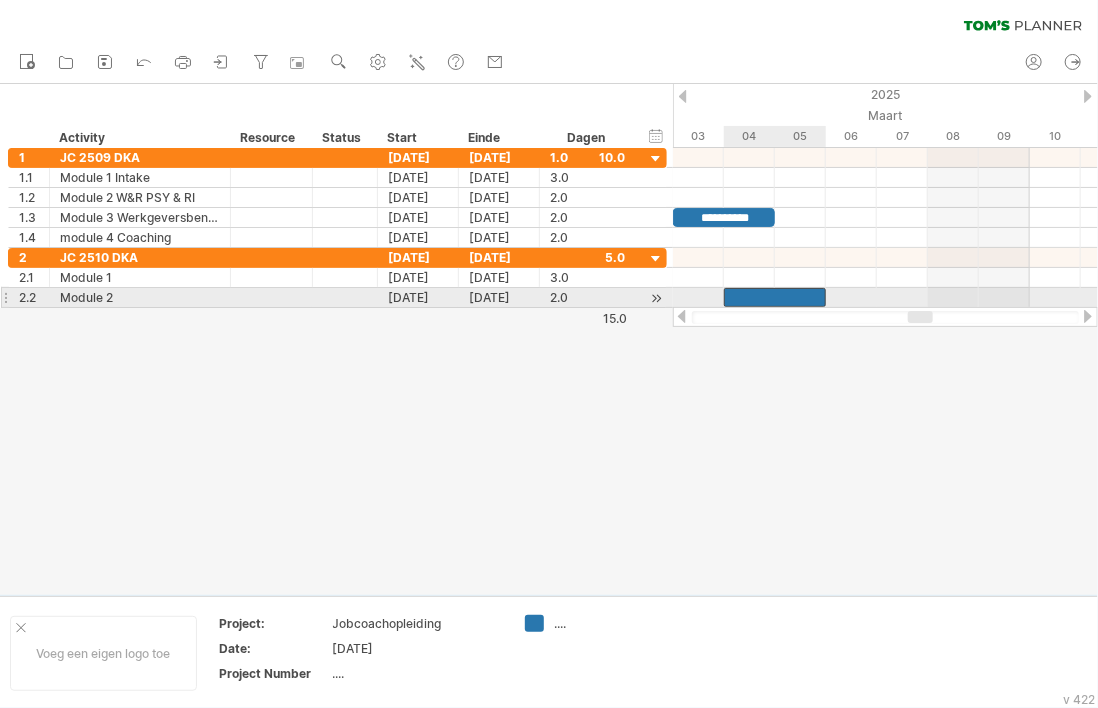 click at bounding box center [775, 297] 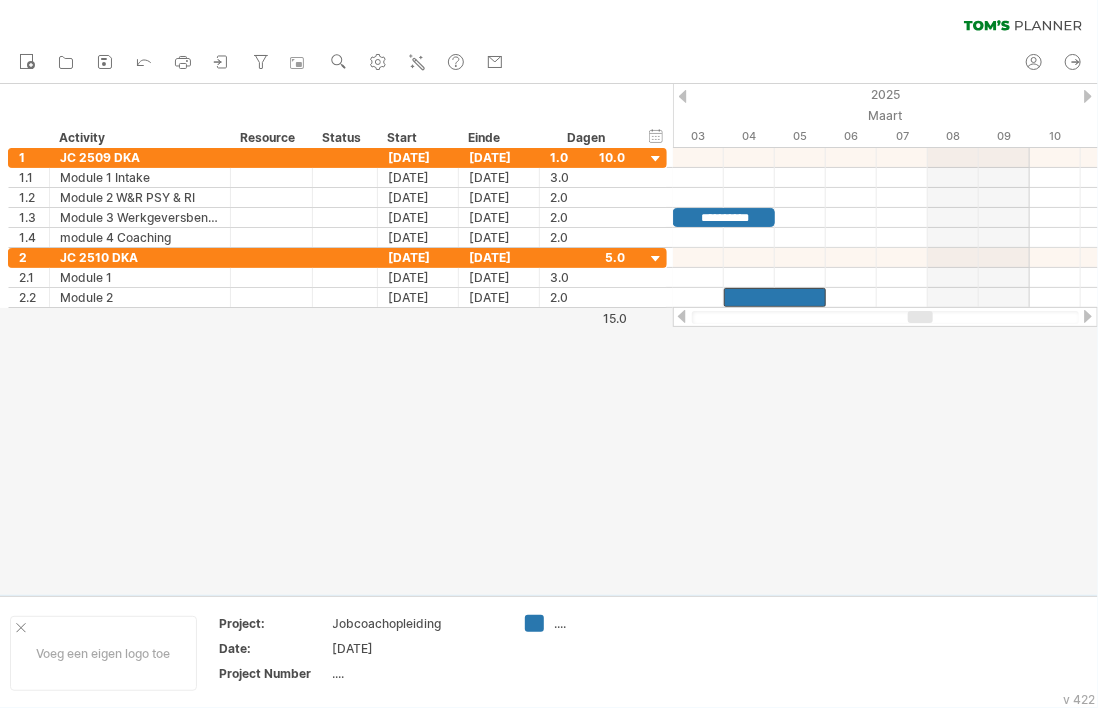 type 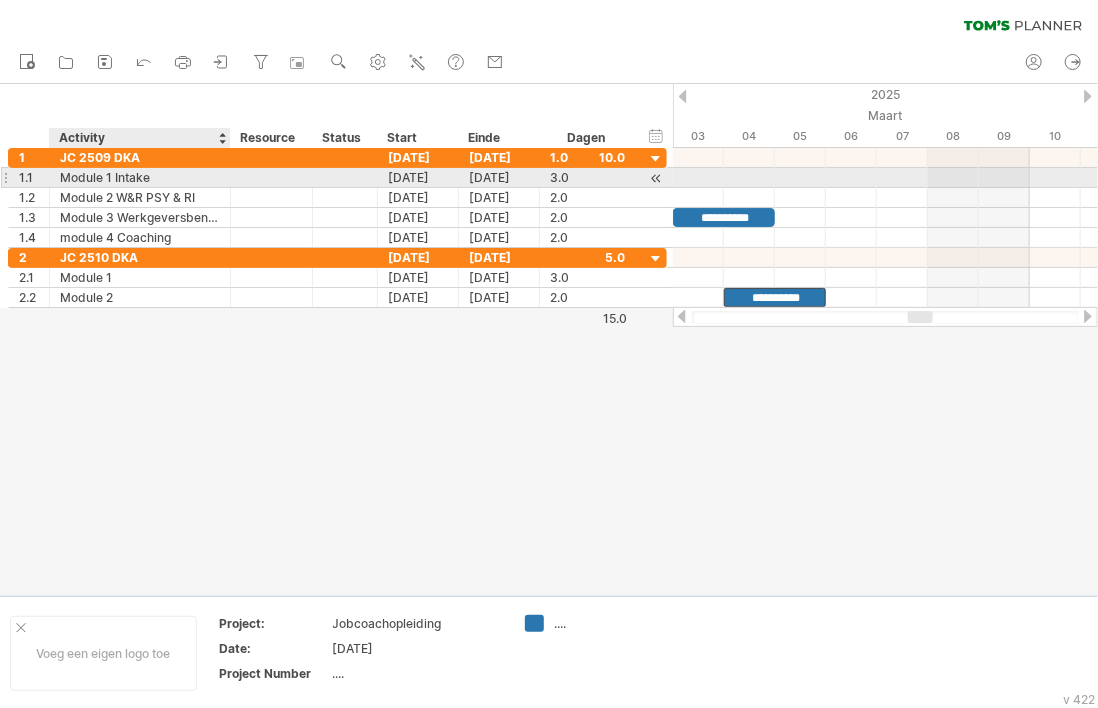 click on "Module 1 Intake" at bounding box center (140, 177) 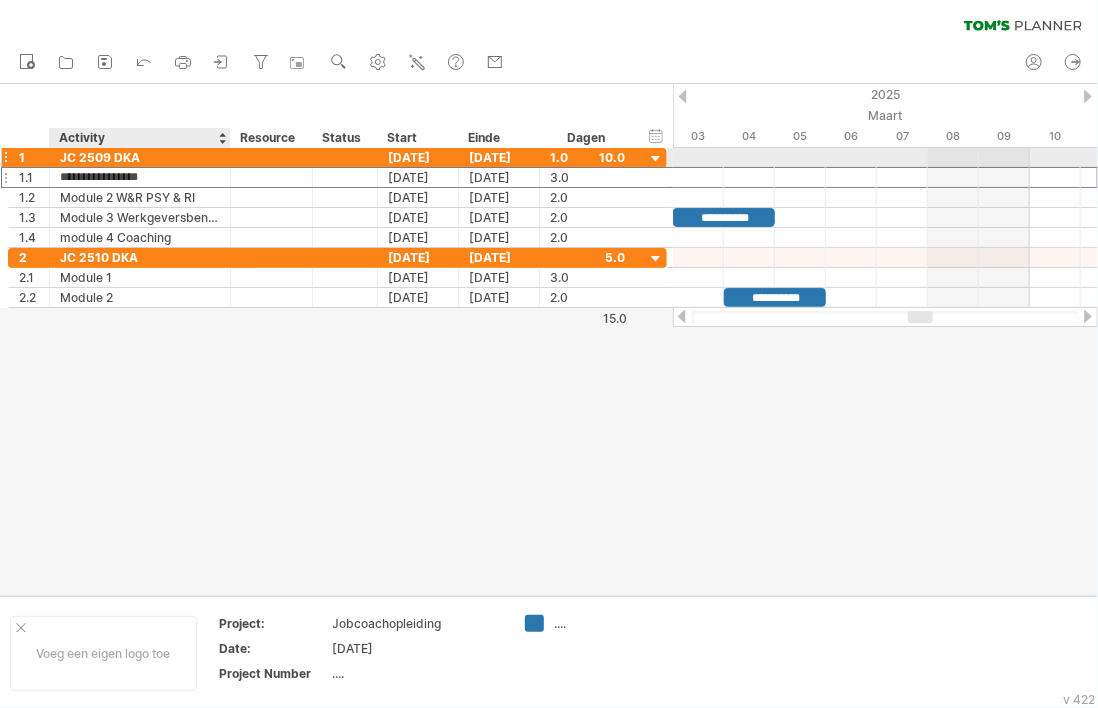 click on "JC 2509 DKA" at bounding box center (140, 157) 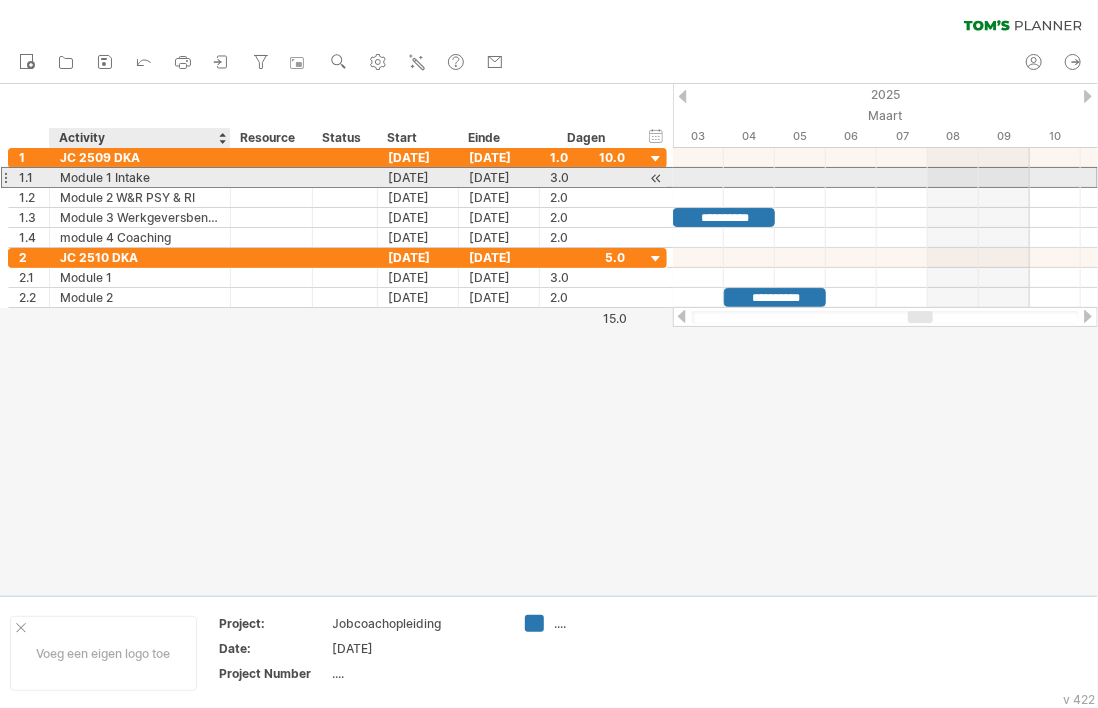 click on "Module 1 Intake" at bounding box center [140, 177] 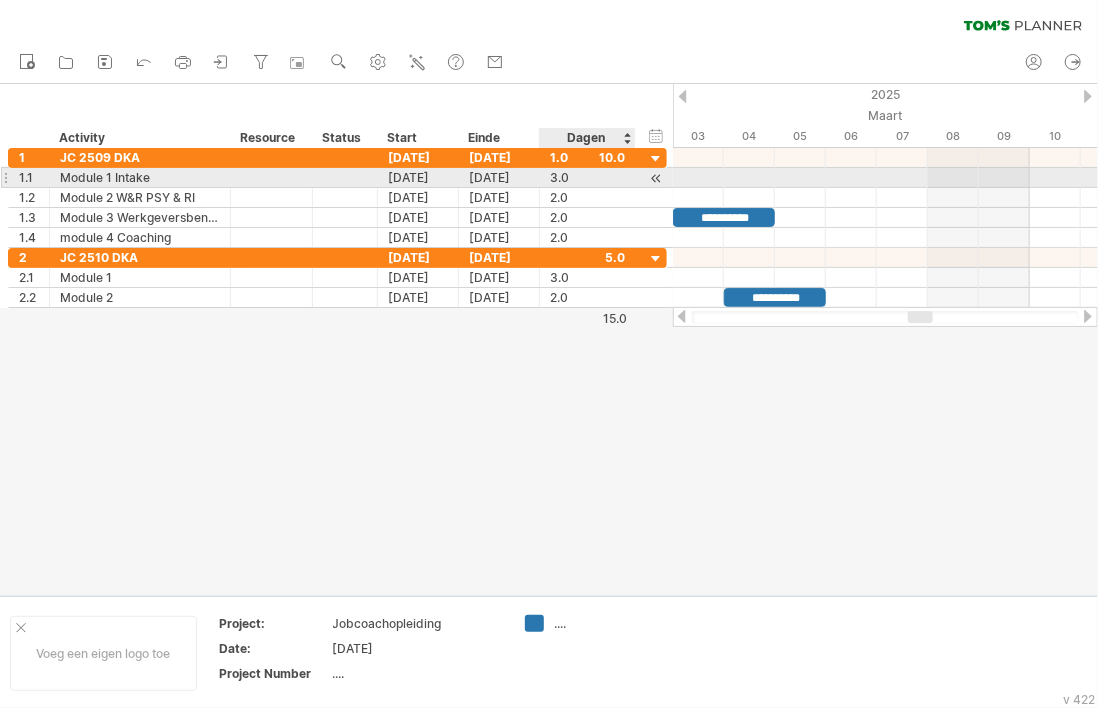 click at bounding box center (656, 178) 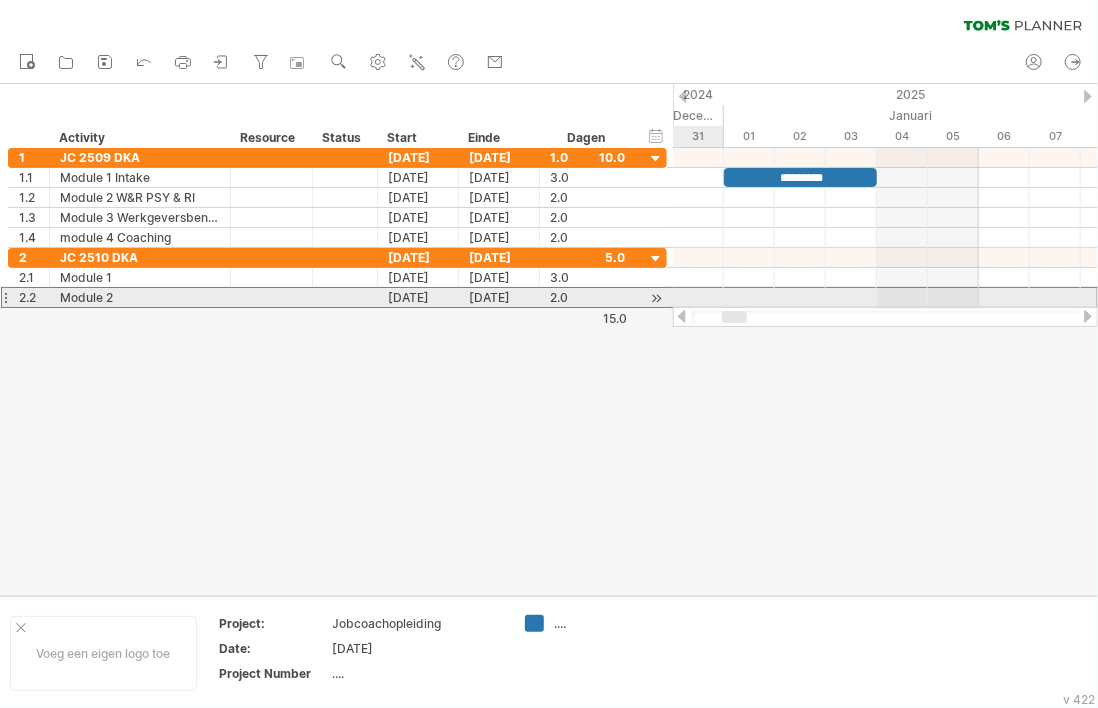 click at bounding box center (5, 297) 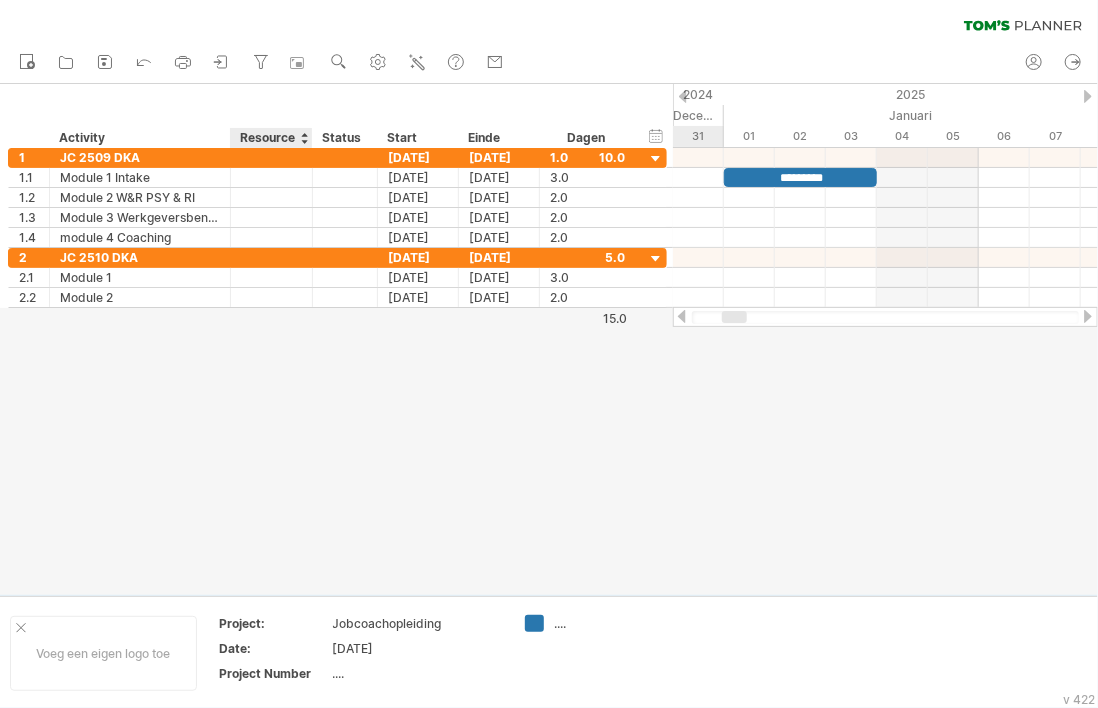 click at bounding box center [549, 339] 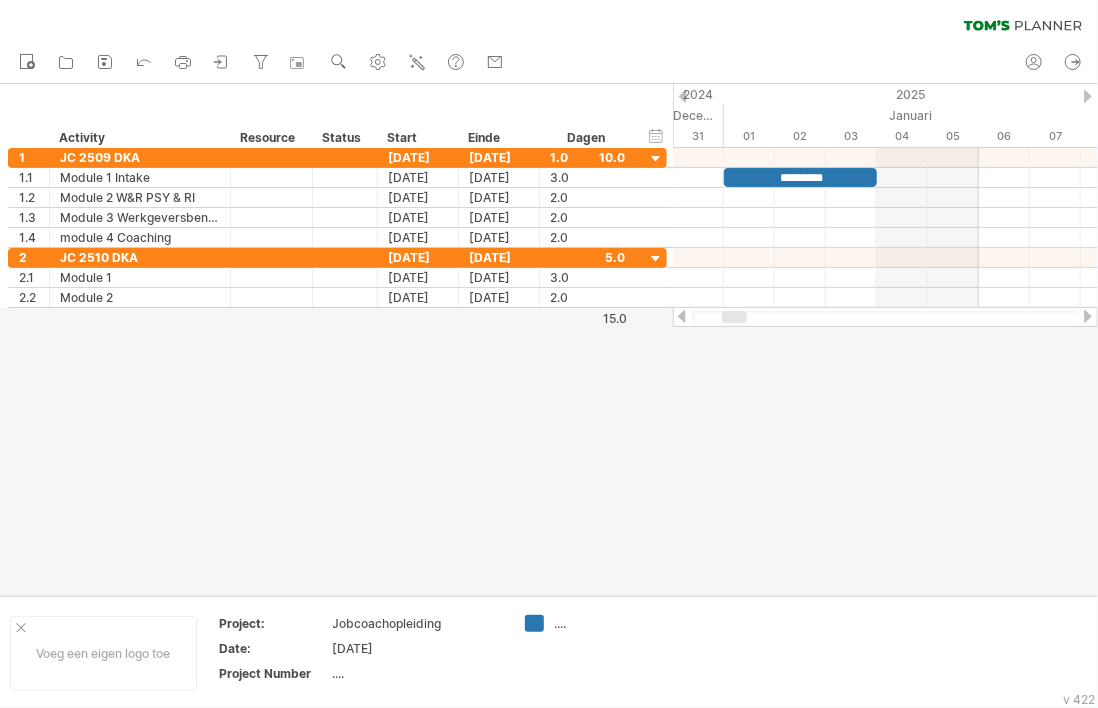click at bounding box center (1088, 316) 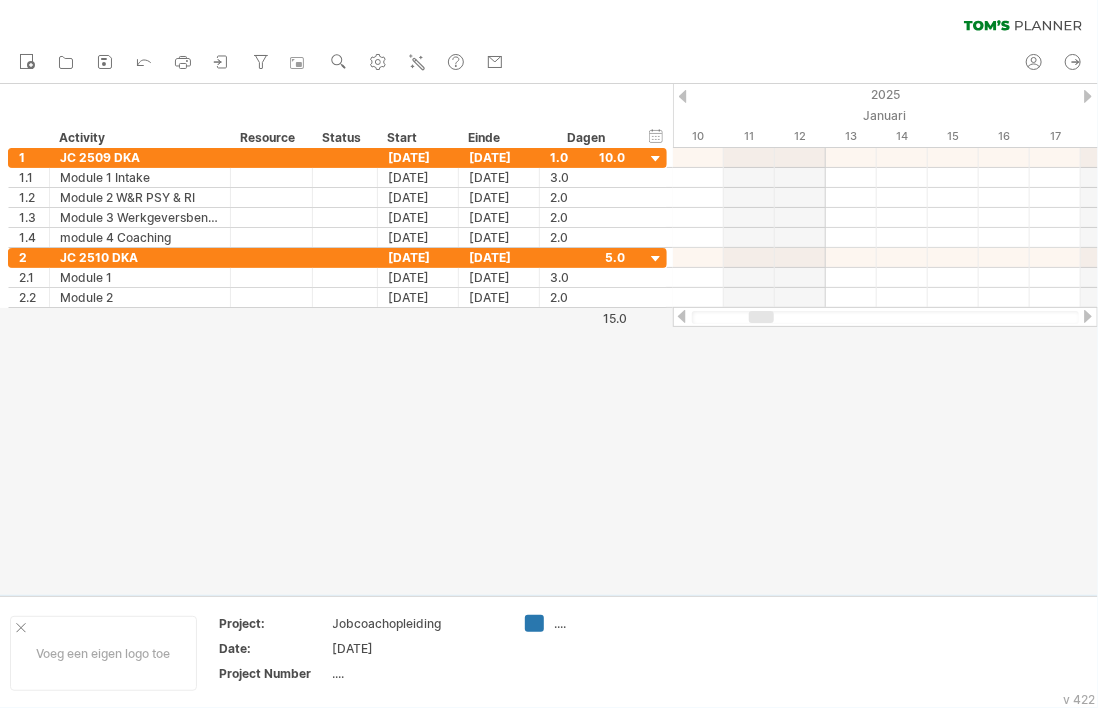 click at bounding box center (1088, 316) 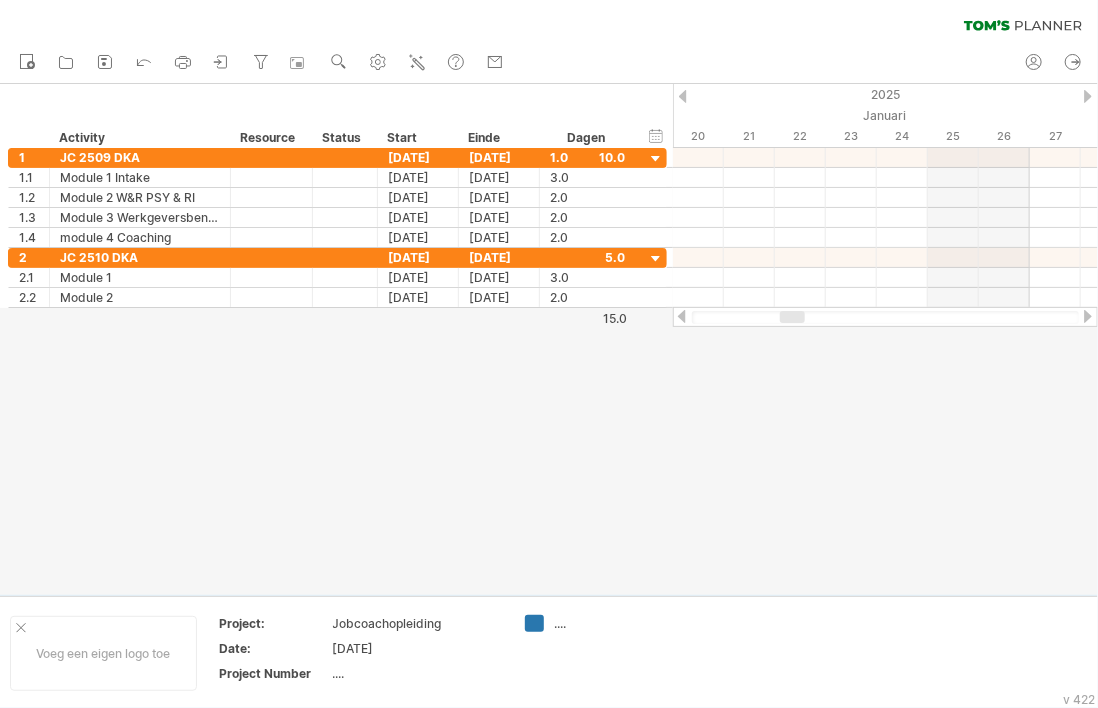 click at bounding box center [1088, 96] 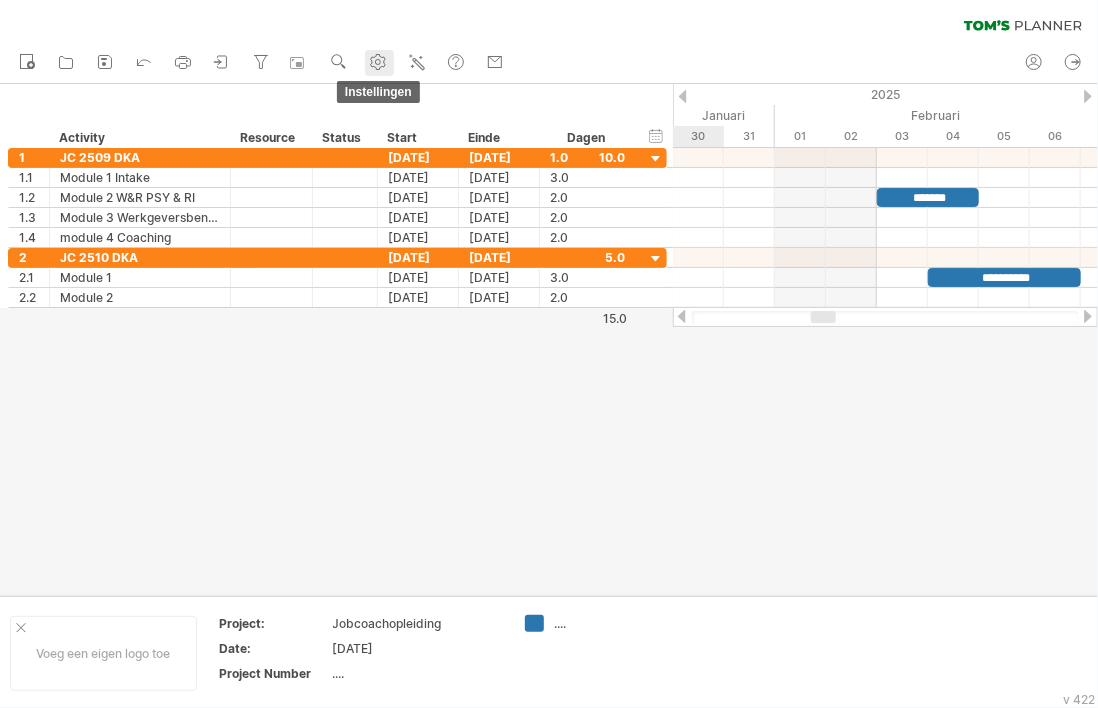 click 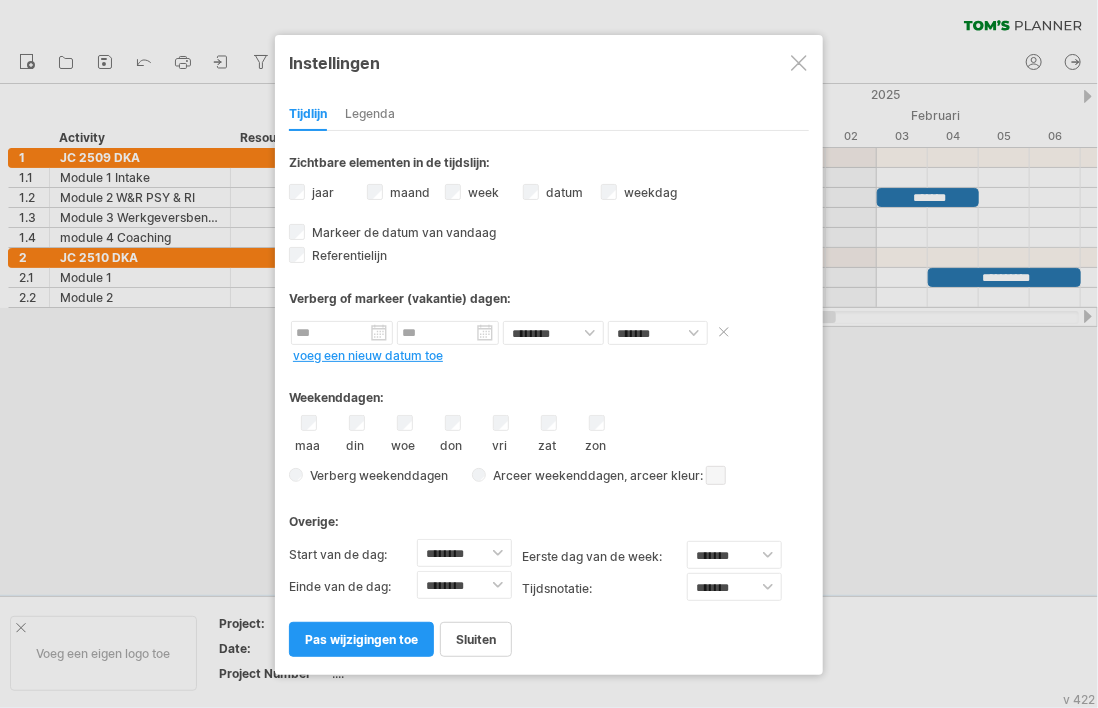 click at bounding box center [342, 333] 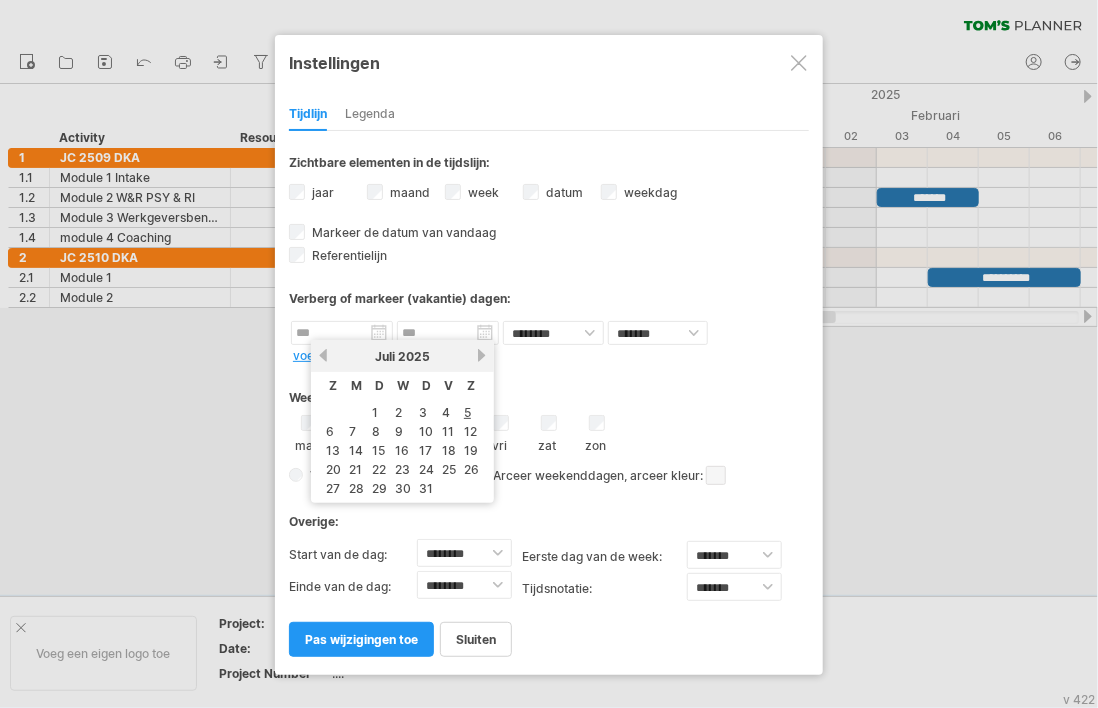 click on "Weekenddagen:" at bounding box center (549, 390) 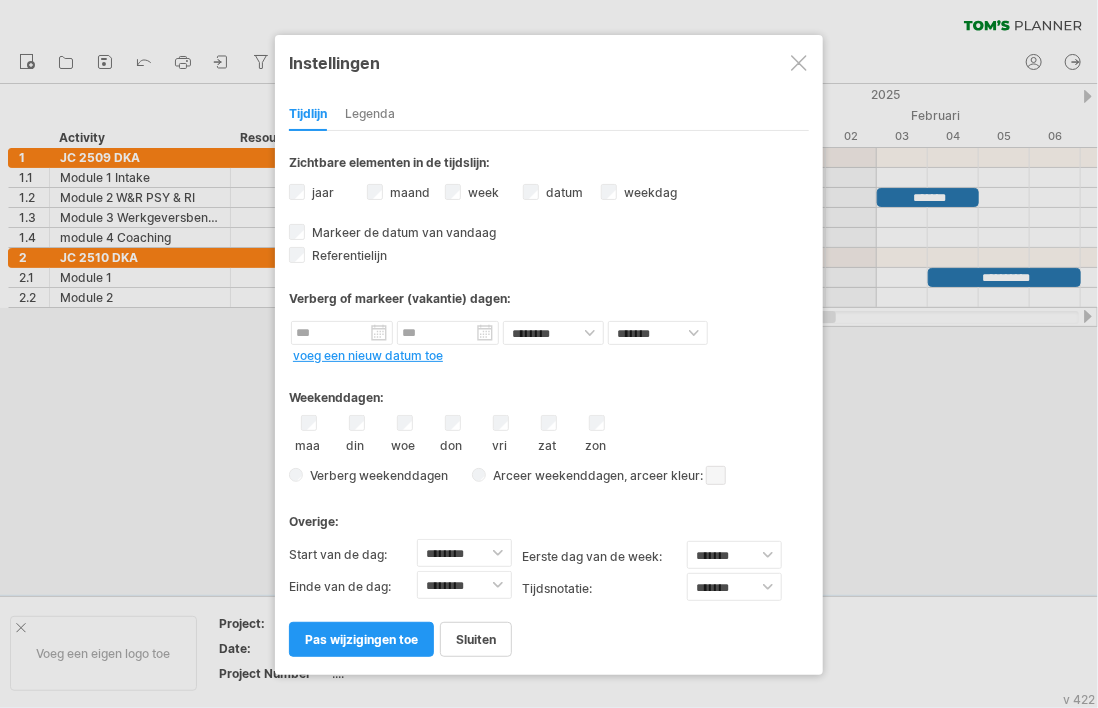 drag, startPoint x: 376, startPoint y: 635, endPoint x: 484, endPoint y: 604, distance: 112.36102 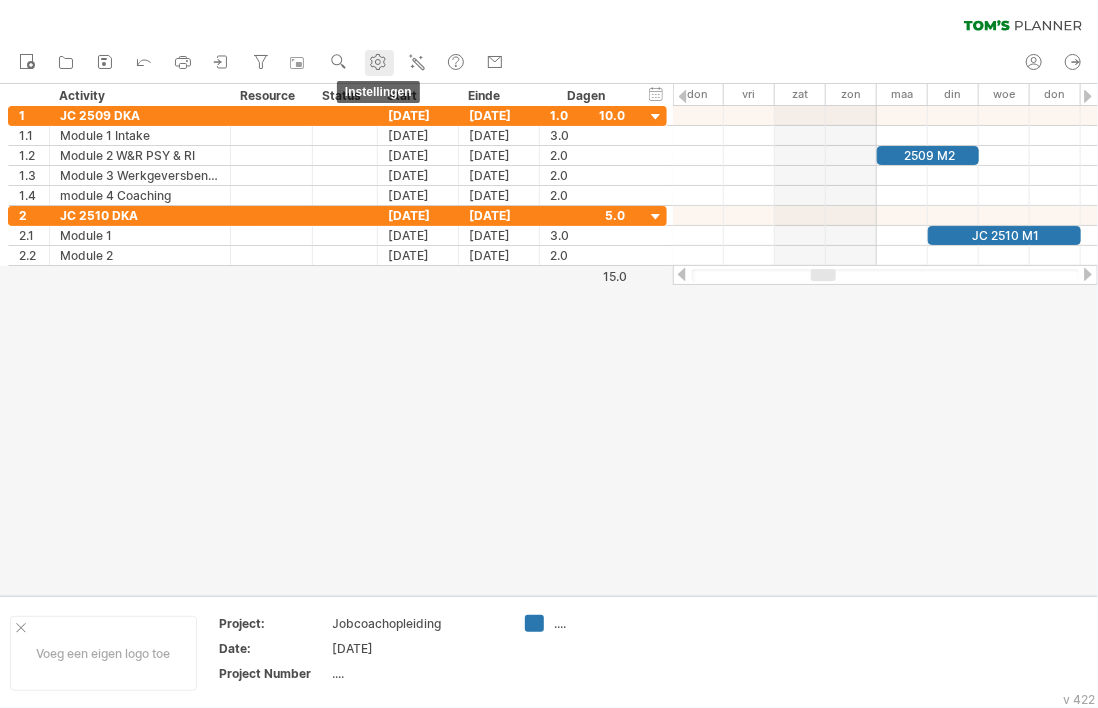 click 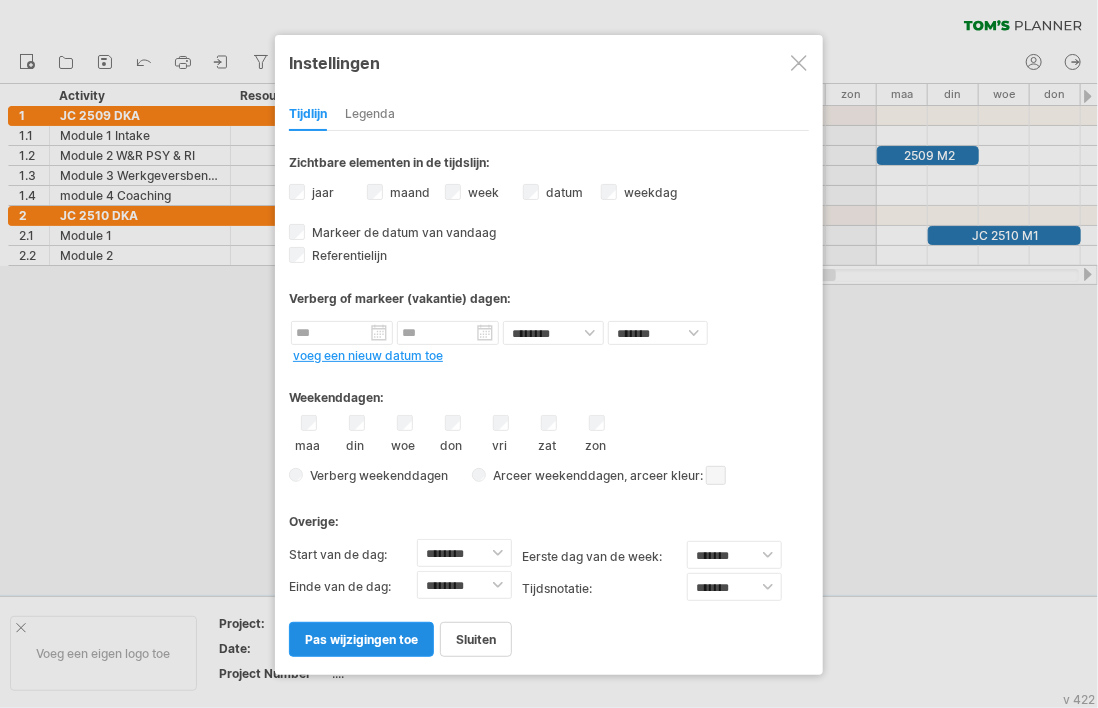 click on "pas wijzigingen toe" at bounding box center [361, 639] 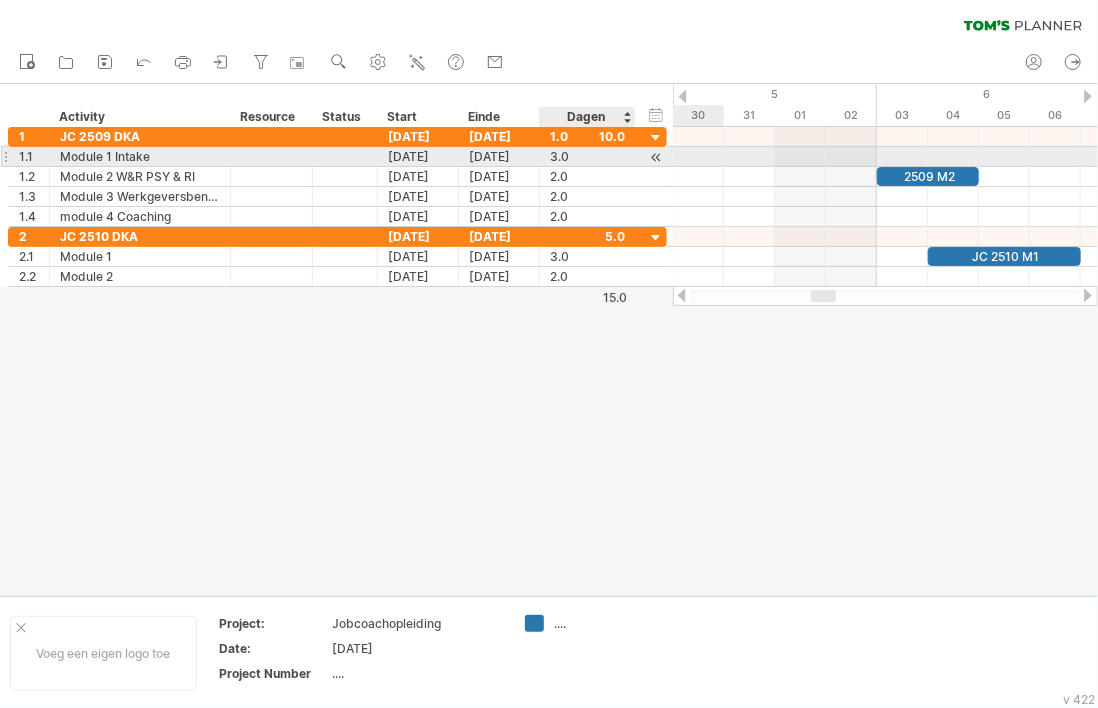 click at bounding box center [656, 157] 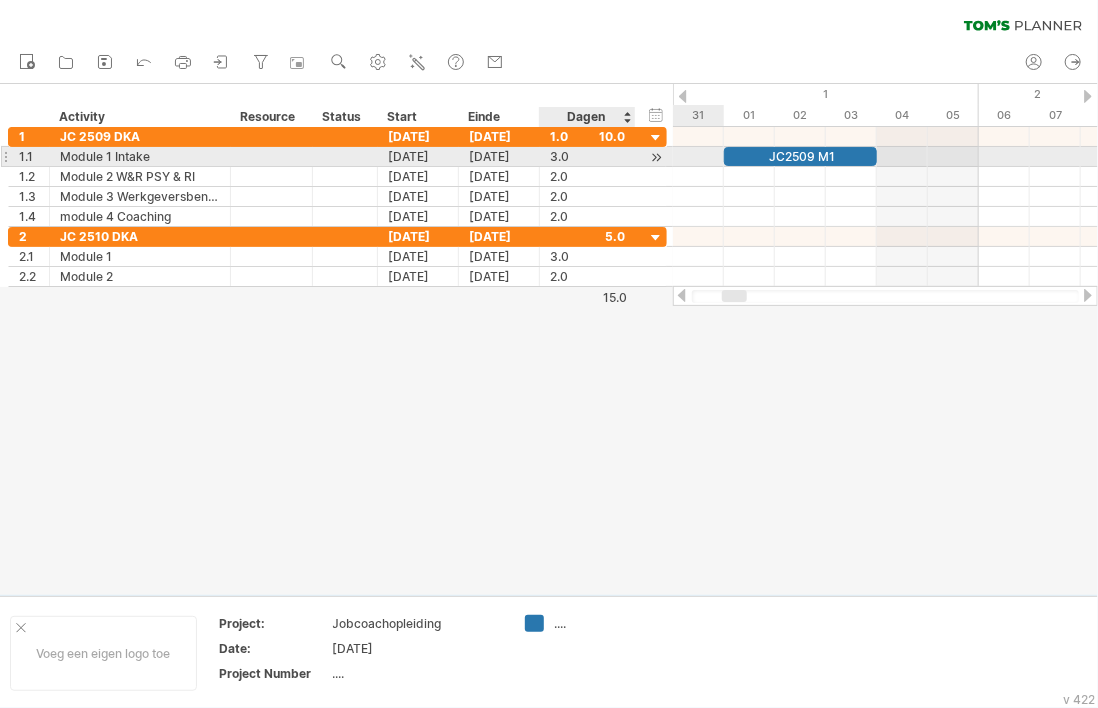 click at bounding box center (656, 157) 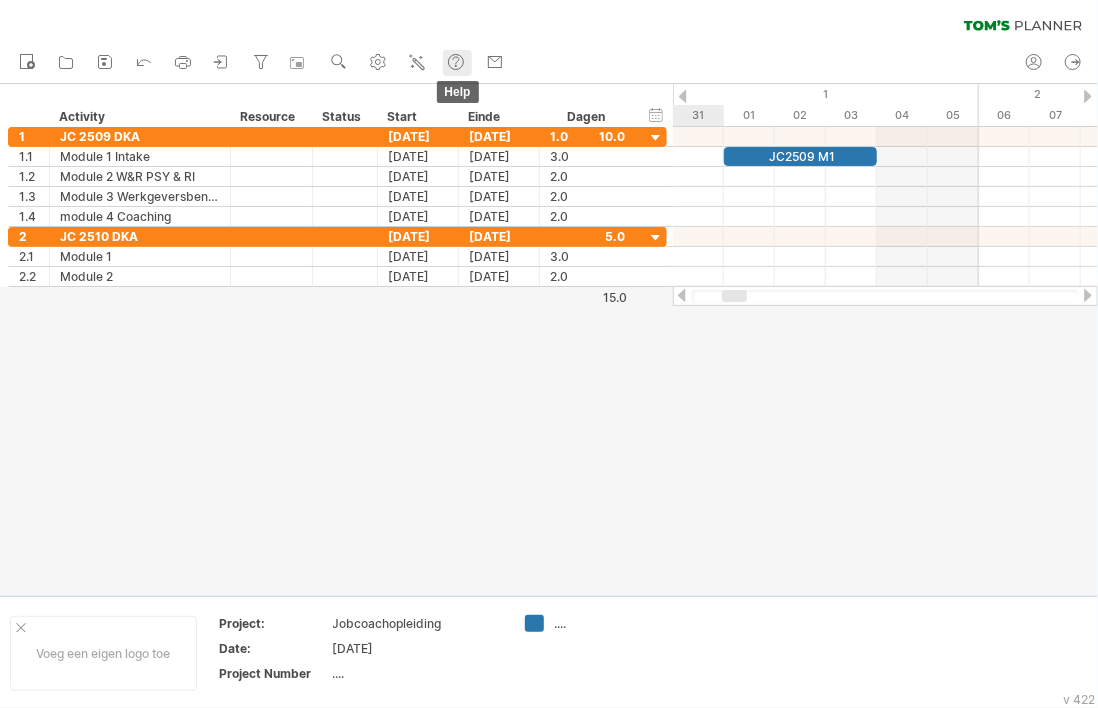 click 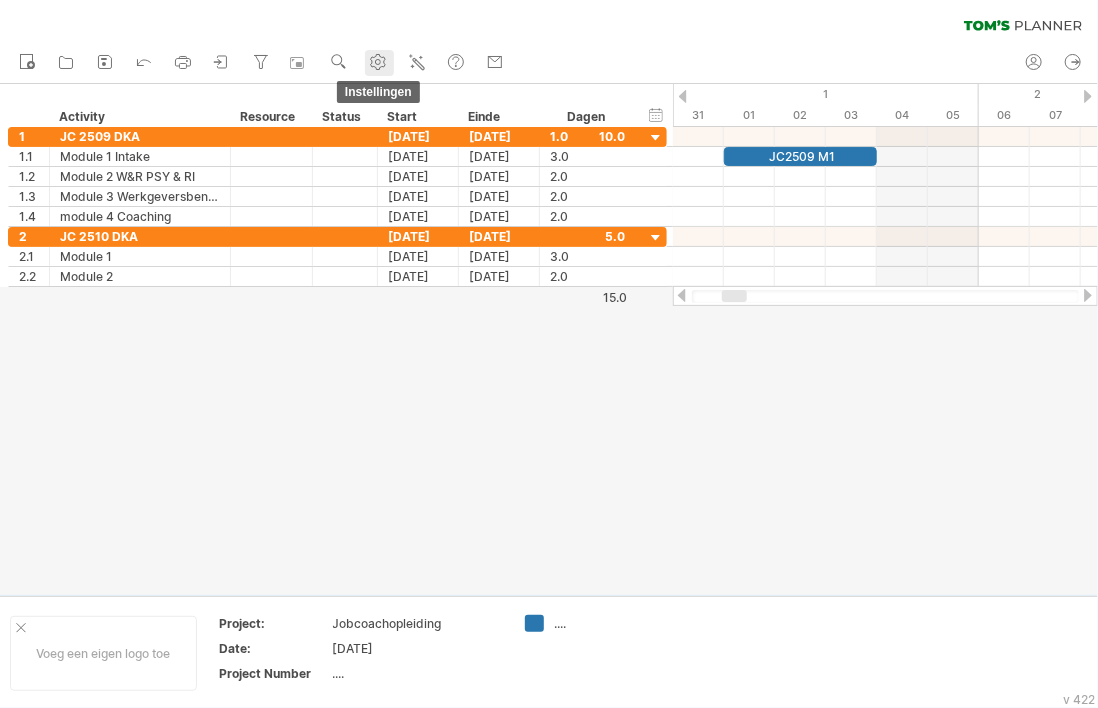 click 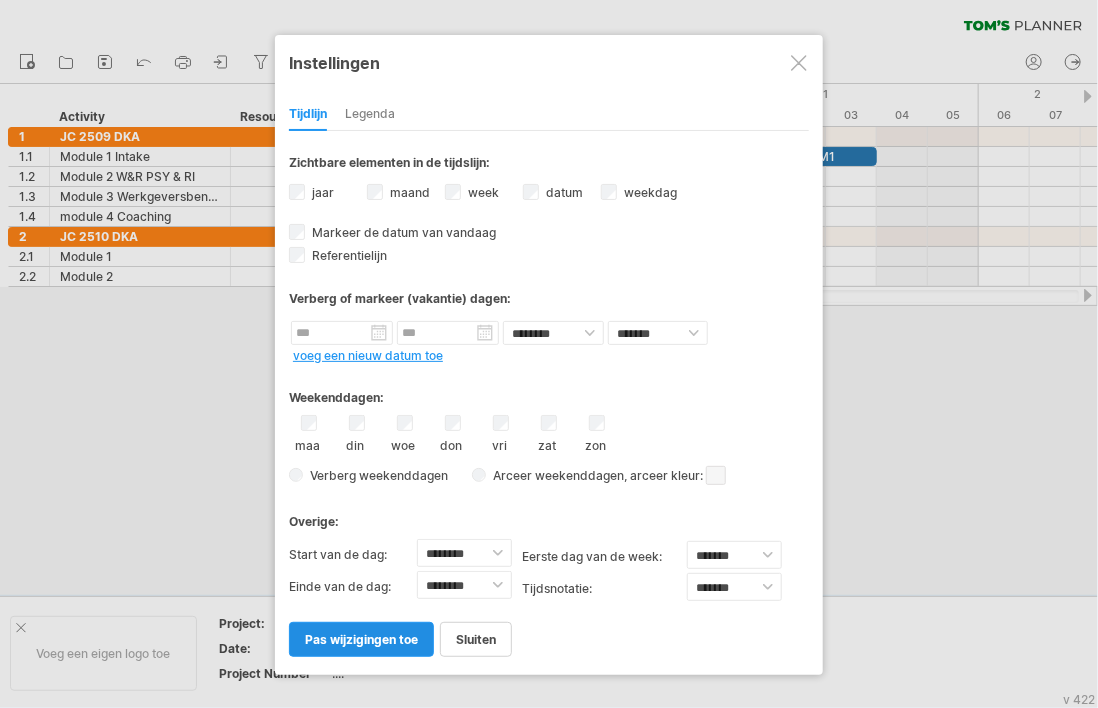 click on "pas wijzigingen toe" at bounding box center [361, 639] 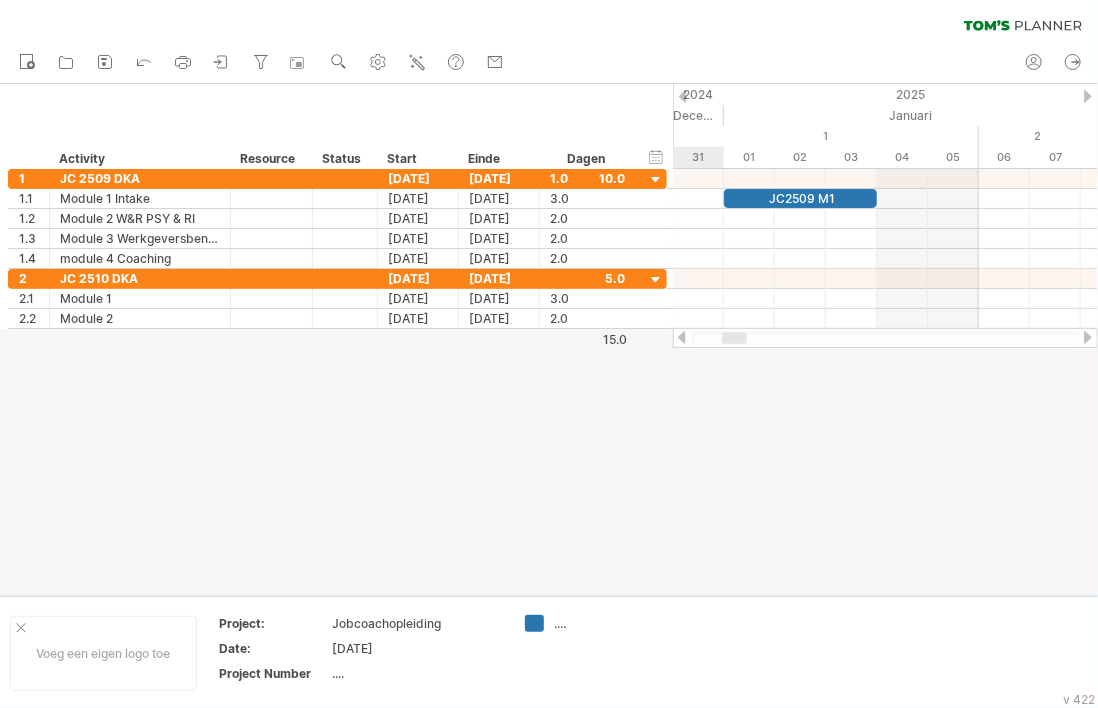 click at bounding box center [1088, 337] 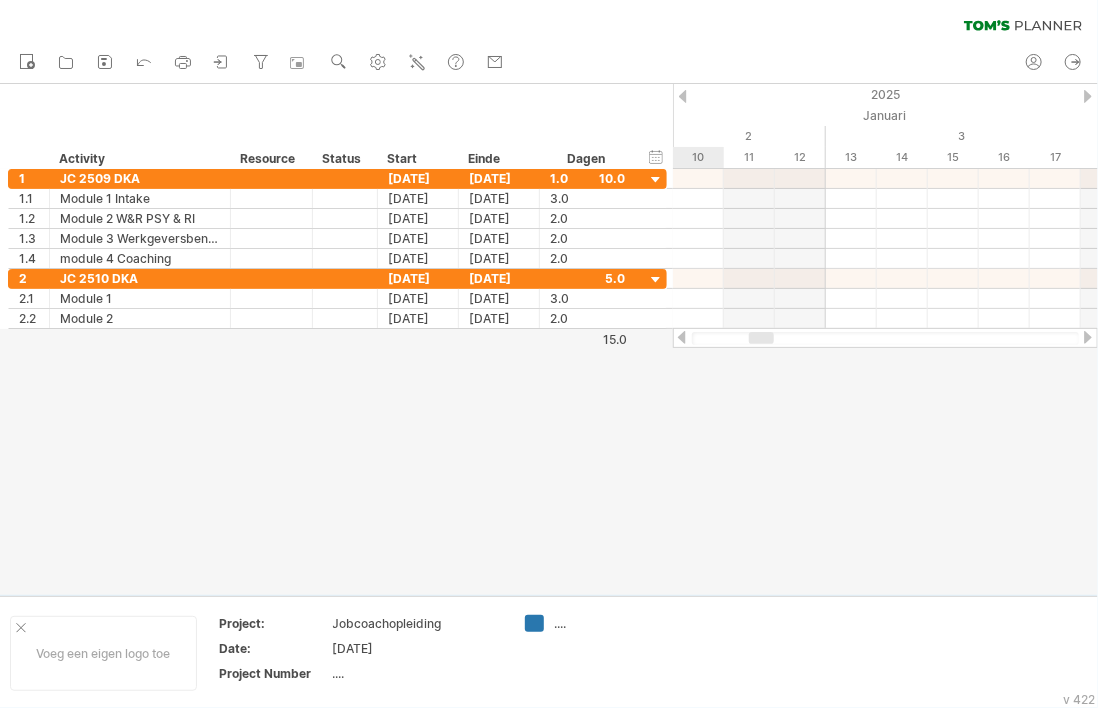 click at bounding box center [682, 337] 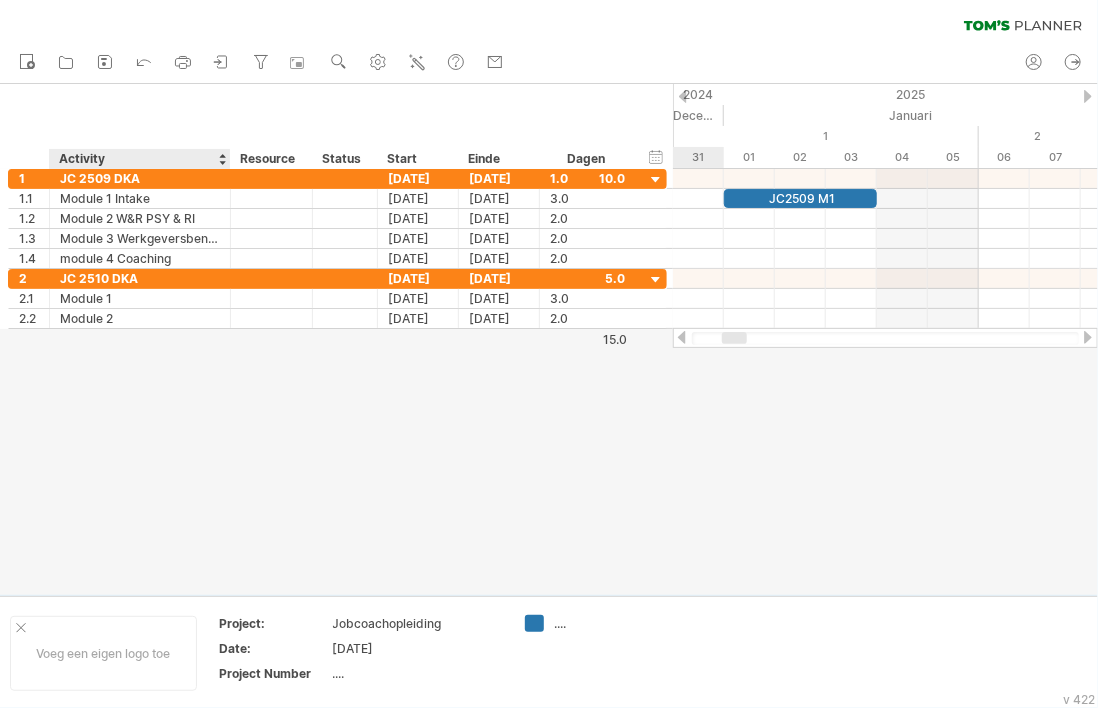 click at bounding box center (222, 159) 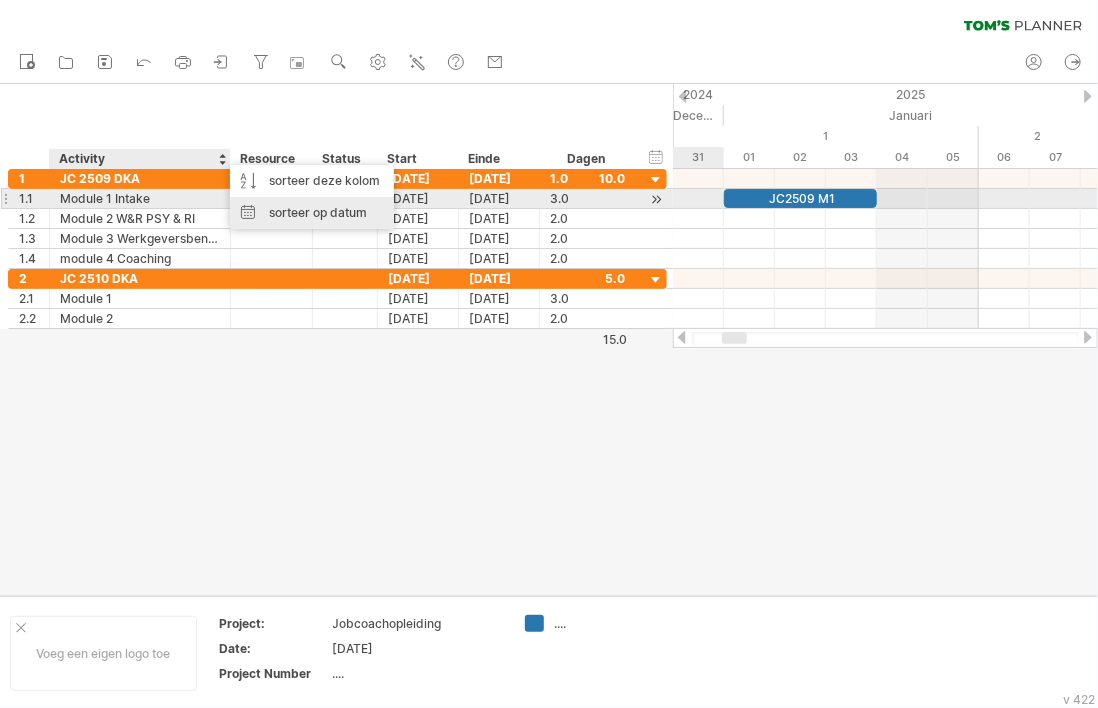 click on "sorteer op datum" at bounding box center (312, 213) 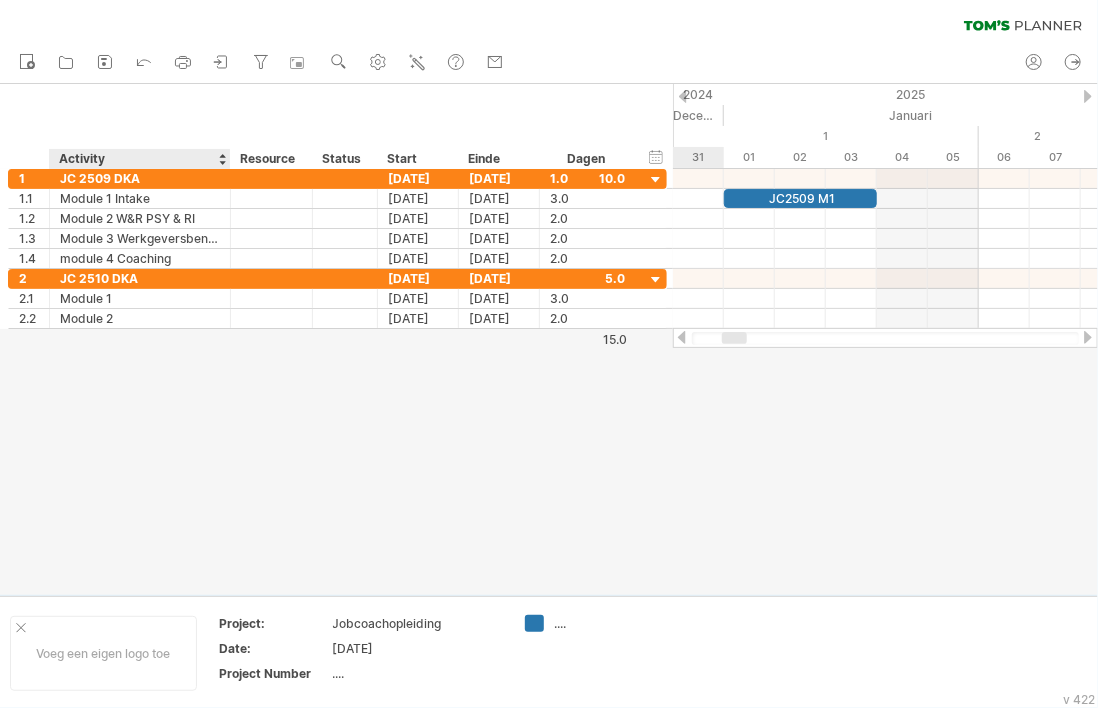 click at bounding box center (222, 159) 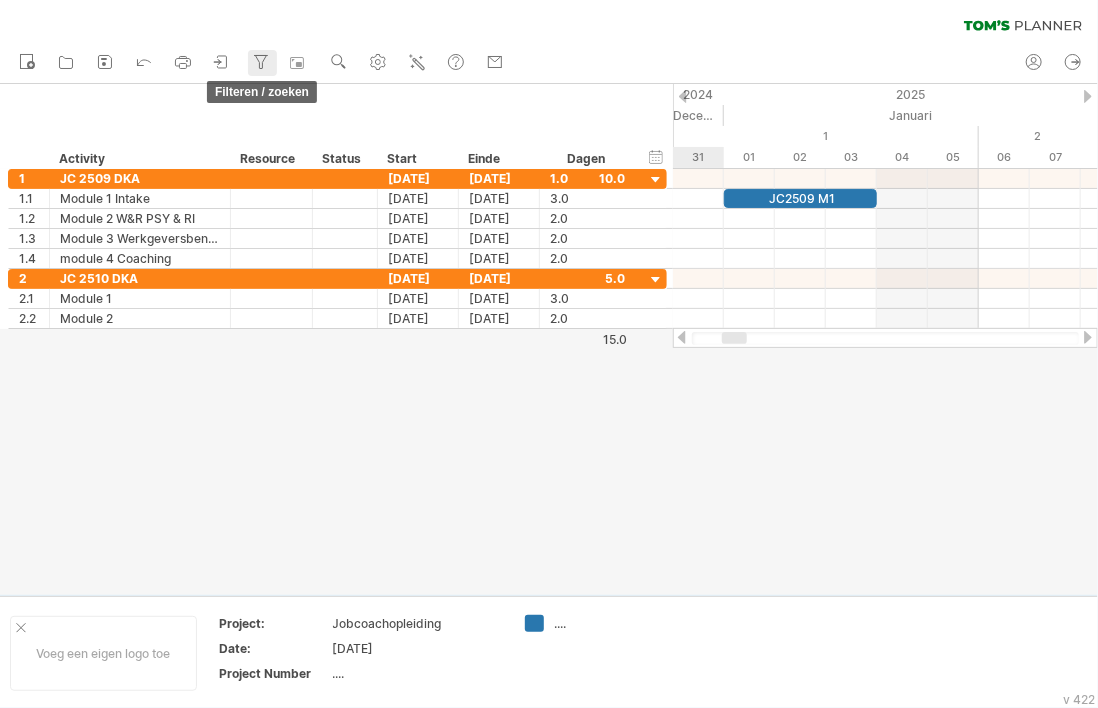 click 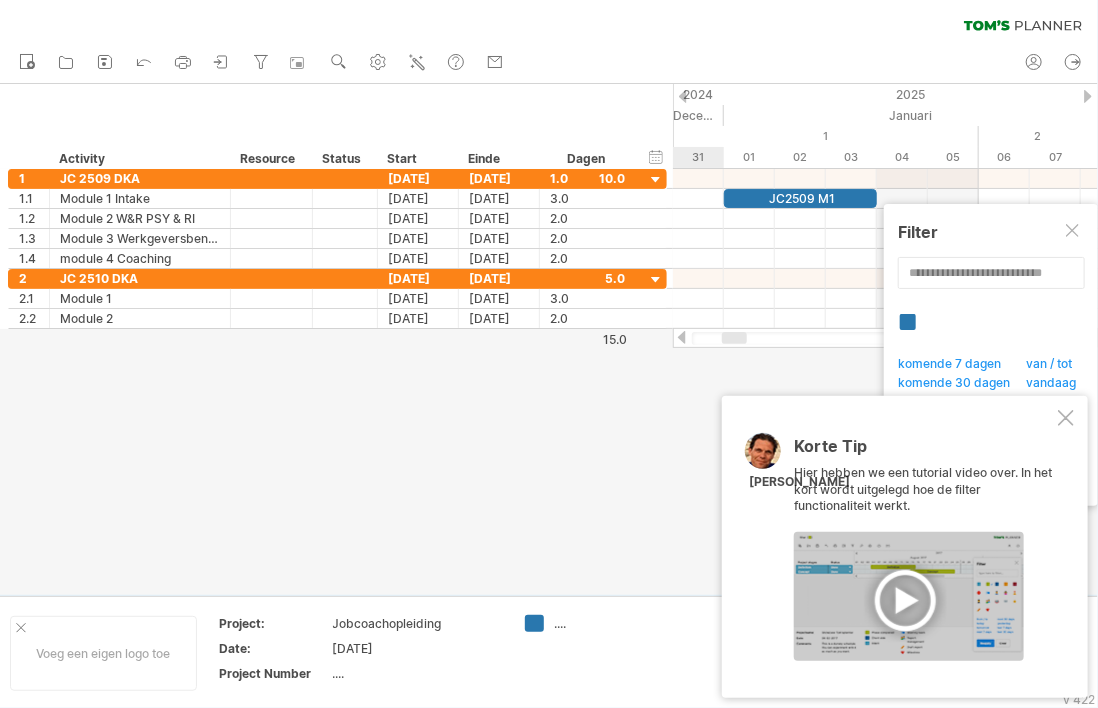 click at bounding box center (1066, 418) 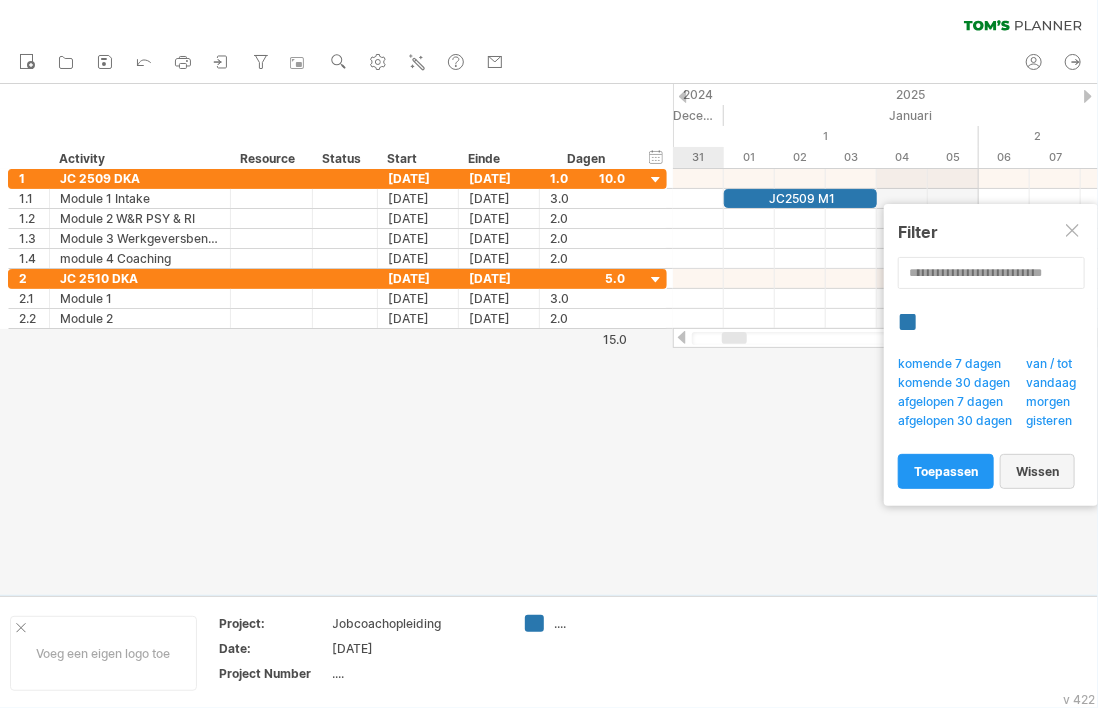 click on "wissen" at bounding box center [1037, 471] 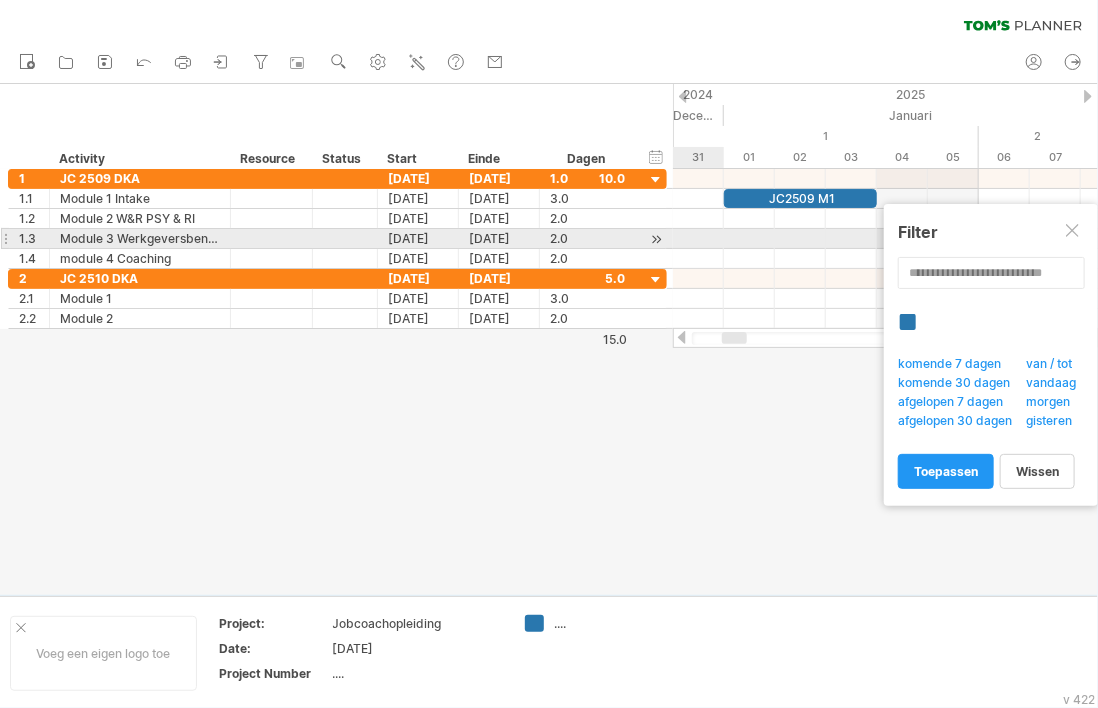 click at bounding box center [1074, 232] 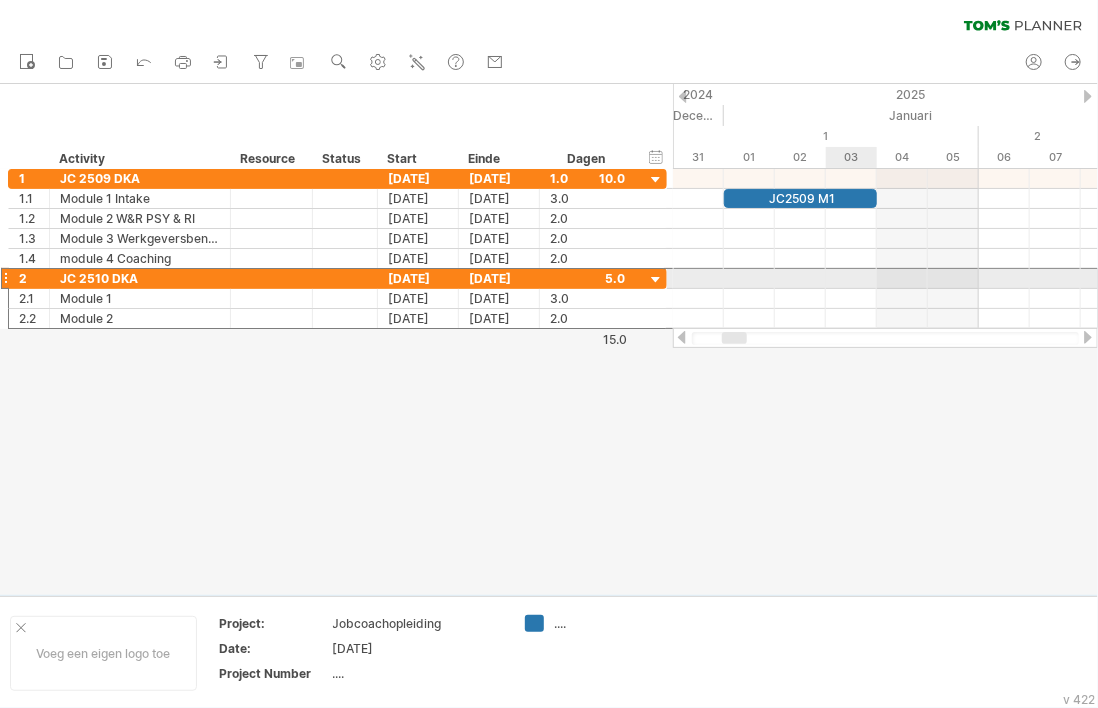 click at bounding box center (5, 278) 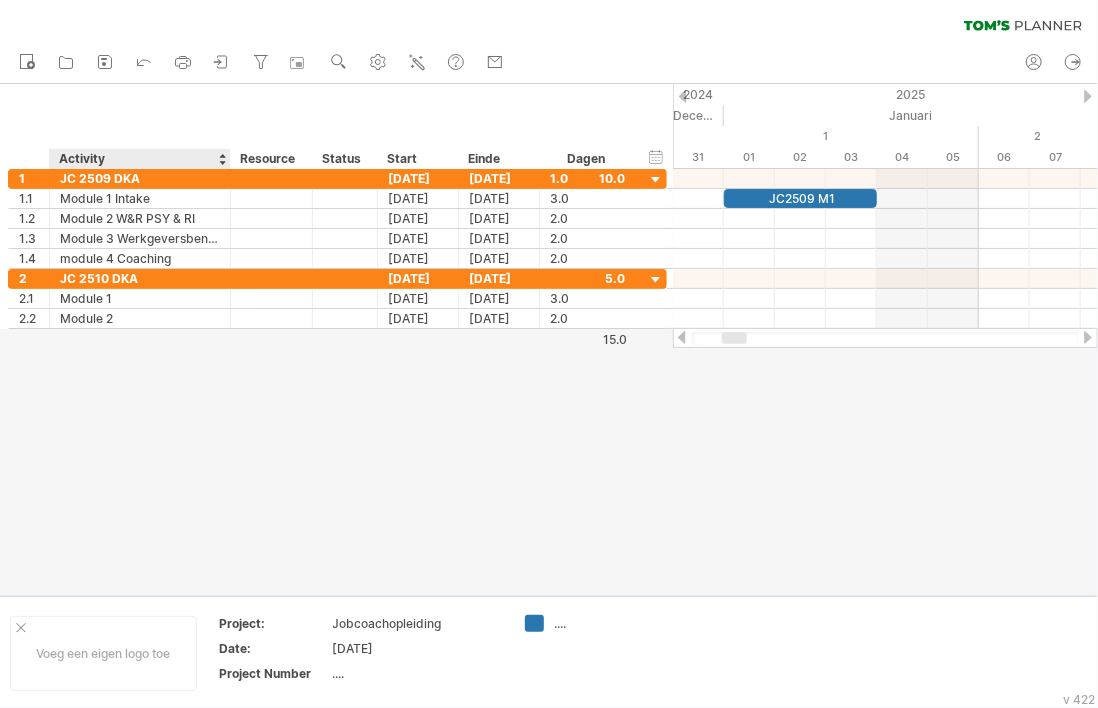 click on "Activity" at bounding box center [139, 159] 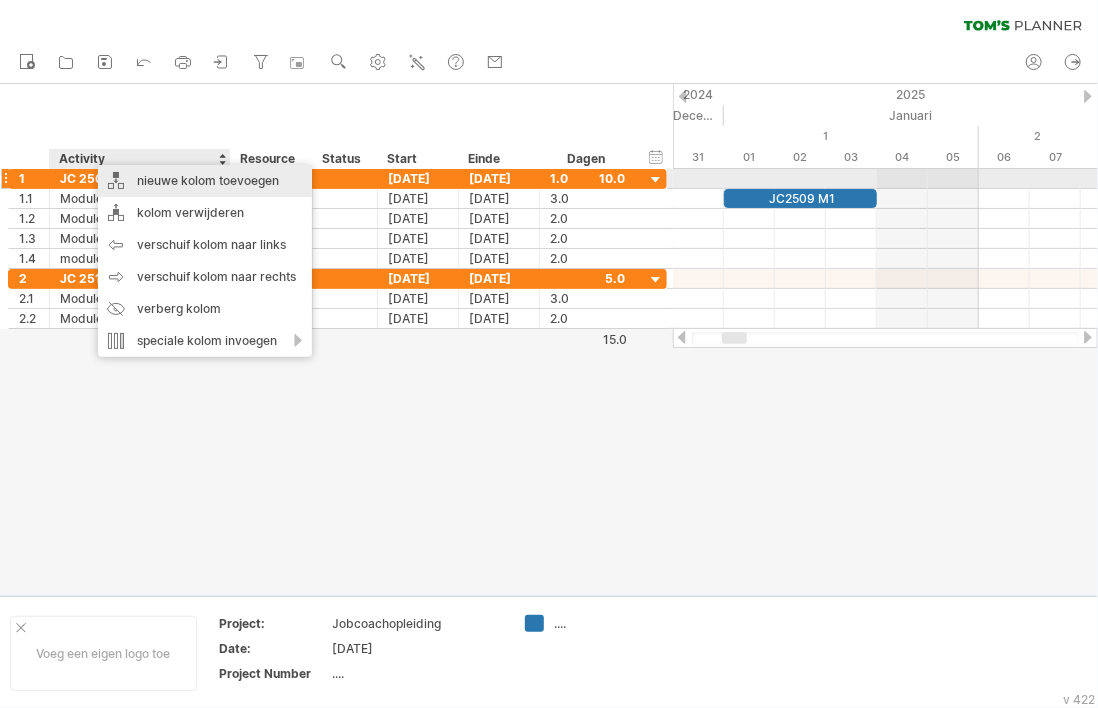 click on "nieuwe kolom toevoegen" at bounding box center [205, 181] 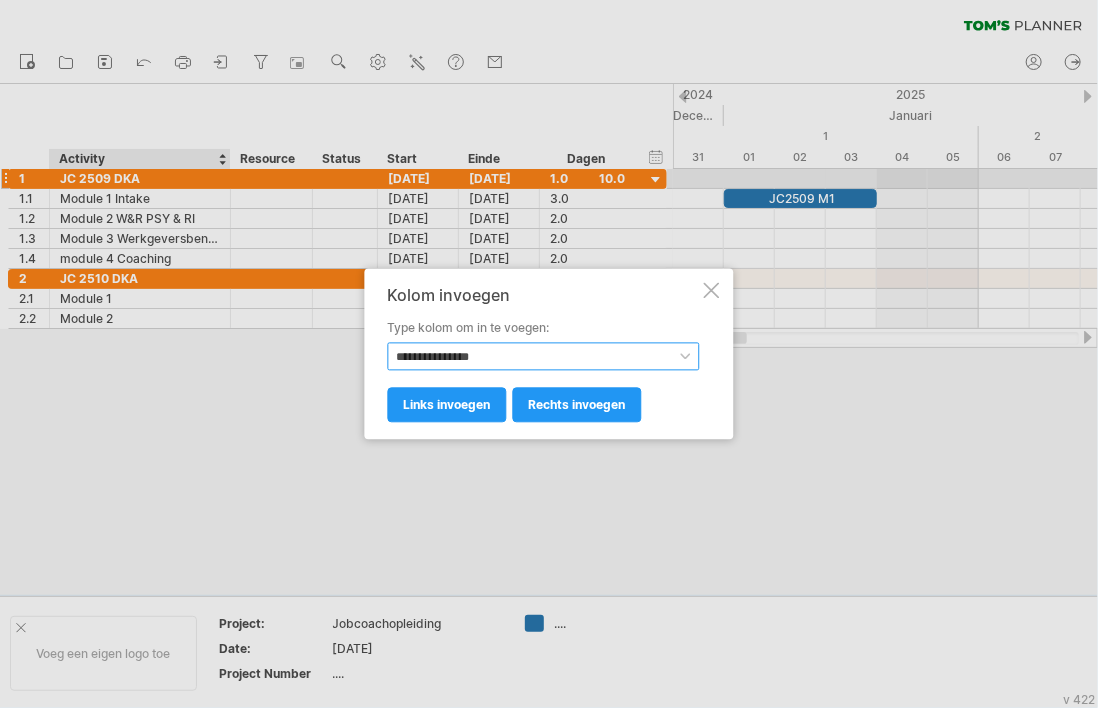 click on "**********" at bounding box center [544, 357] 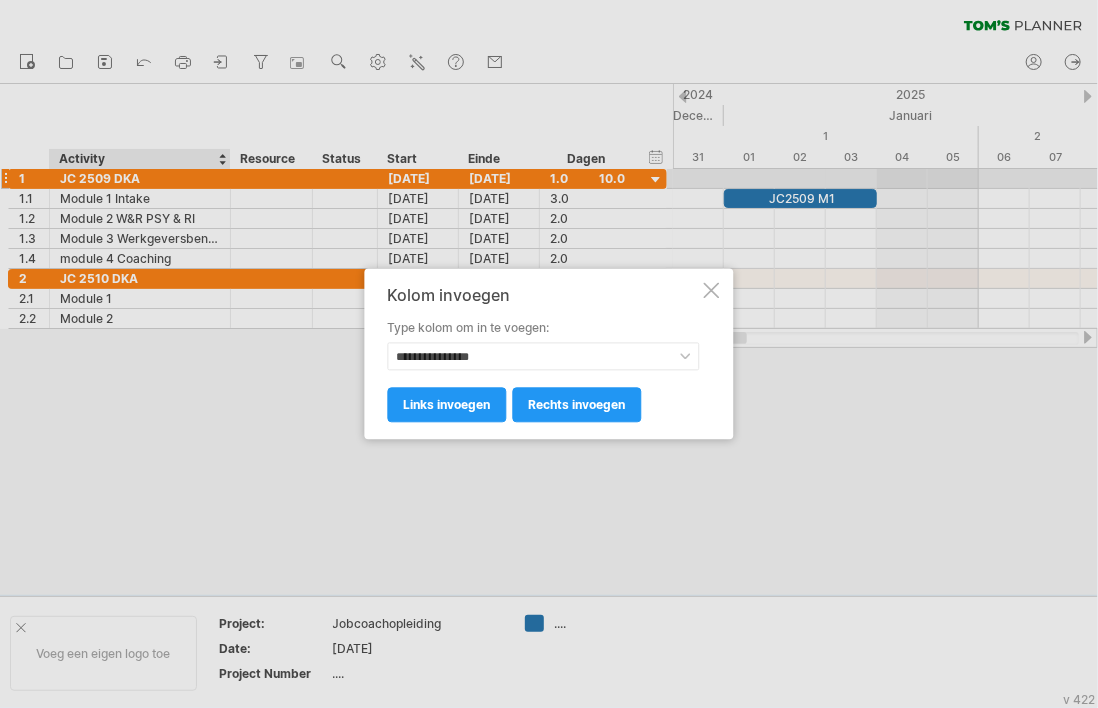 click at bounding box center [712, 291] 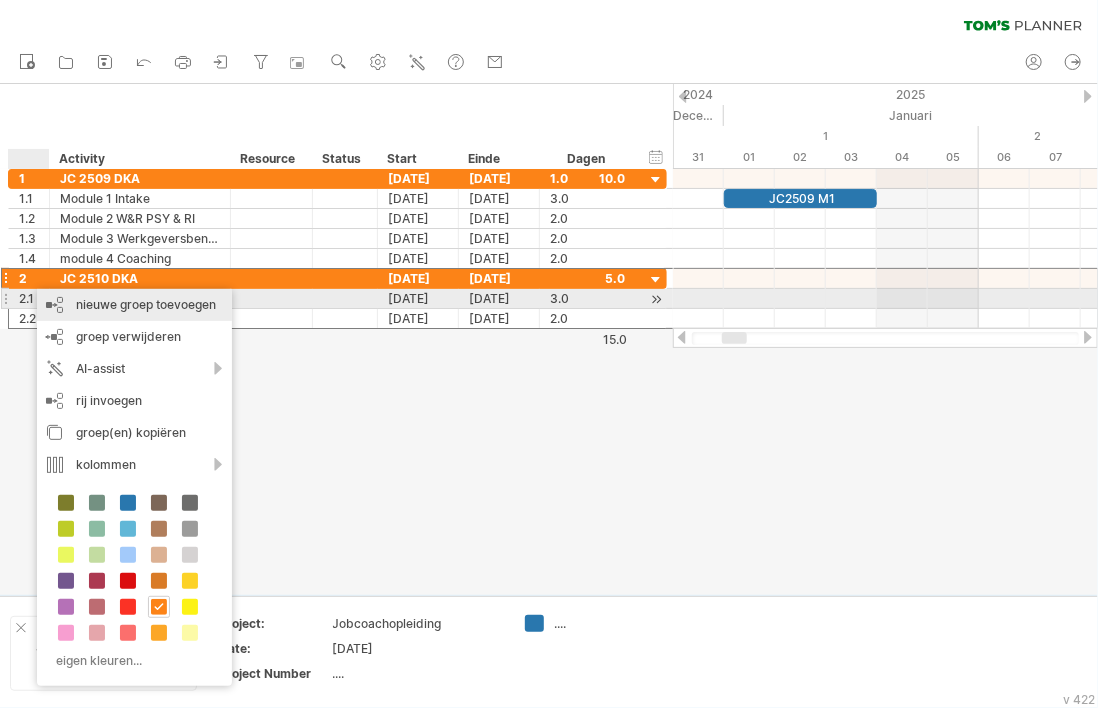 click on "nieuwe groep toevoegen" at bounding box center [134, 305] 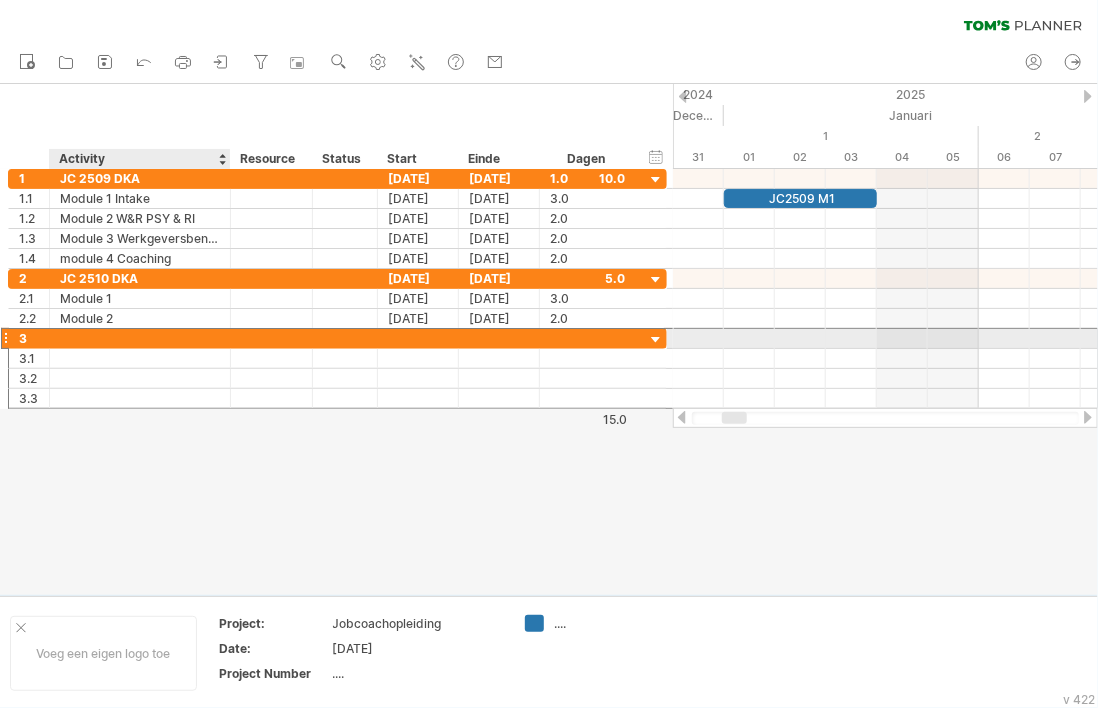 click at bounding box center [140, 338] 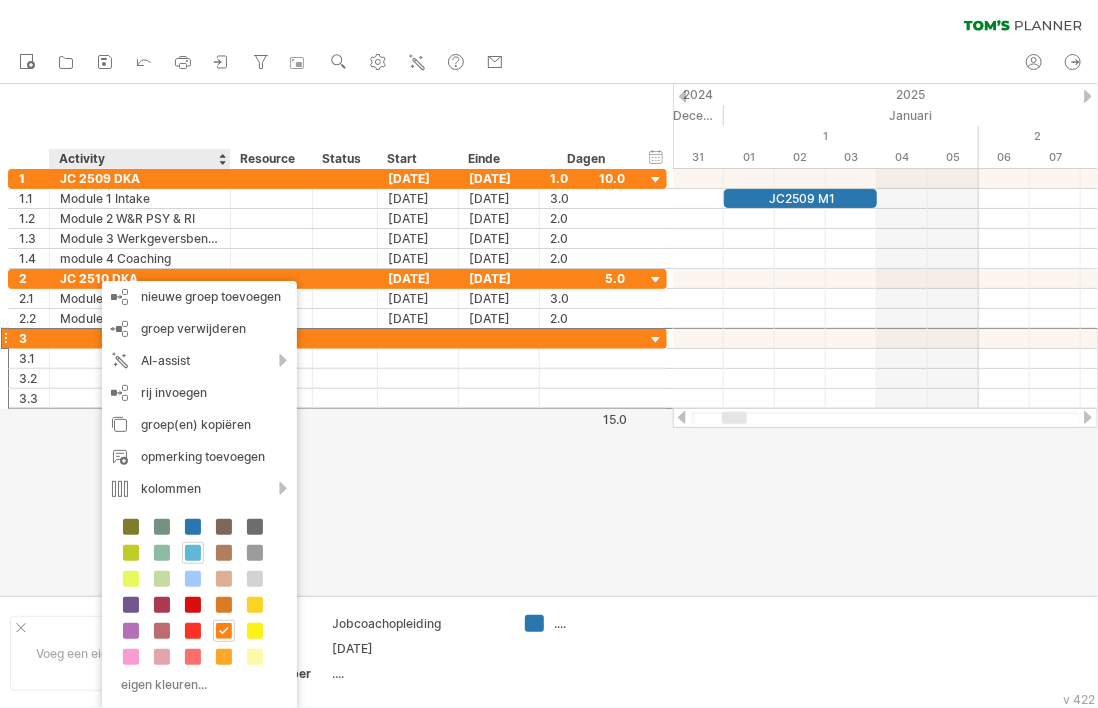 click at bounding box center [193, 553] 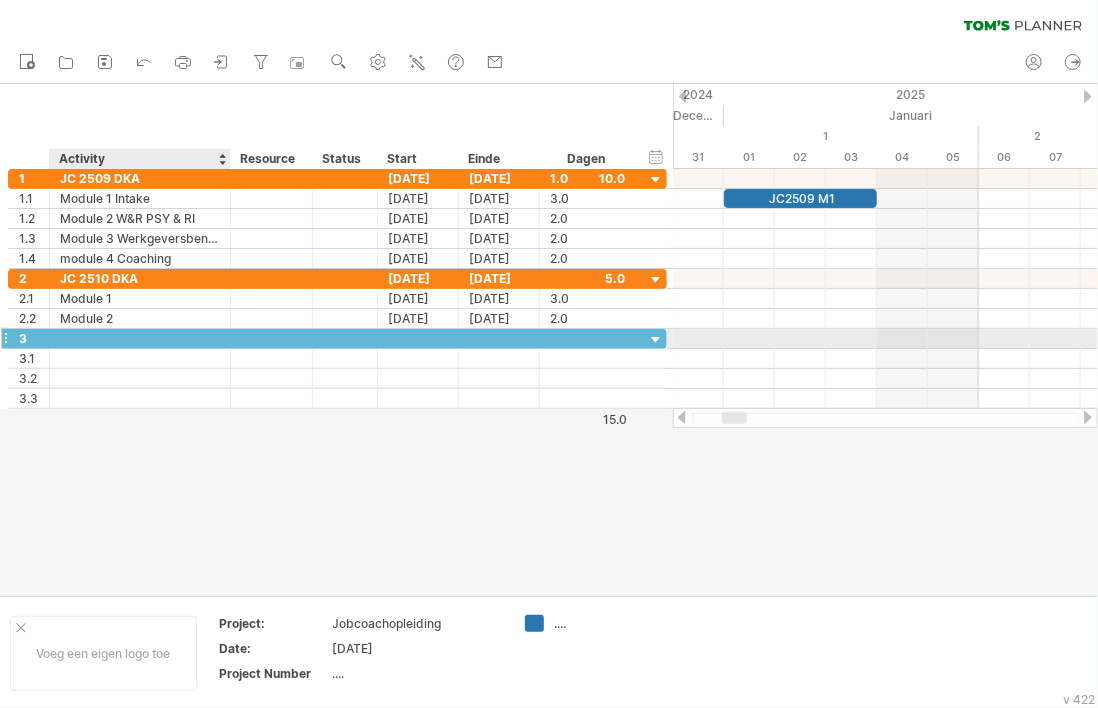 click at bounding box center (140, 338) 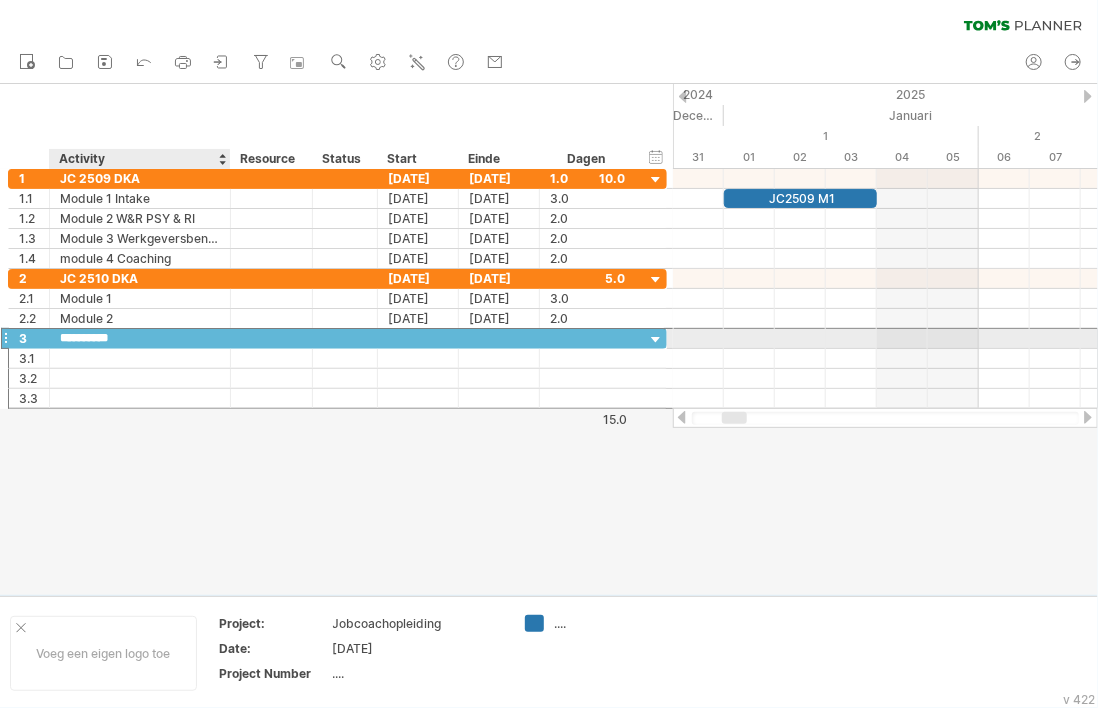 type on "**********" 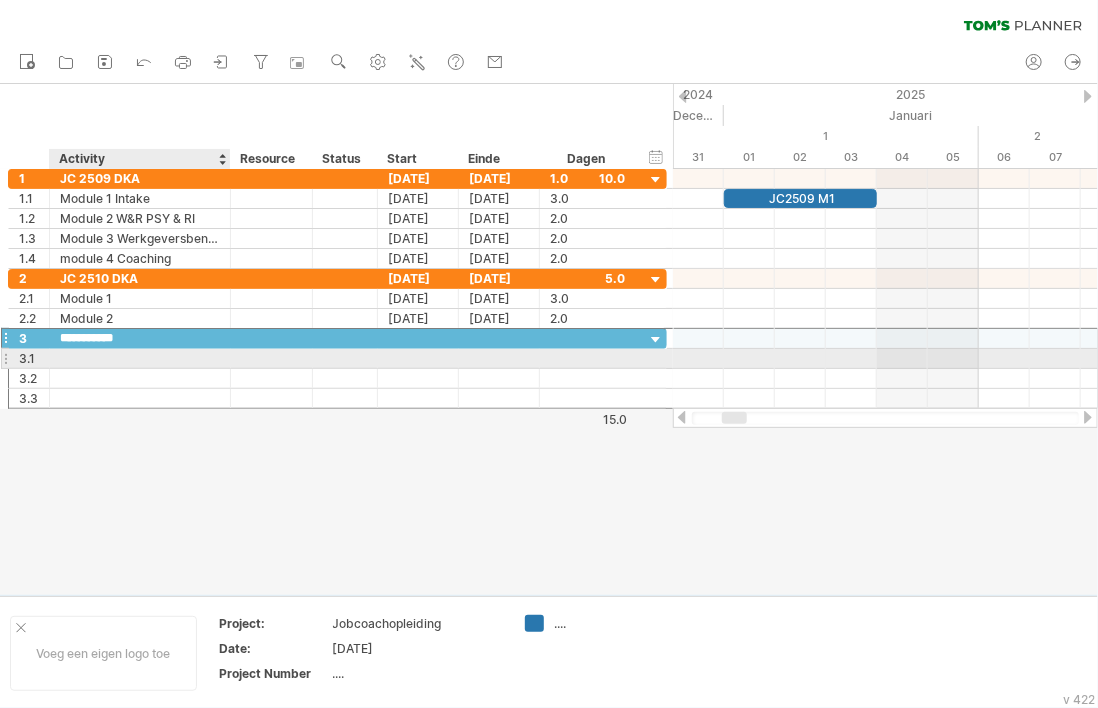 click at bounding box center (140, 358) 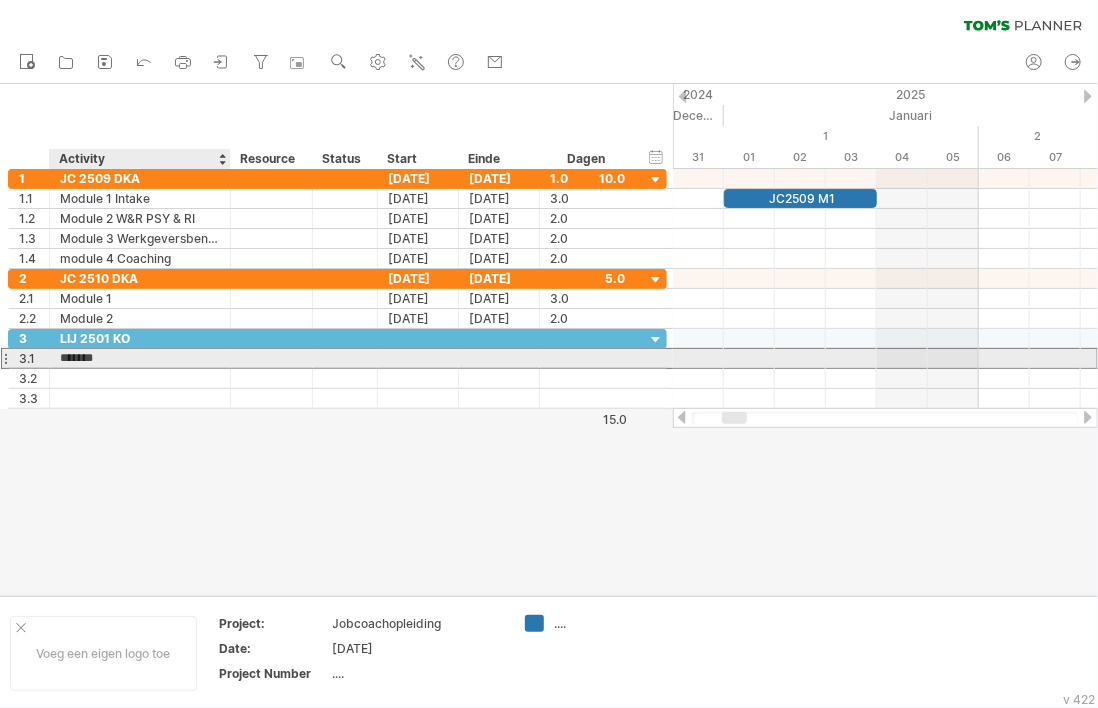 type on "********" 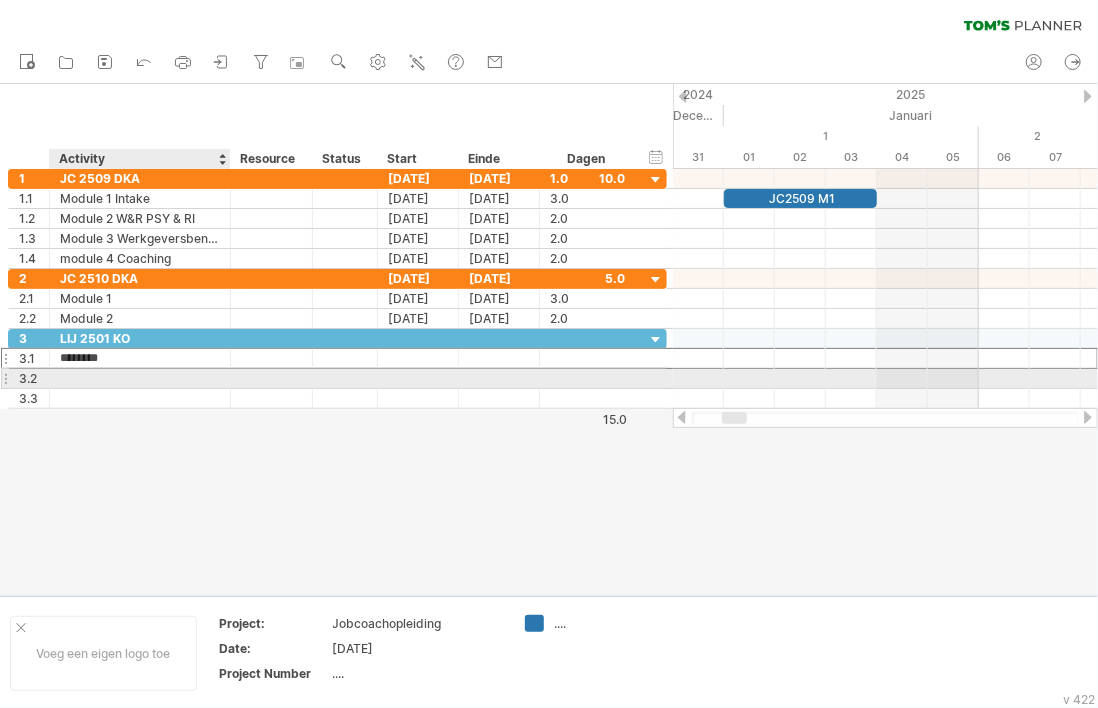 click at bounding box center (140, 378) 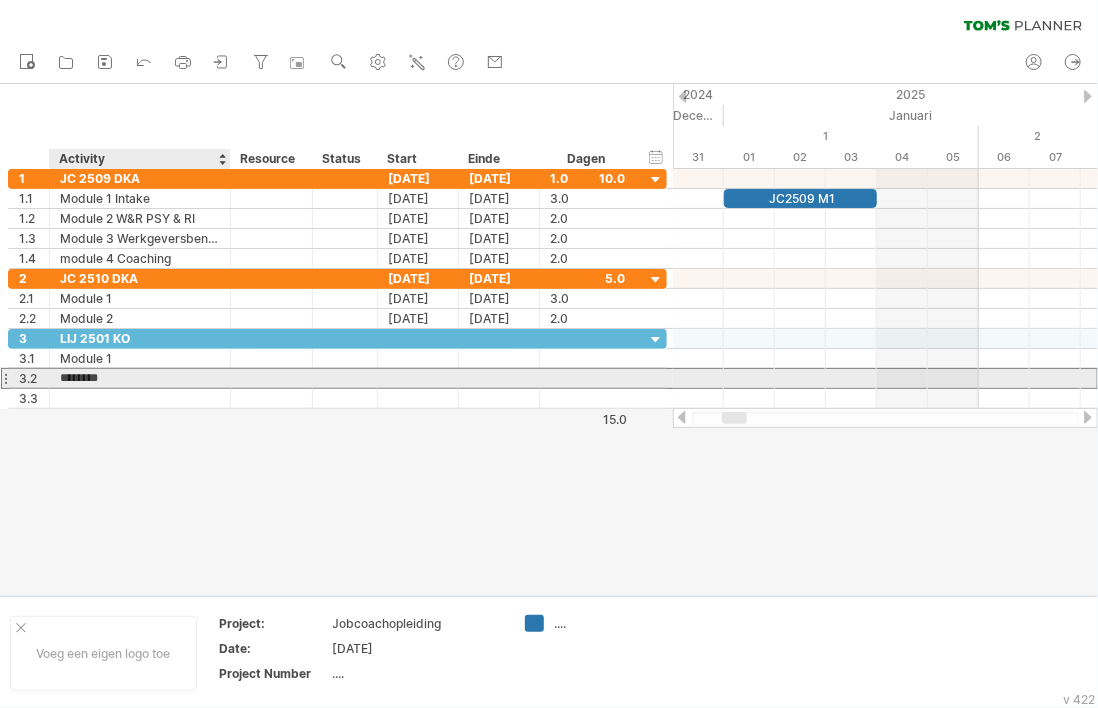 type on "********" 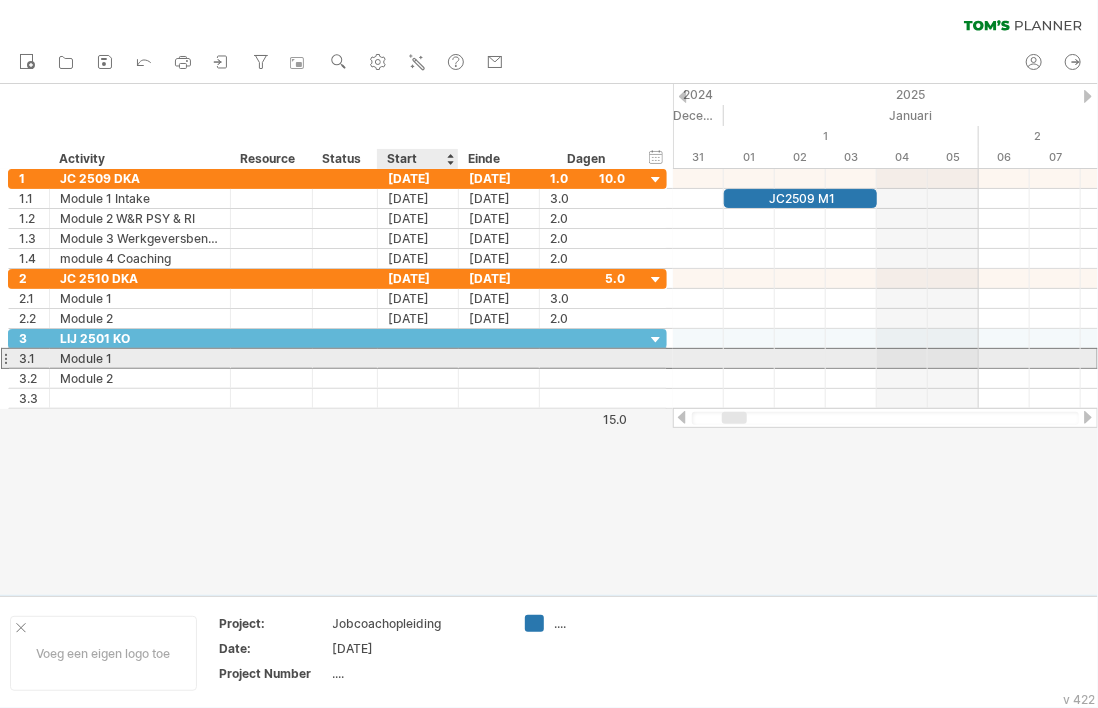 click at bounding box center (418, 358) 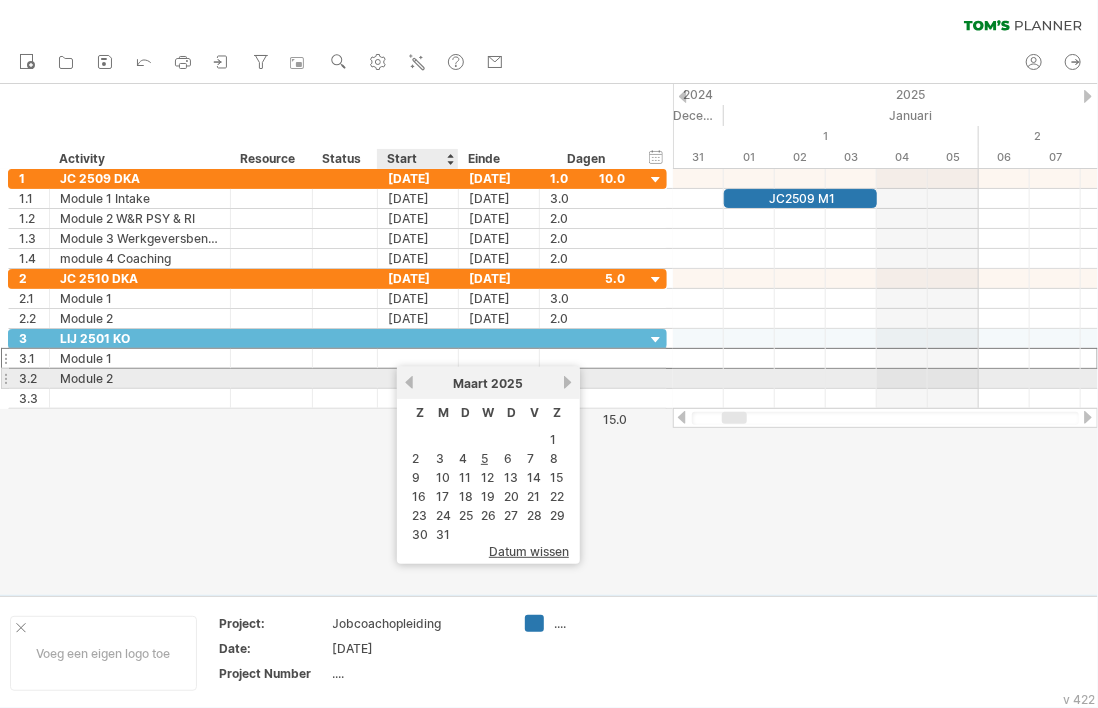 click on "vorige" at bounding box center (409, 382) 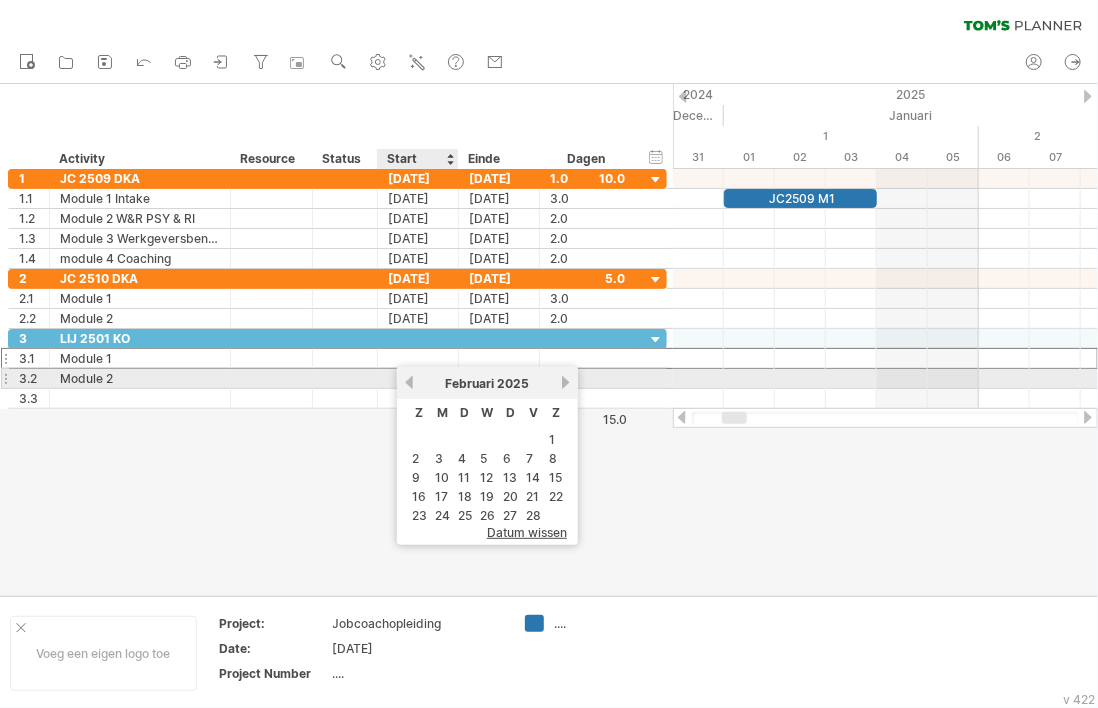click on "vorige" at bounding box center [409, 382] 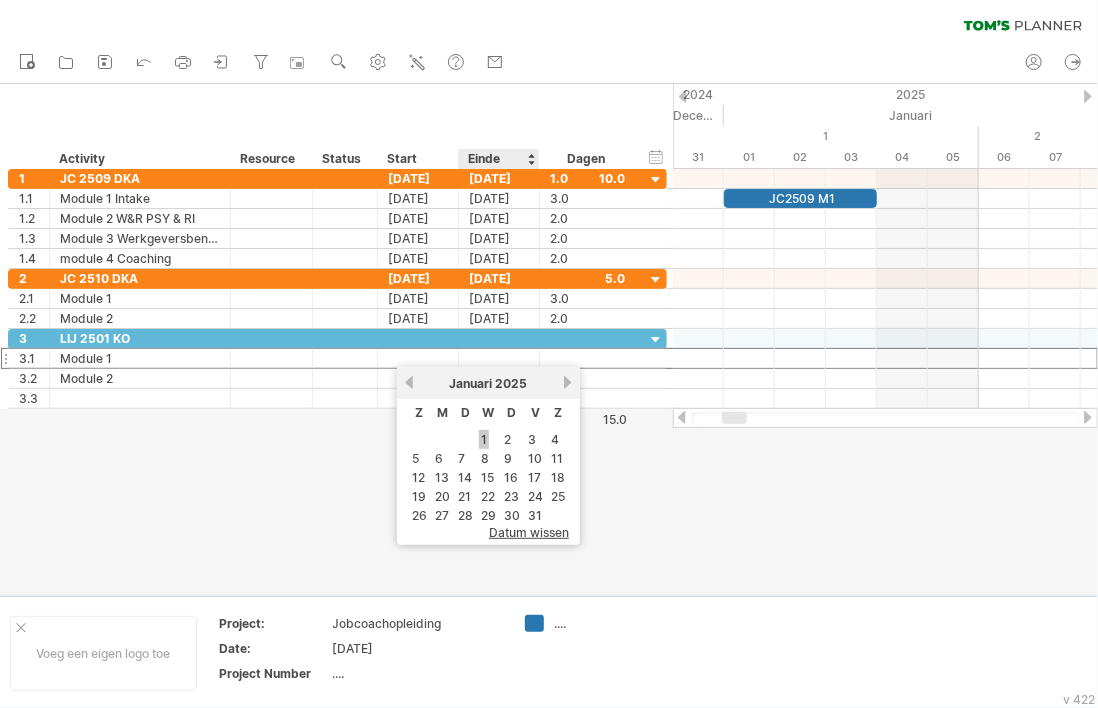 click on "1" at bounding box center (484, 439) 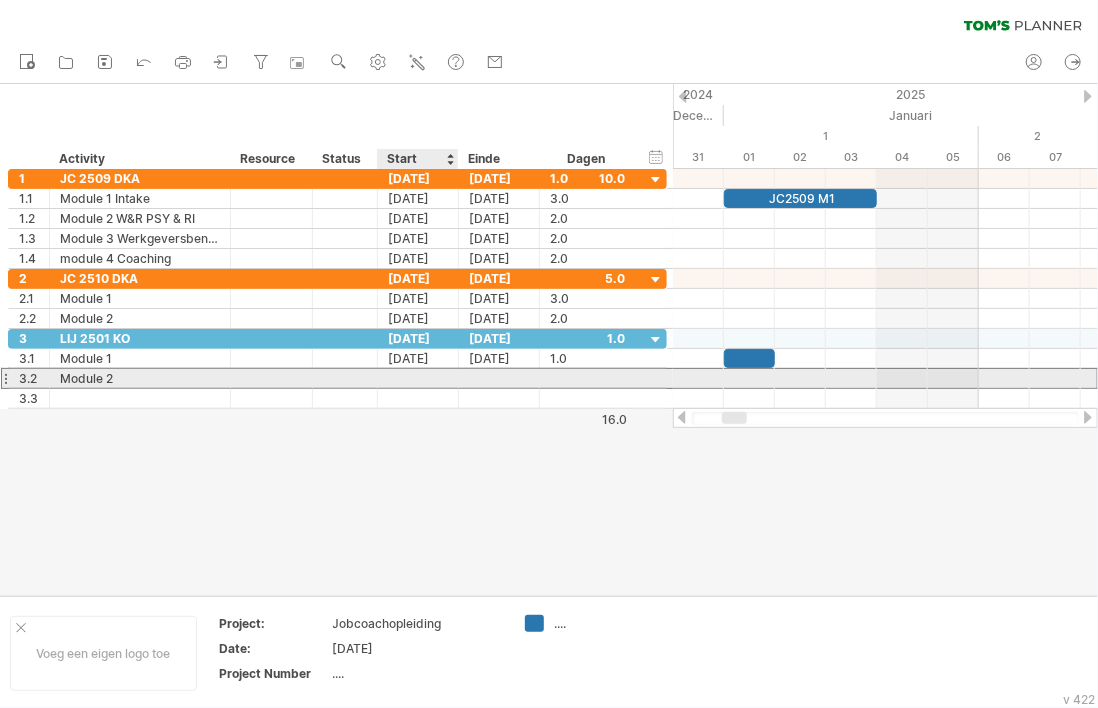 click at bounding box center [418, 378] 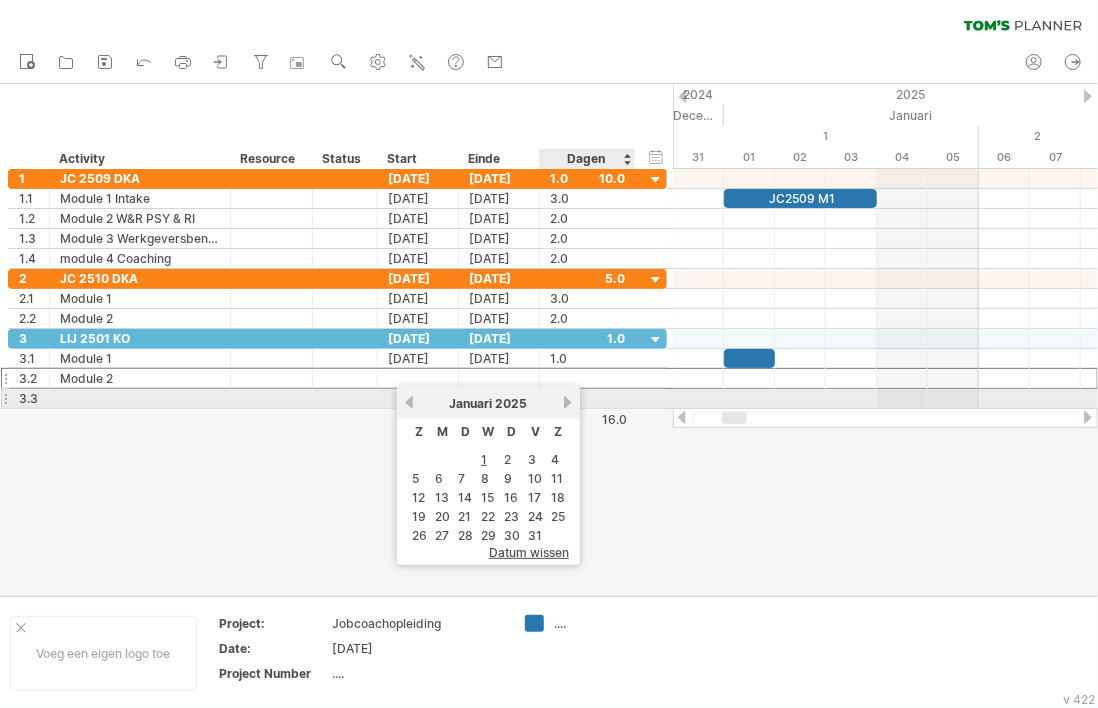 click on "volgende" at bounding box center (567, 402) 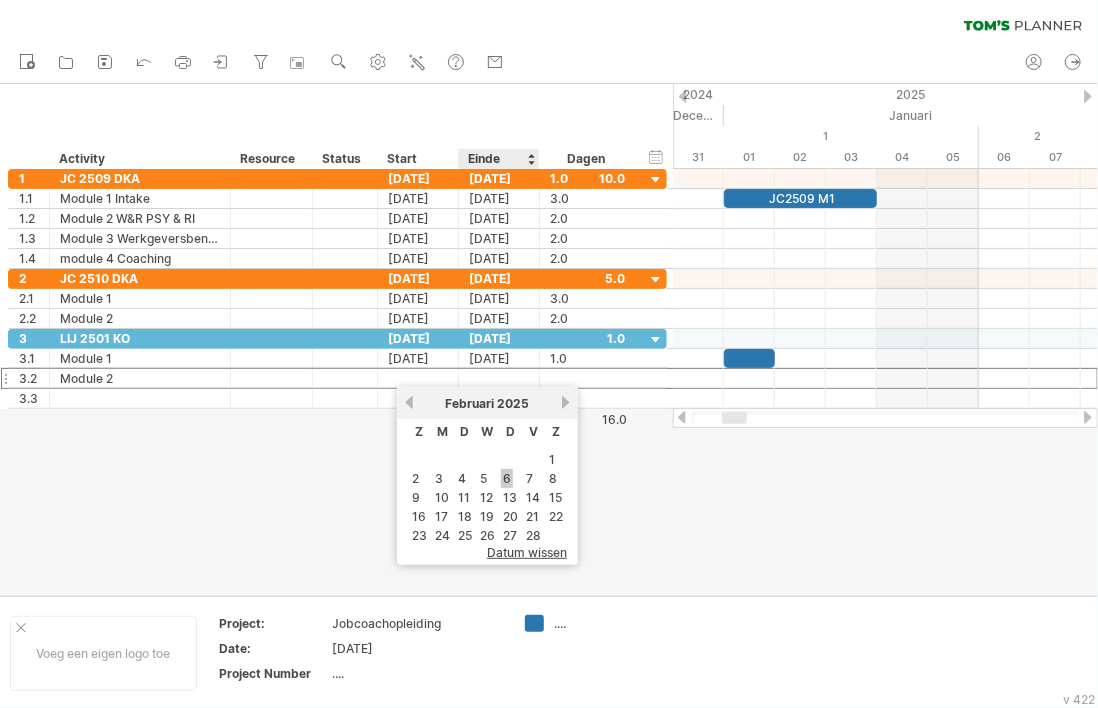 click on "6" at bounding box center [507, 478] 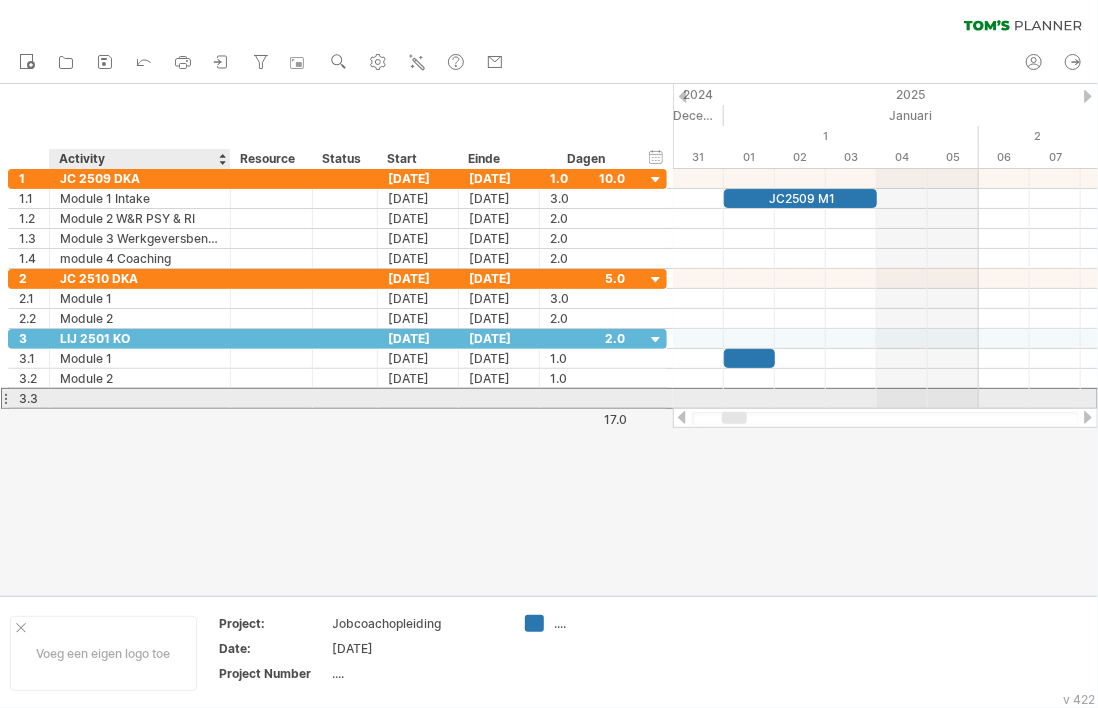 click at bounding box center [140, 398] 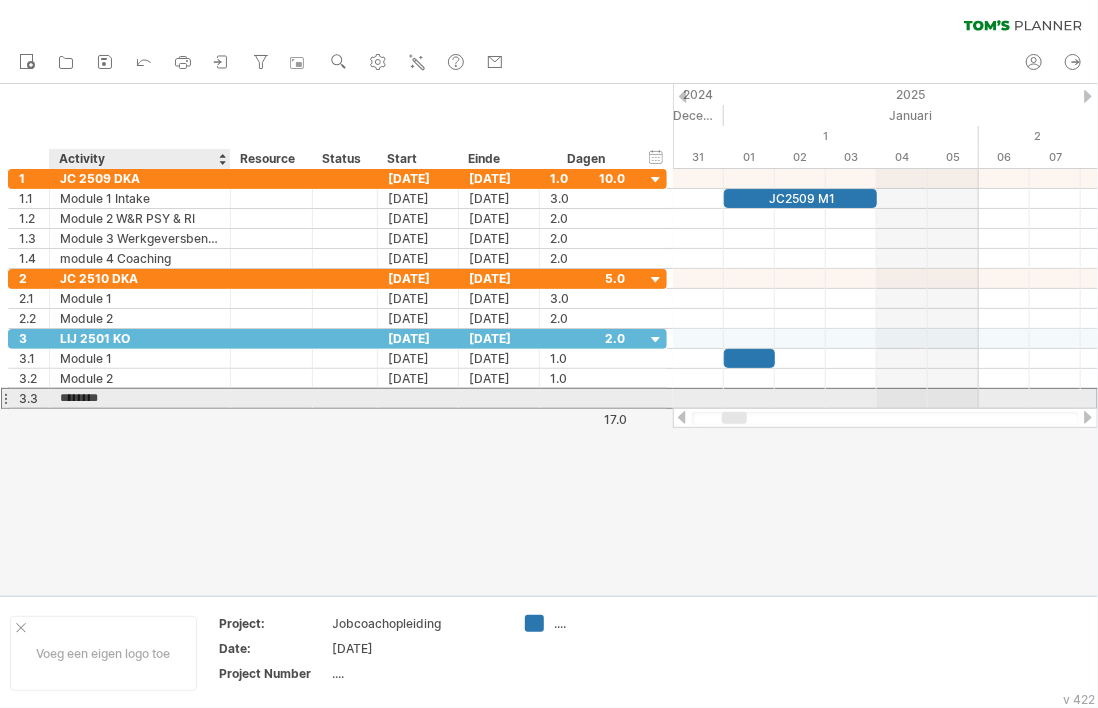 type on "********" 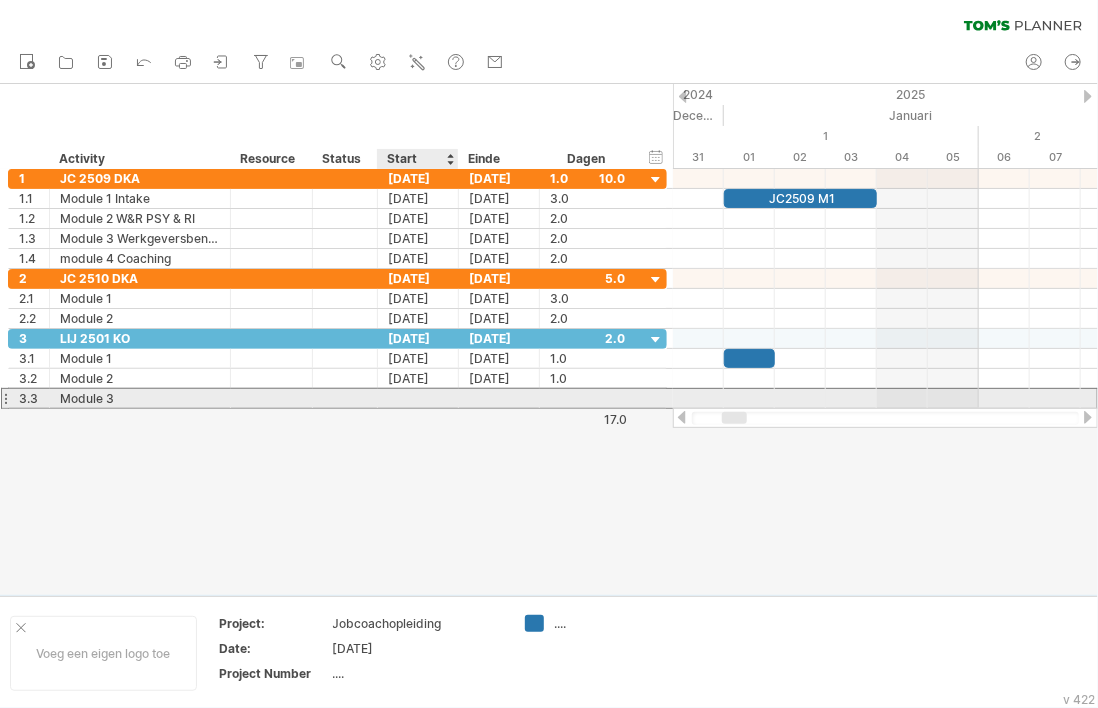 click at bounding box center [418, 398] 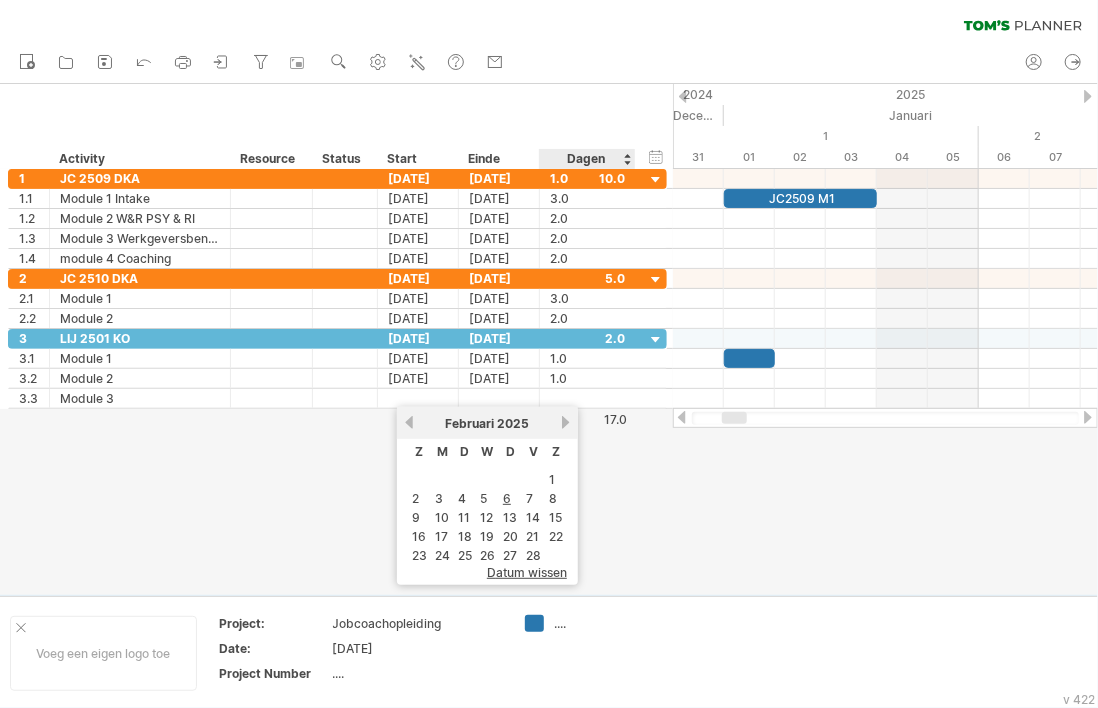 click on "volgende" at bounding box center (565, 422) 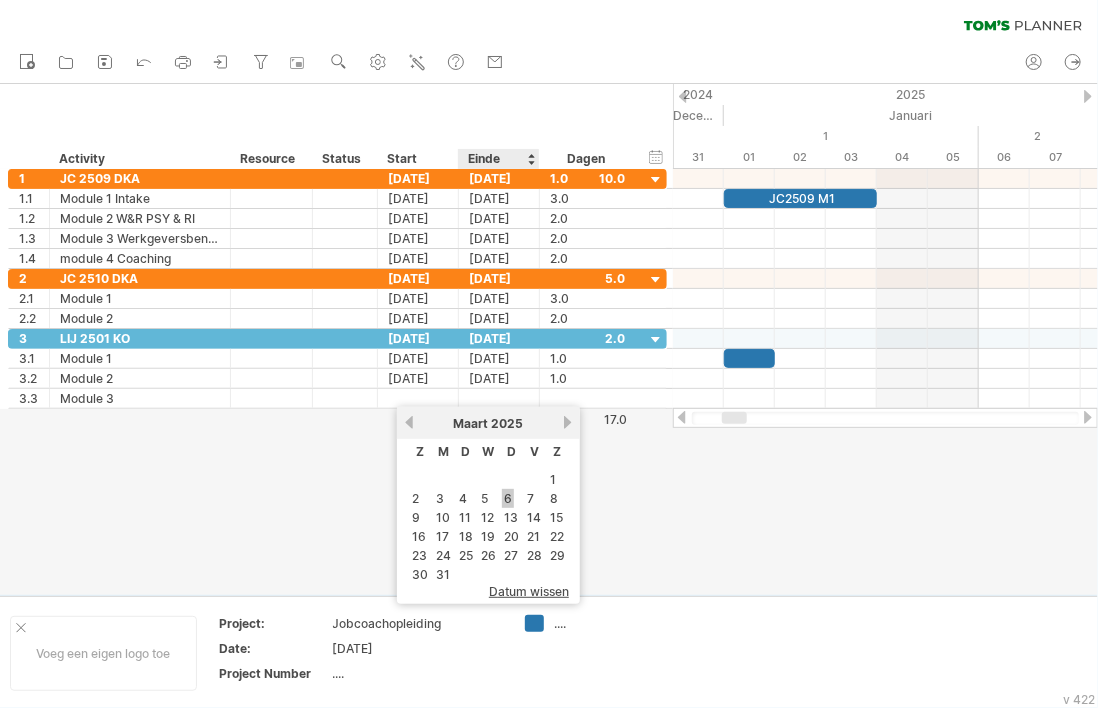 click on "6" at bounding box center [508, 498] 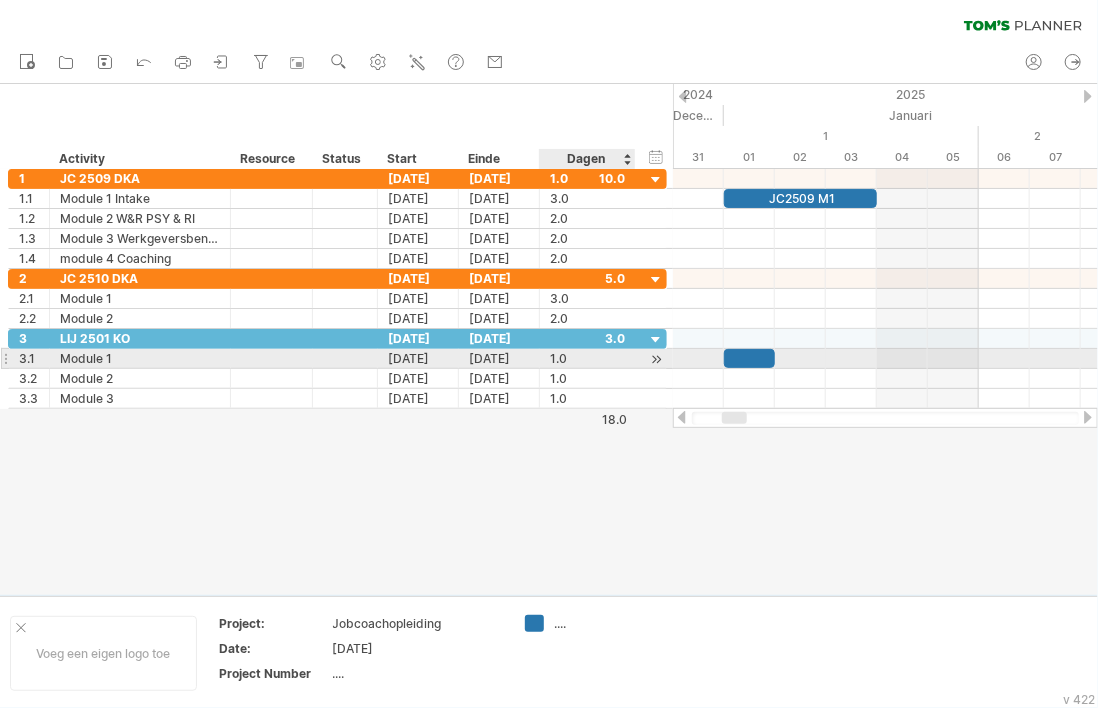 click at bounding box center (656, 359) 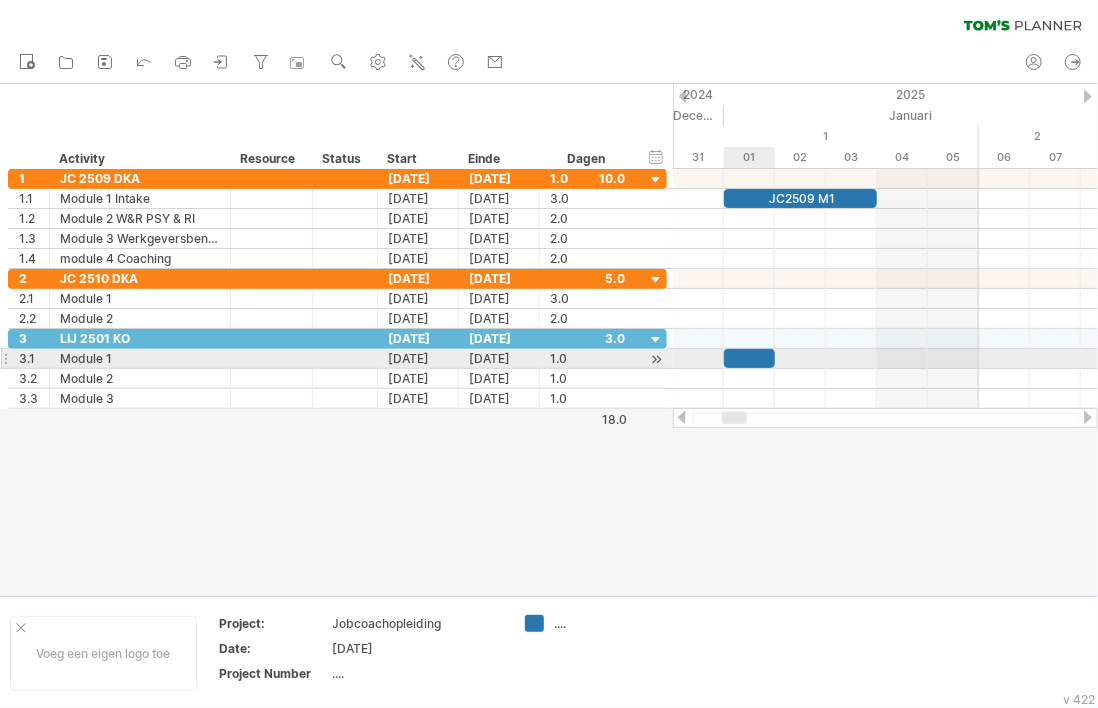 click at bounding box center [749, 358] 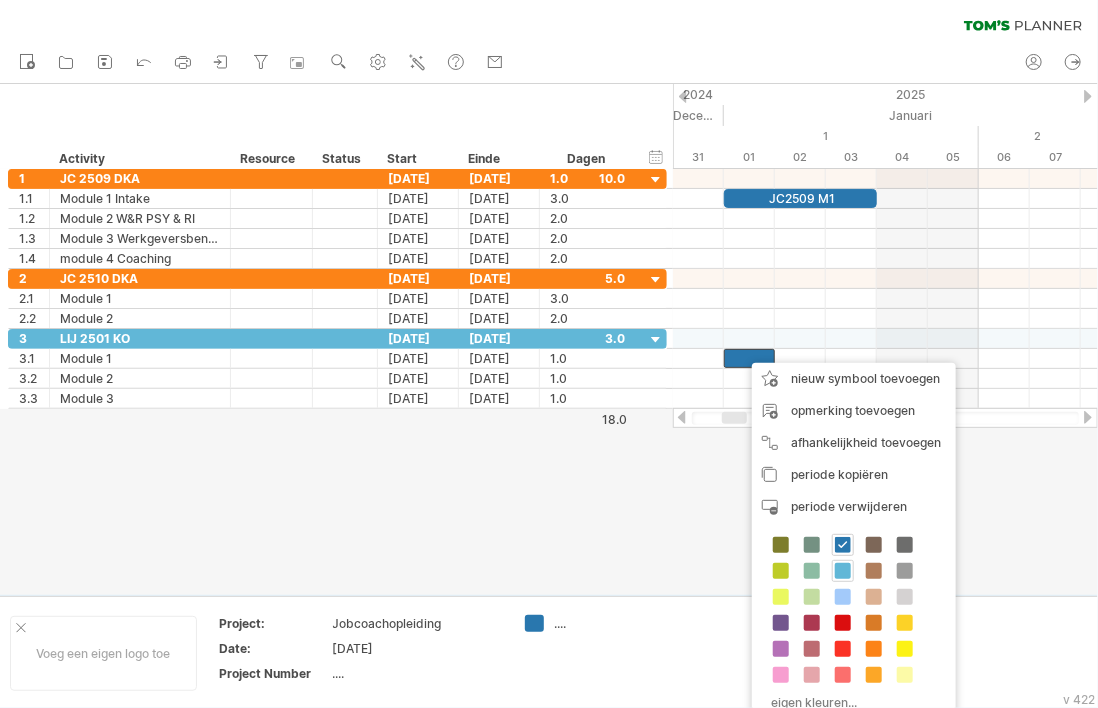 click at bounding box center (843, 571) 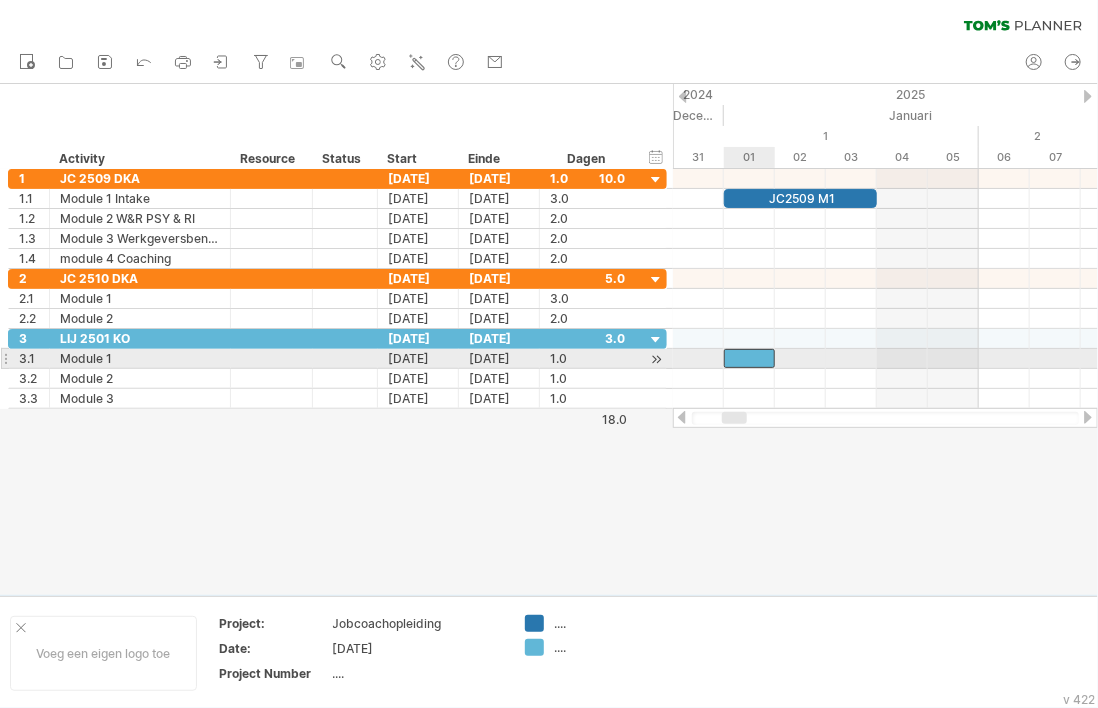 click at bounding box center [749, 358] 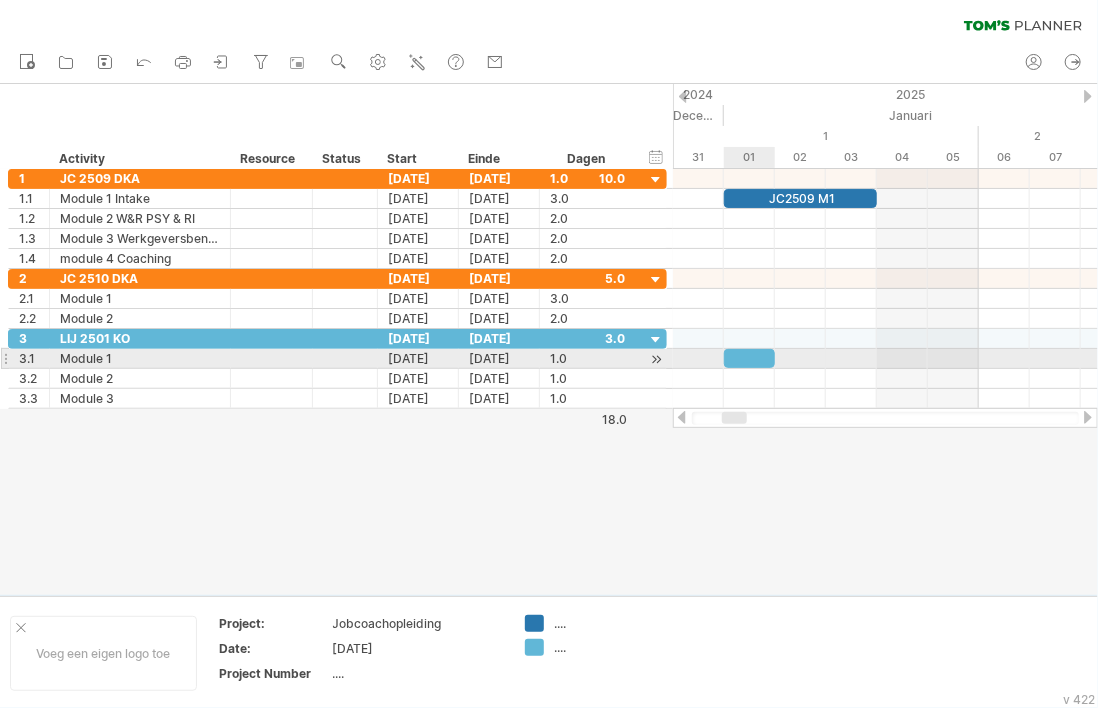 type 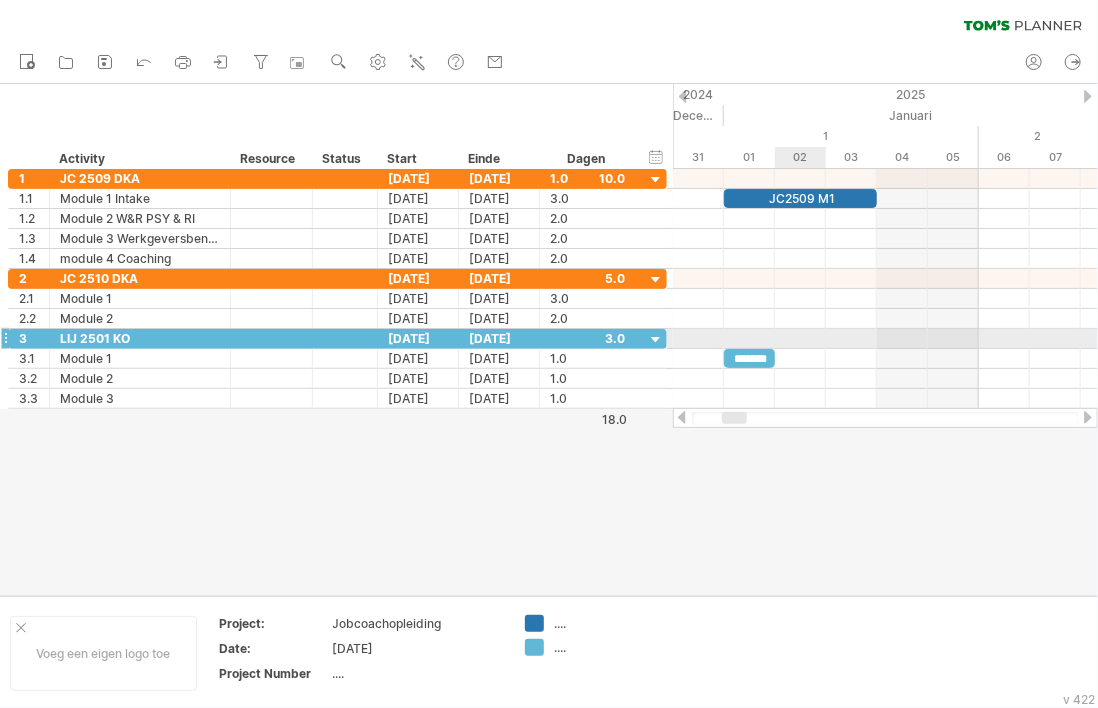 scroll, scrollTop: 0, scrollLeft: 1, axis: horizontal 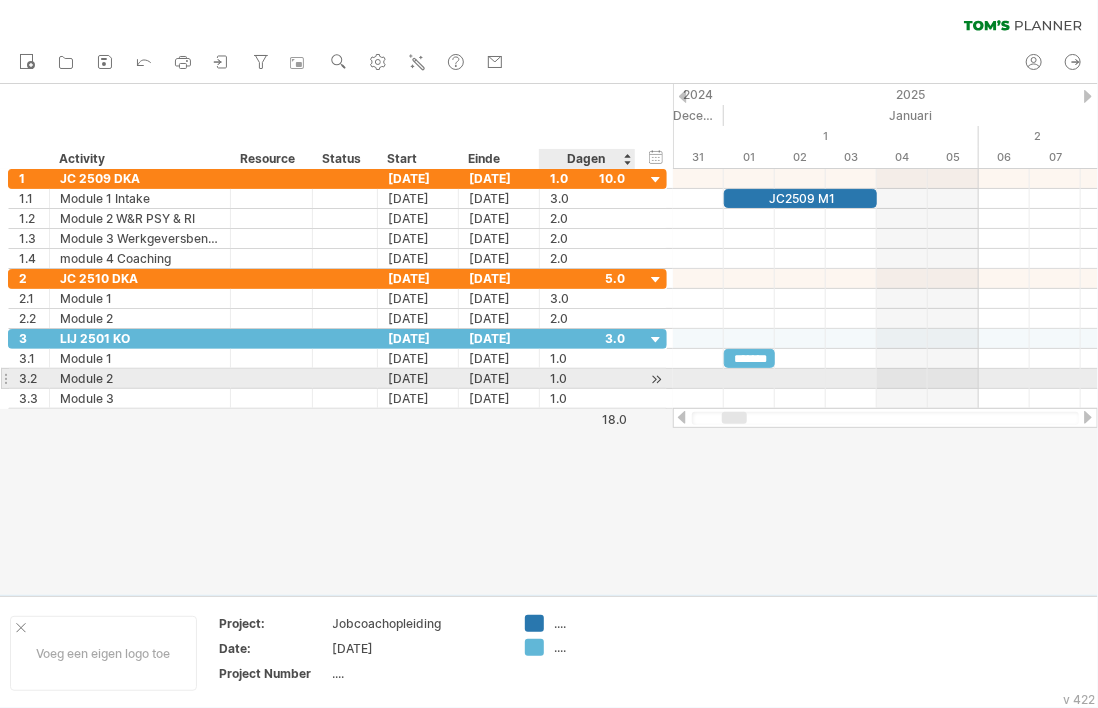 click at bounding box center [656, 379] 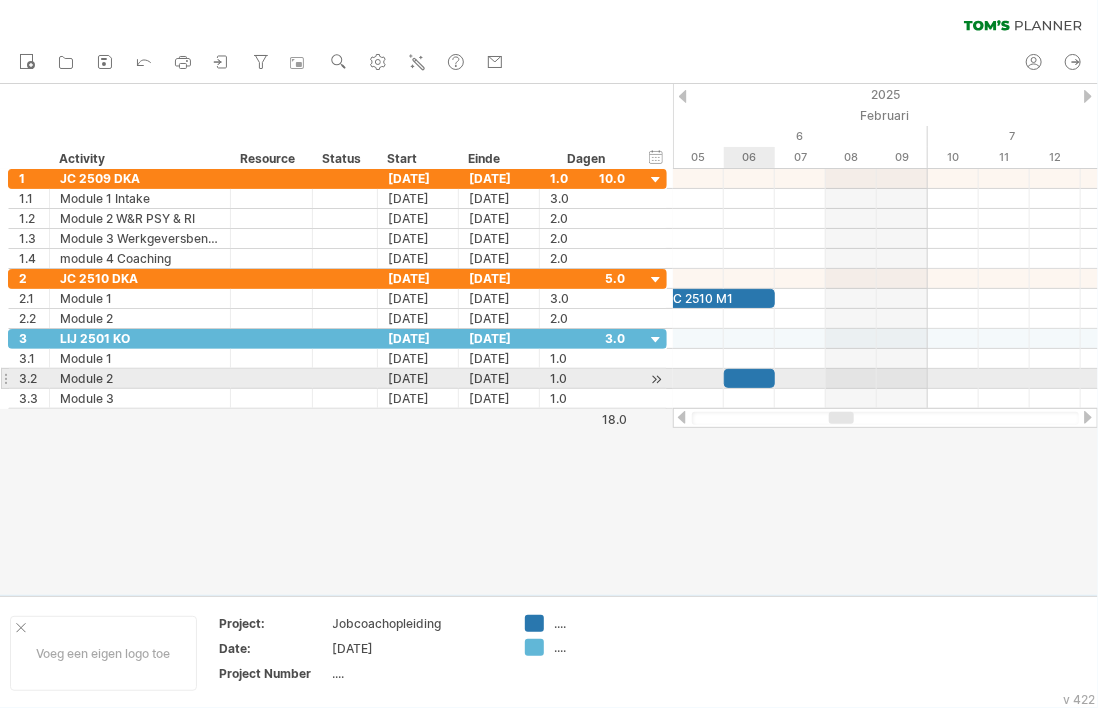 click at bounding box center (749, 378) 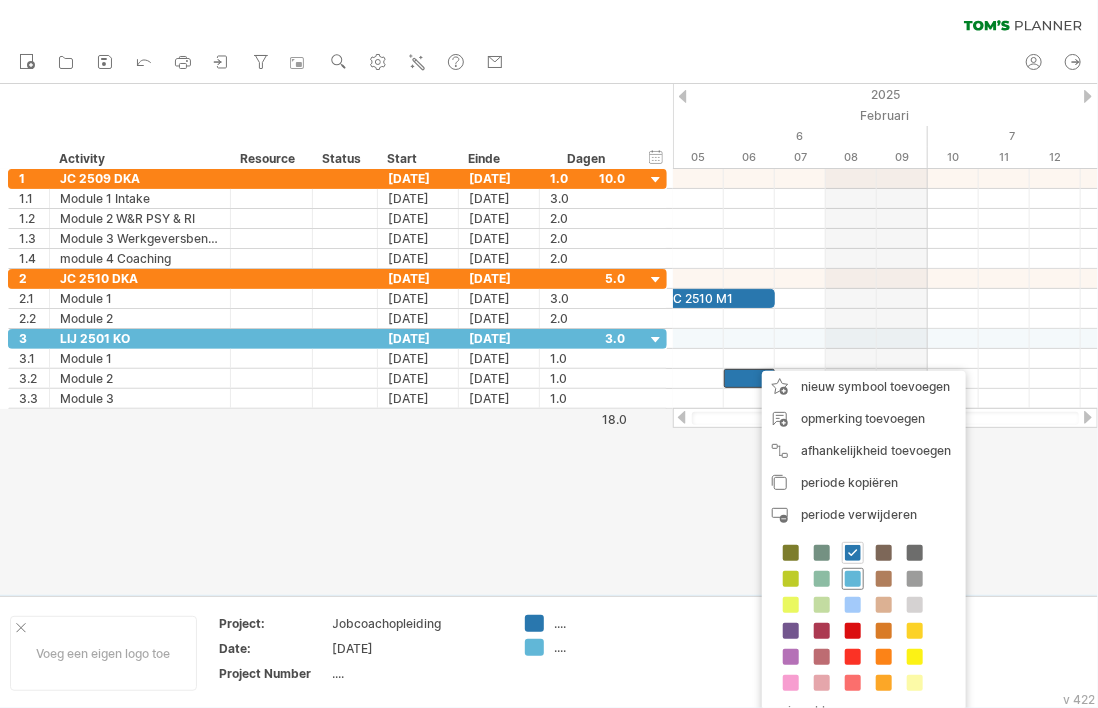 click at bounding box center [853, 579] 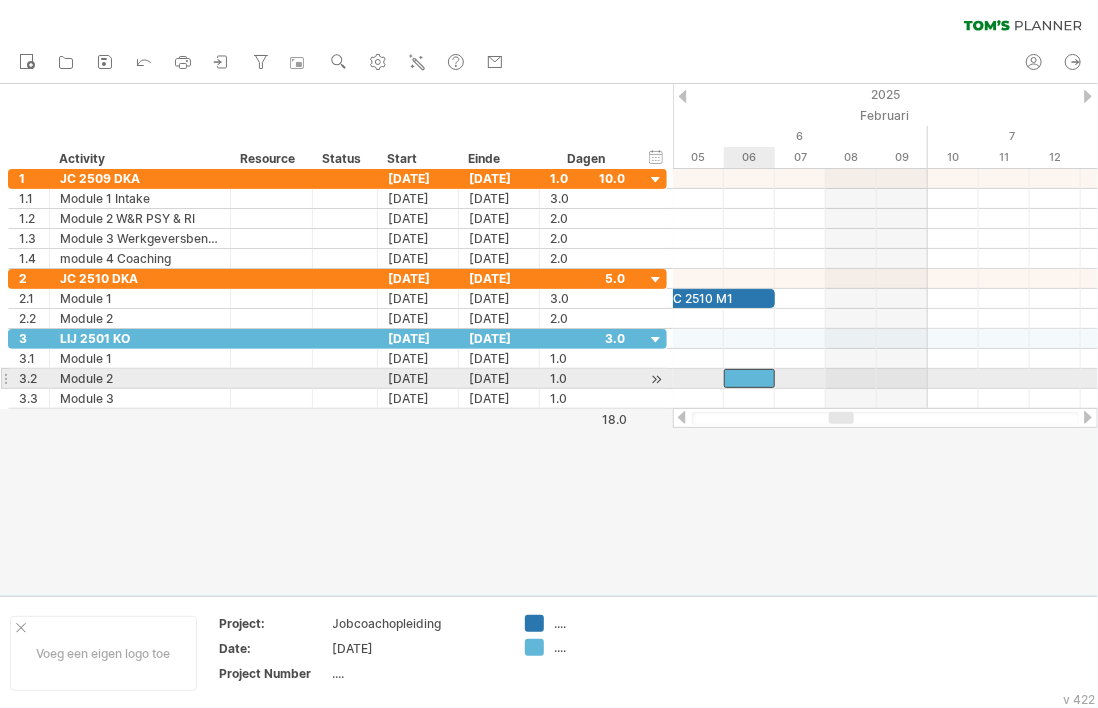 click at bounding box center [749, 378] 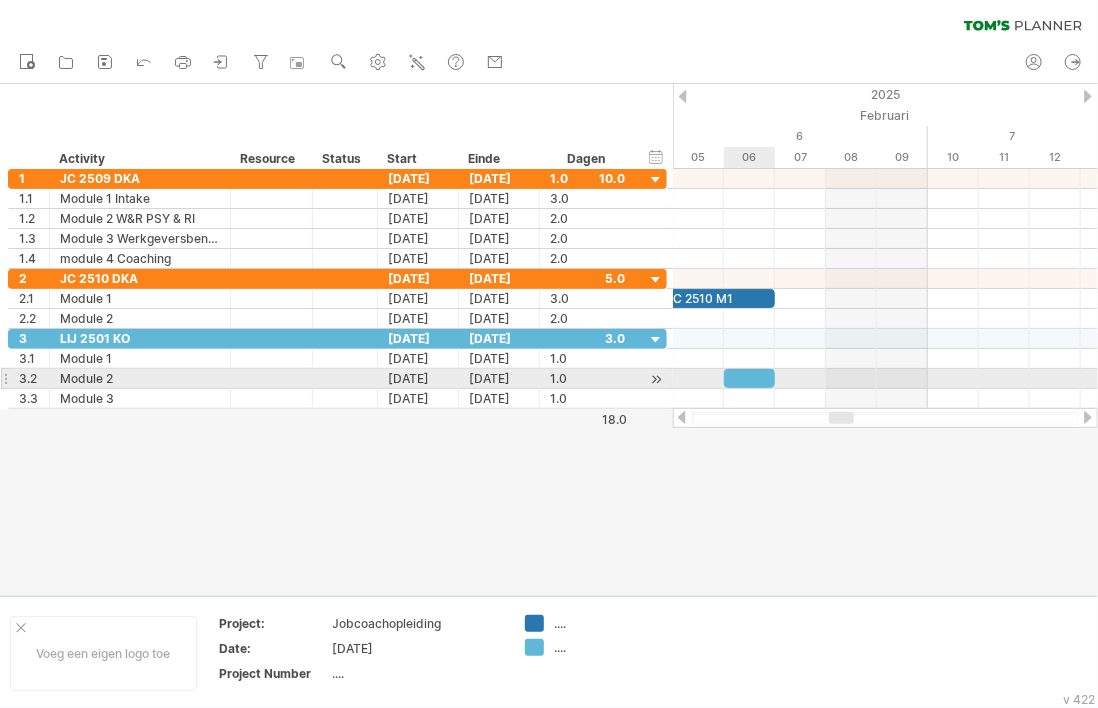 type 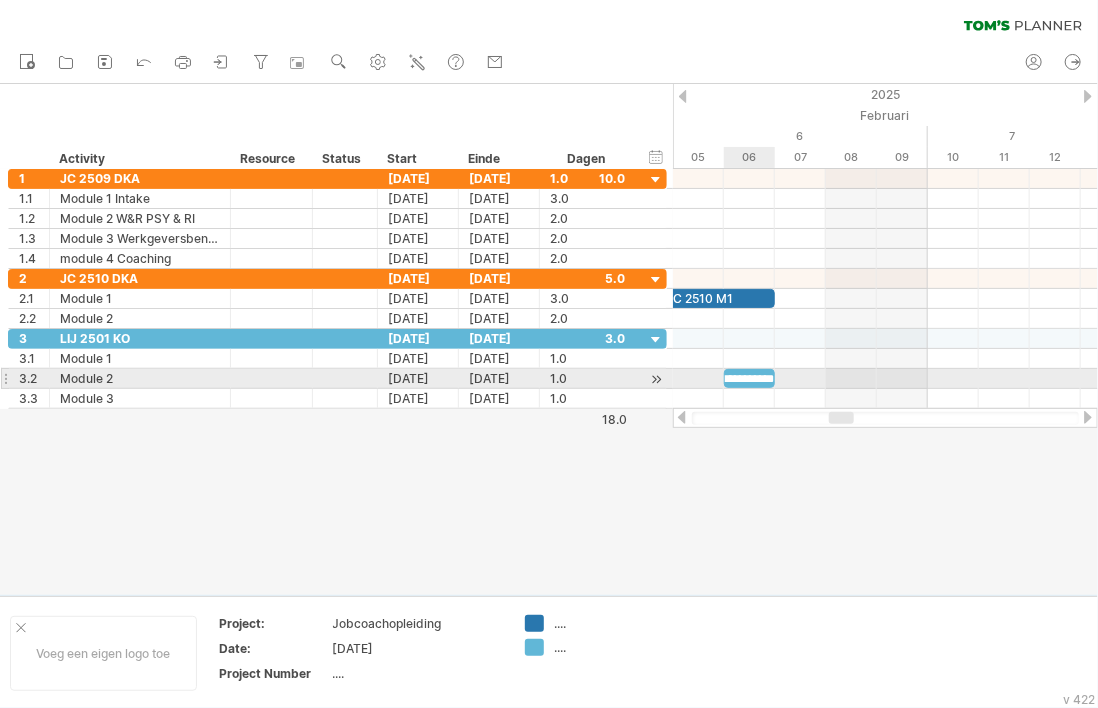 scroll, scrollTop: 0, scrollLeft: 23, axis: horizontal 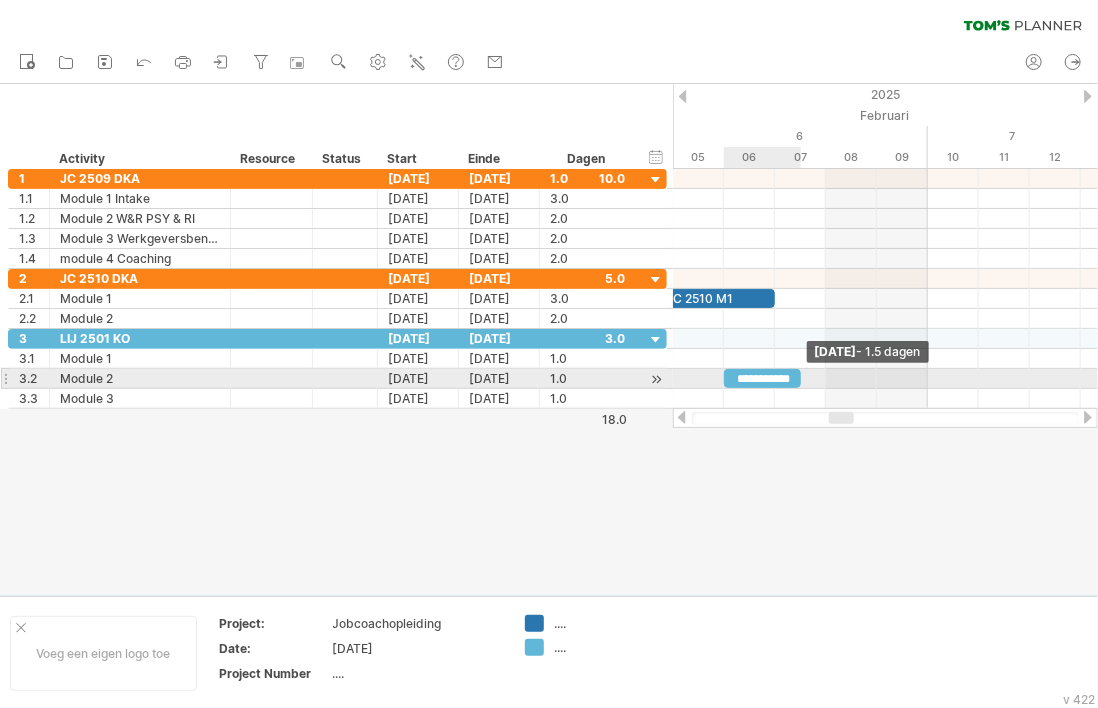 drag, startPoint x: 772, startPoint y: 374, endPoint x: 796, endPoint y: 379, distance: 24.5153 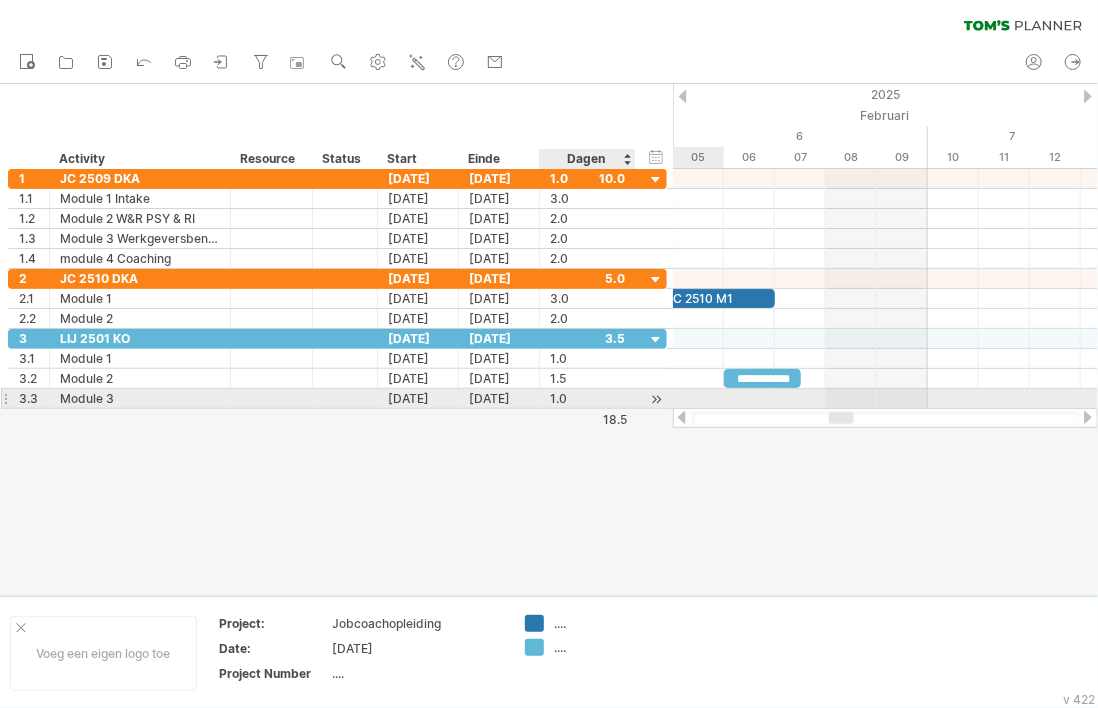 click at bounding box center [656, 399] 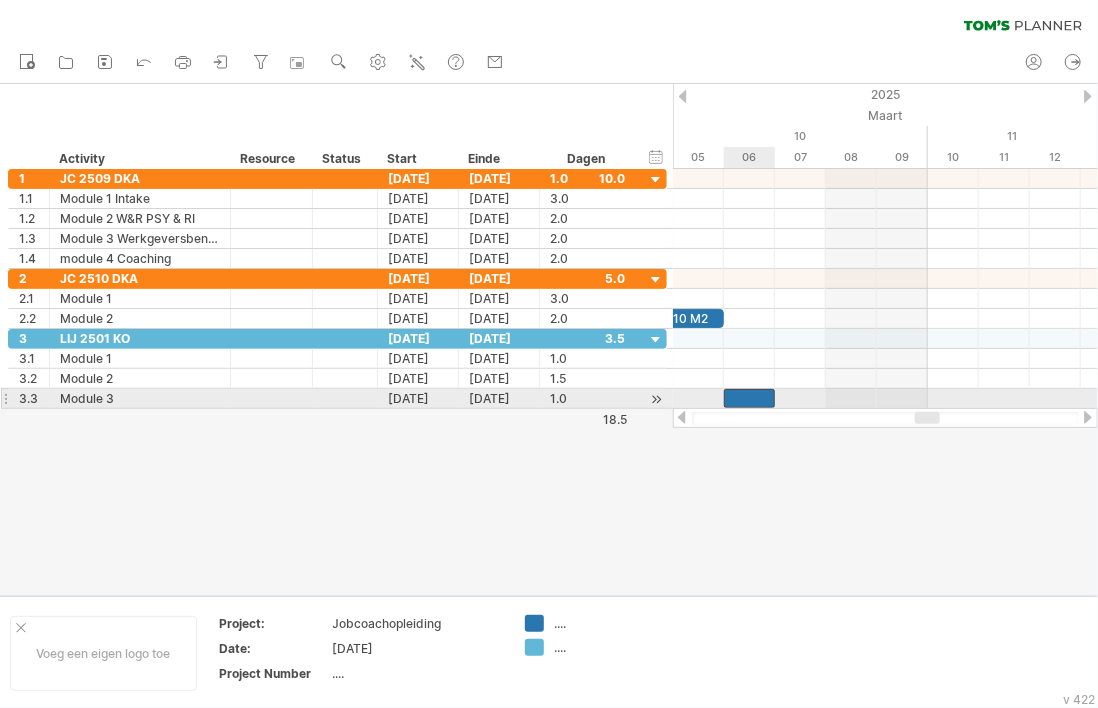 click at bounding box center (749, 398) 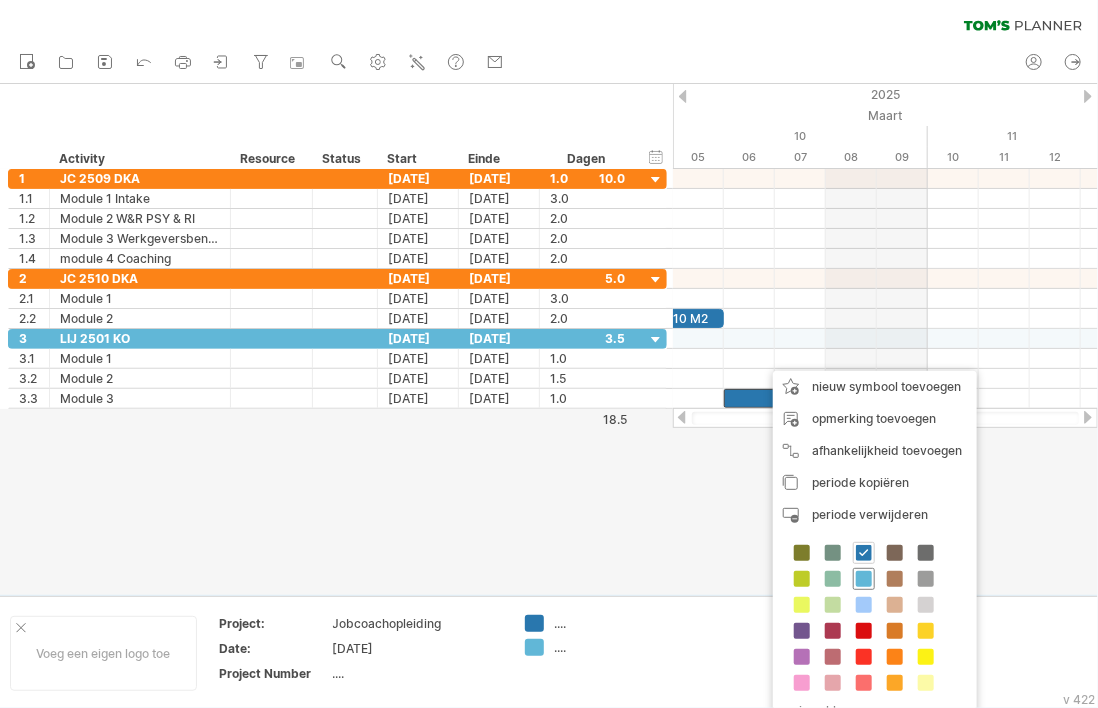 click at bounding box center (864, 579) 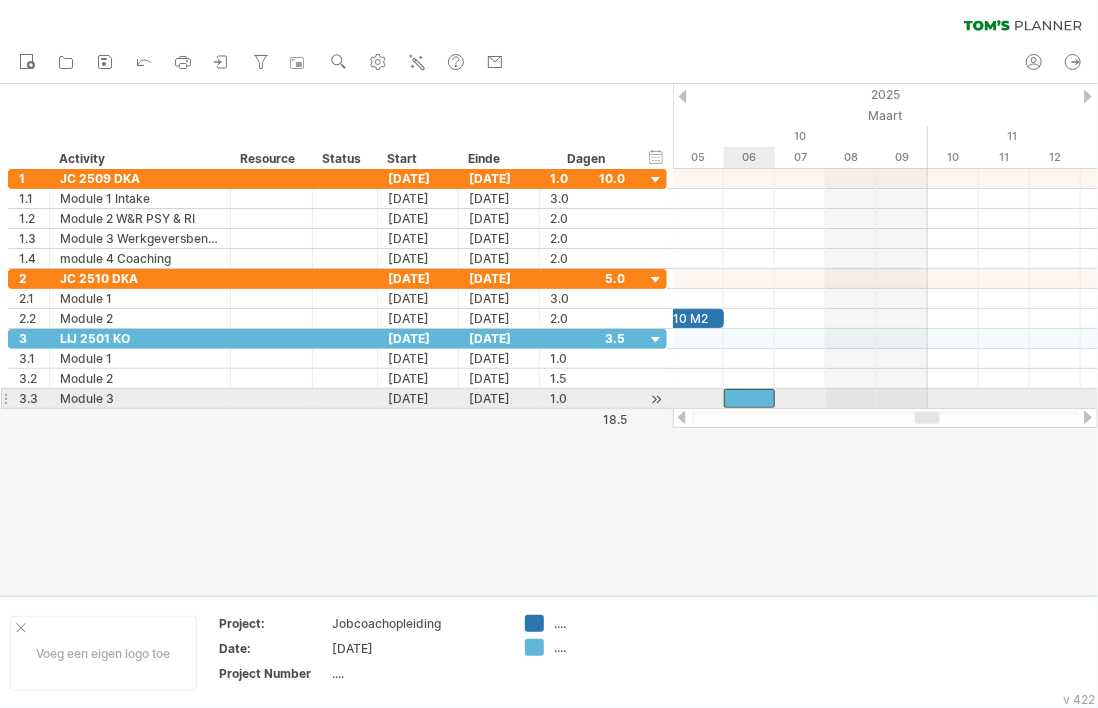 click at bounding box center (749, 398) 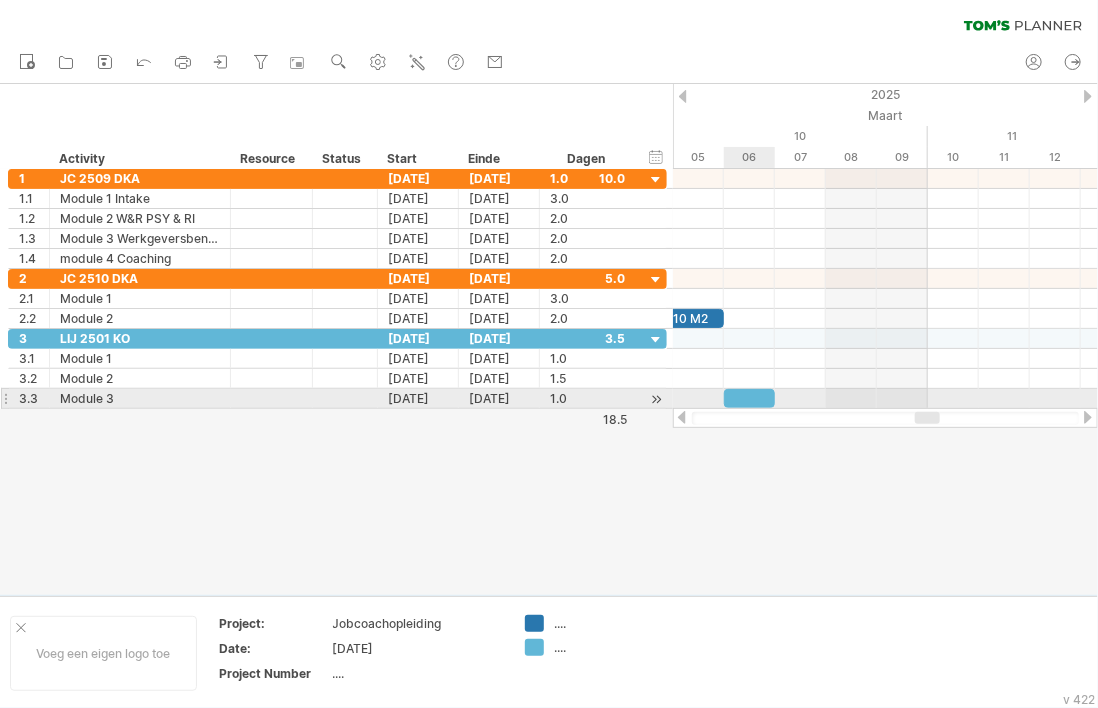 type 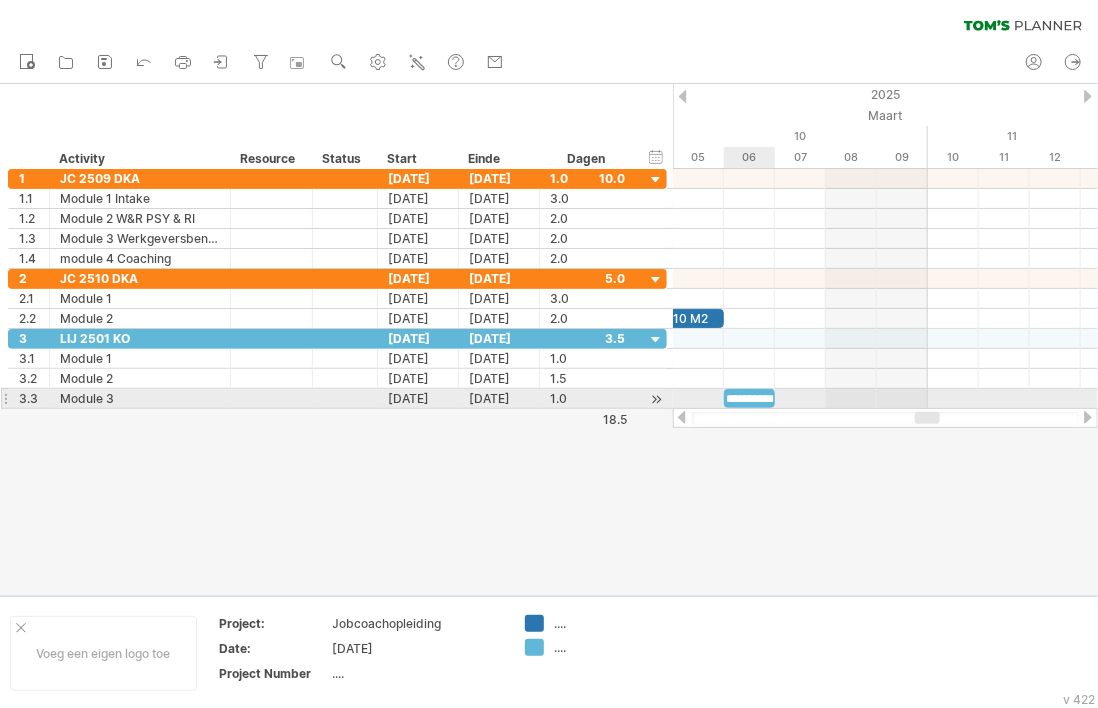 scroll, scrollTop: 0, scrollLeft: 23, axis: horizontal 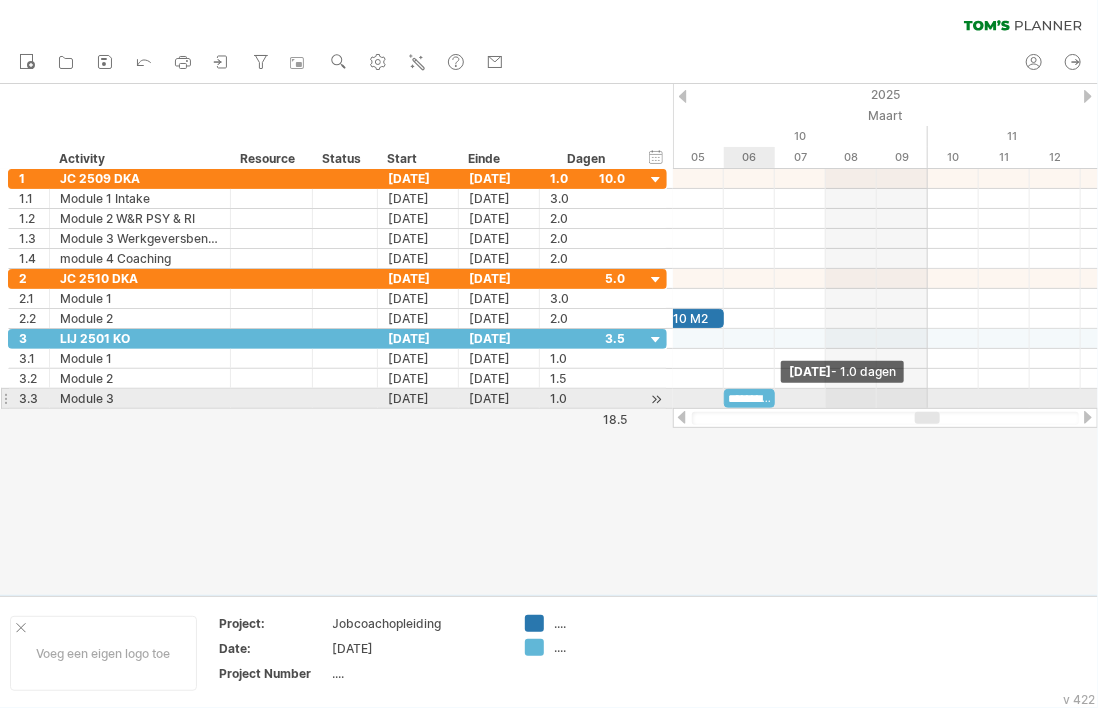 drag, startPoint x: 775, startPoint y: 396, endPoint x: 788, endPoint y: 395, distance: 13.038404 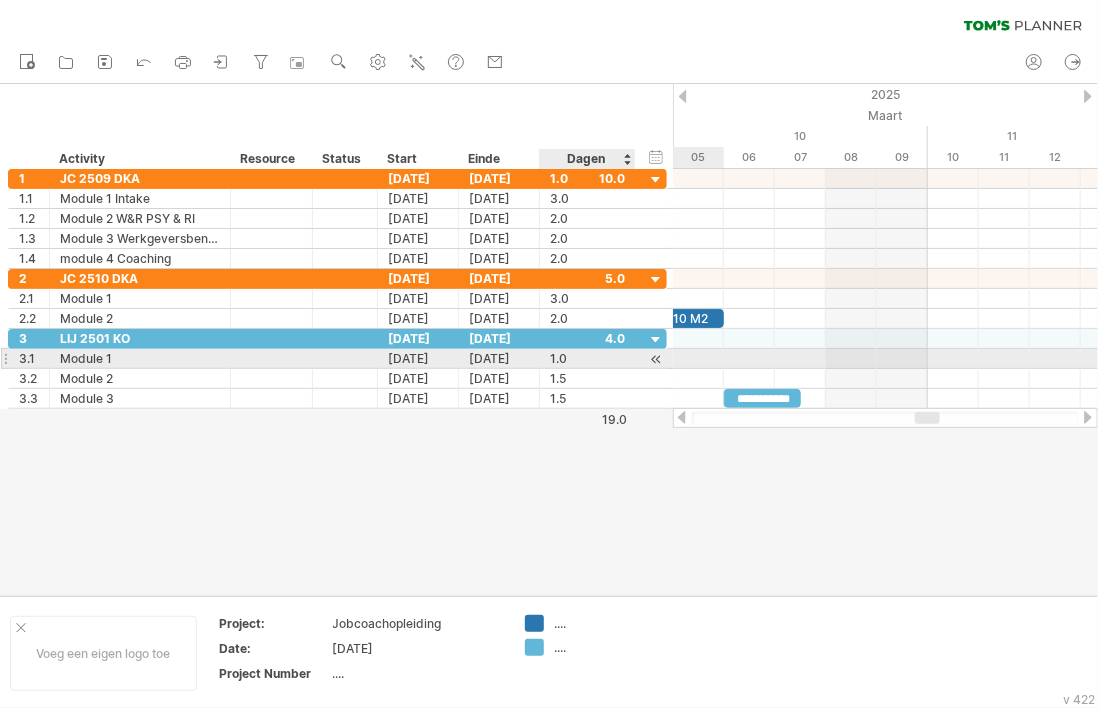 click at bounding box center [656, 359] 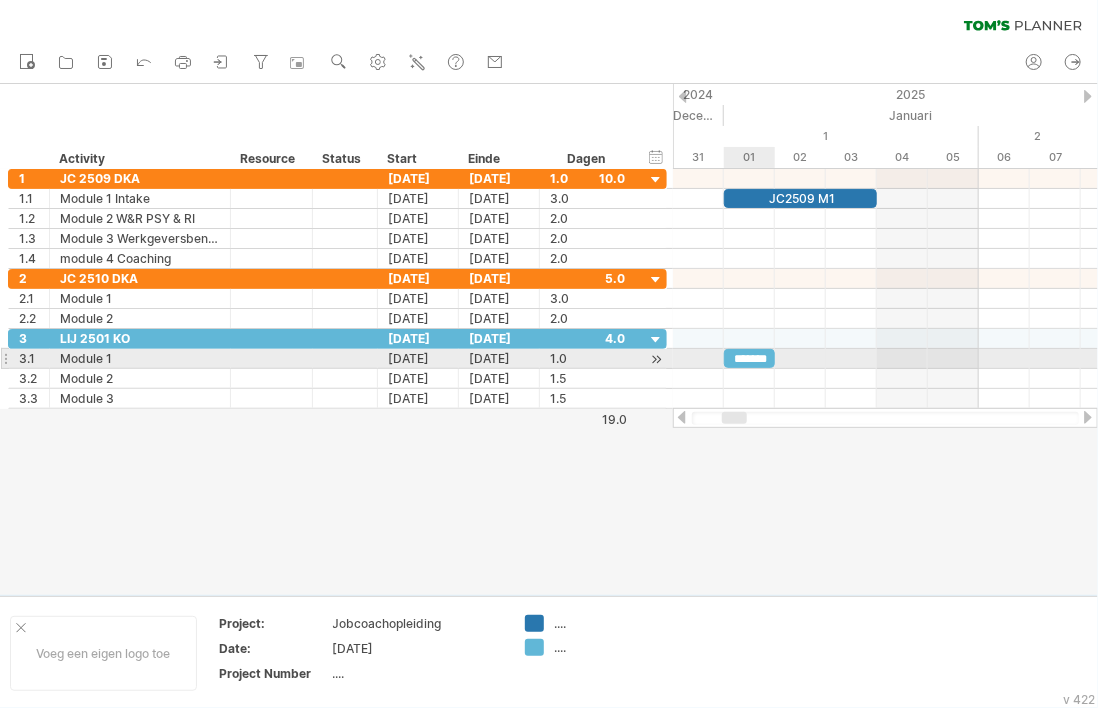 click on "*******" at bounding box center [749, 358] 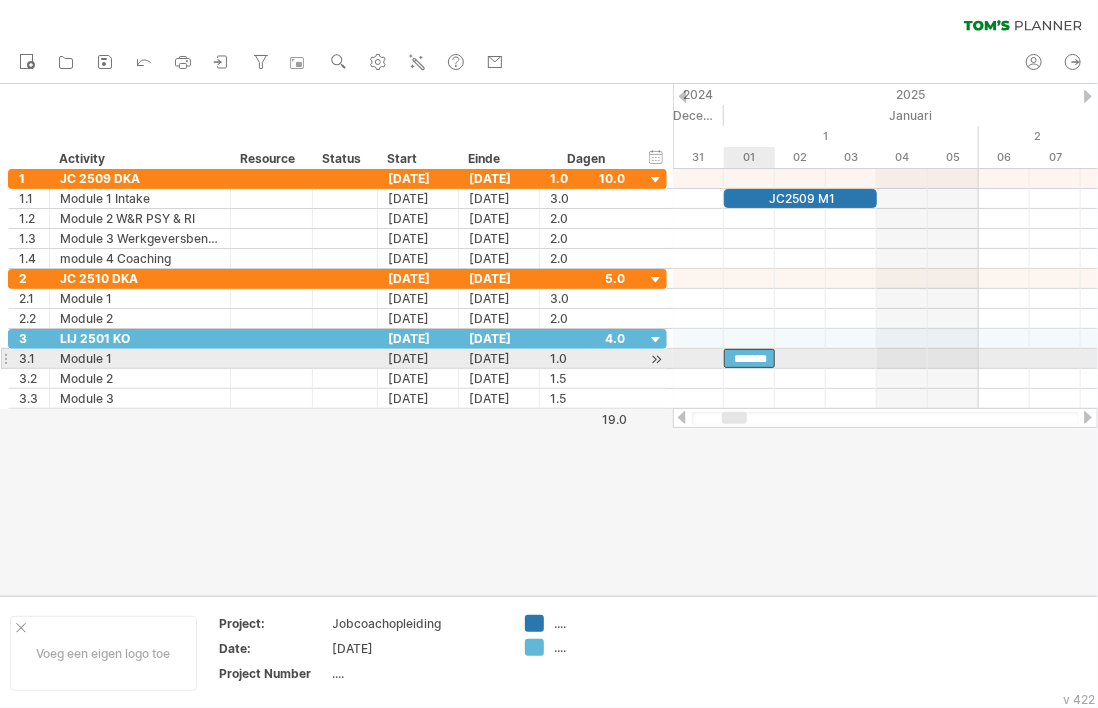 click on "*******" at bounding box center [749, 358] 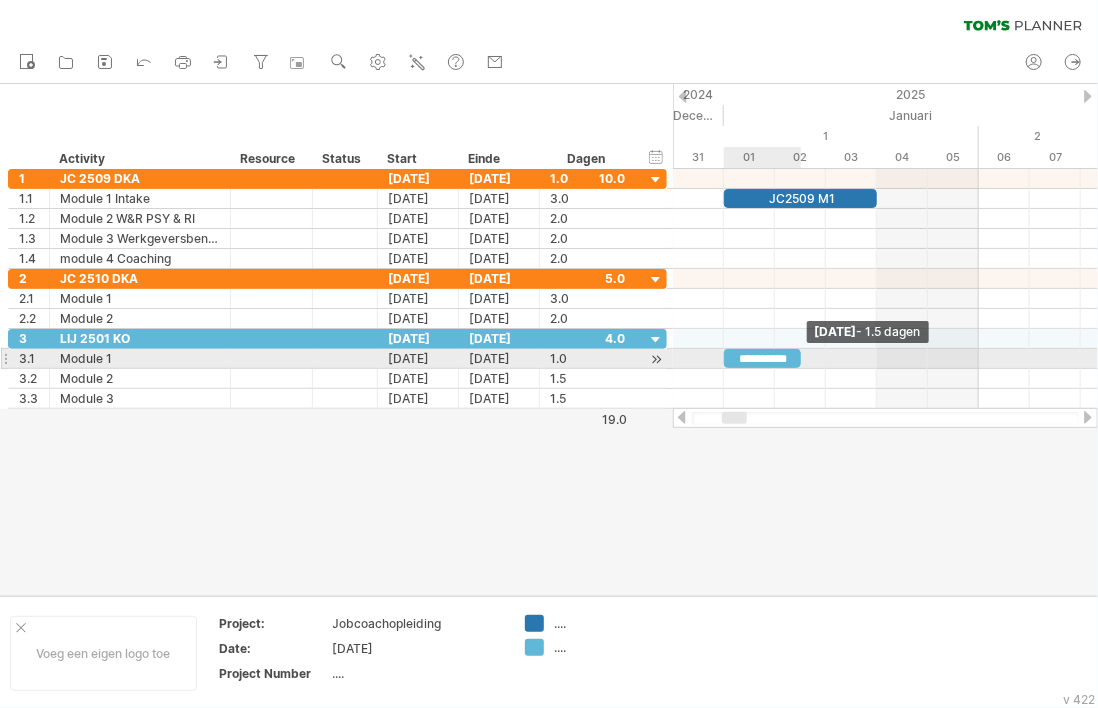 drag, startPoint x: 772, startPoint y: 357, endPoint x: 792, endPoint y: 357, distance: 20 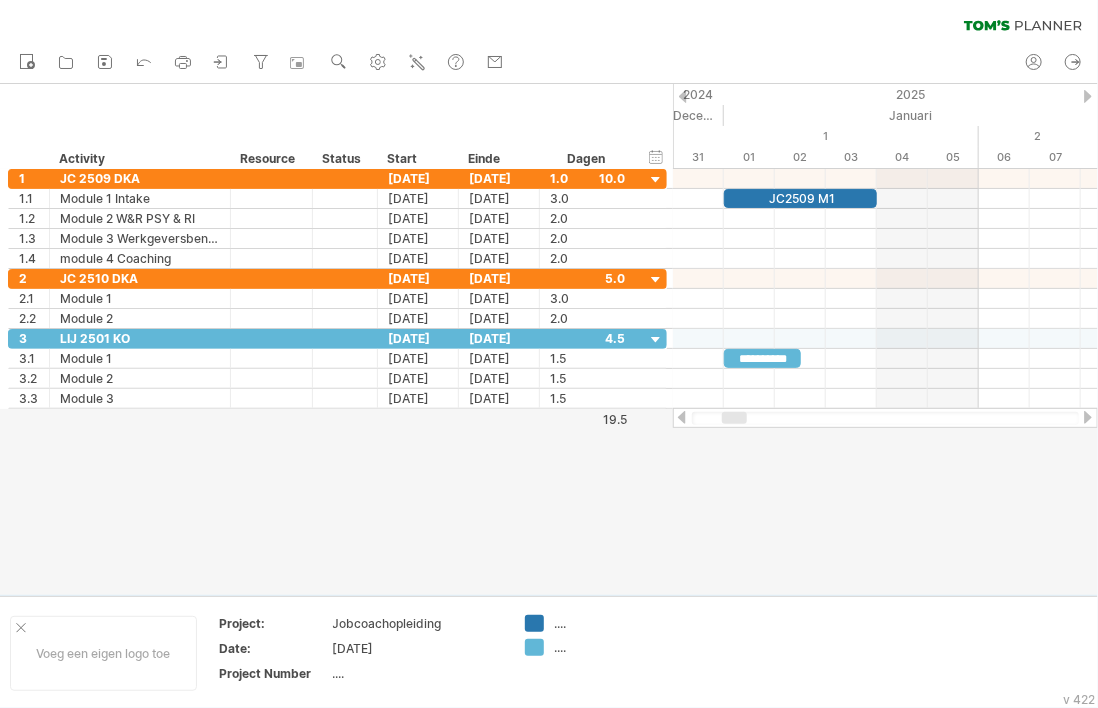 click at bounding box center (549, 339) 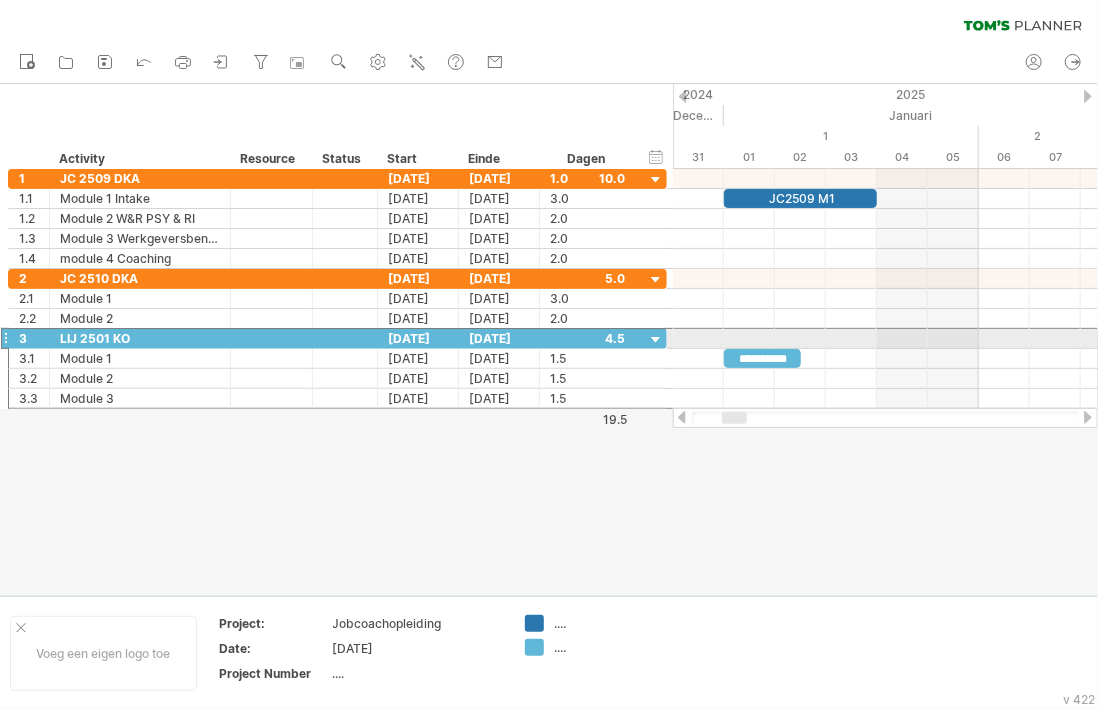 click at bounding box center (5, 338) 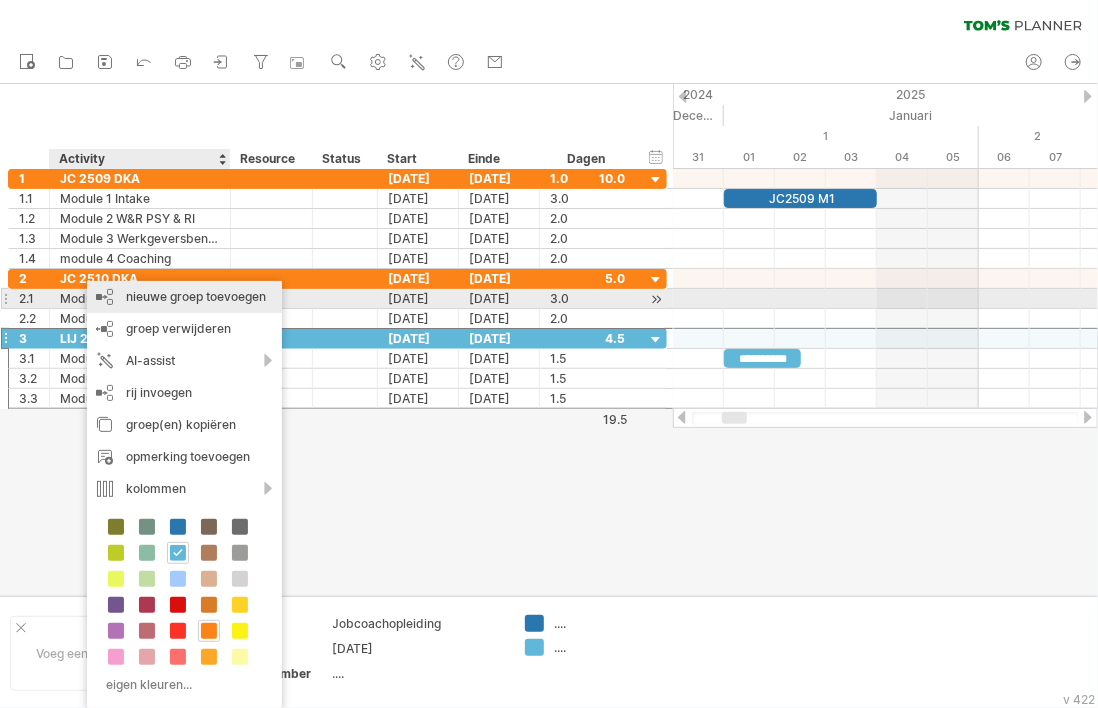 click on "nieuwe groep toevoegen" at bounding box center [184, 297] 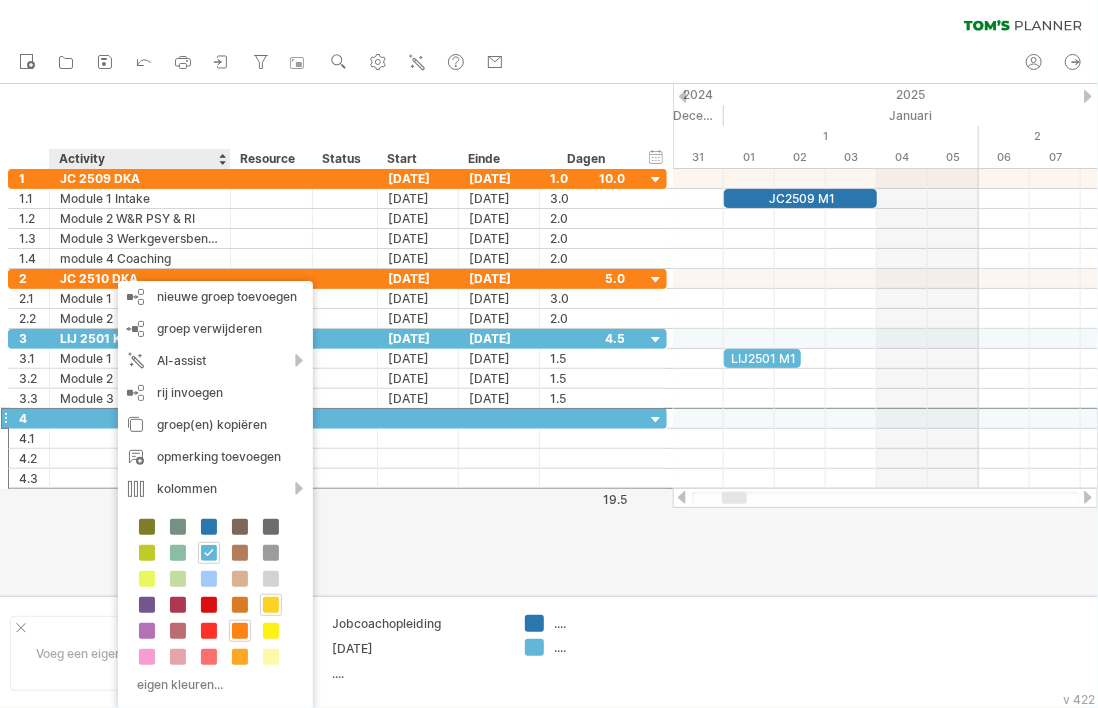 click at bounding box center (271, 605) 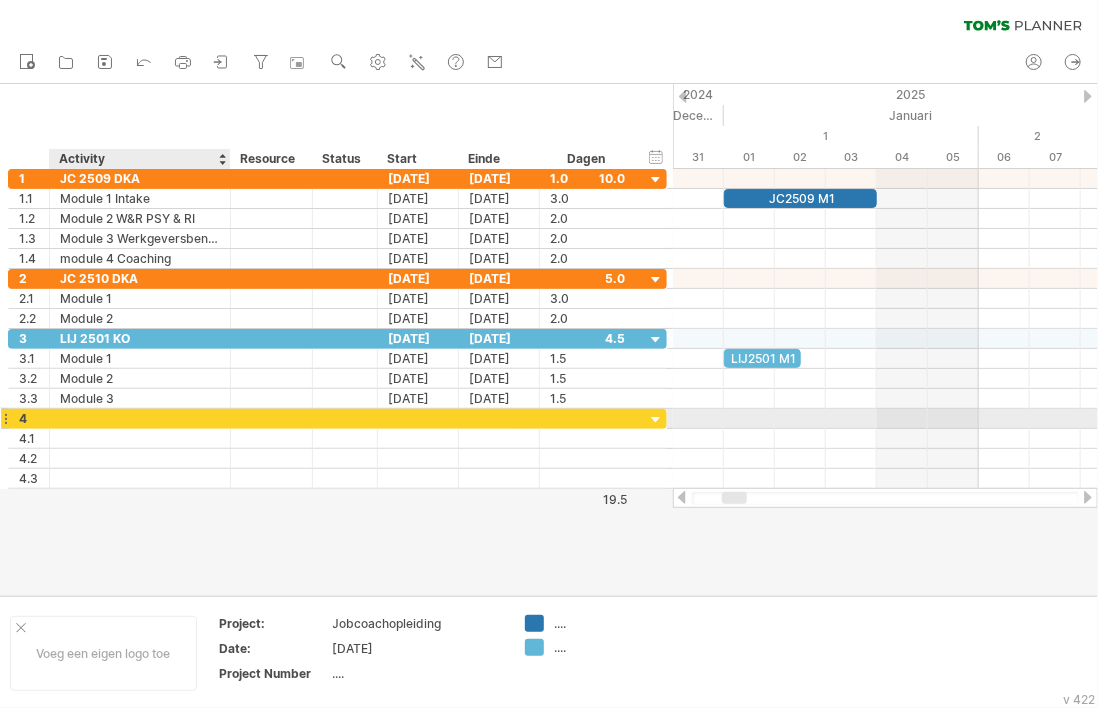 click at bounding box center (140, 418) 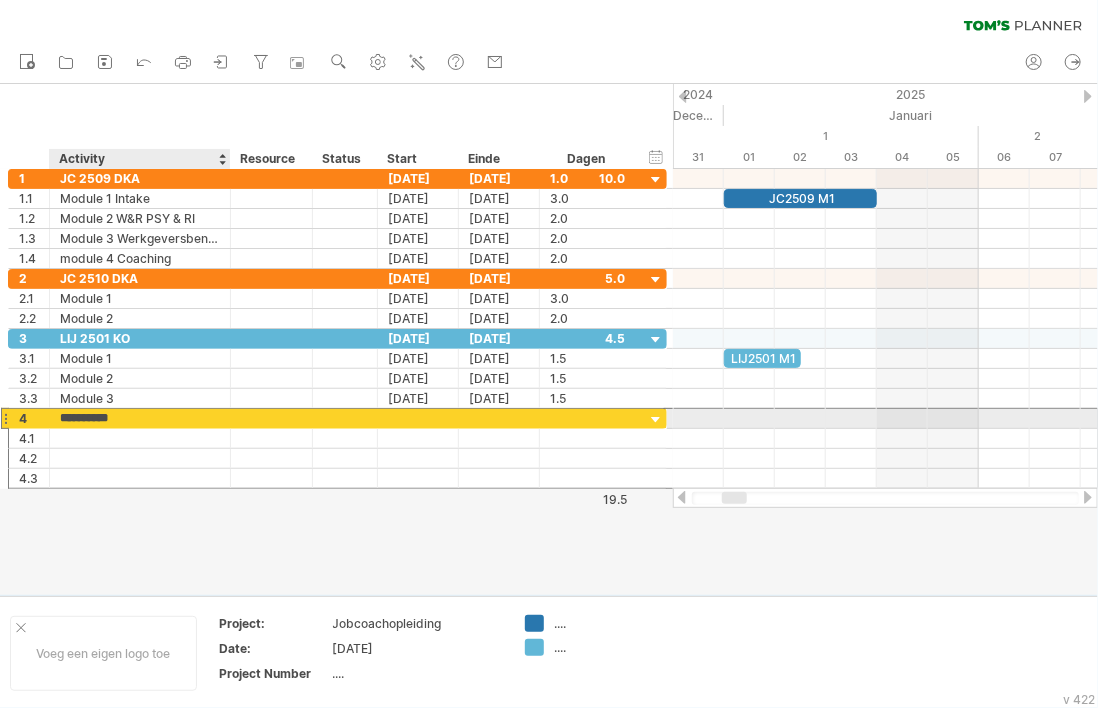 type on "**********" 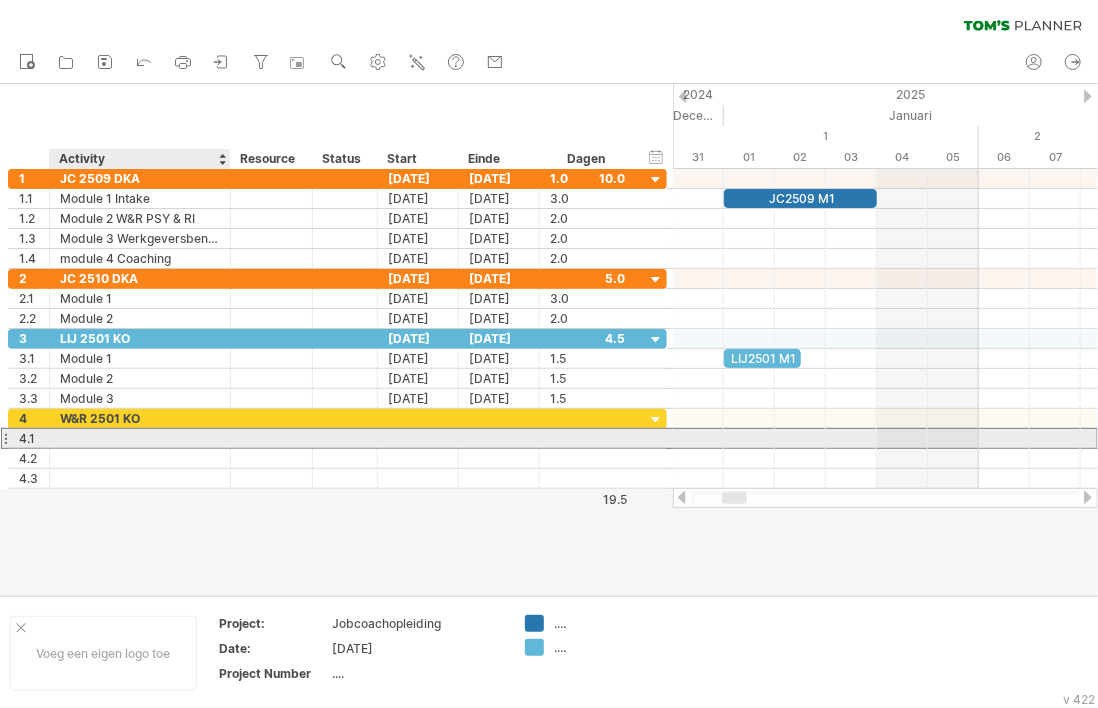 click at bounding box center (140, 438) 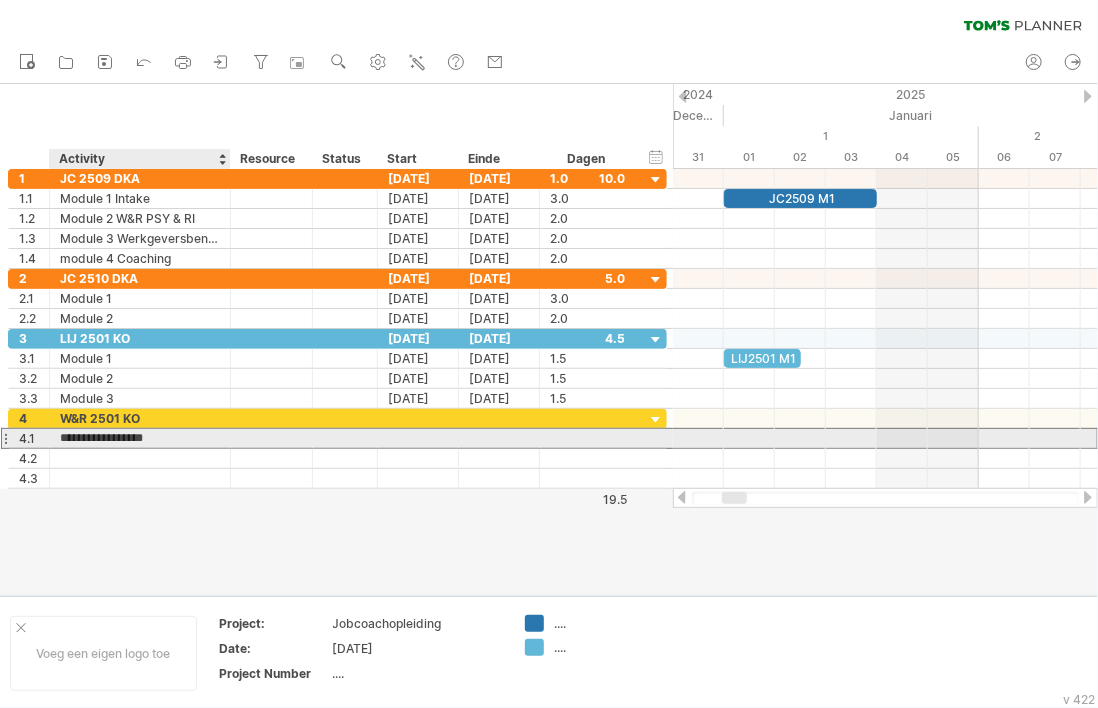 type on "**********" 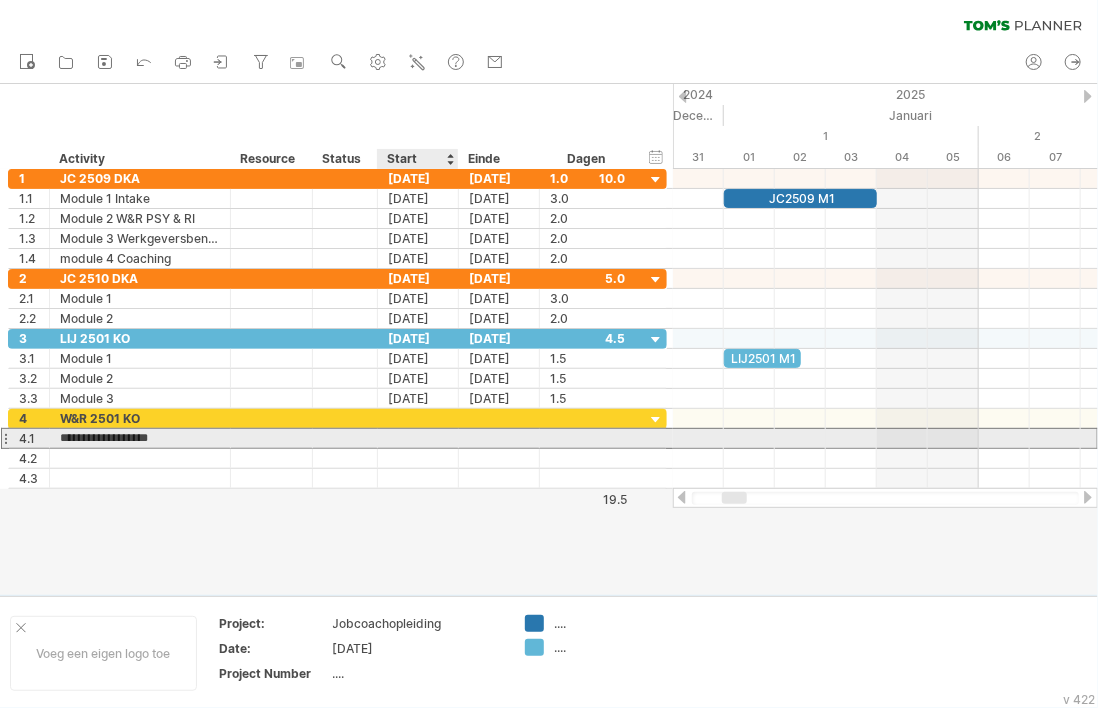 click at bounding box center (418, 438) 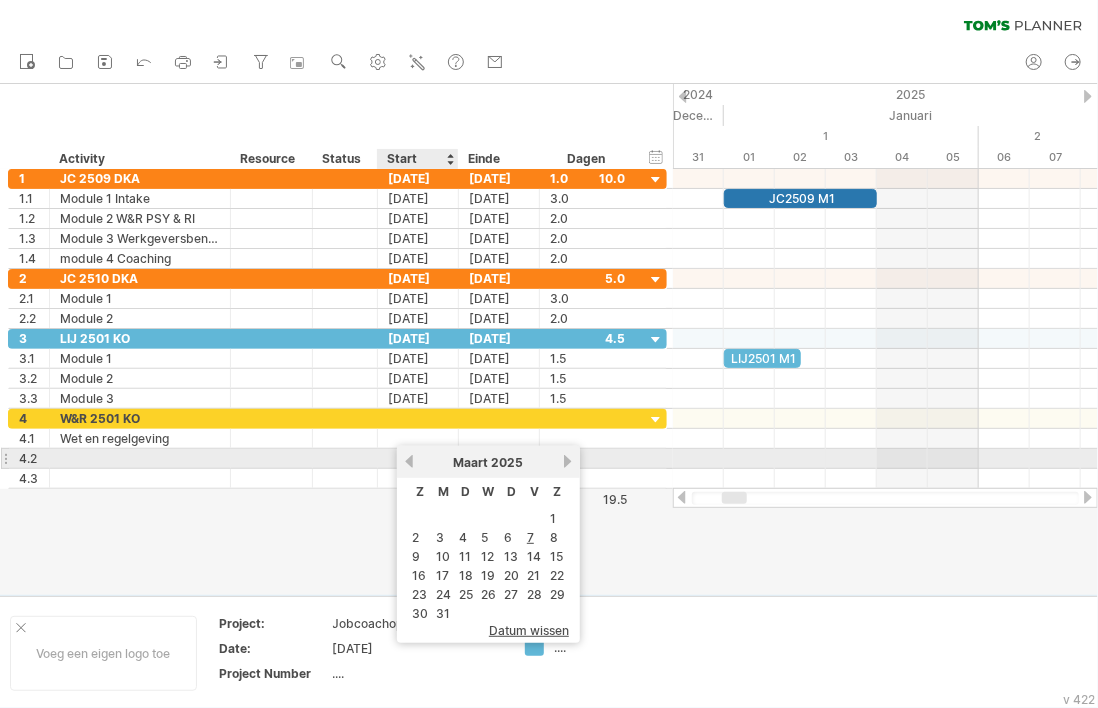 click on "vorige" at bounding box center [409, 461] 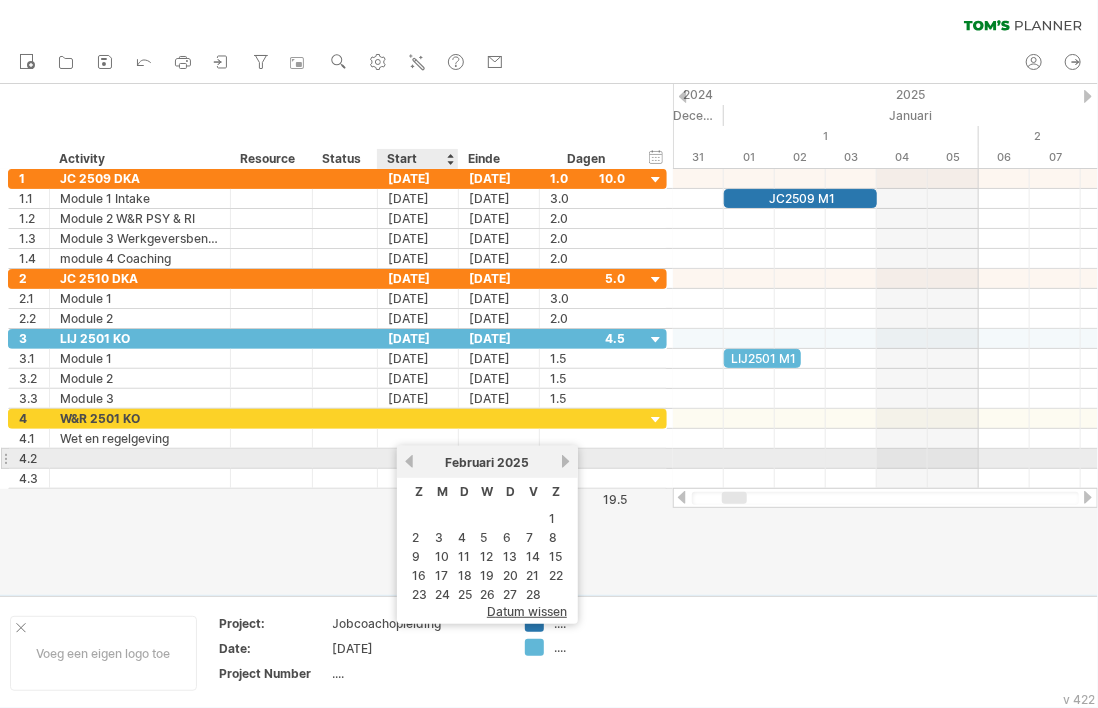 click on "vorige" at bounding box center [409, 461] 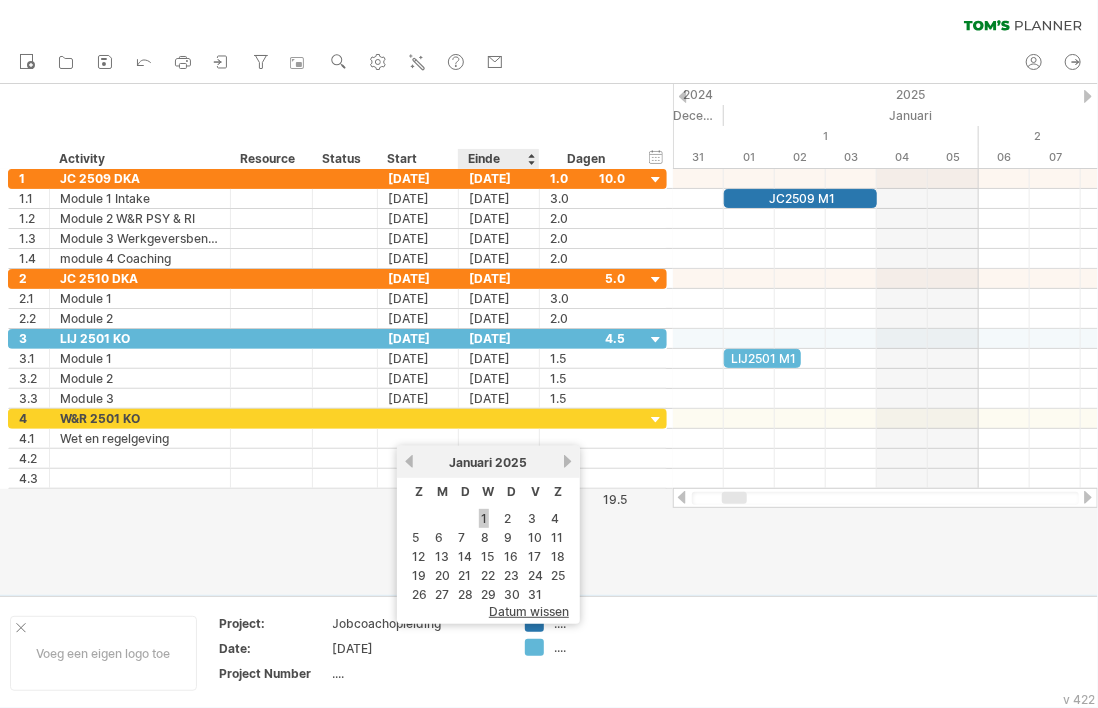click on "1" at bounding box center [484, 518] 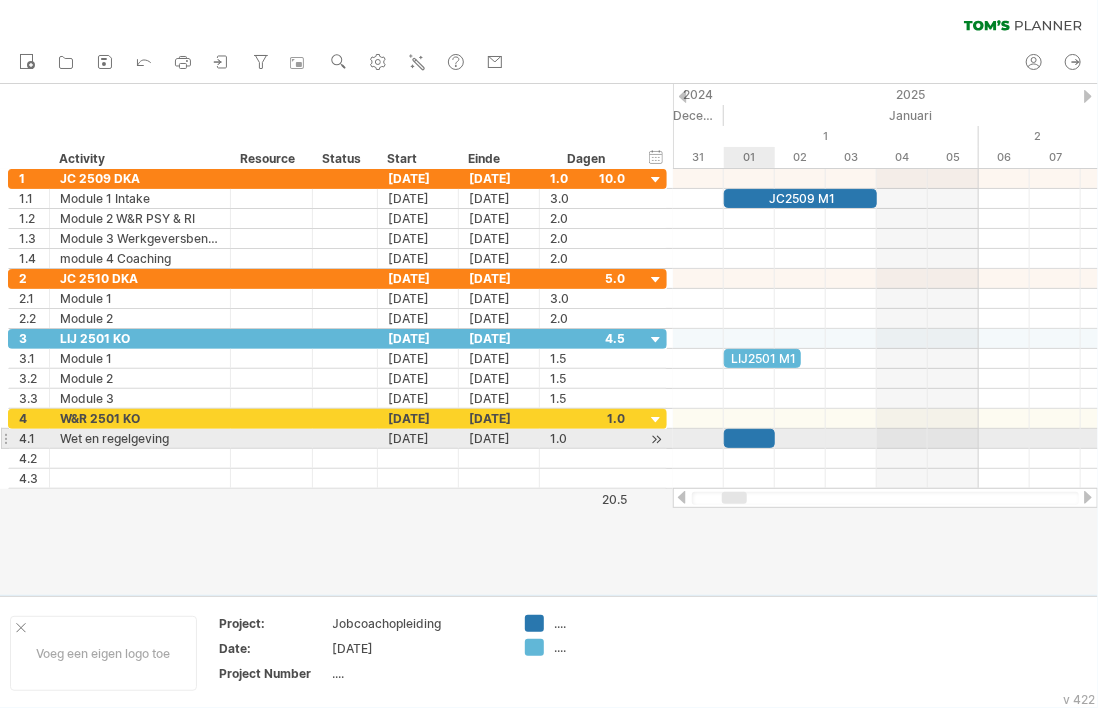 click at bounding box center [749, 438] 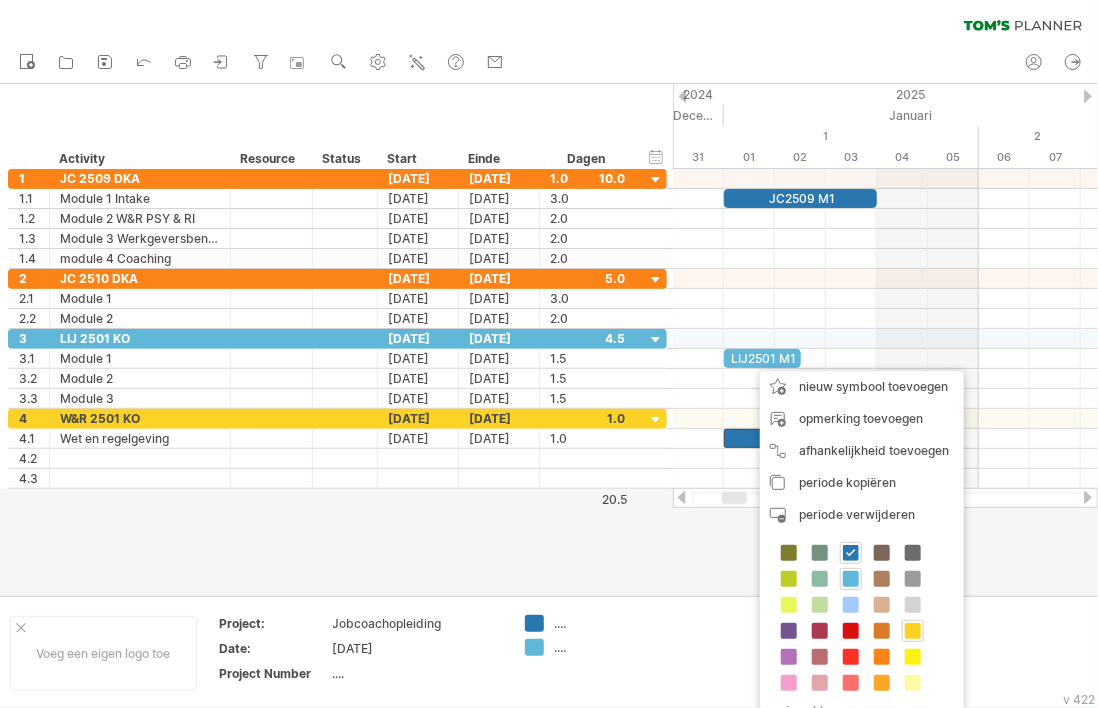 click at bounding box center (913, 631) 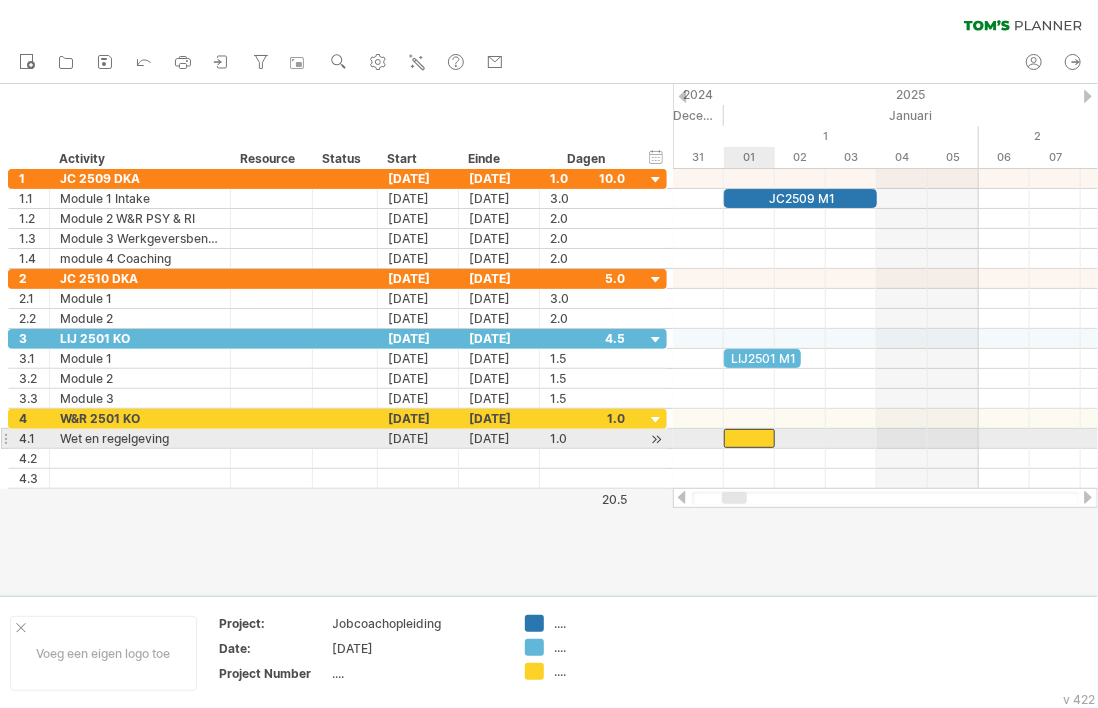click at bounding box center [749, 438] 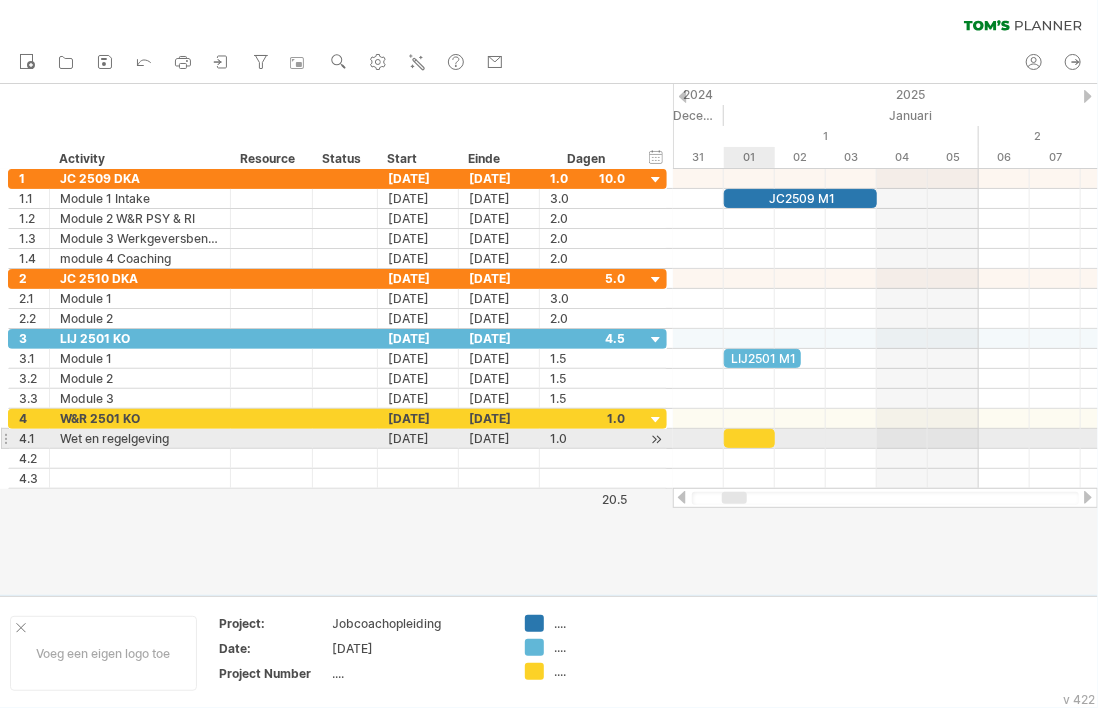 type 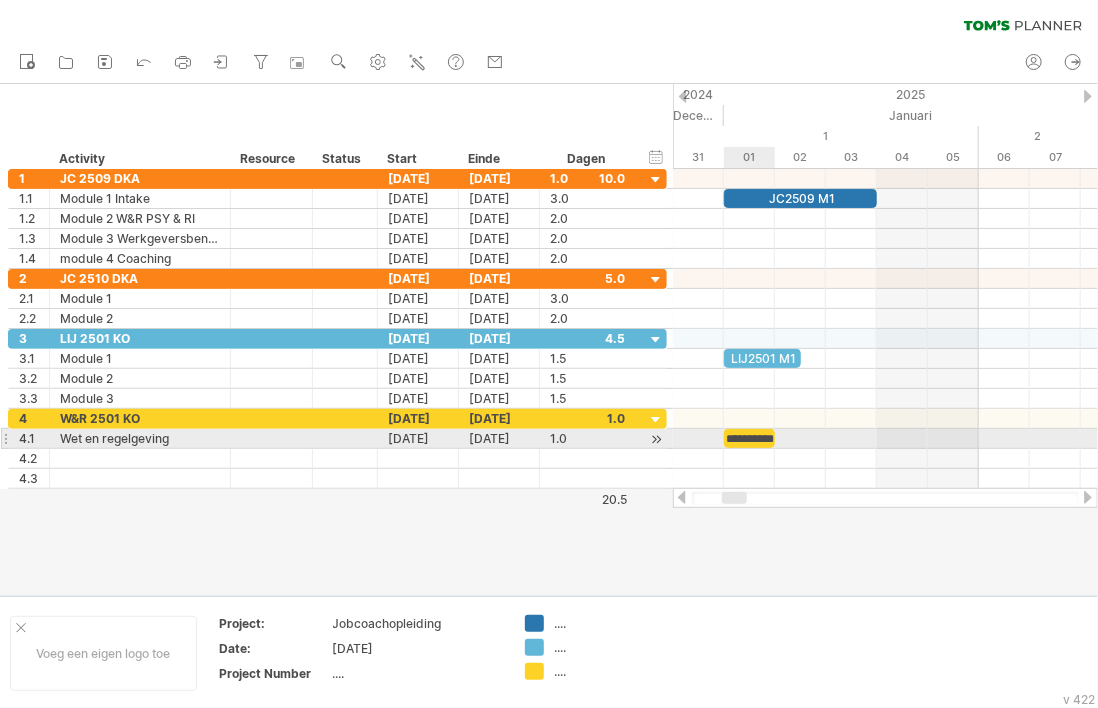 scroll, scrollTop: 0, scrollLeft: 31, axis: horizontal 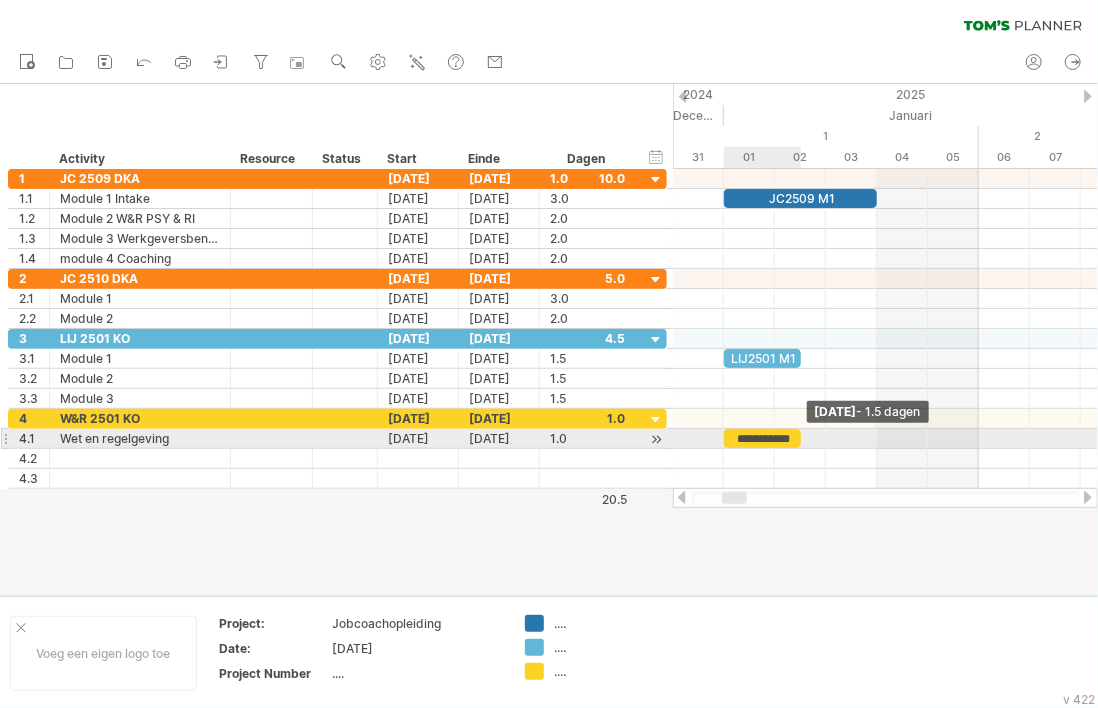 drag, startPoint x: 776, startPoint y: 436, endPoint x: 793, endPoint y: 436, distance: 17 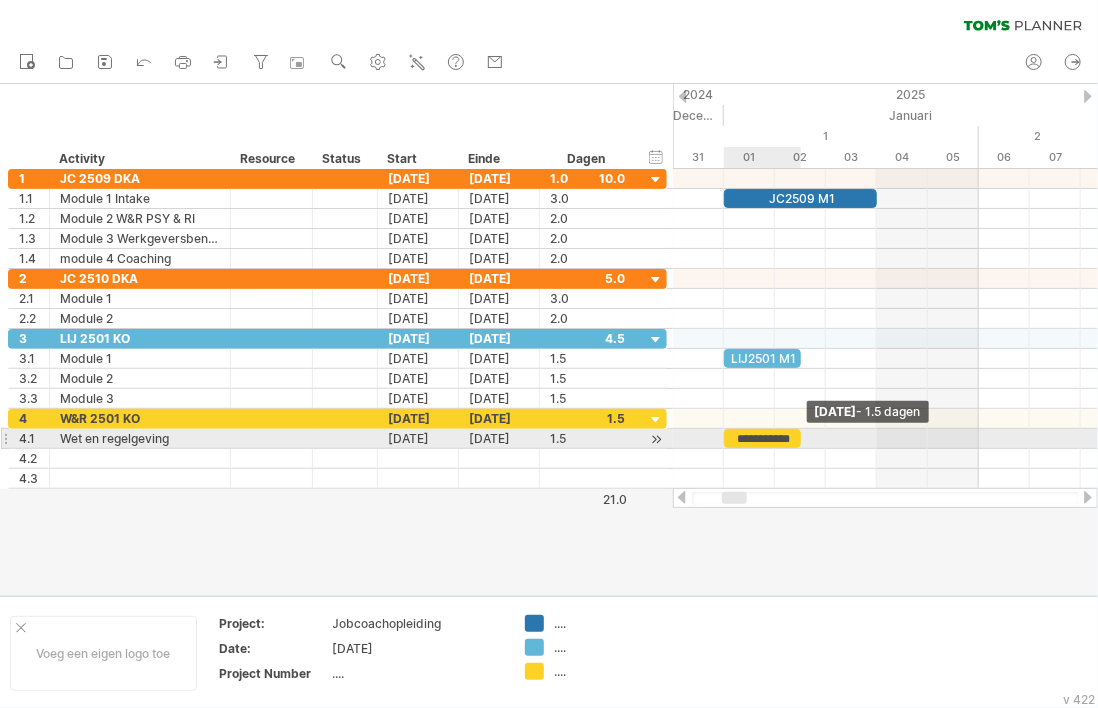 drag, startPoint x: 800, startPoint y: 436, endPoint x: 816, endPoint y: 436, distance: 16 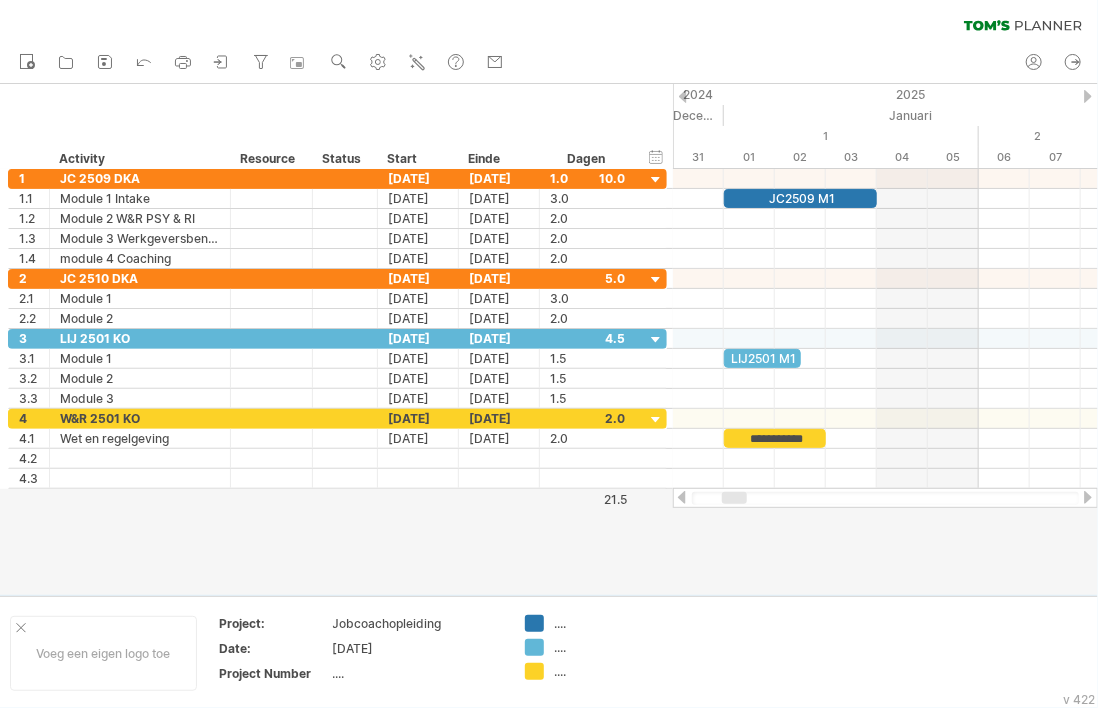 click at bounding box center [549, 339] 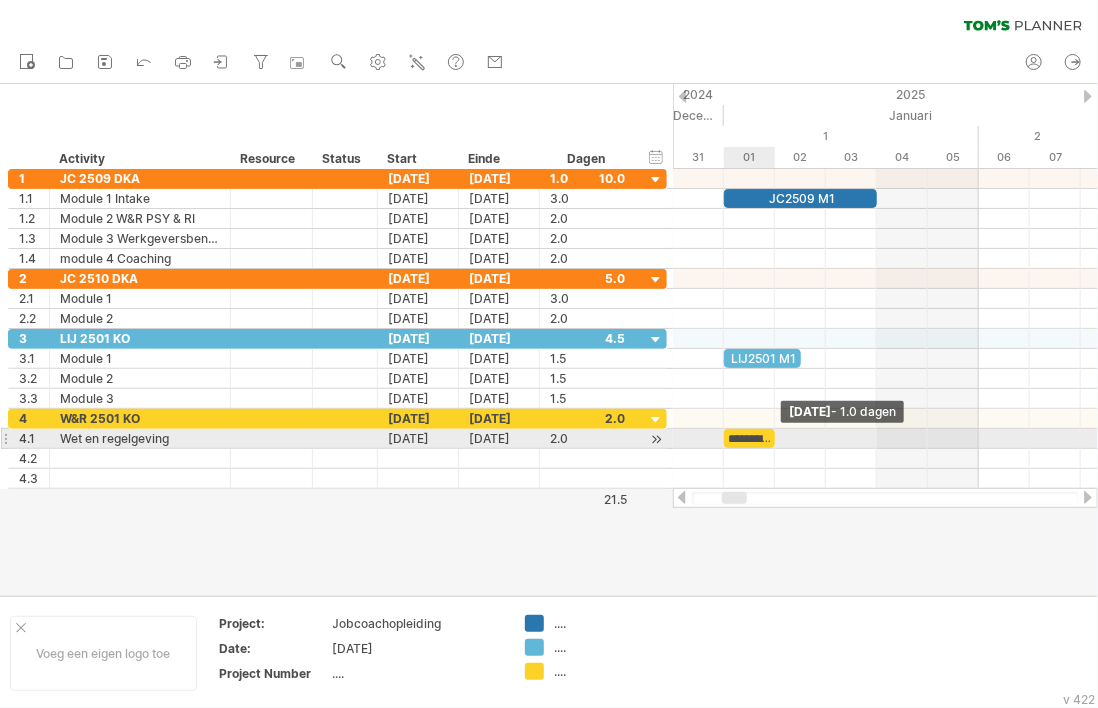 drag, startPoint x: 826, startPoint y: 441, endPoint x: 776, endPoint y: 444, distance: 50.08992 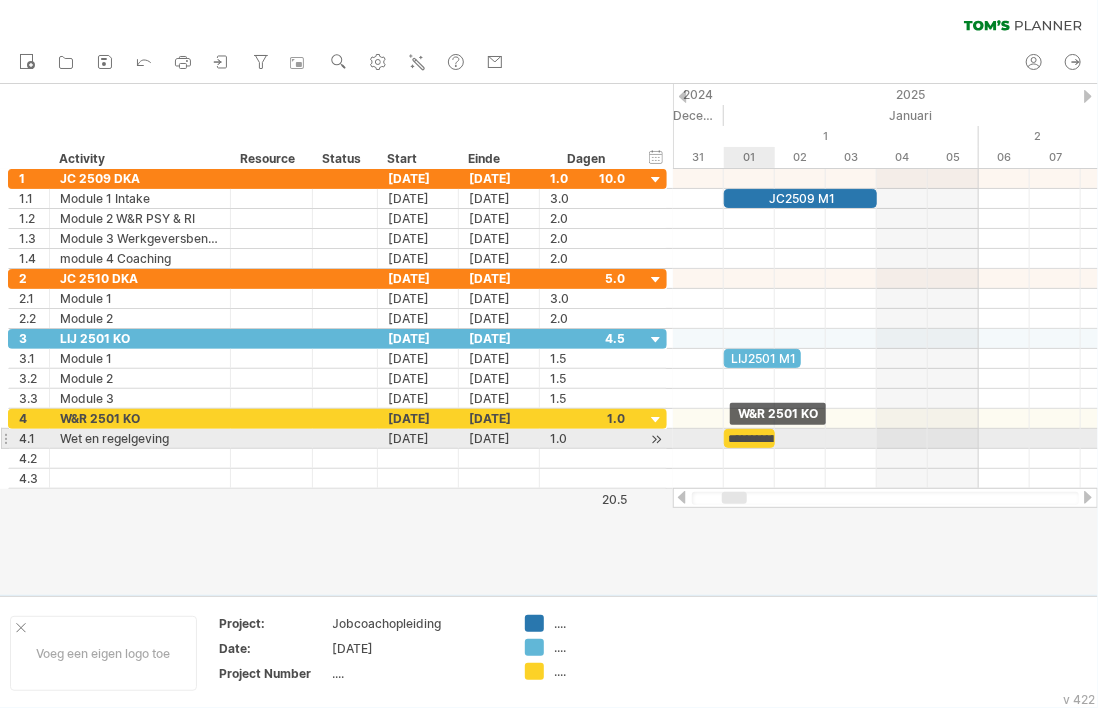 click on "**********" at bounding box center [749, 438] 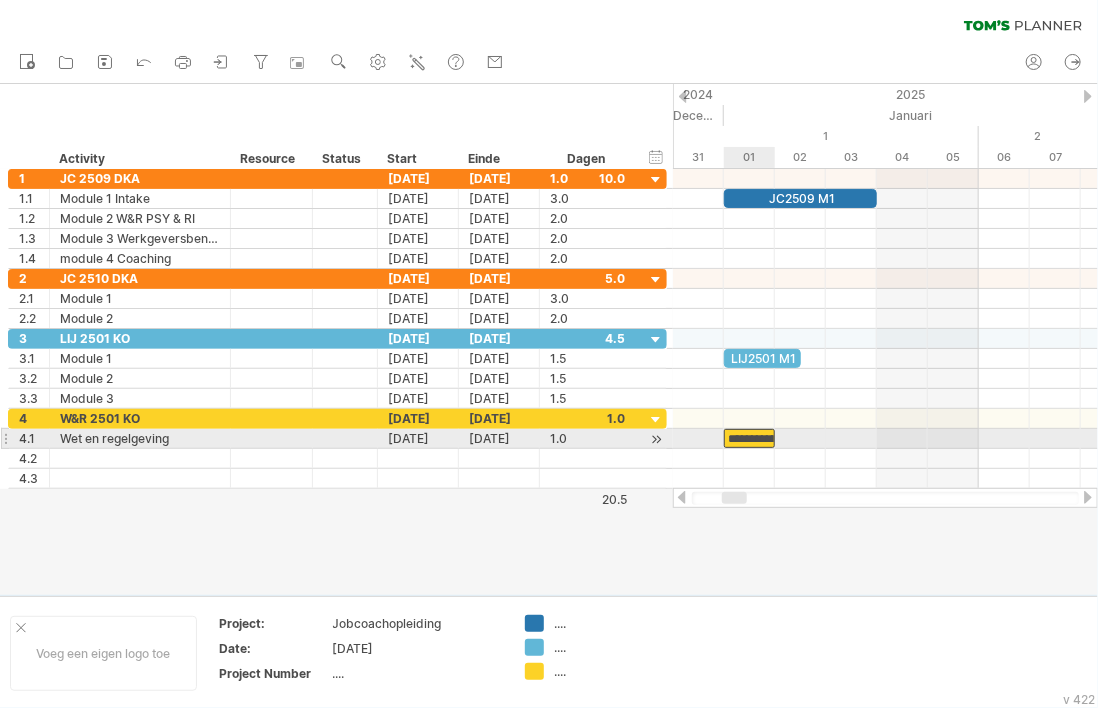 click on "**********" at bounding box center [749, 438] 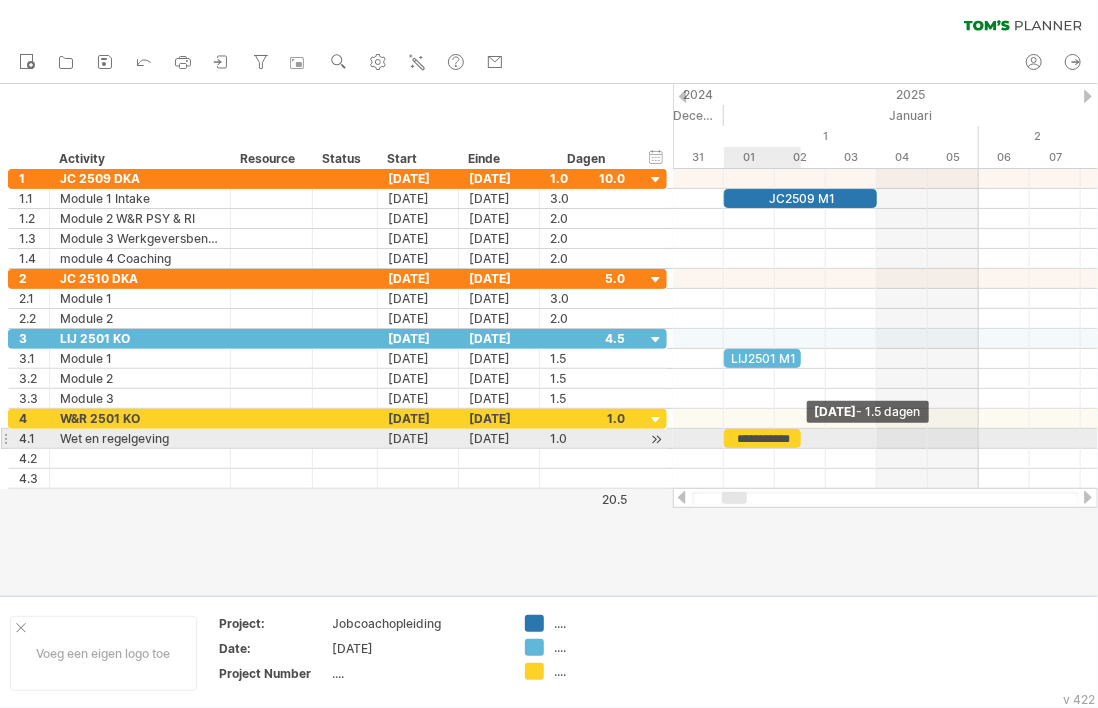 drag, startPoint x: 774, startPoint y: 440, endPoint x: 795, endPoint y: 437, distance: 21.213203 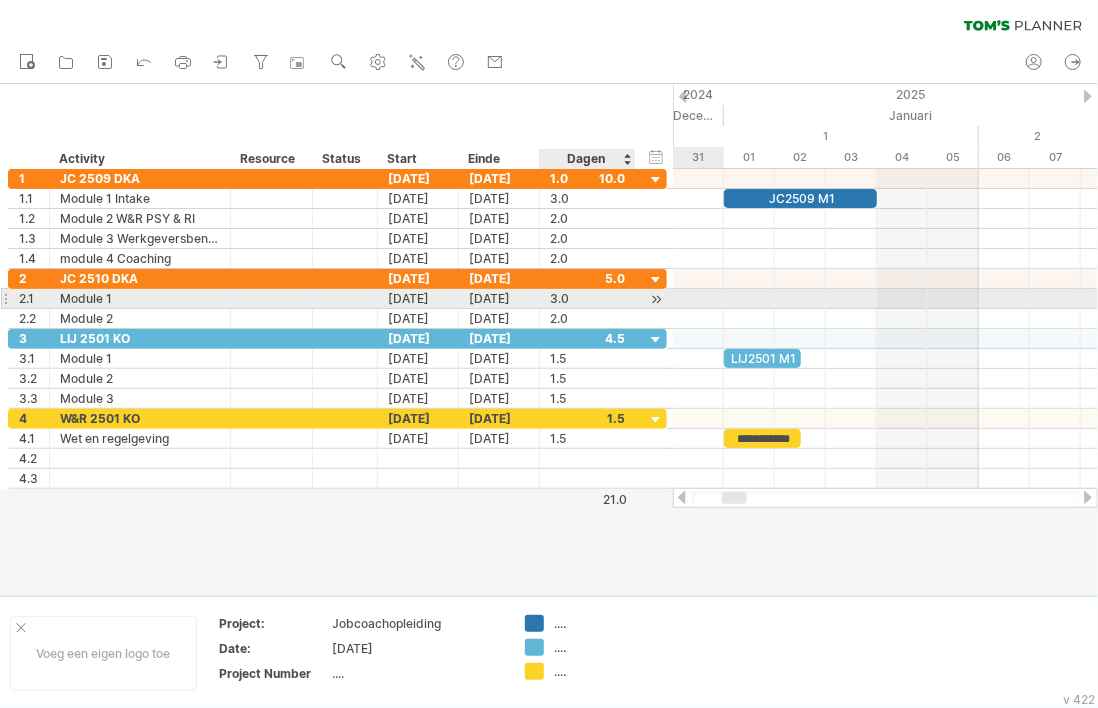 click at bounding box center (656, 299) 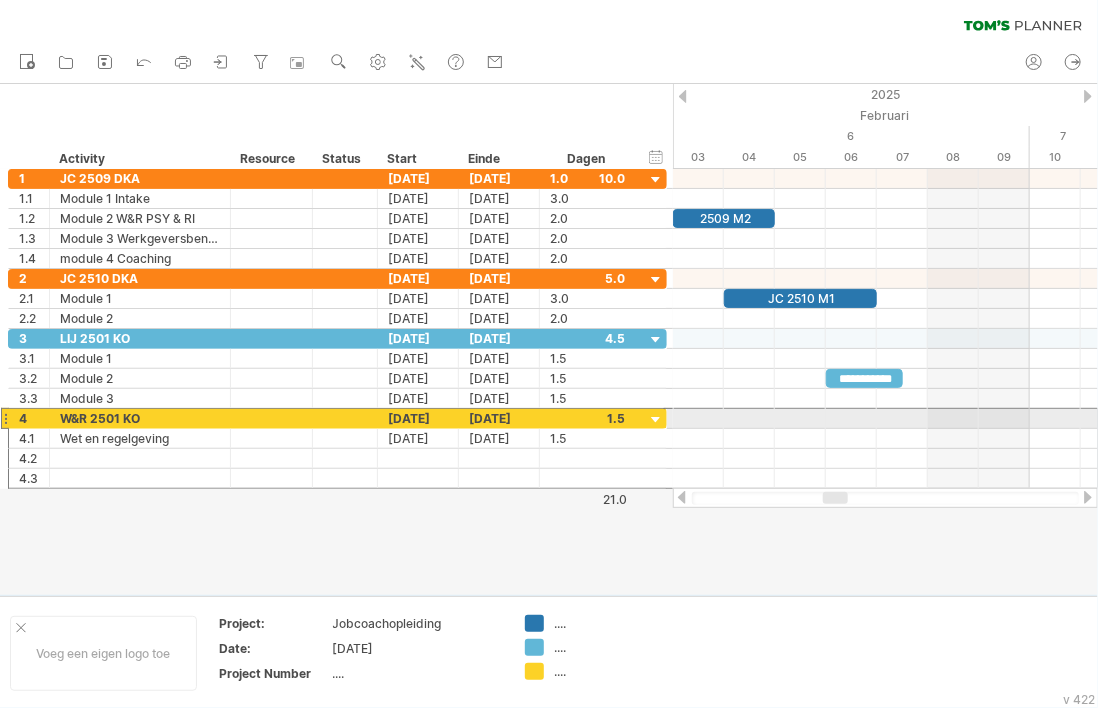 click at bounding box center (5, 418) 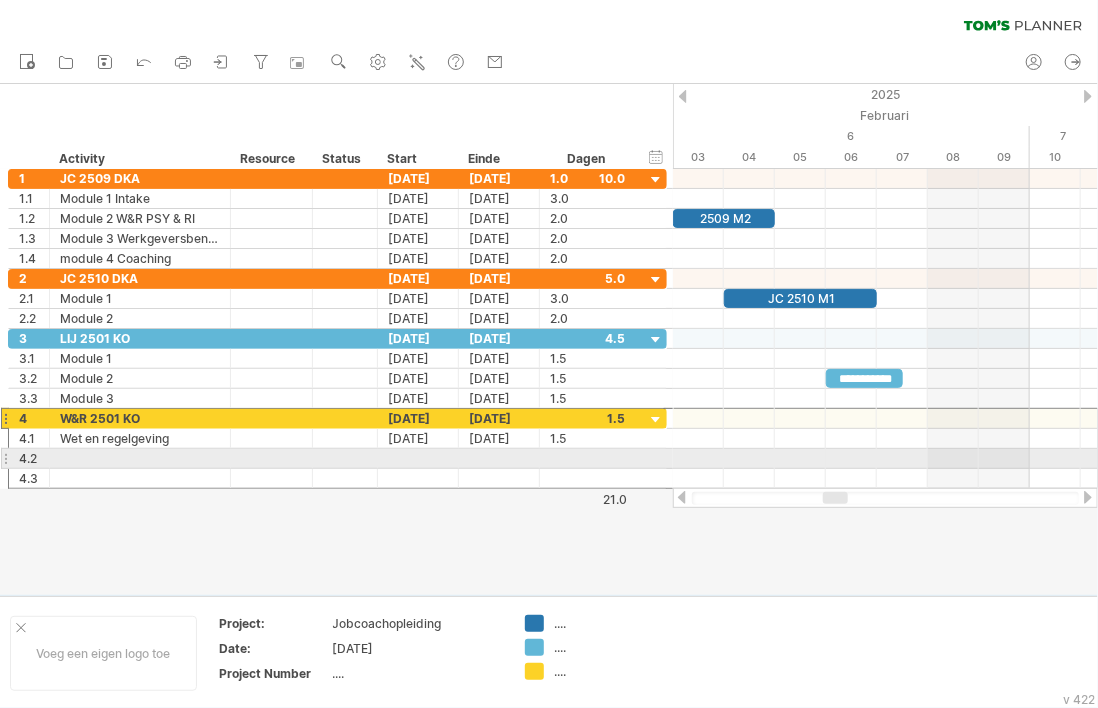 click on "4.2" at bounding box center [29, 458] 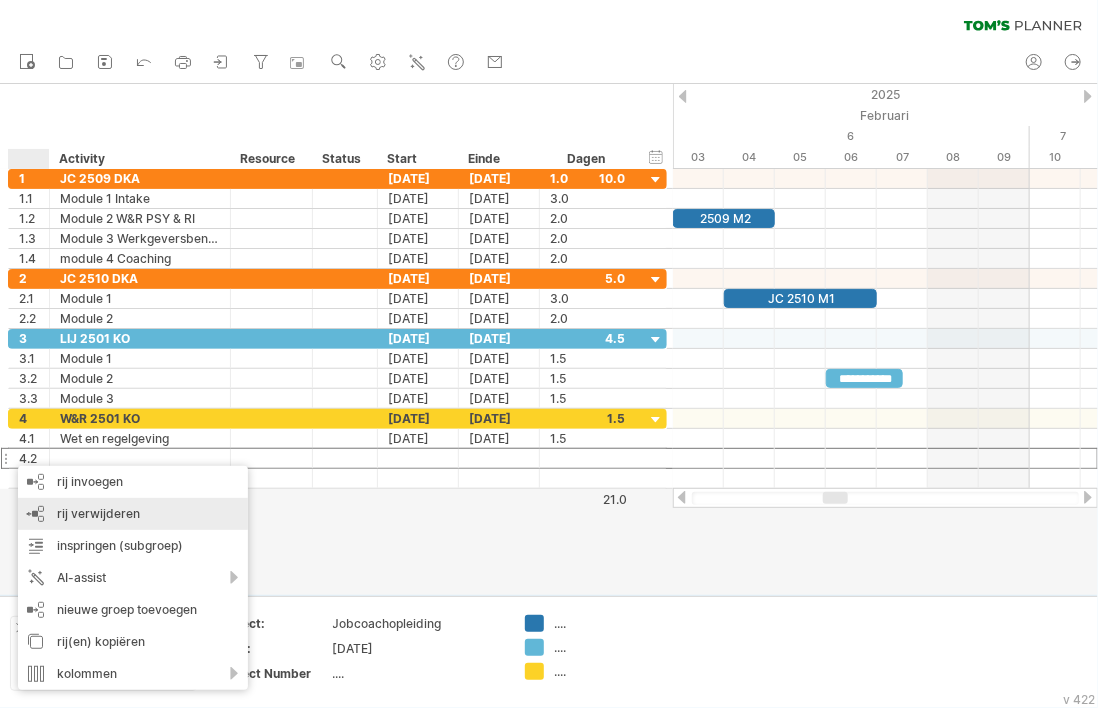 click on "rij verwijderen" at bounding box center (98, 513) 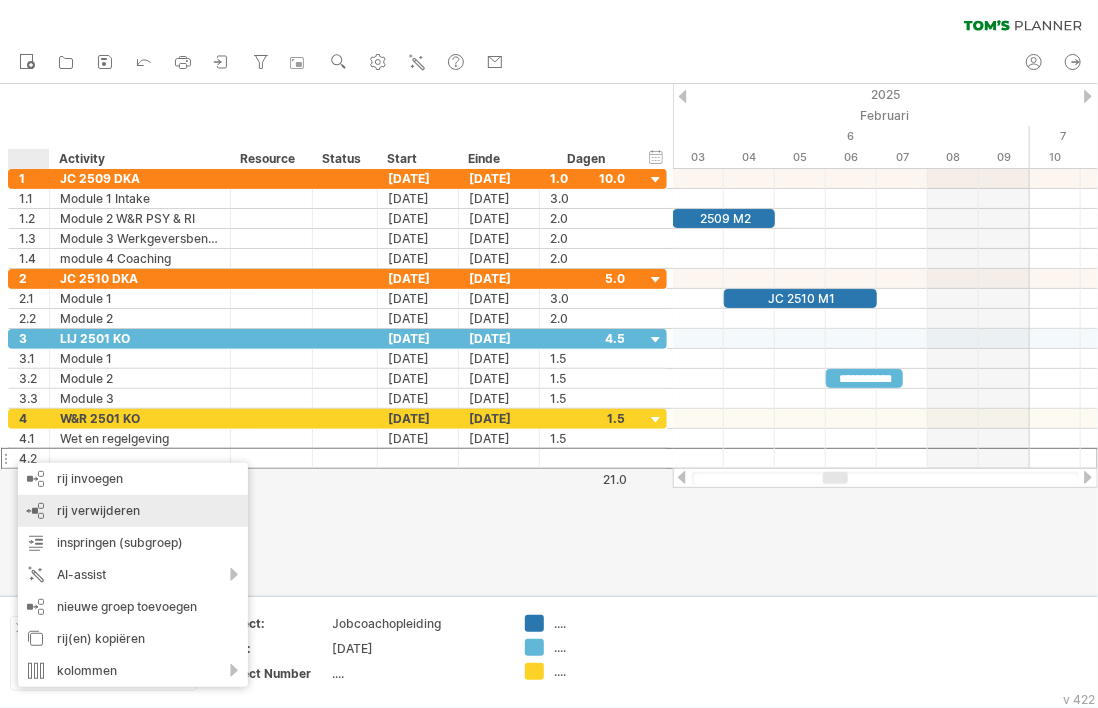 click on "rij verwijderen" at bounding box center (98, 510) 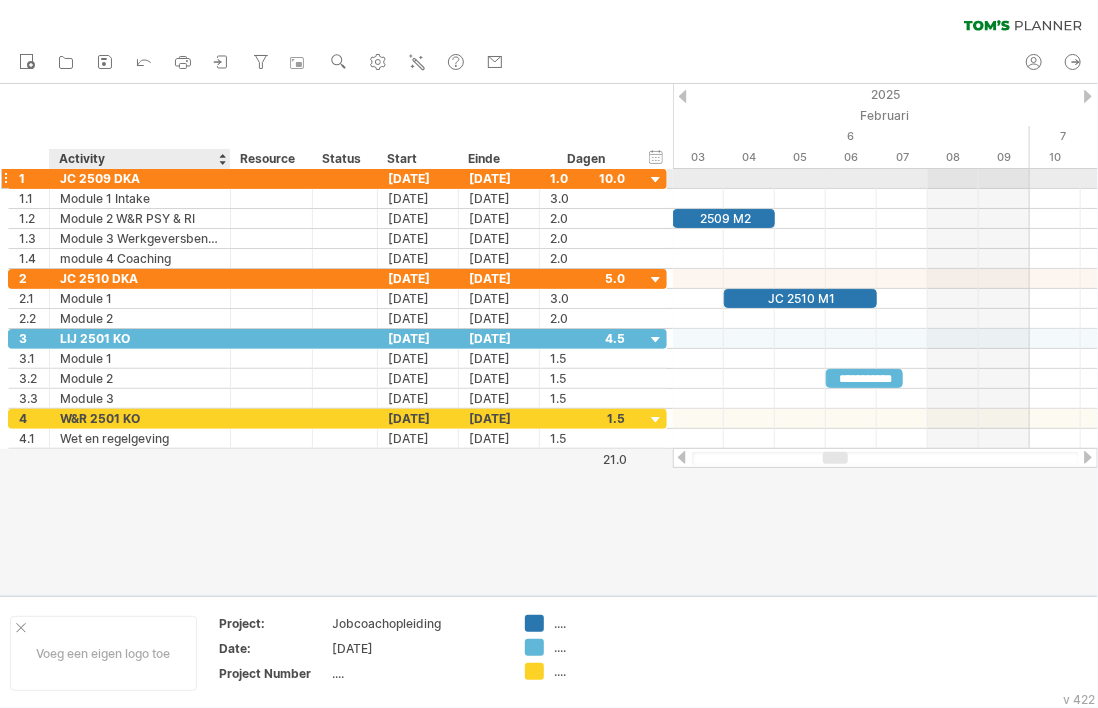 click on "JC 2509 DKA" at bounding box center (140, 178) 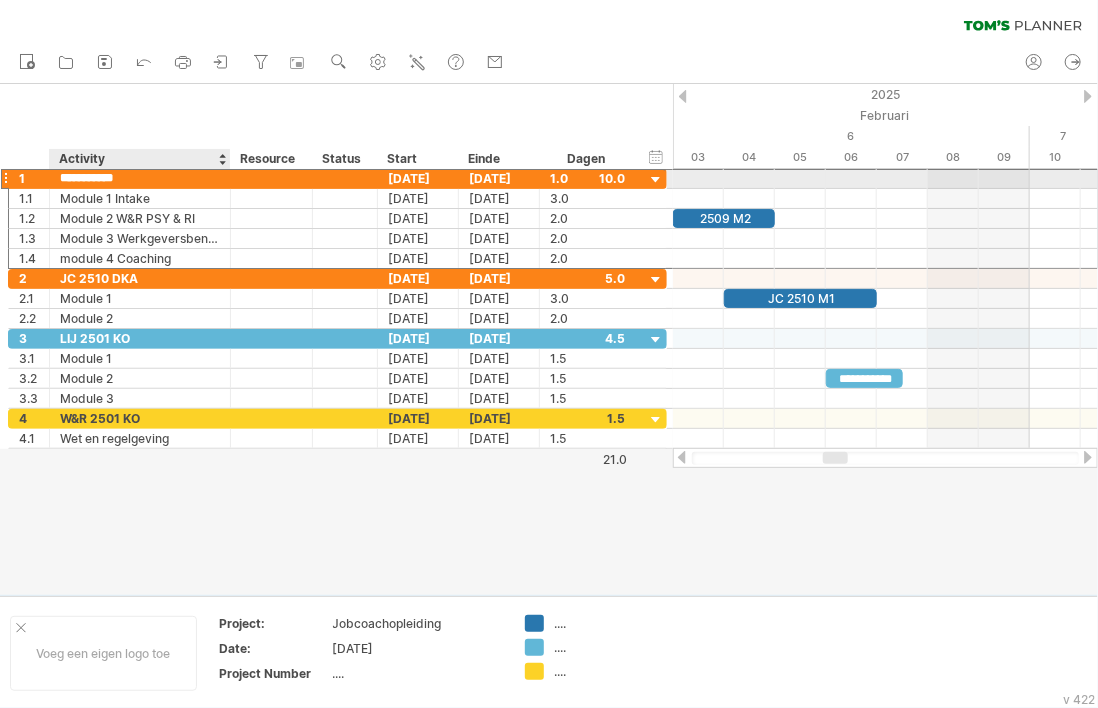 click on "**********" at bounding box center (140, 178) 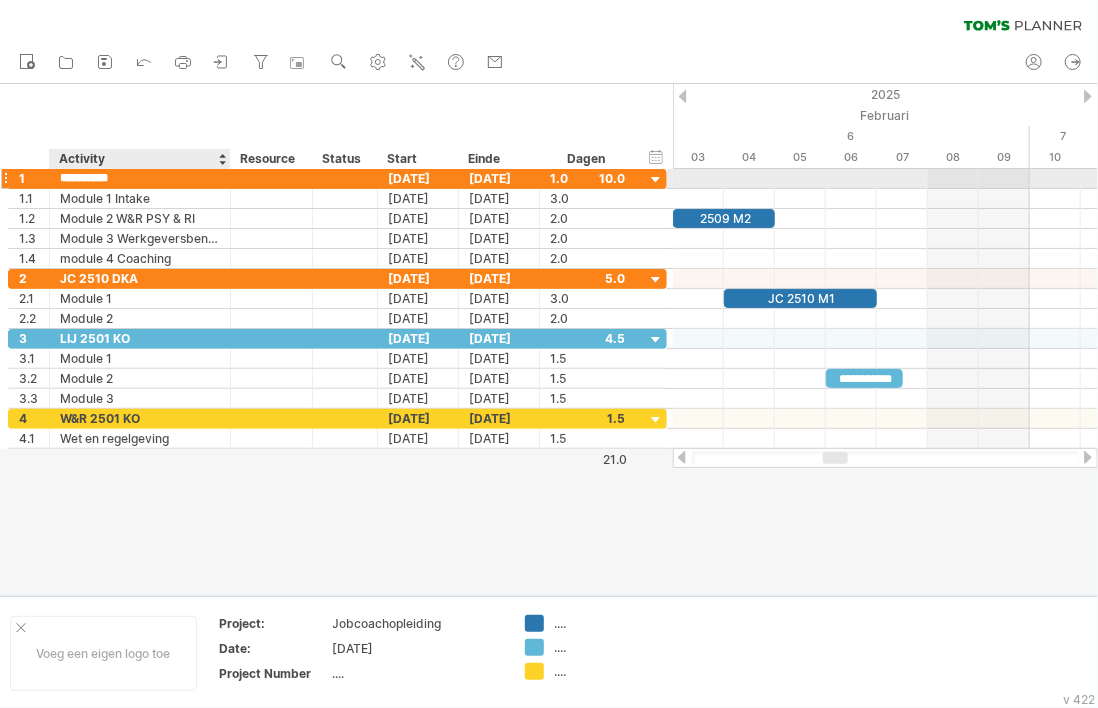 type on "**********" 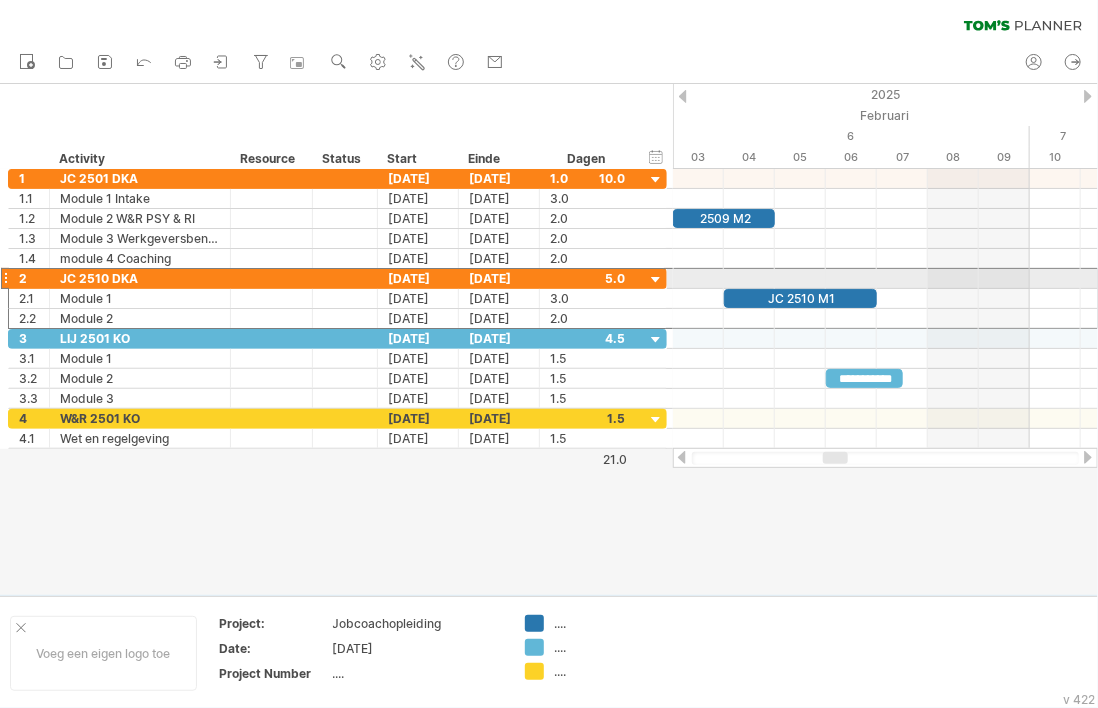 click at bounding box center (5, 278) 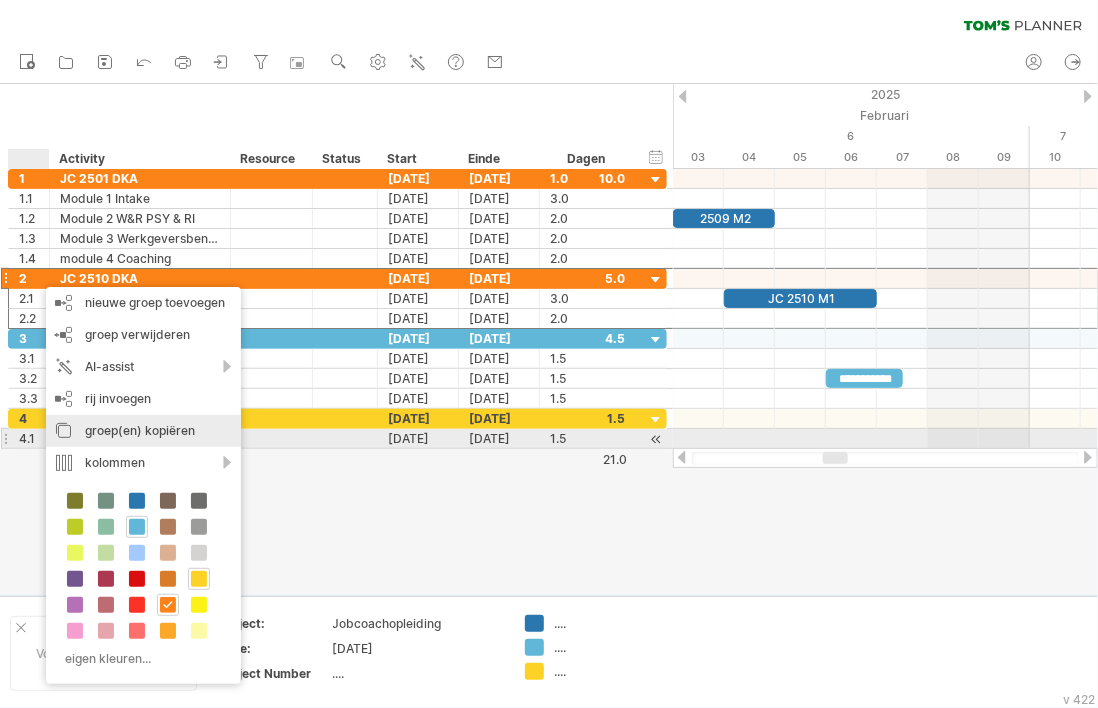 click on "groep(en) kopiëren" at bounding box center [143, 431] 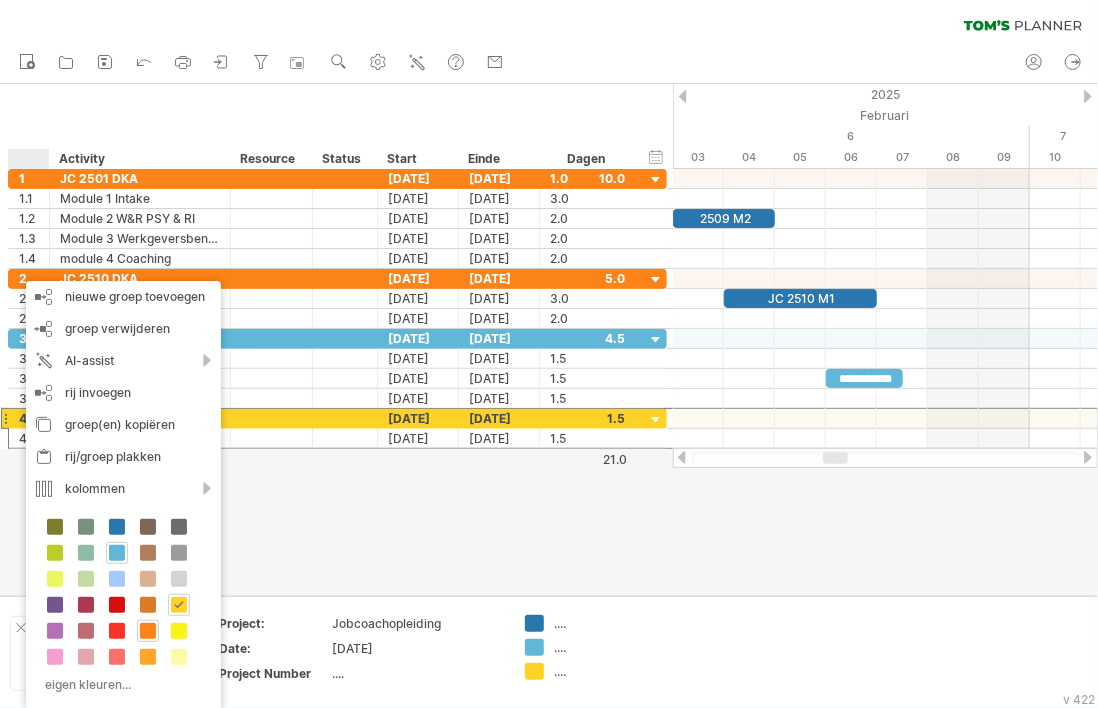 click at bounding box center [549, 339] 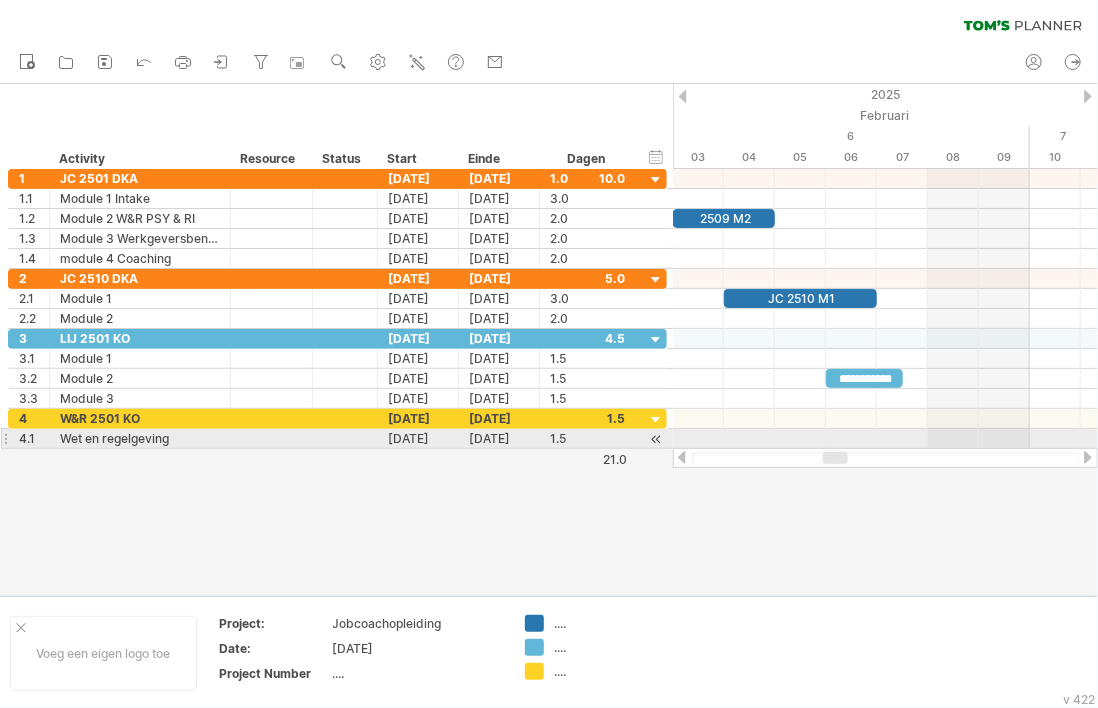 click on "**********" at bounding box center (336, 309) 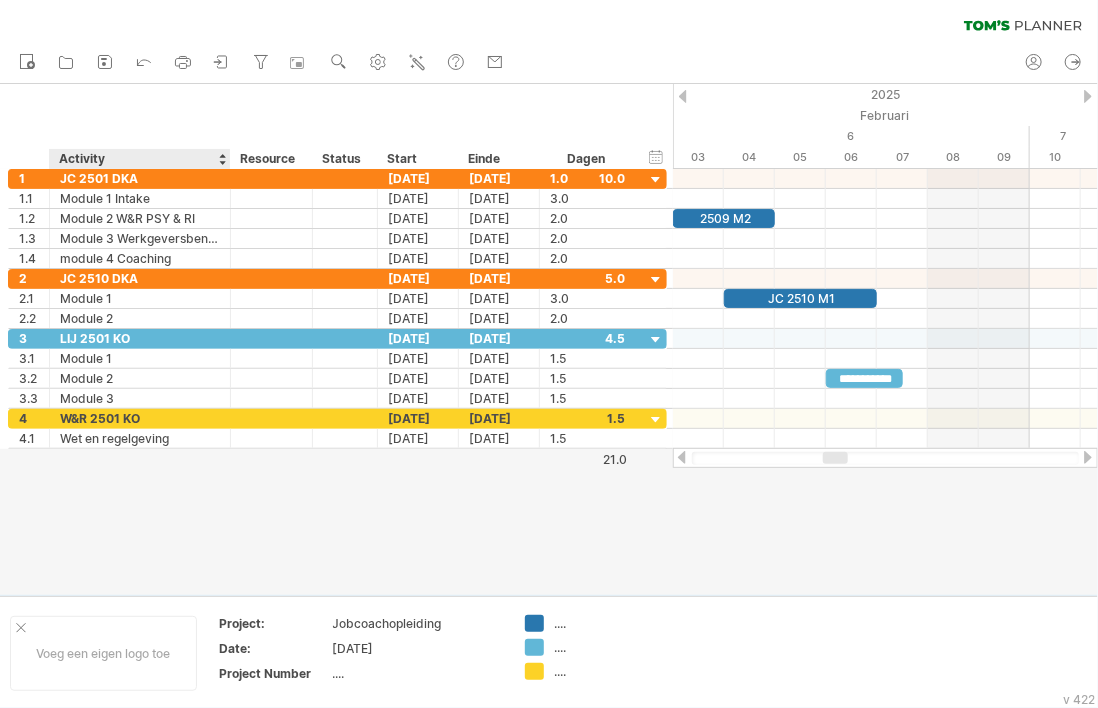drag, startPoint x: 103, startPoint y: 520, endPoint x: 203, endPoint y: 494, distance: 103.32473 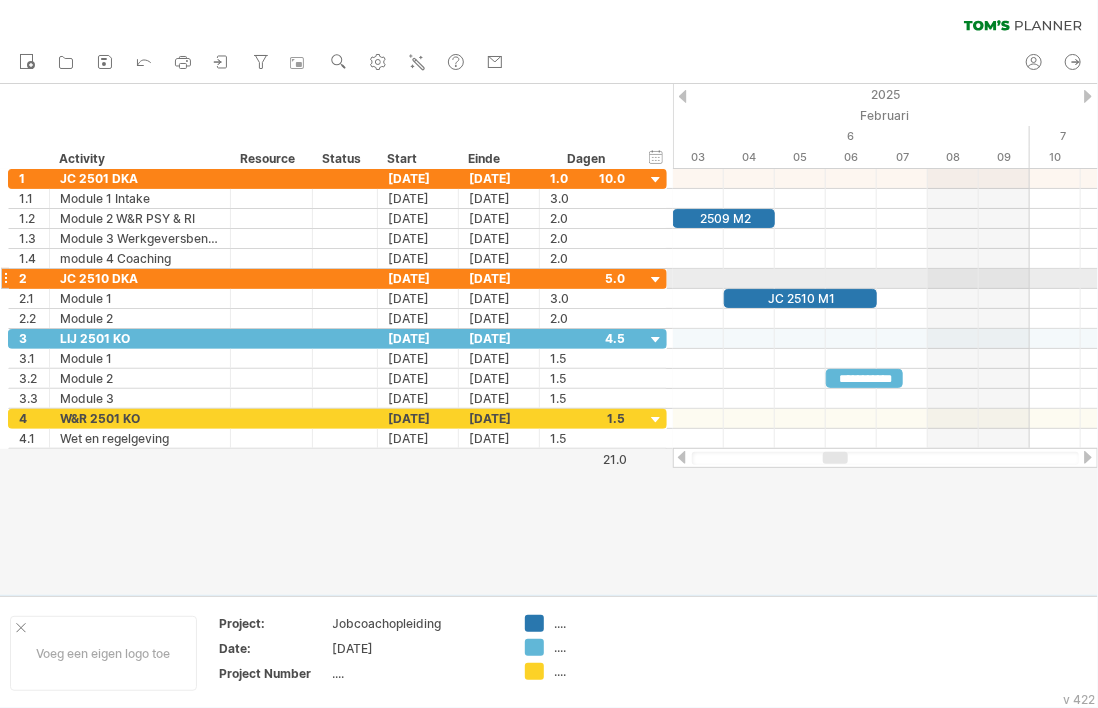 click at bounding box center [5, 278] 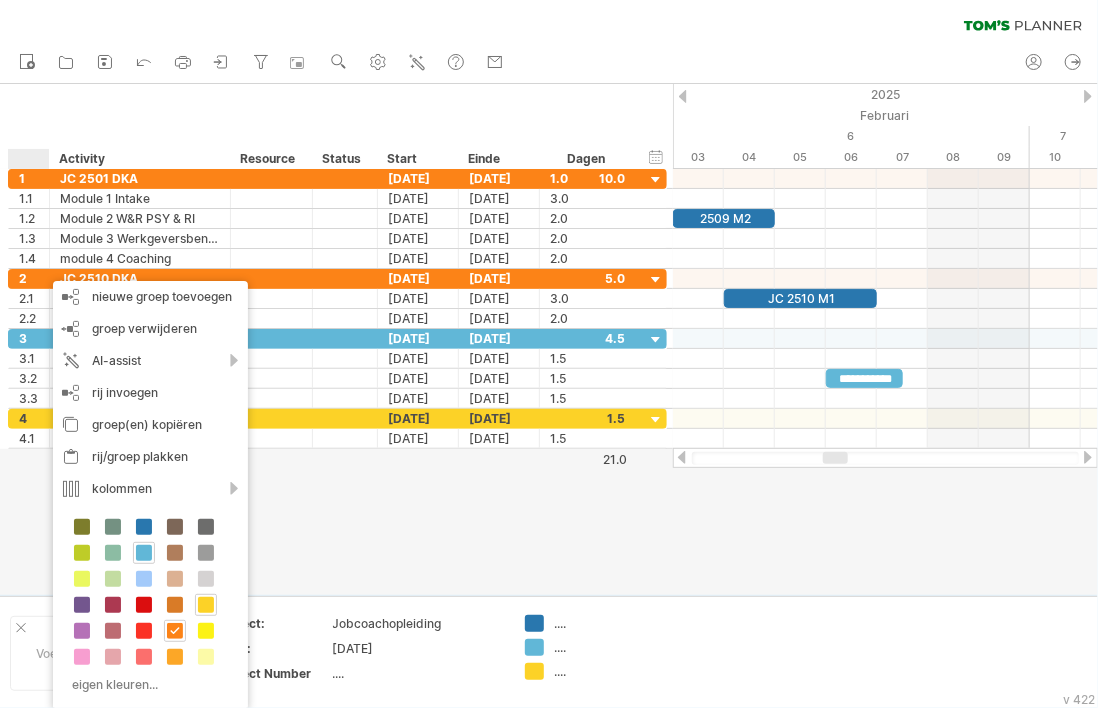 click at bounding box center [549, 339] 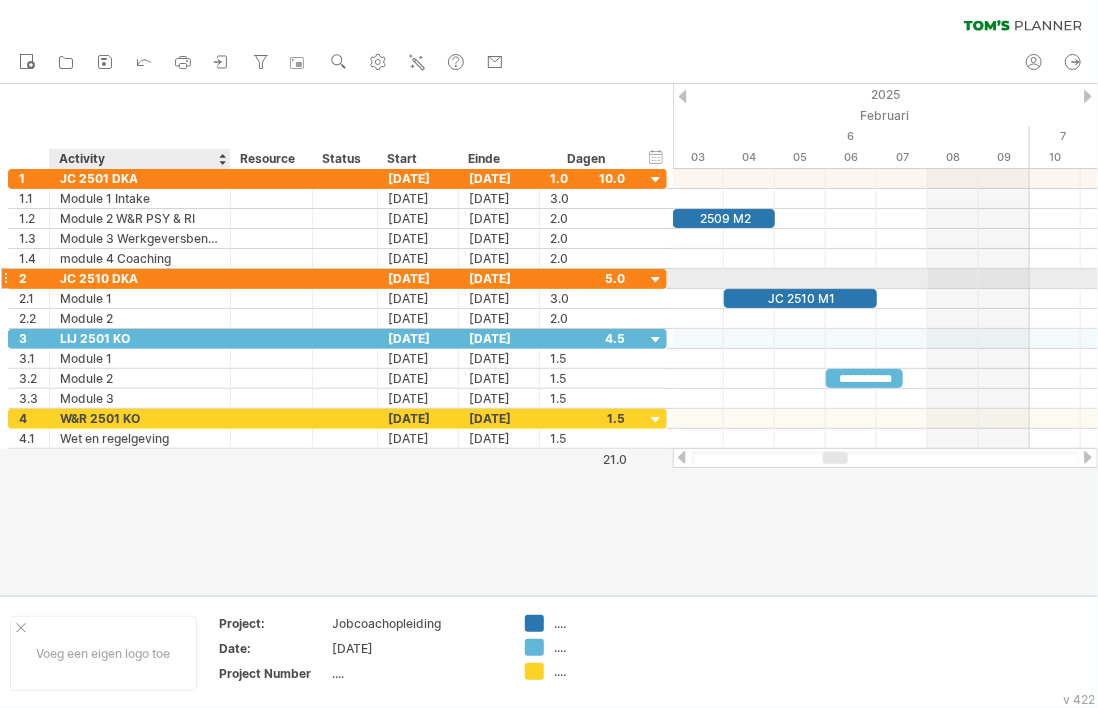 click on "JC 2510 DKA" at bounding box center (140, 278) 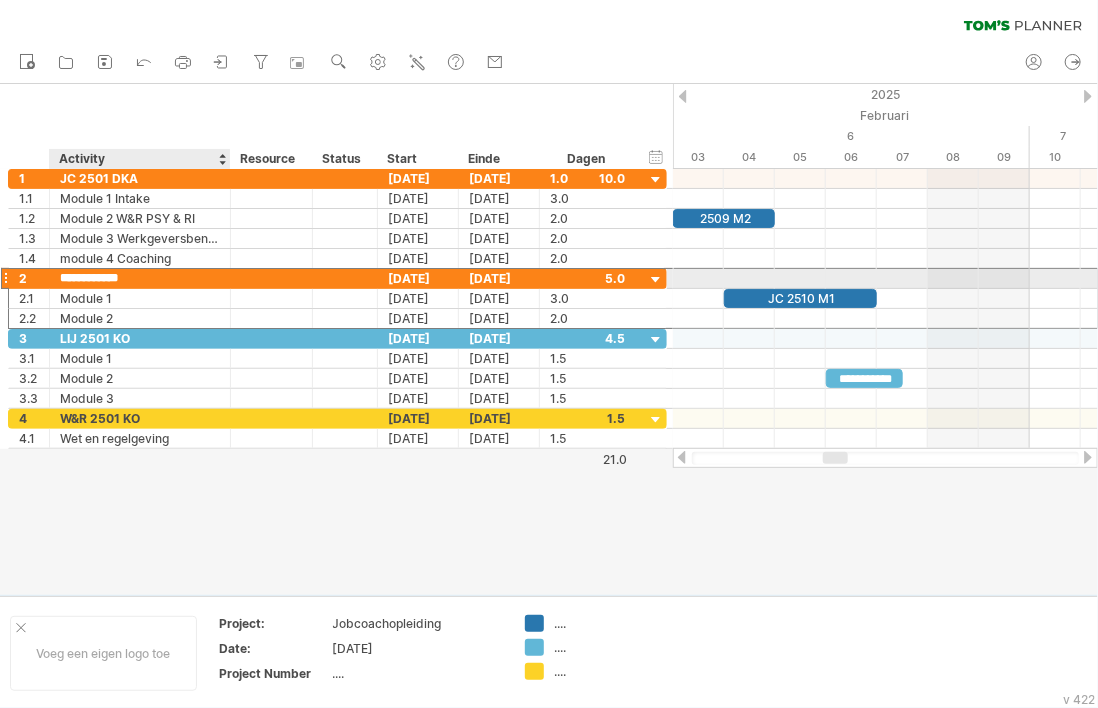 click on "**********" at bounding box center [140, 278] 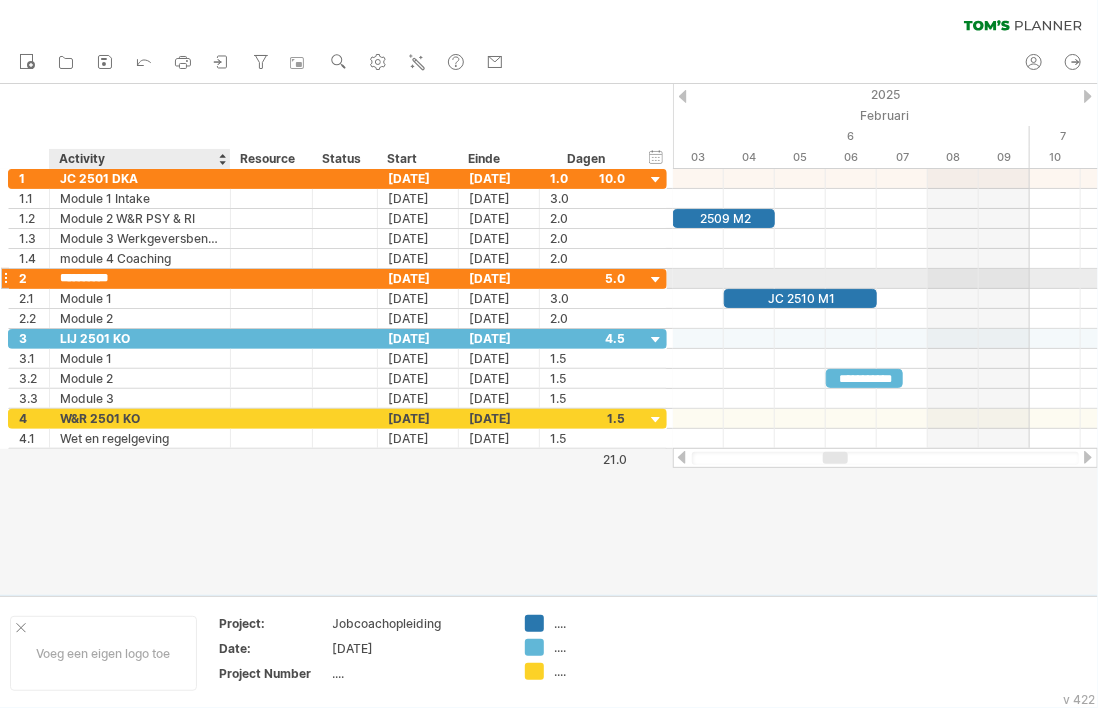 type on "**********" 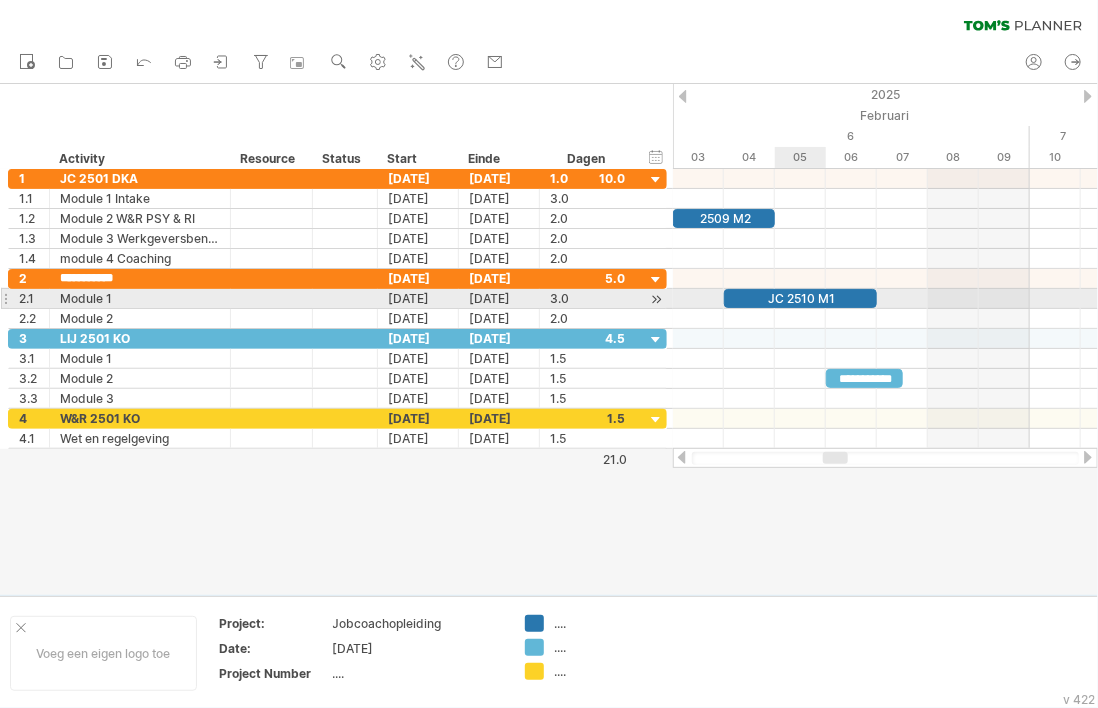 click on "JC 2510 M1" at bounding box center (800, 298) 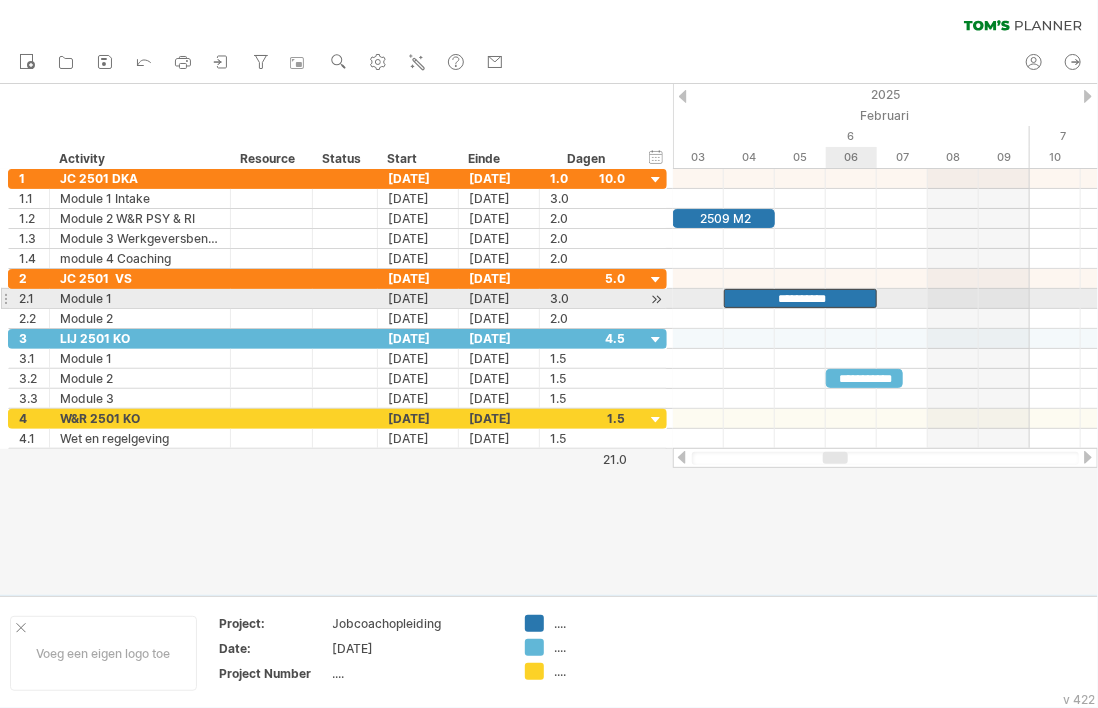 click on "**********" at bounding box center [800, 298] 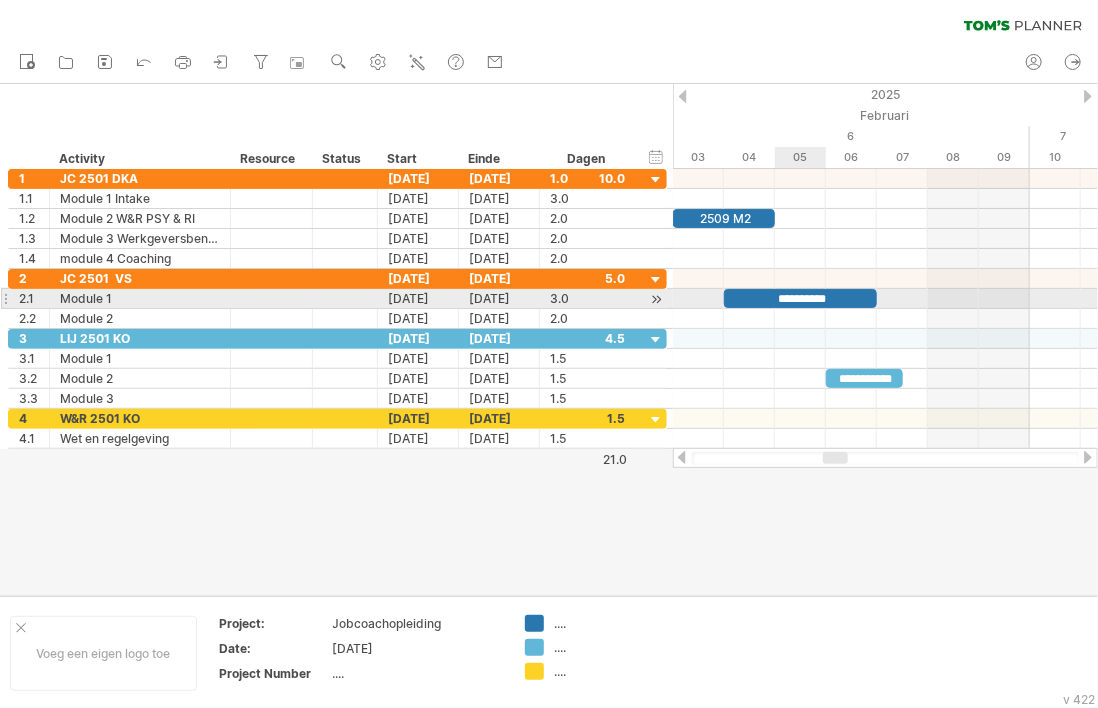 click on "**********" at bounding box center (800, 298) 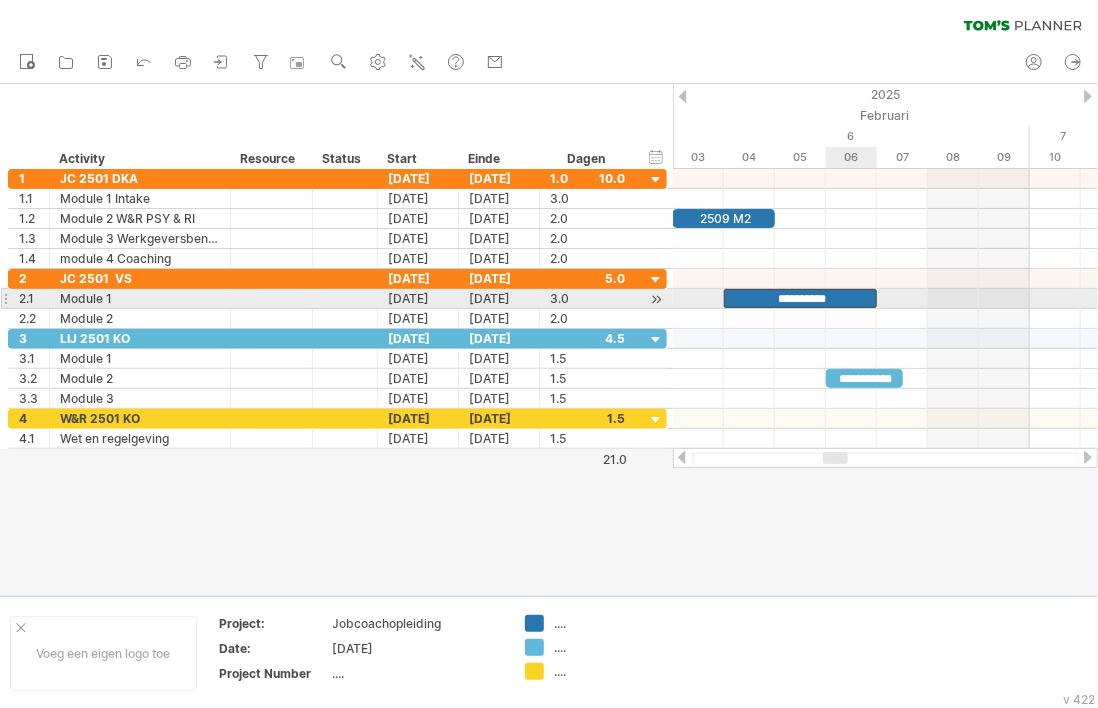 type 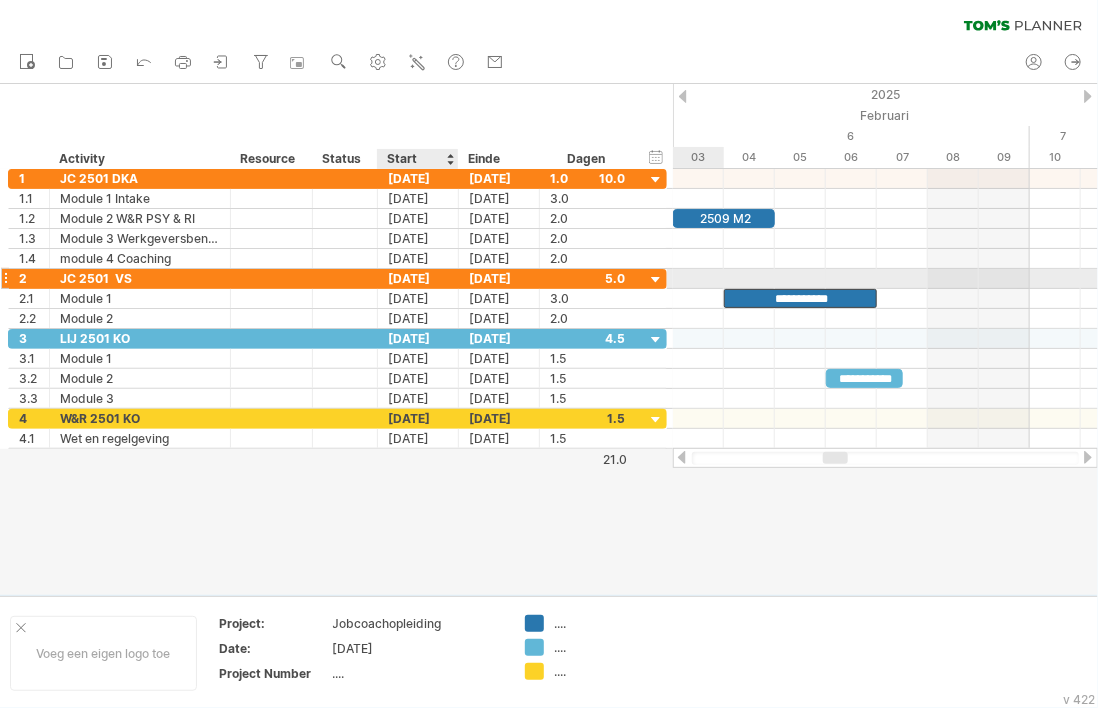 click on "[DATE]" at bounding box center [418, 278] 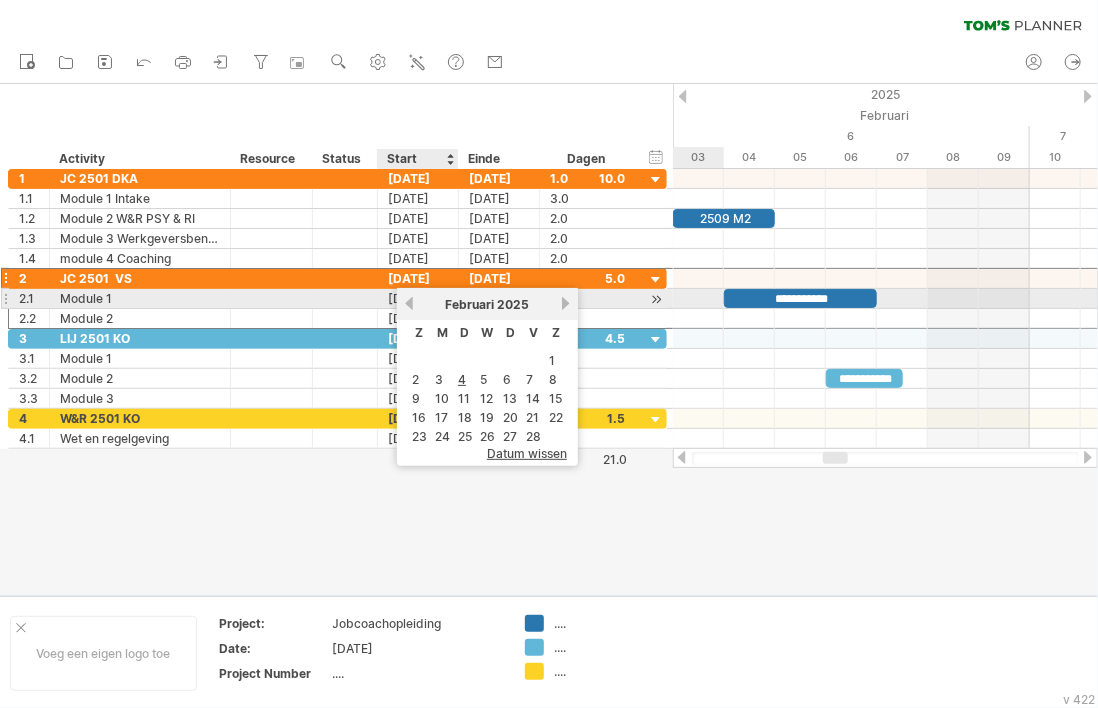 click on "vorige" at bounding box center (409, 303) 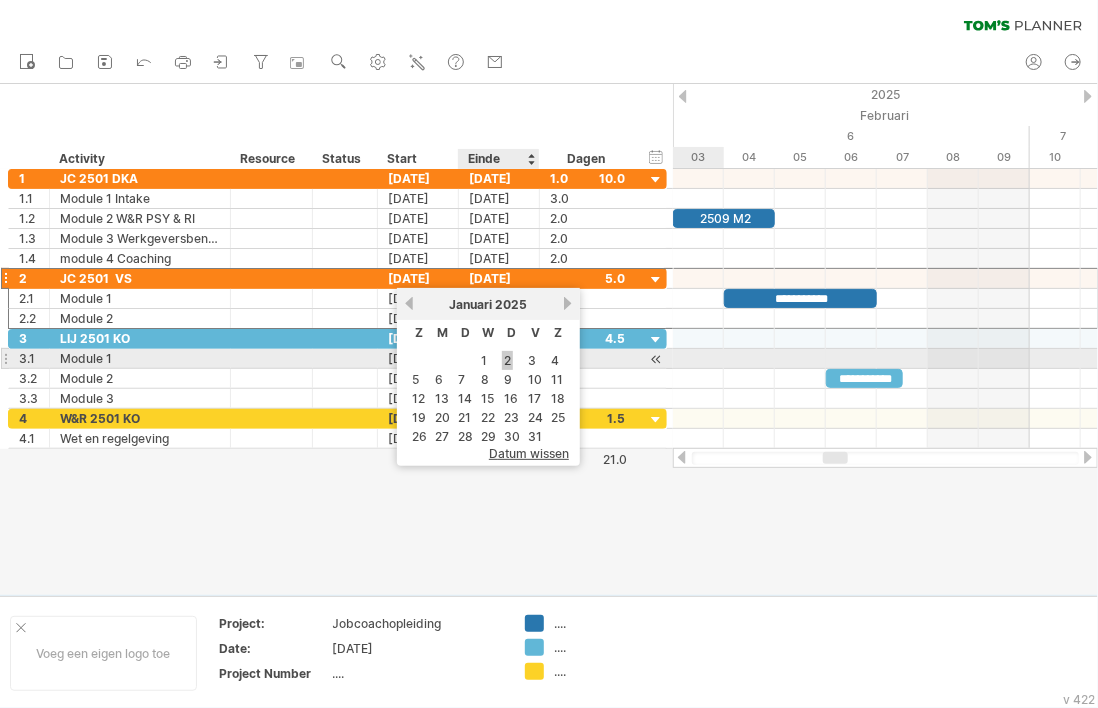 click on "2" at bounding box center (507, 360) 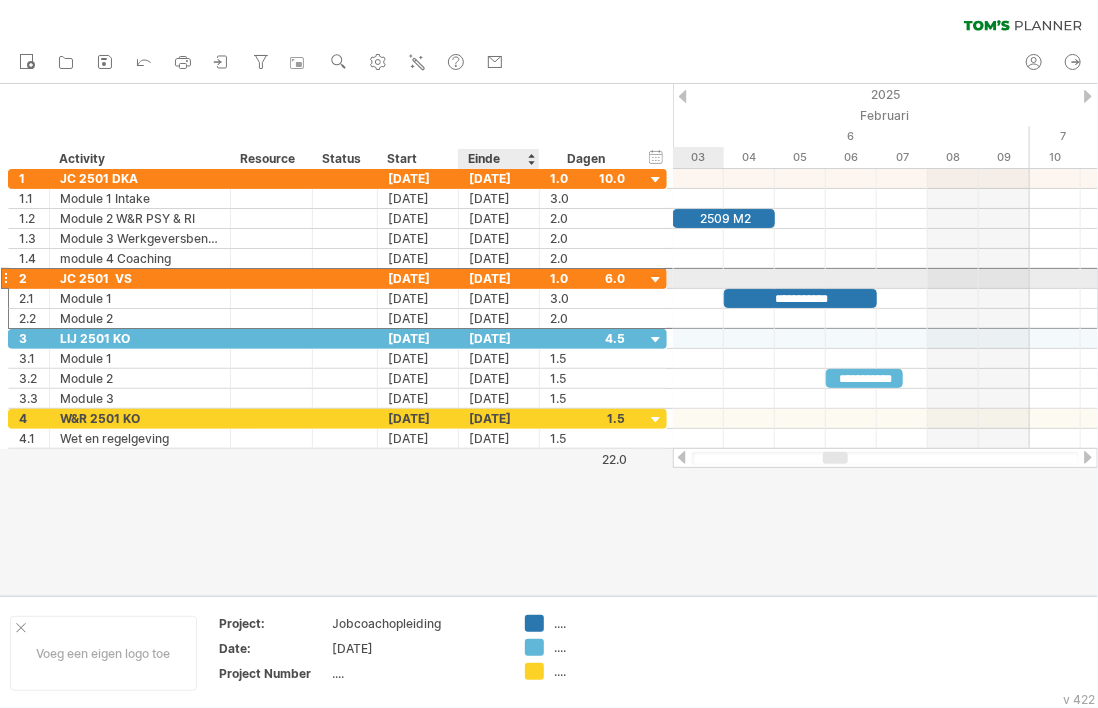 click on "[DATE]" at bounding box center (499, 278) 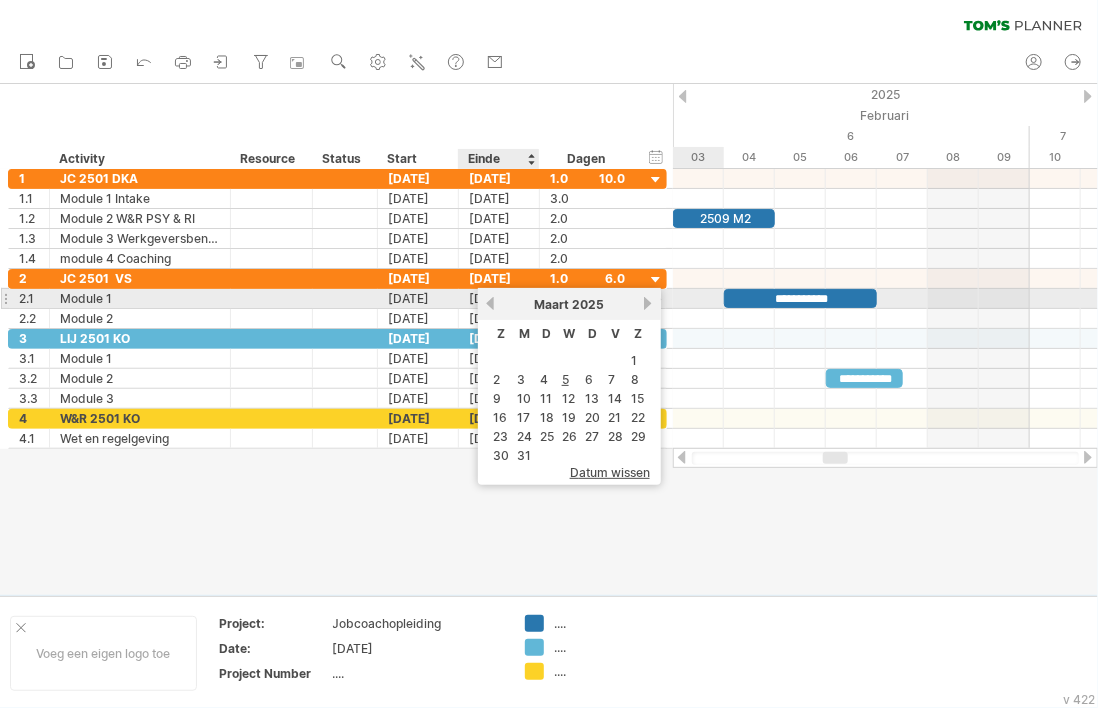 click on "vorige" at bounding box center [490, 303] 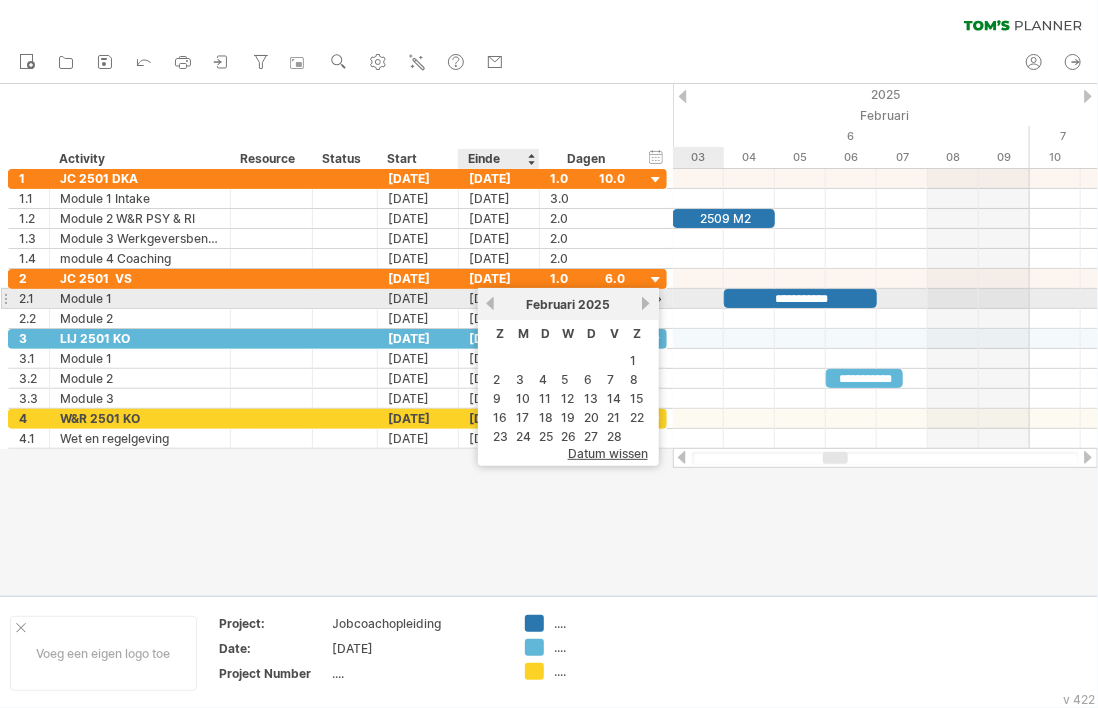 click on "vorige" at bounding box center (490, 303) 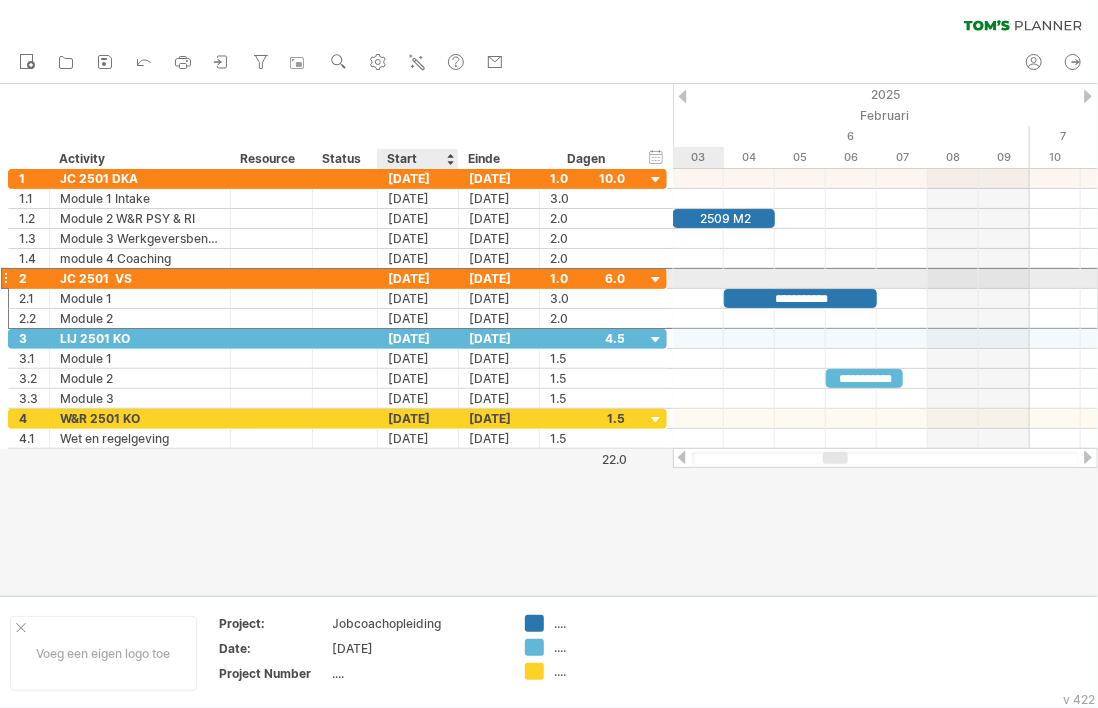 click on "[DATE]" at bounding box center (418, 278) 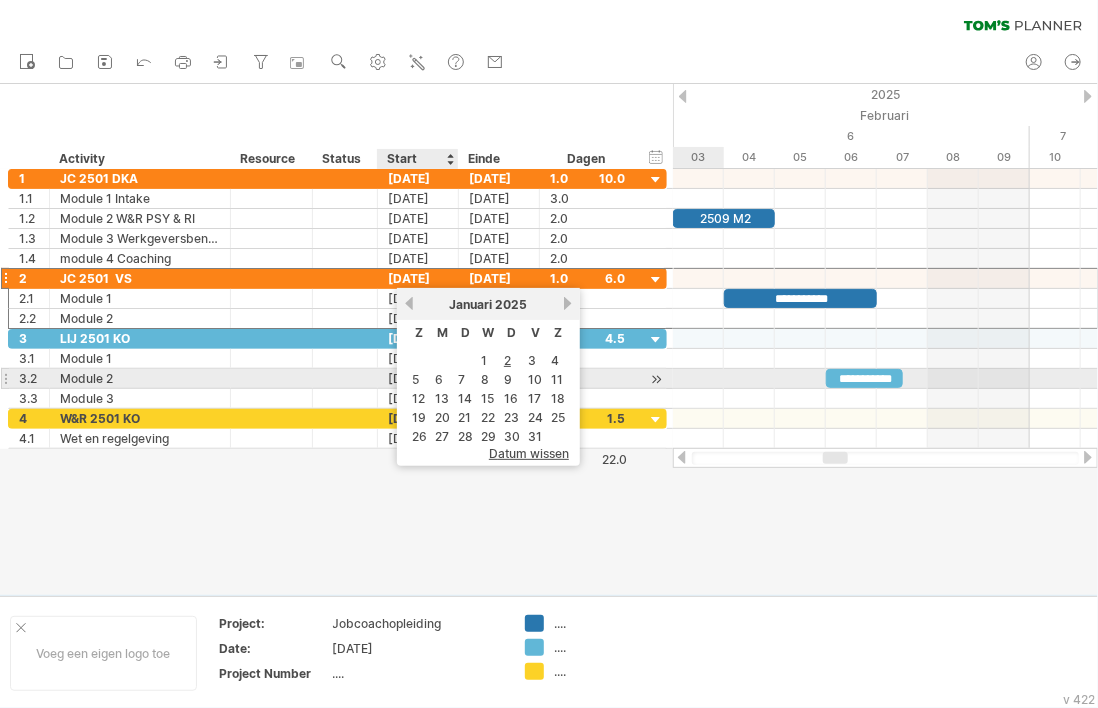 click on "5" at bounding box center [415, 379] 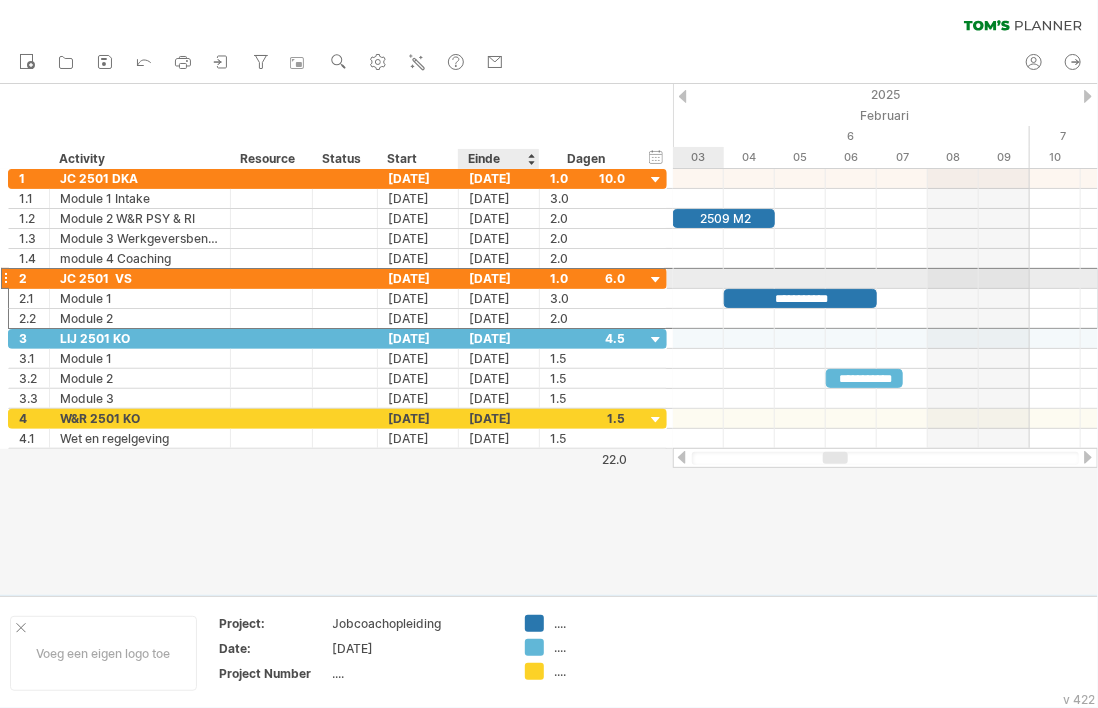 click on "[DATE]" at bounding box center (499, 278) 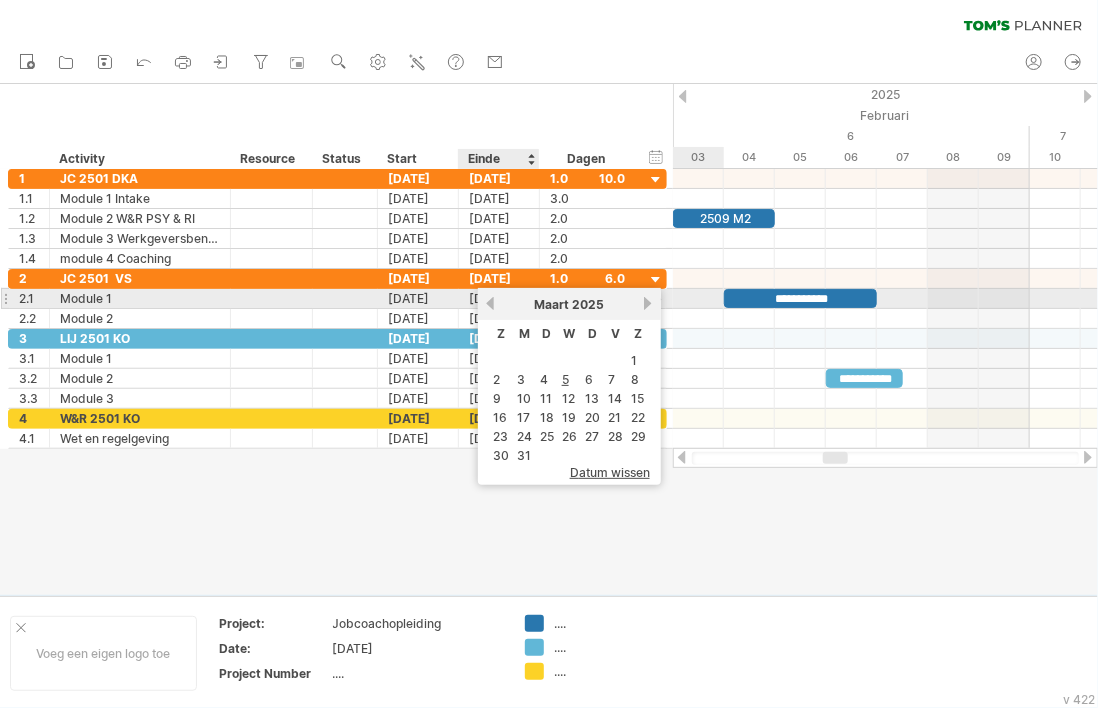 click on "vorige" at bounding box center [490, 303] 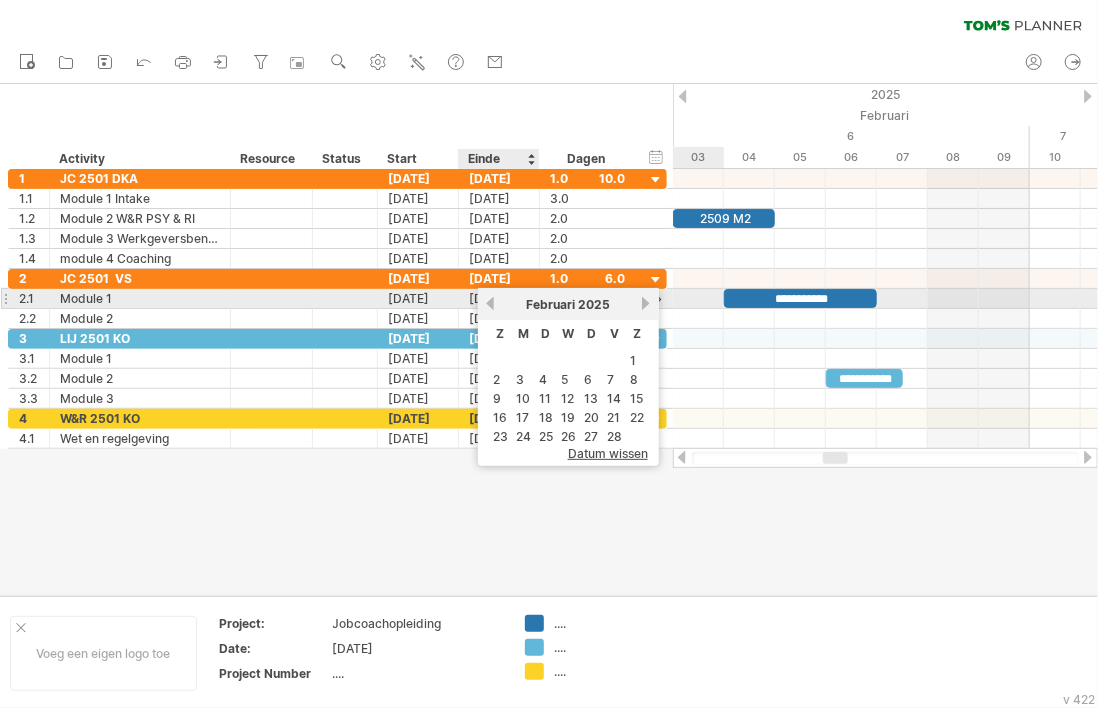 click on "vorige" at bounding box center (490, 303) 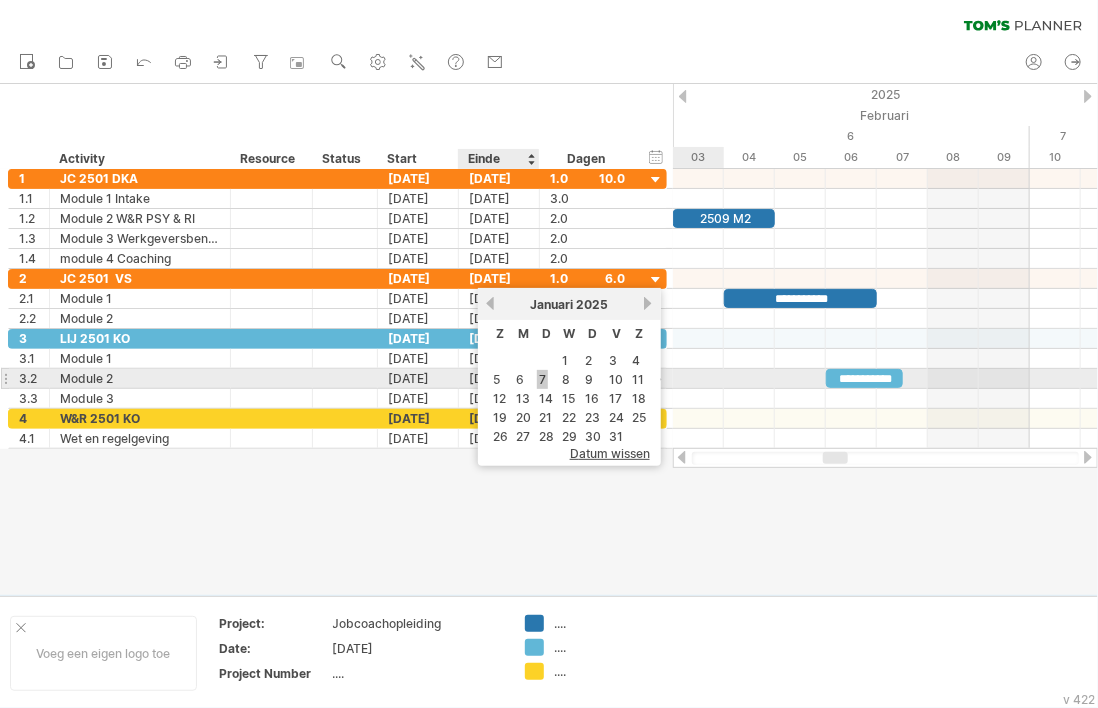 click on "7" at bounding box center [542, 379] 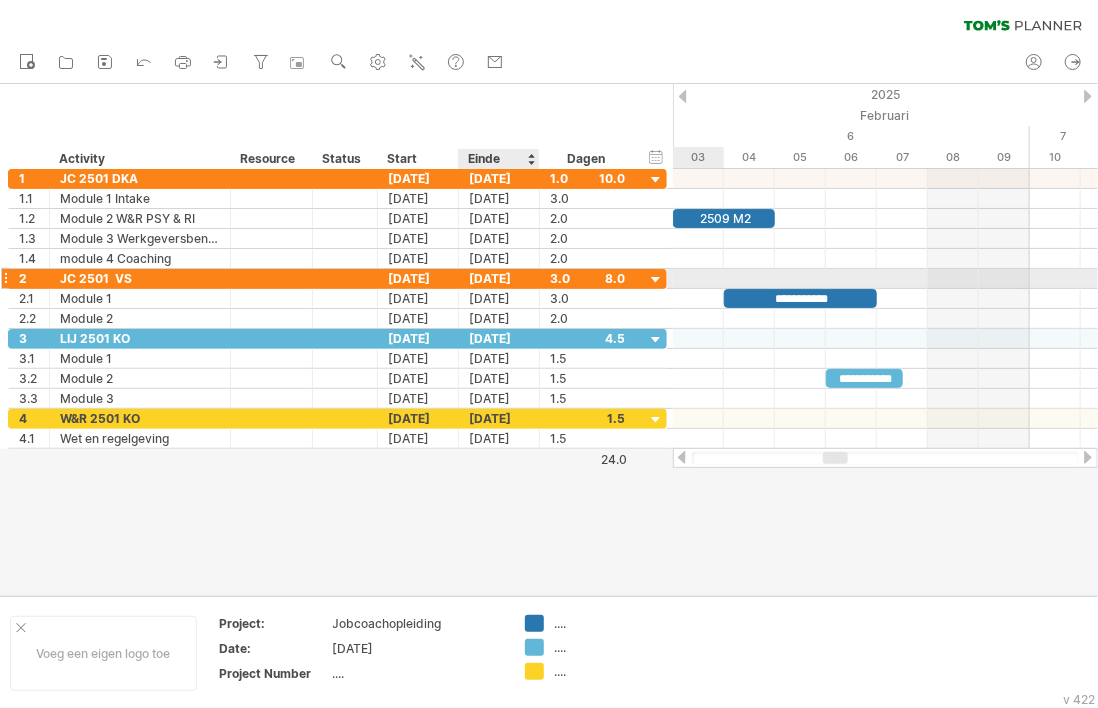 click on "[DATE]" at bounding box center [499, 278] 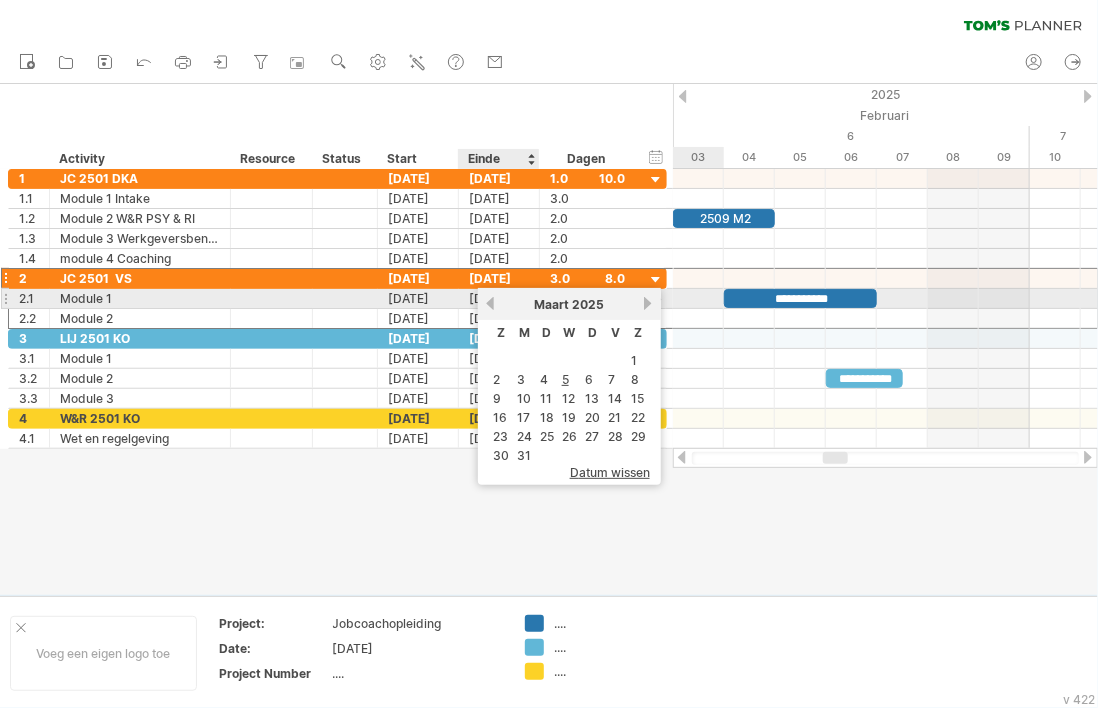 click on "vorige" at bounding box center (490, 303) 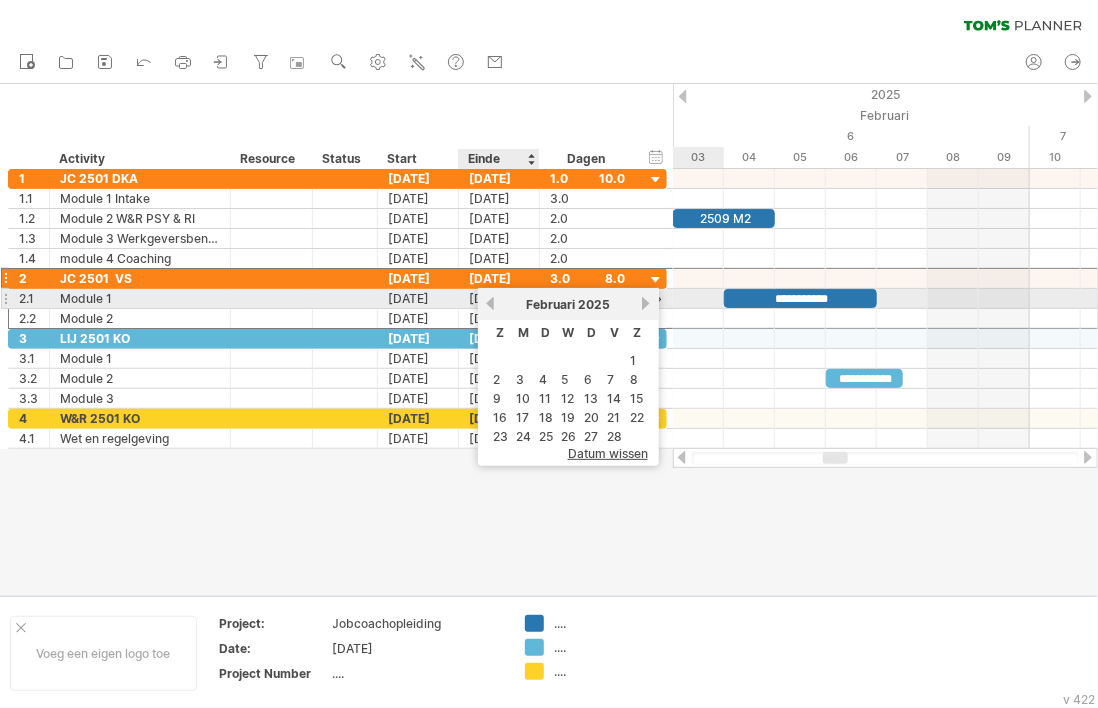 click on "vorige" at bounding box center (490, 303) 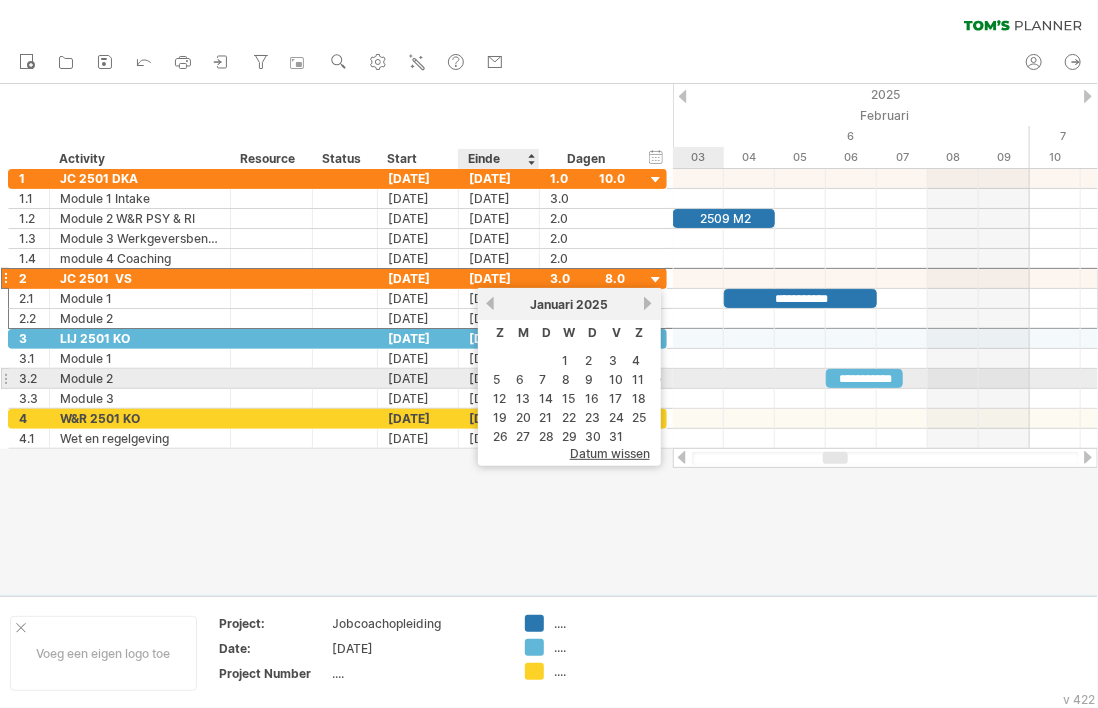 click on "7" at bounding box center (542, 379) 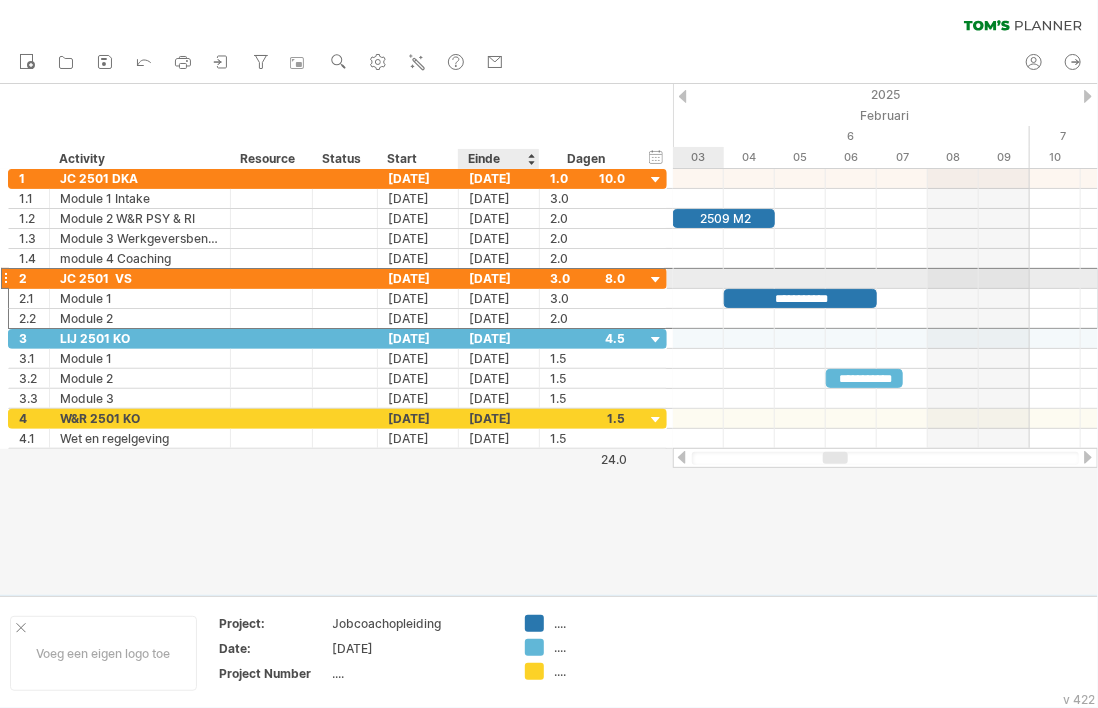 click on "[DATE]" at bounding box center [499, 278] 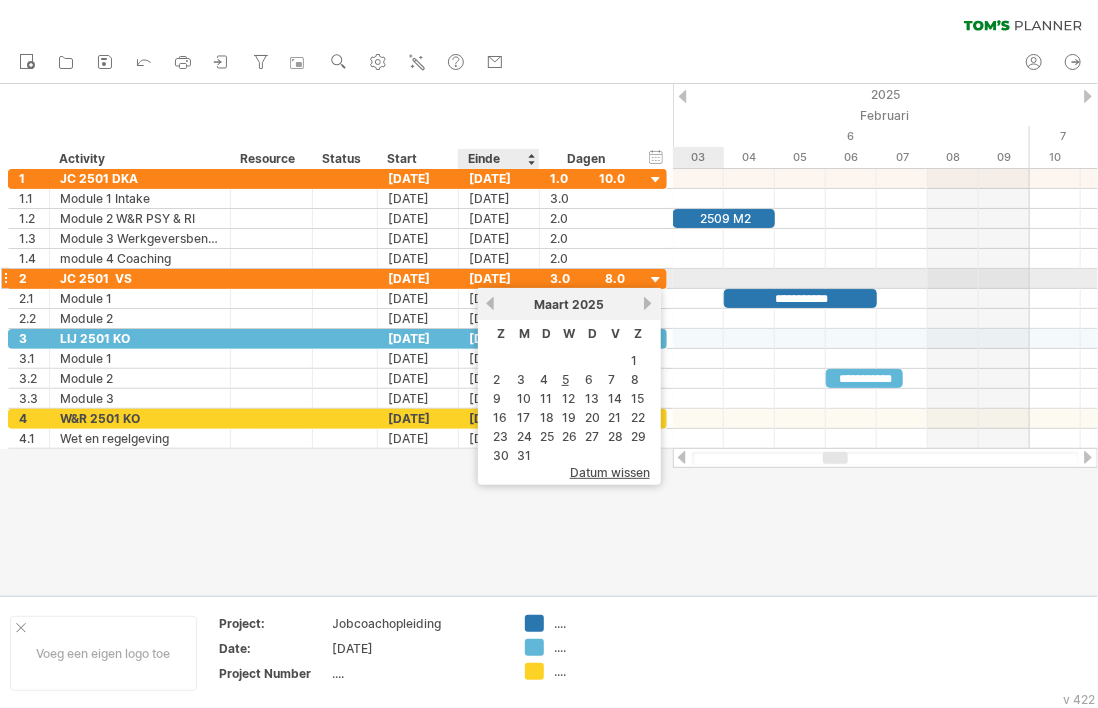 click on "[DATE]" at bounding box center (499, 278) 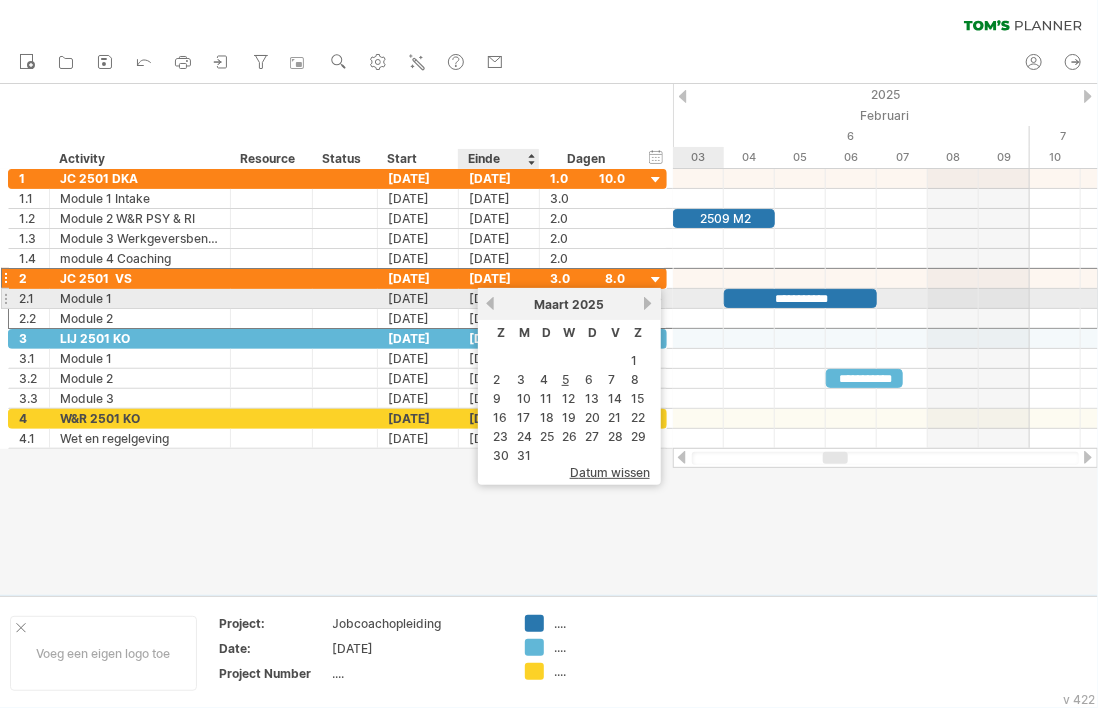 click on "vorige" at bounding box center (490, 303) 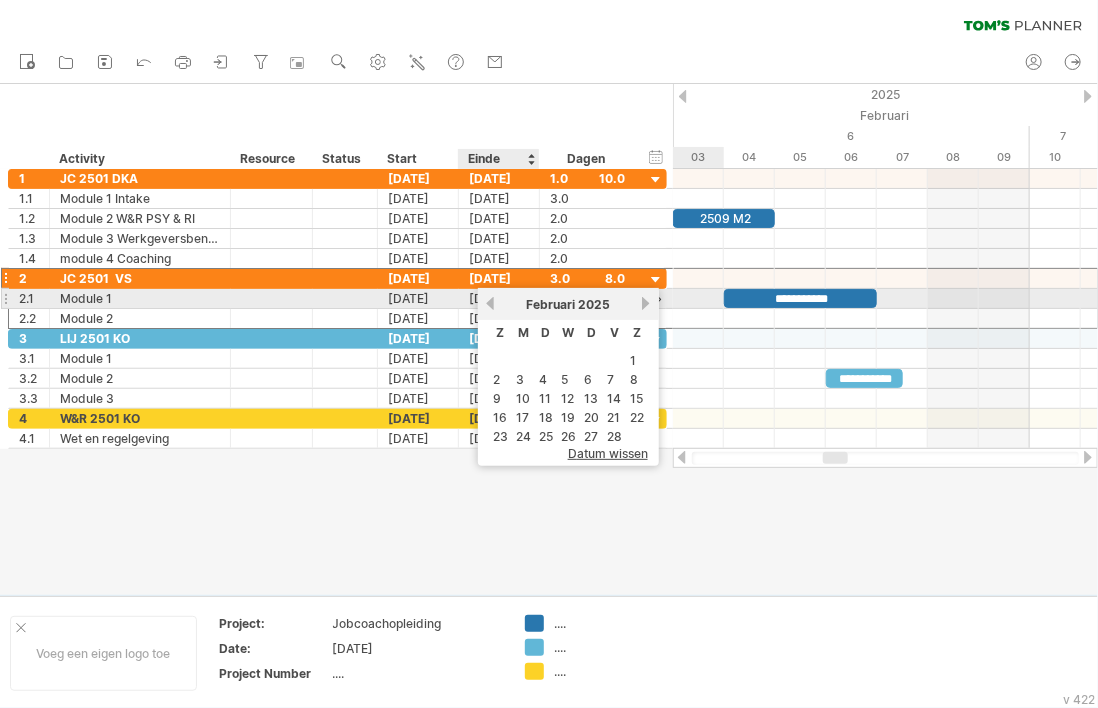 click on "vorige" at bounding box center [490, 303] 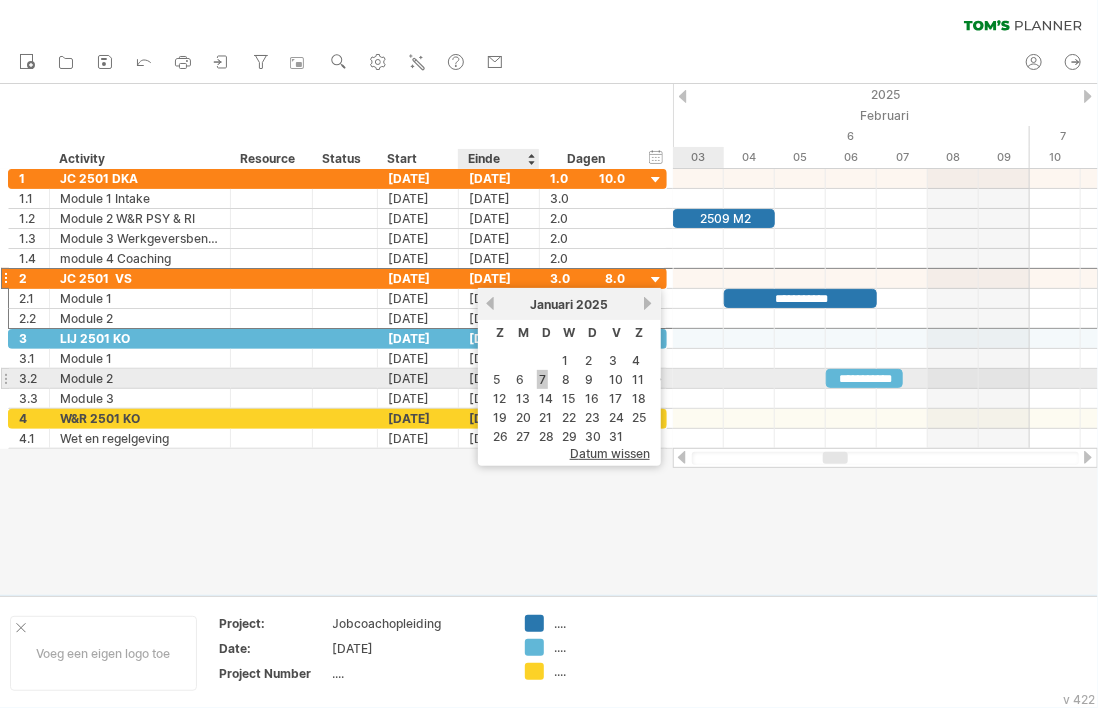 click on "7" at bounding box center (542, 379) 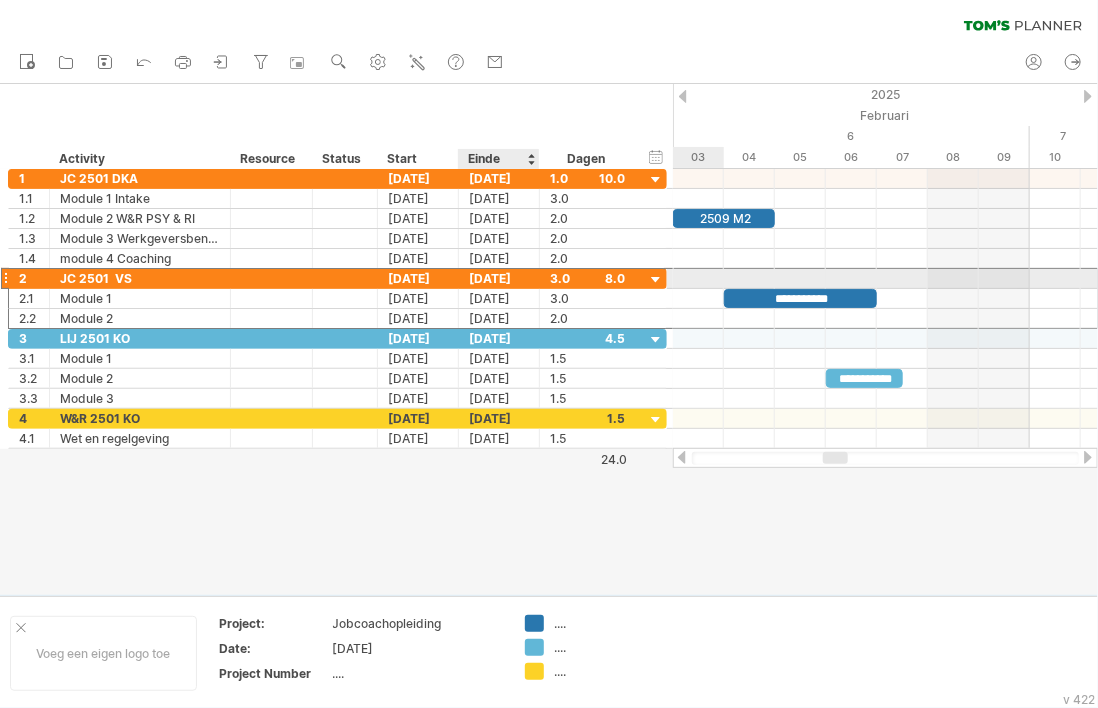 click on "[DATE]" at bounding box center [499, 278] 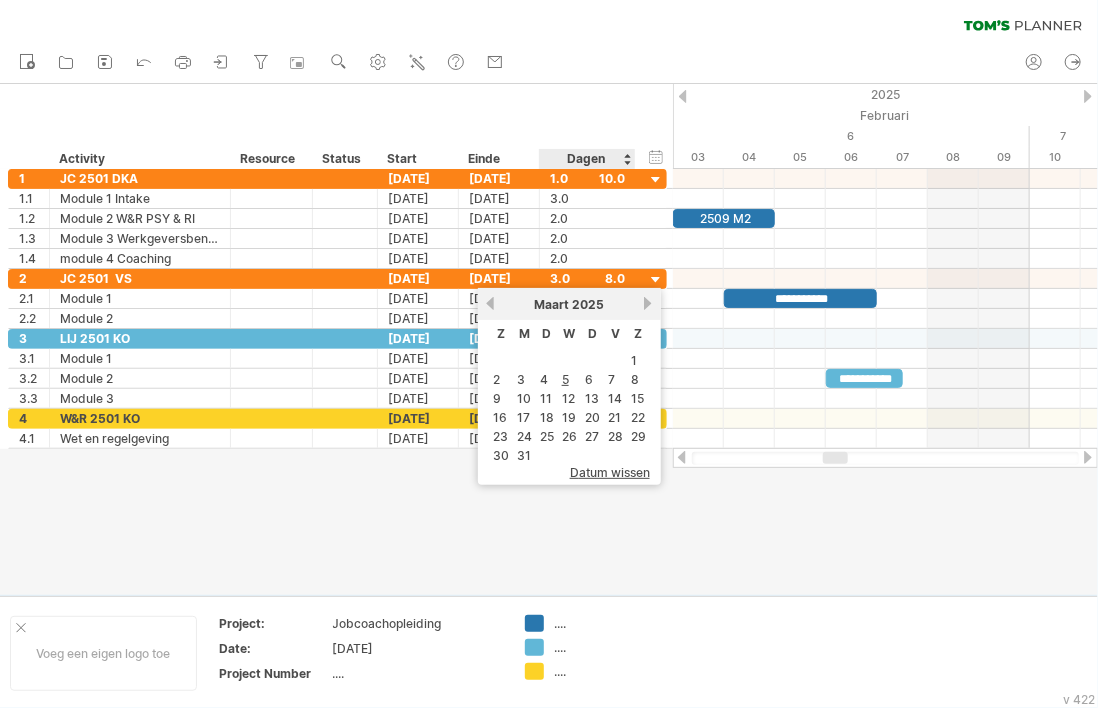 click on "datum wissen" at bounding box center [610, 472] 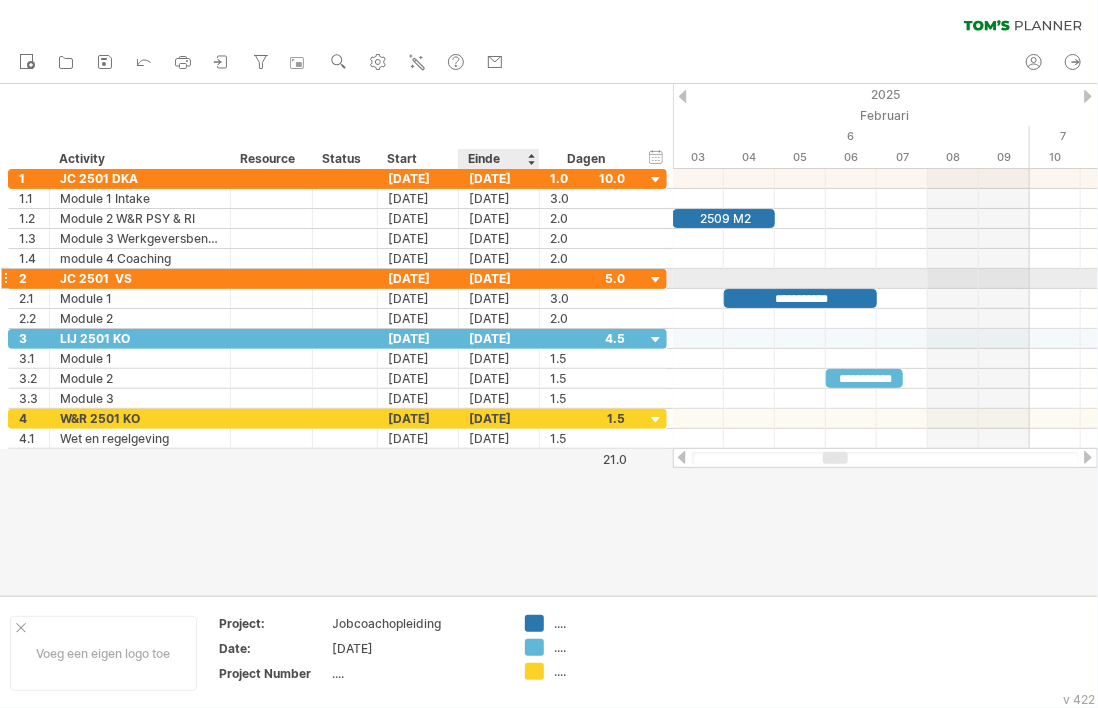 click on "[DATE]" at bounding box center (499, 278) 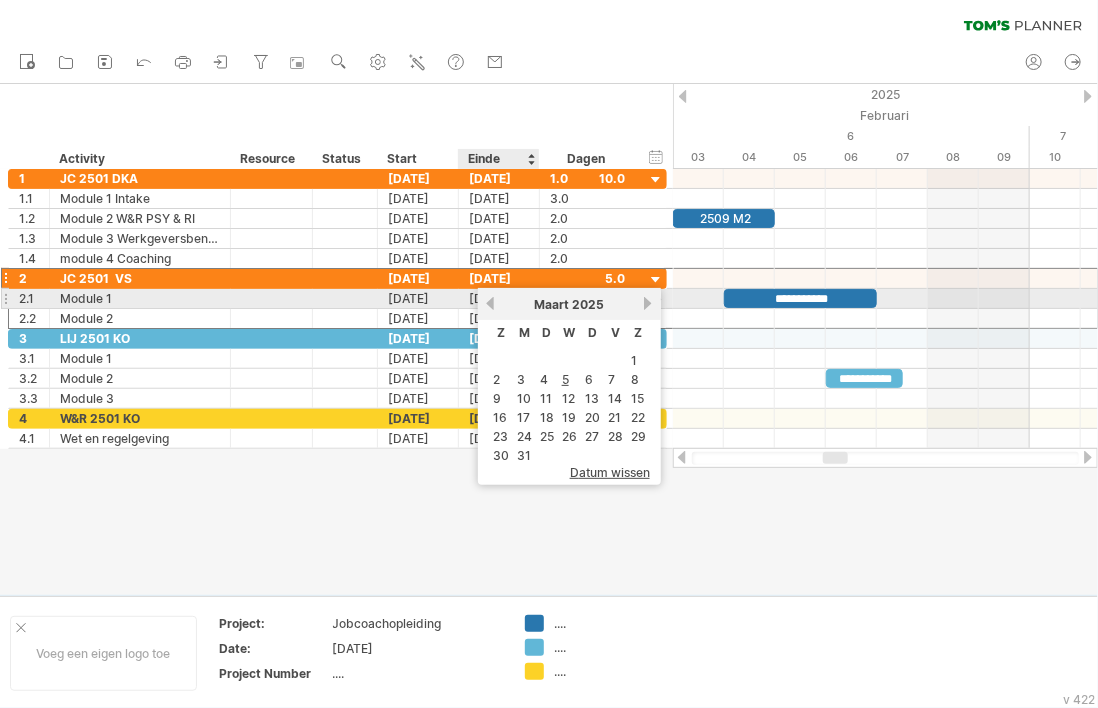 click on "vorige" at bounding box center (490, 303) 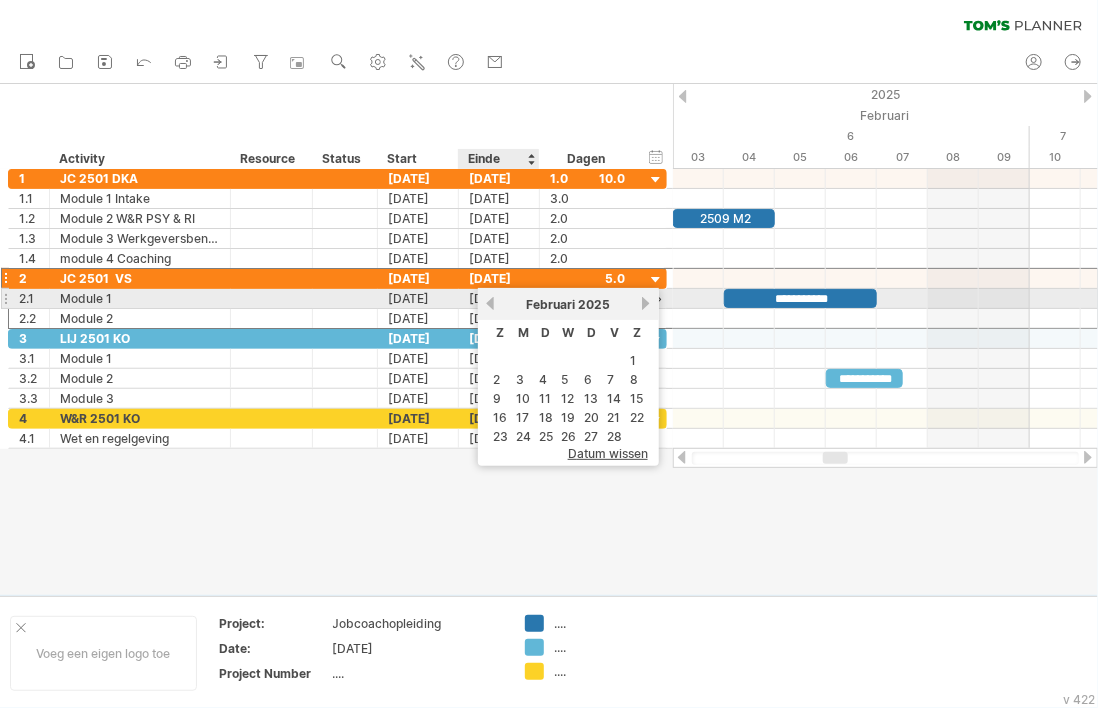 click on "vorige" at bounding box center [490, 303] 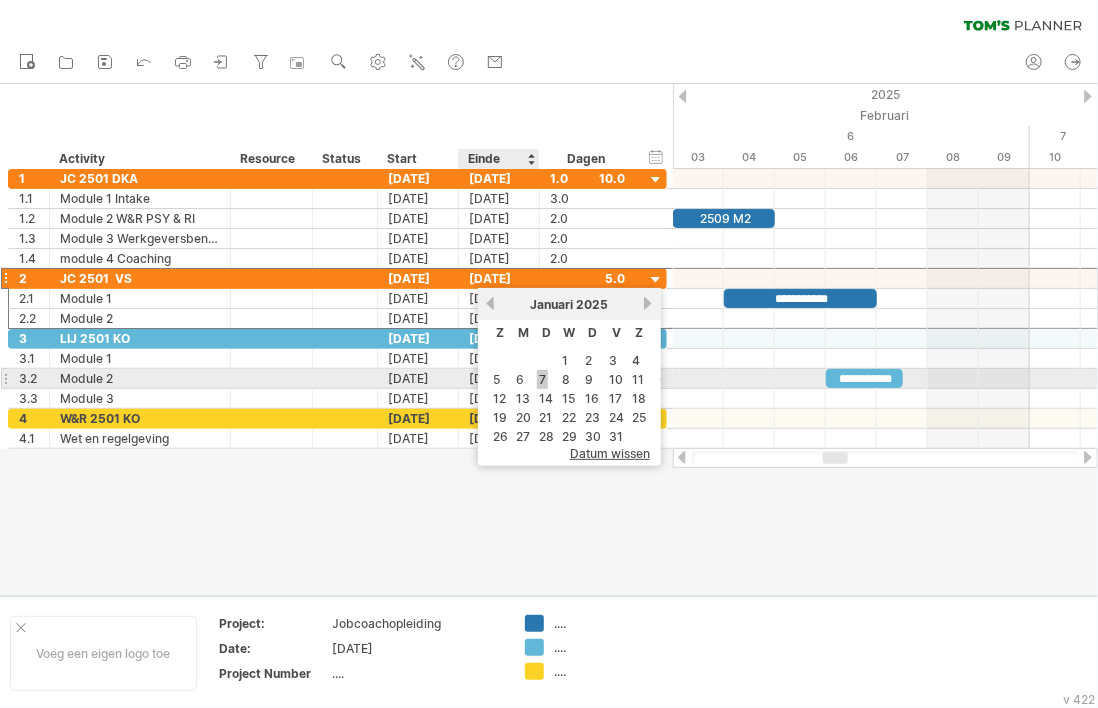 click on "7" at bounding box center (542, 379) 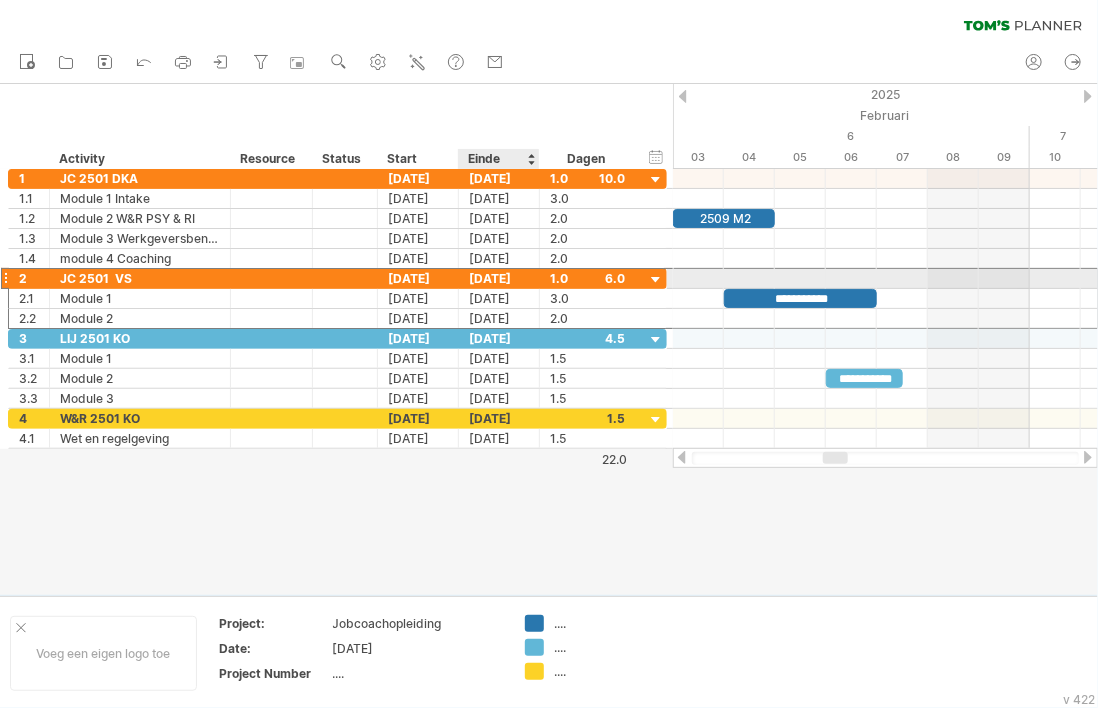 click on "[DATE]" at bounding box center [499, 278] 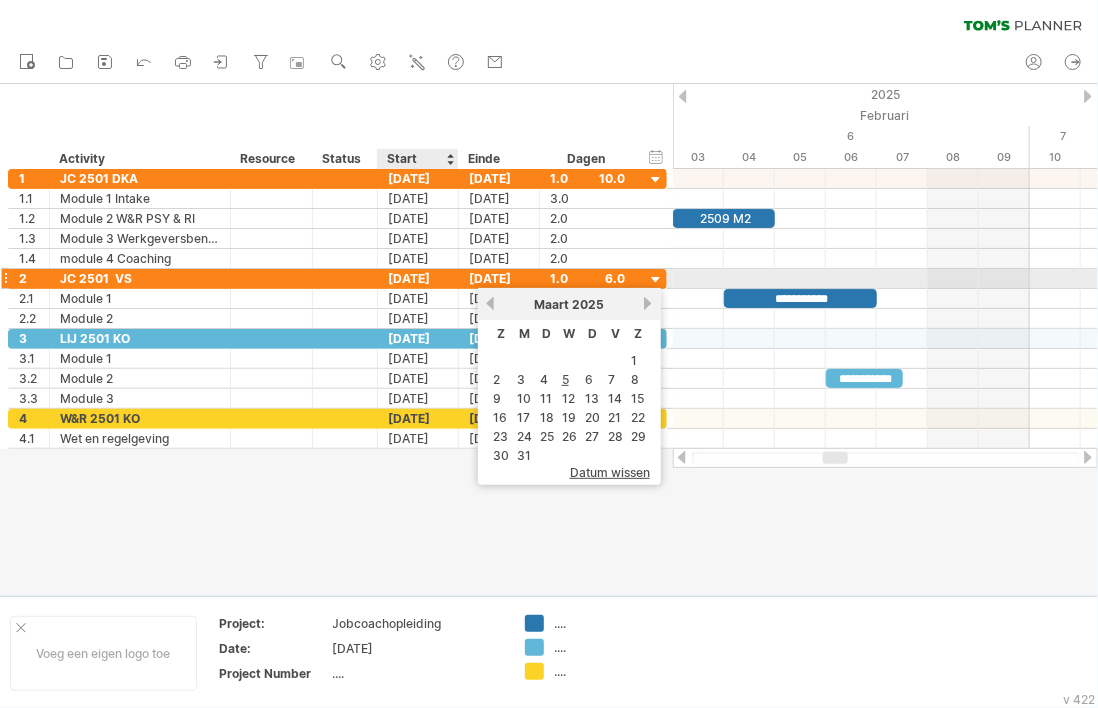 click on "[DATE]" at bounding box center [418, 278] 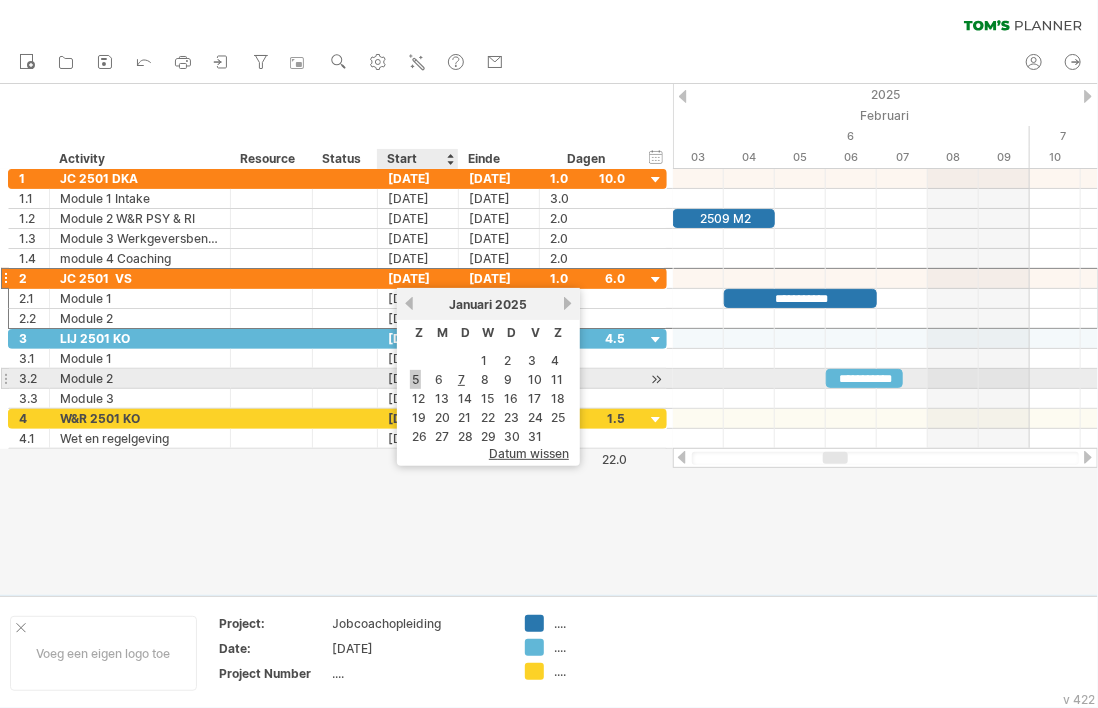 click on "5" at bounding box center (415, 379) 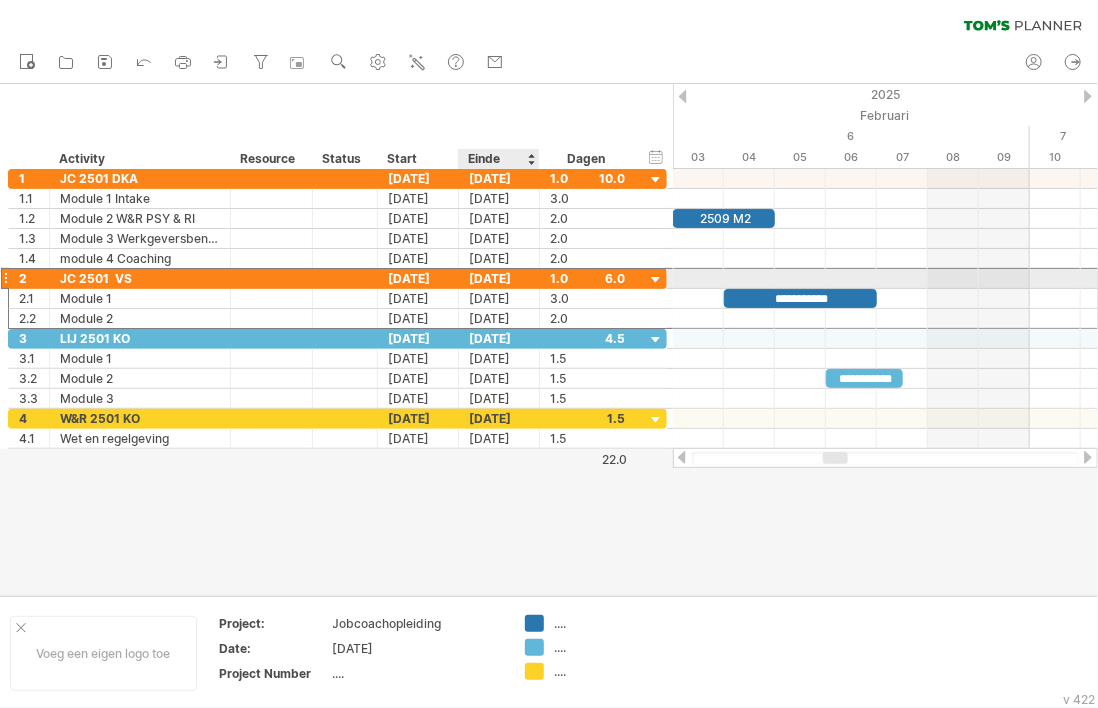 click on "[DATE]" at bounding box center (499, 278) 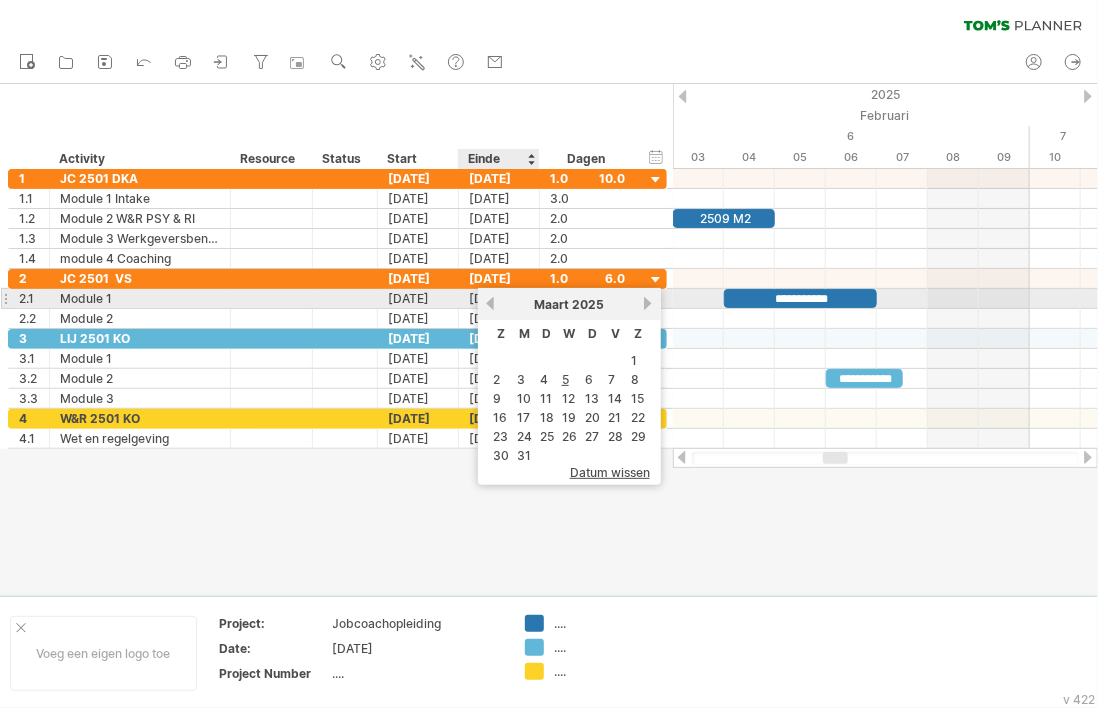 click on "vorige" at bounding box center (490, 303) 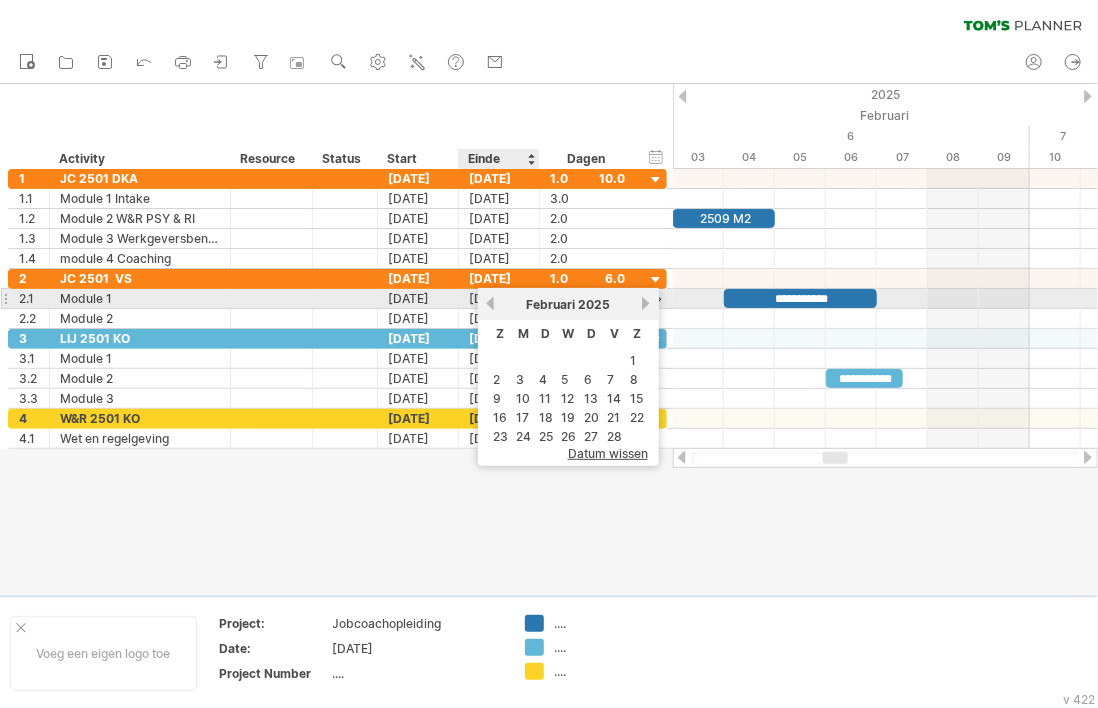 click on "vorige" at bounding box center [490, 303] 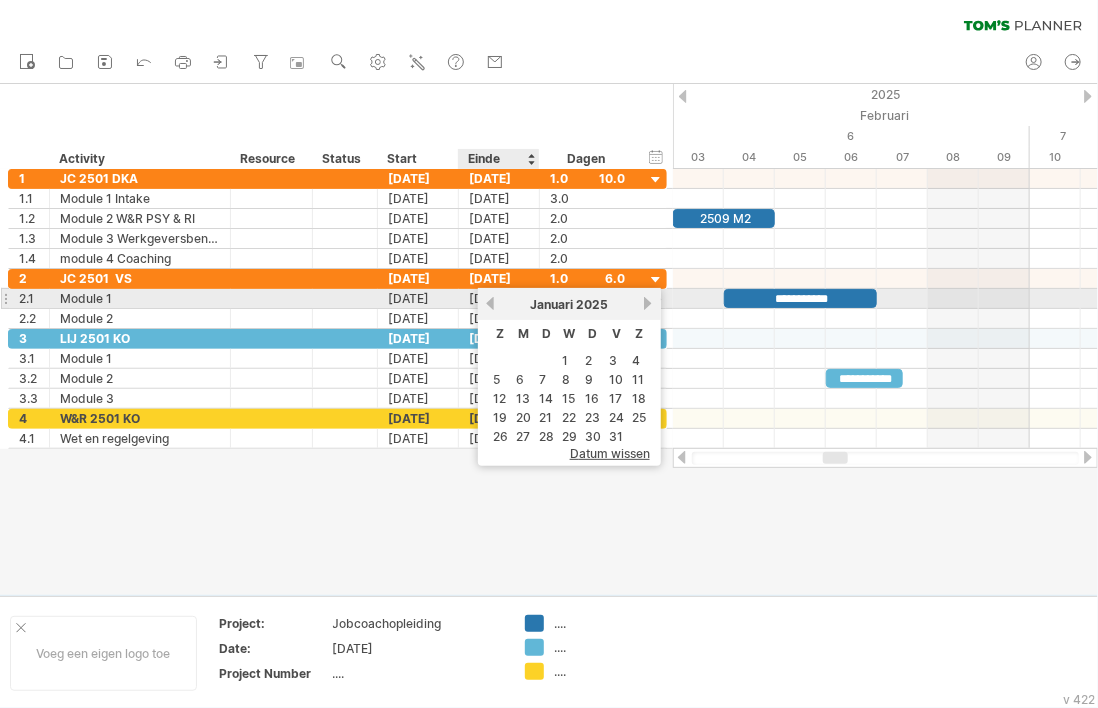 click on "Januari" at bounding box center (551, 304) 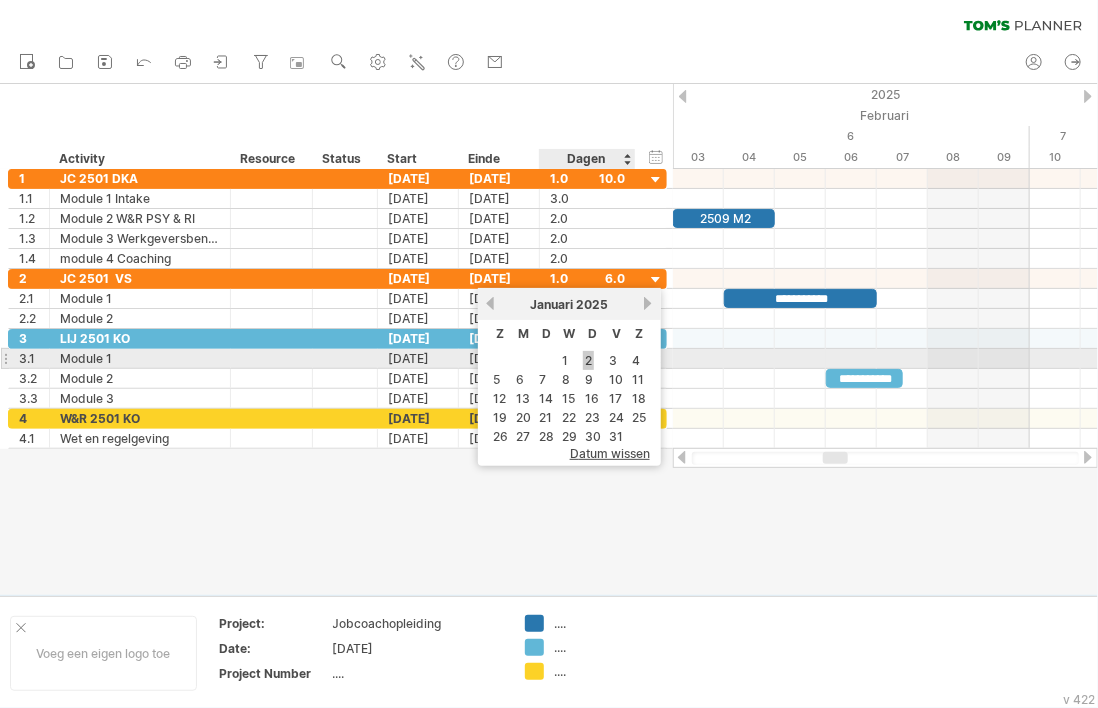 click on "2" at bounding box center (588, 360) 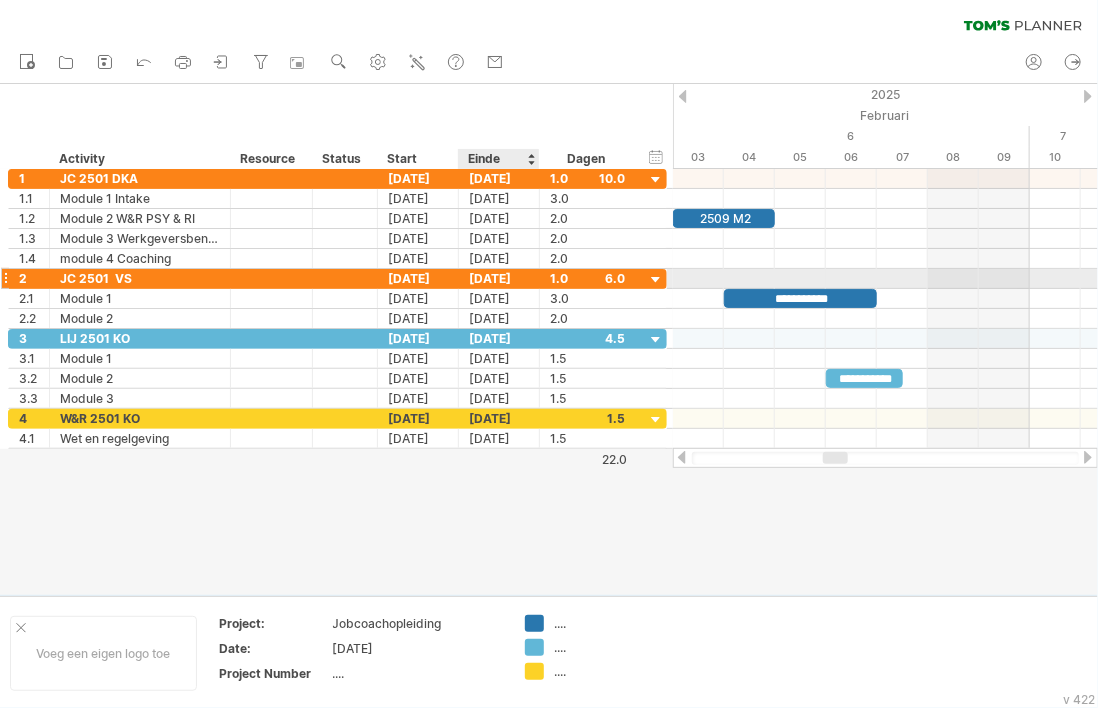 click on "[DATE]" at bounding box center [499, 278] 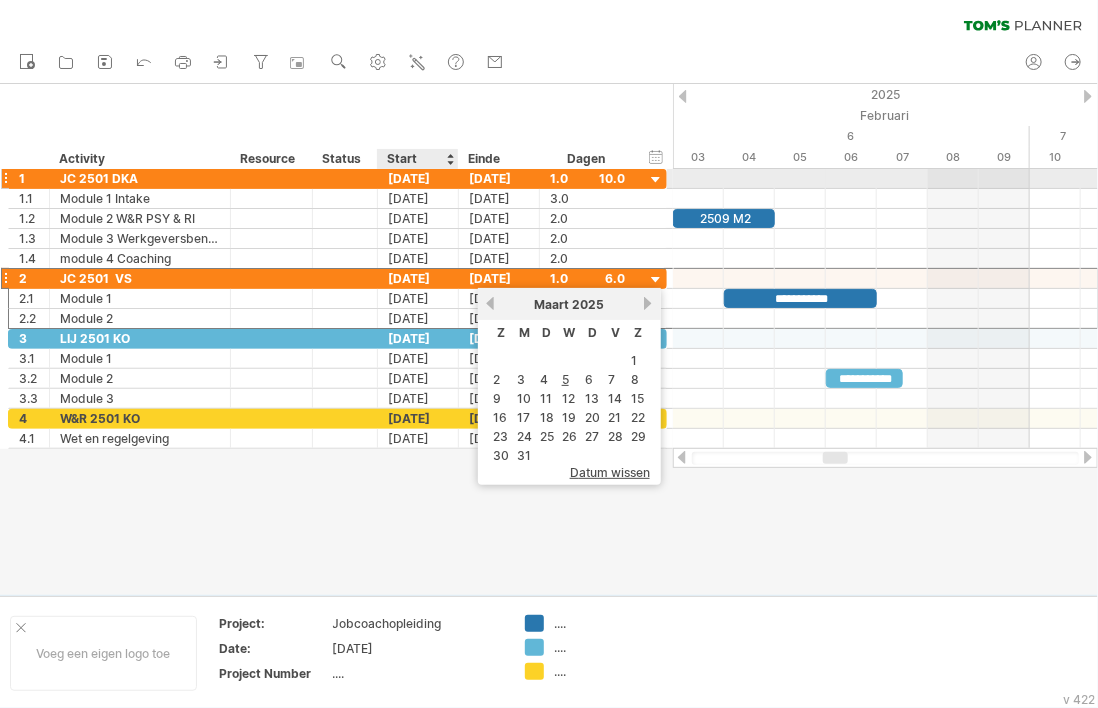 click on "[DATE]" at bounding box center [418, 178] 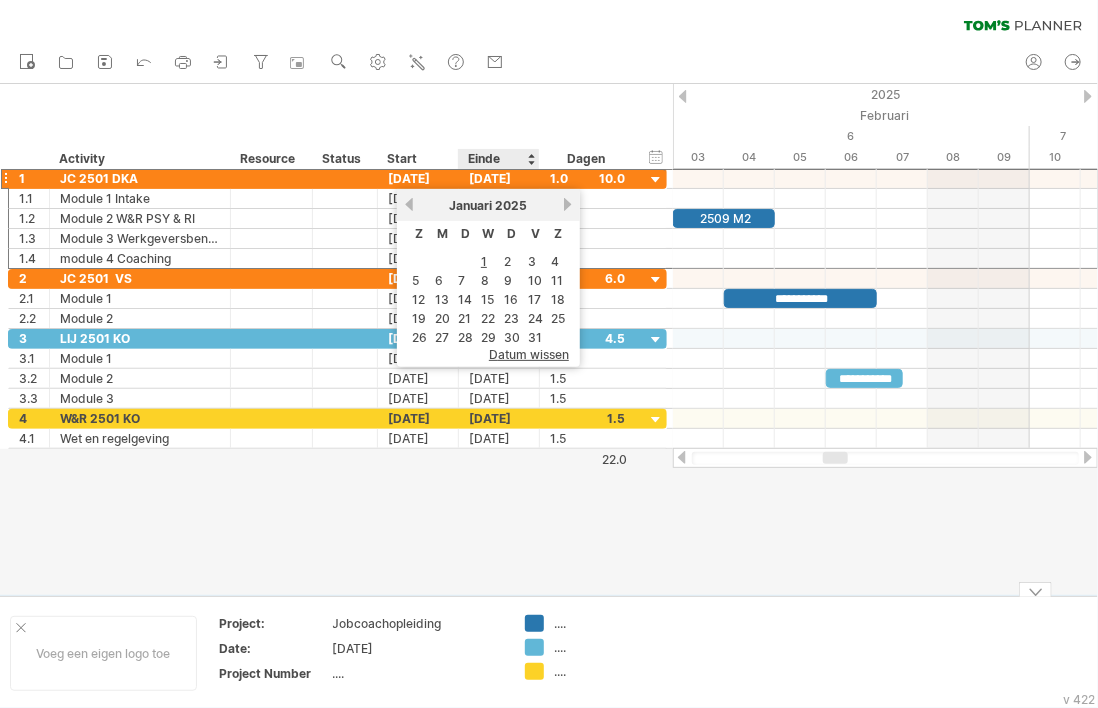 click at bounding box center [549, 339] 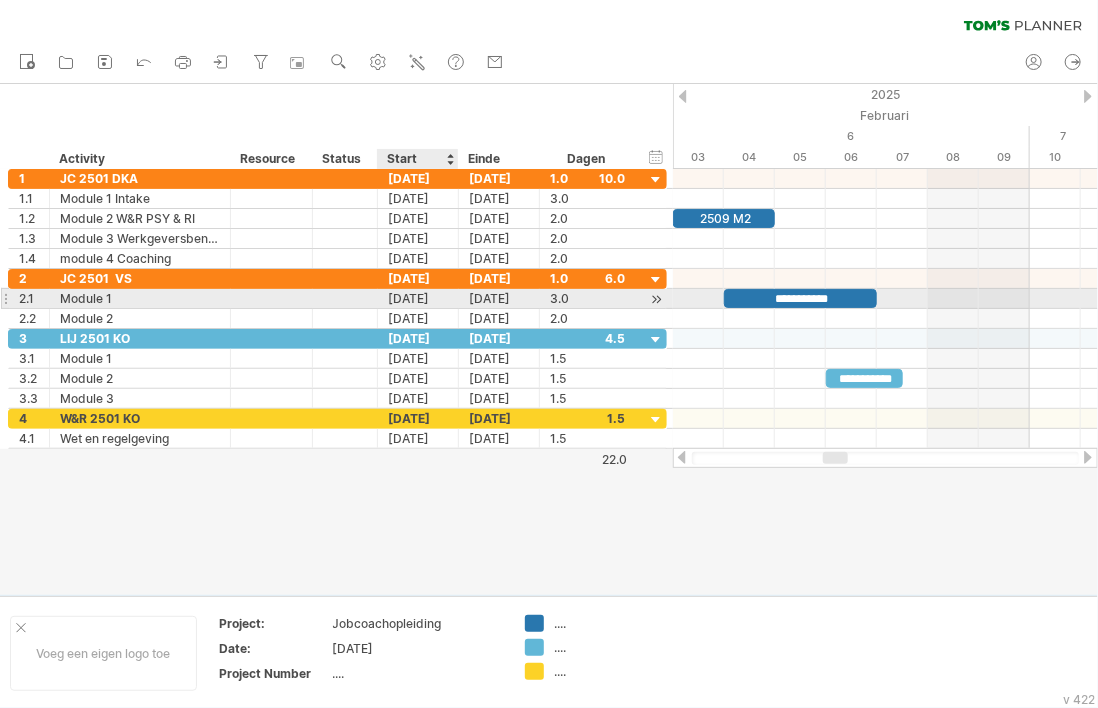 click on "[DATE]" at bounding box center [418, 298] 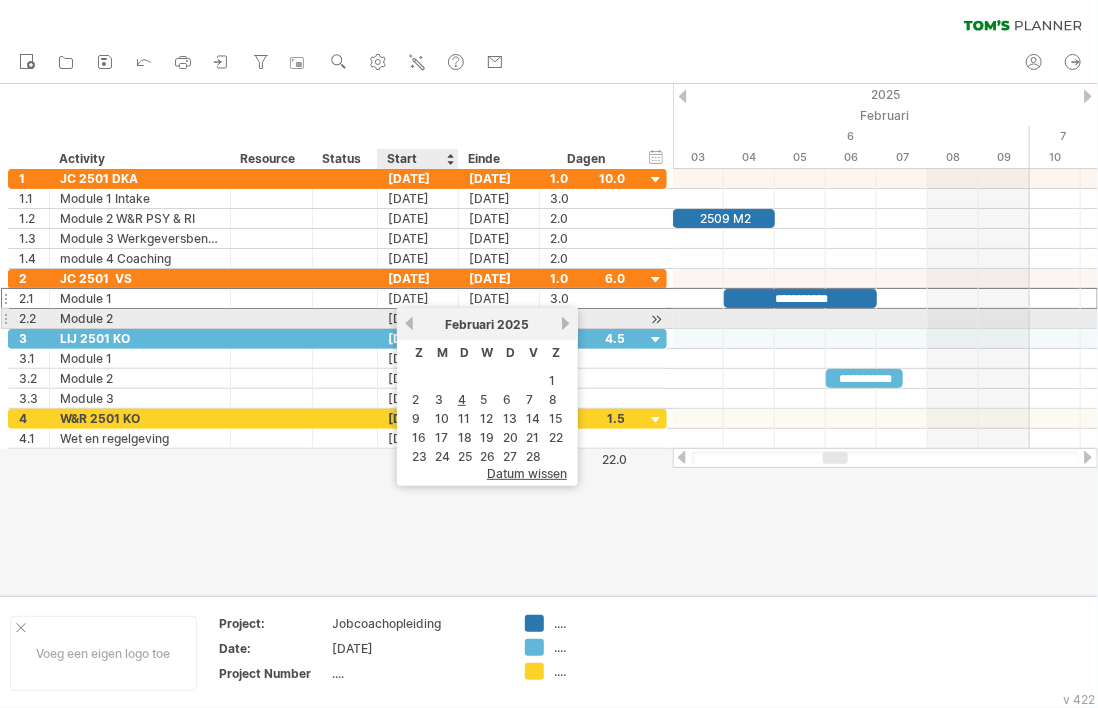 click on "vorige" at bounding box center (409, 323) 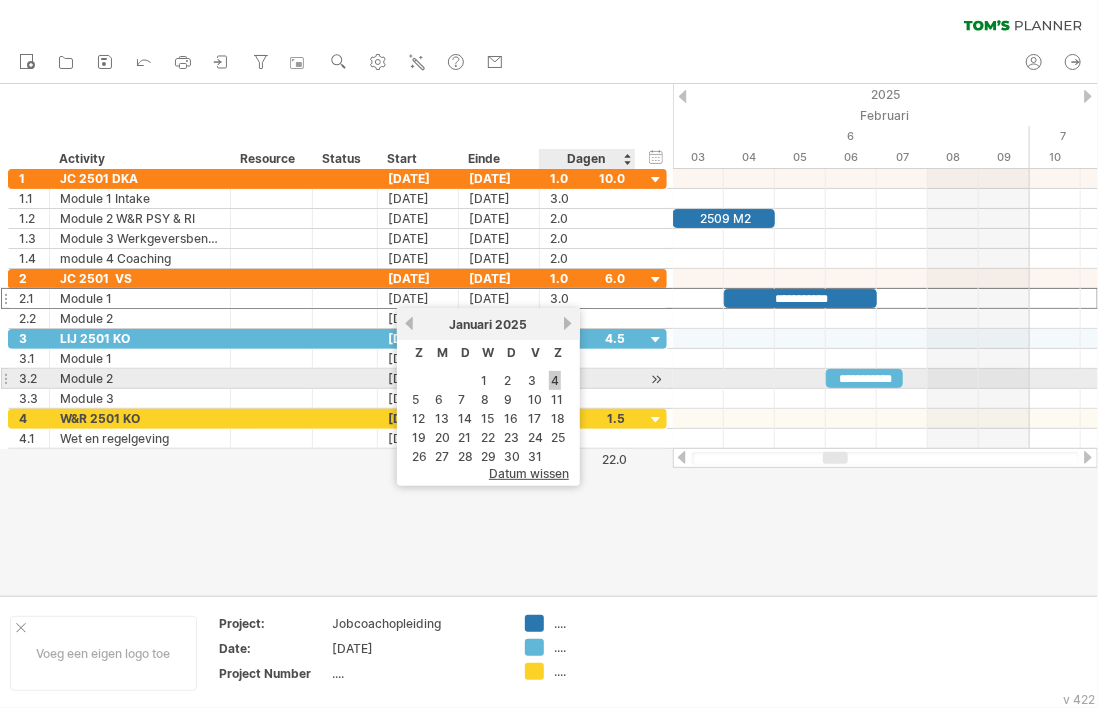click on "4" at bounding box center [555, 380] 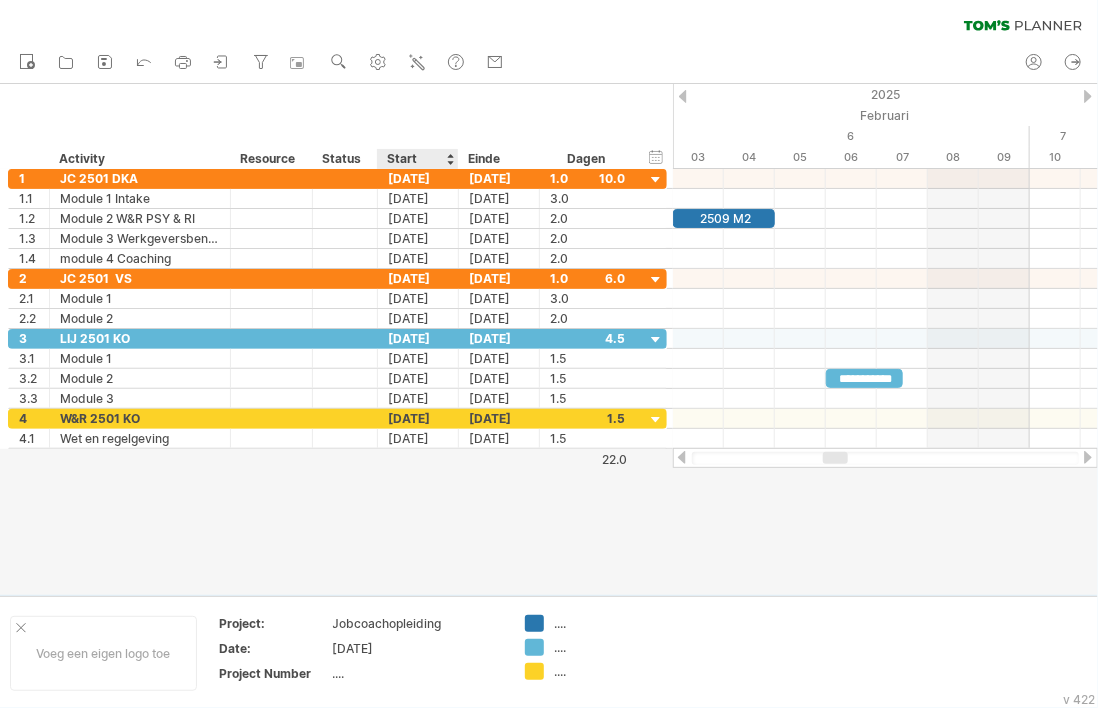 click at bounding box center [549, 339] 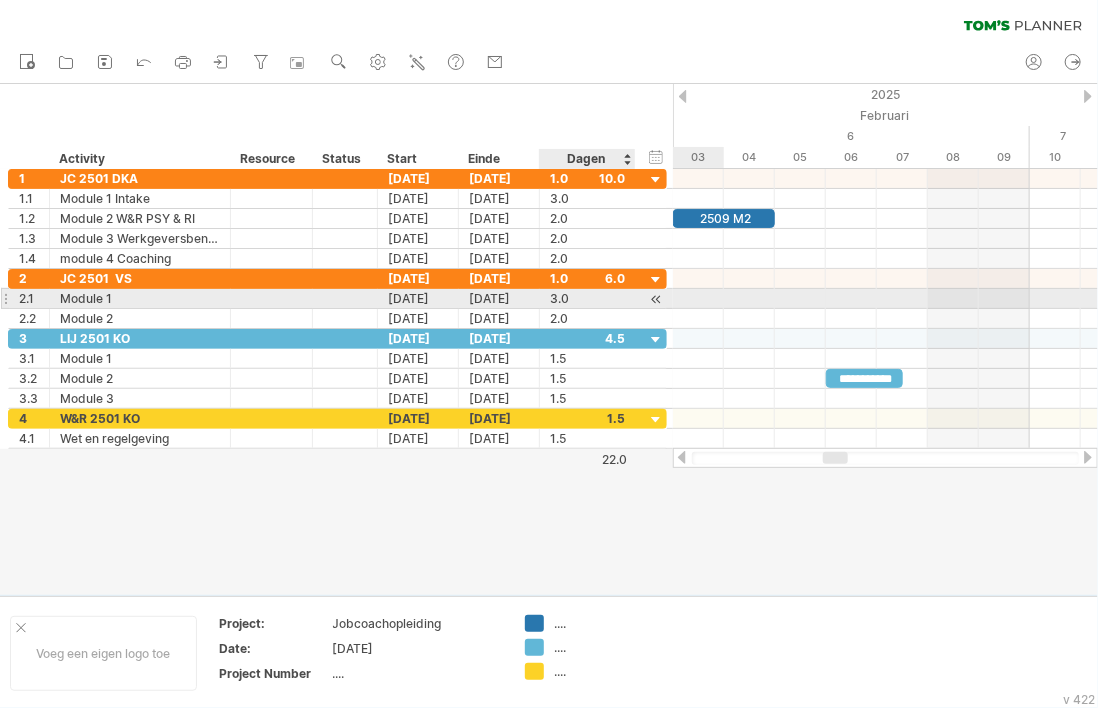 click at bounding box center (656, 299) 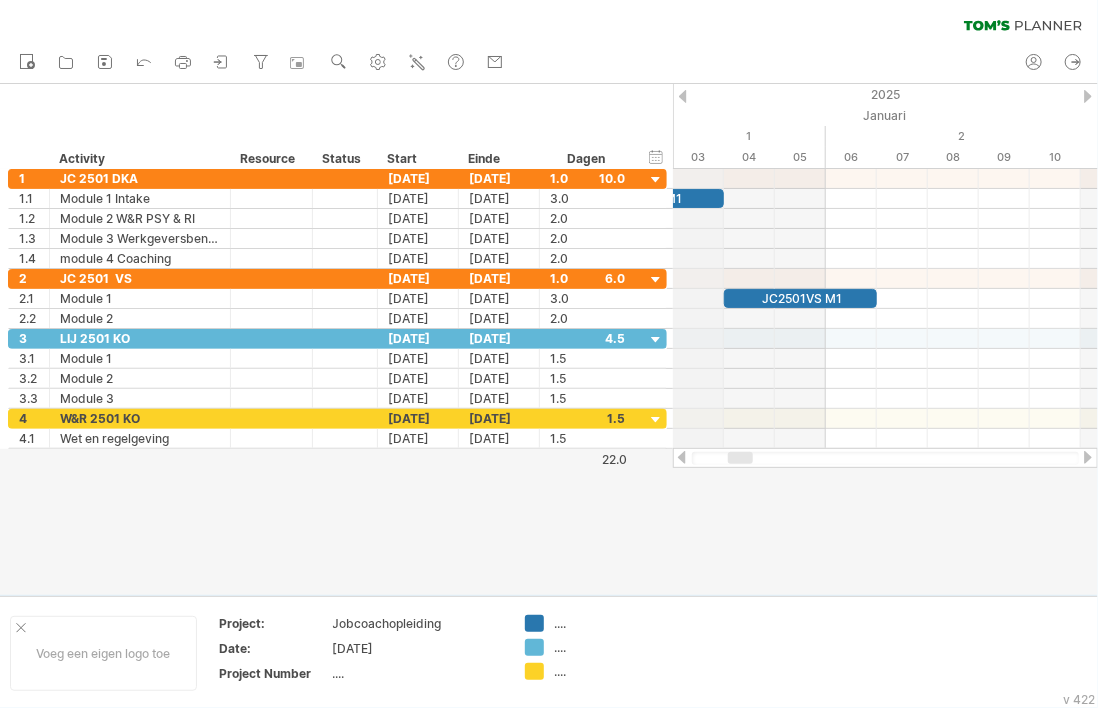click on "2025" at bounding box center [1769, 94] 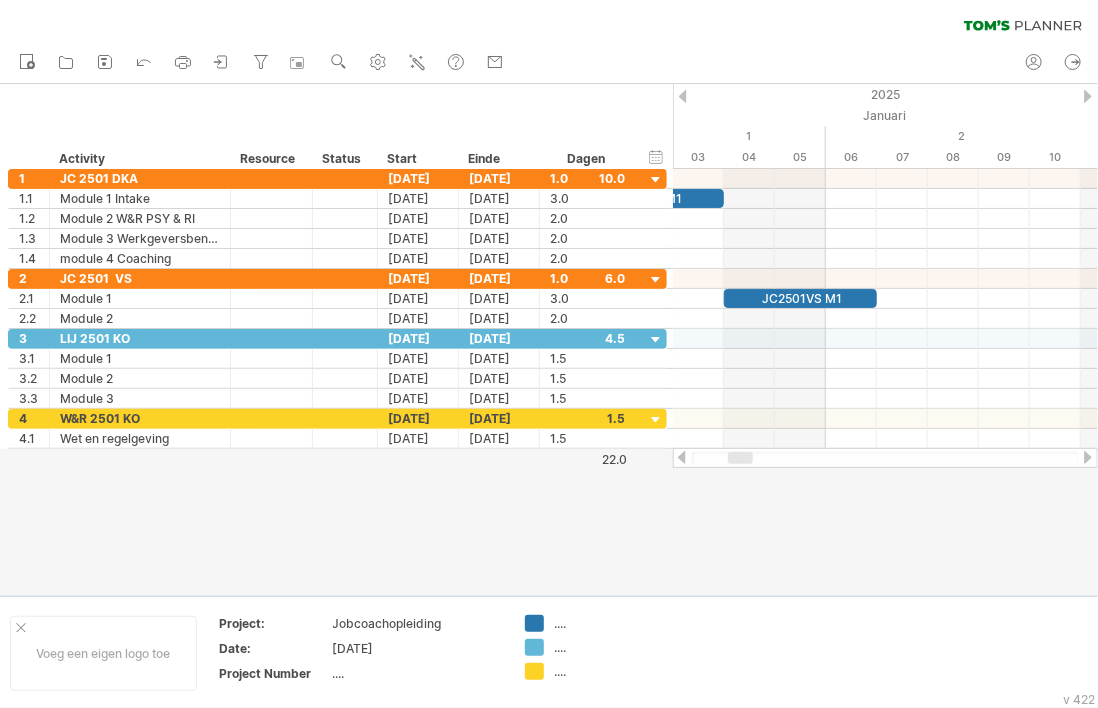 click at bounding box center [683, 96] 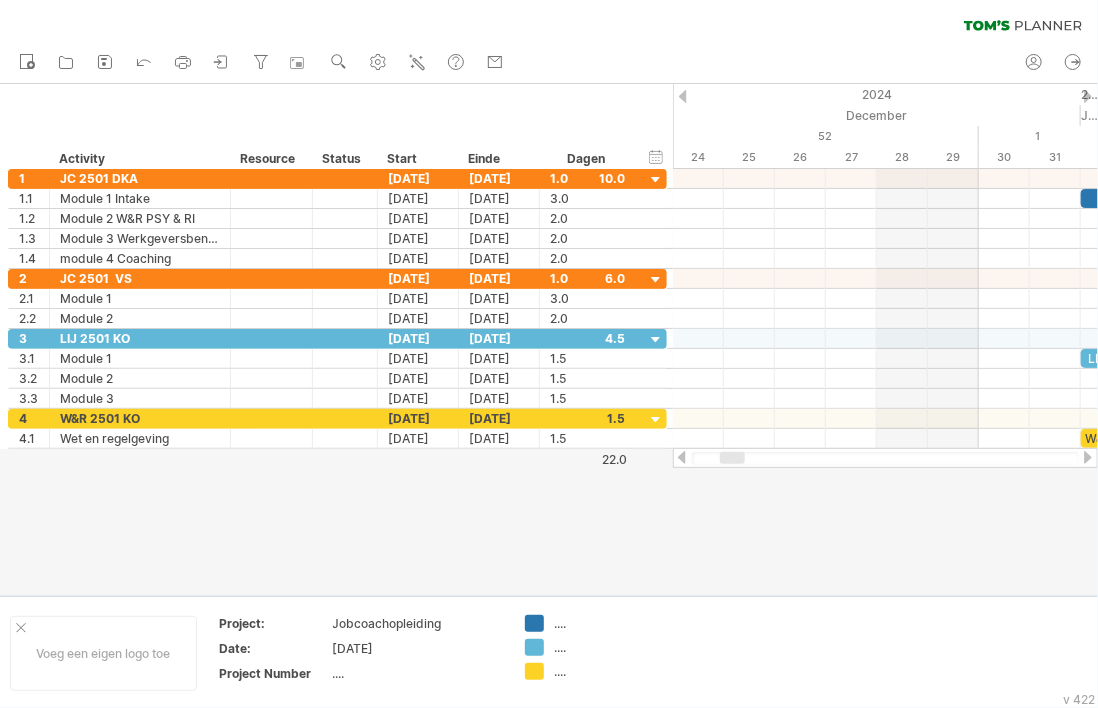 click at bounding box center (1088, 96) 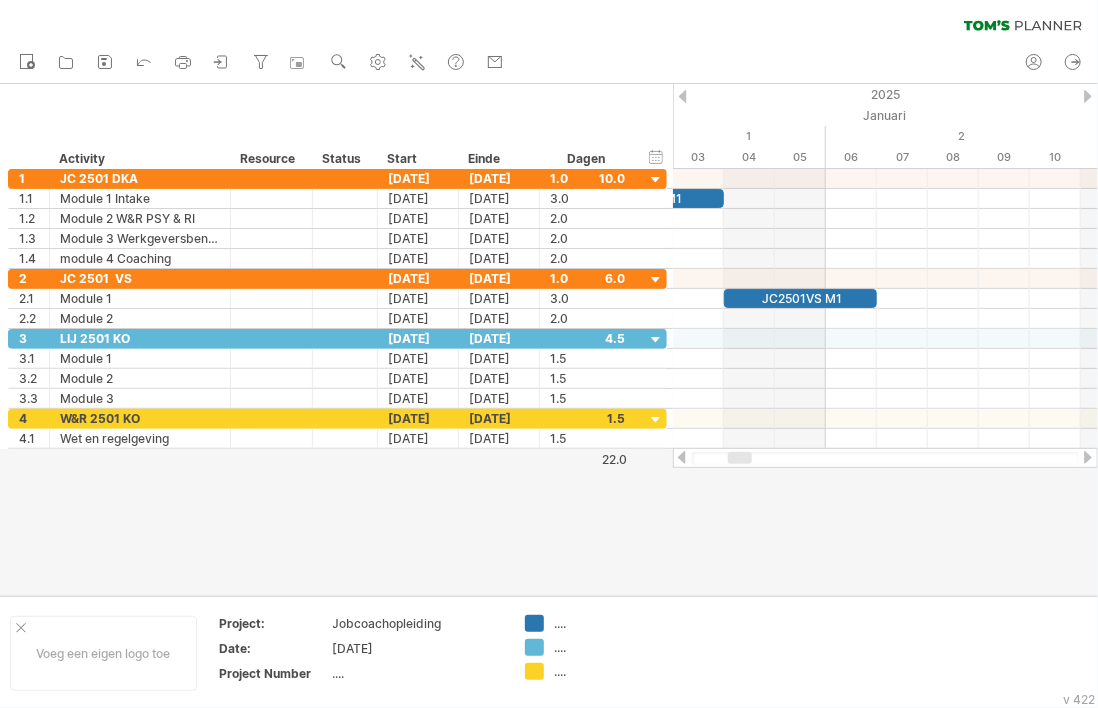 click at bounding box center (682, 457) 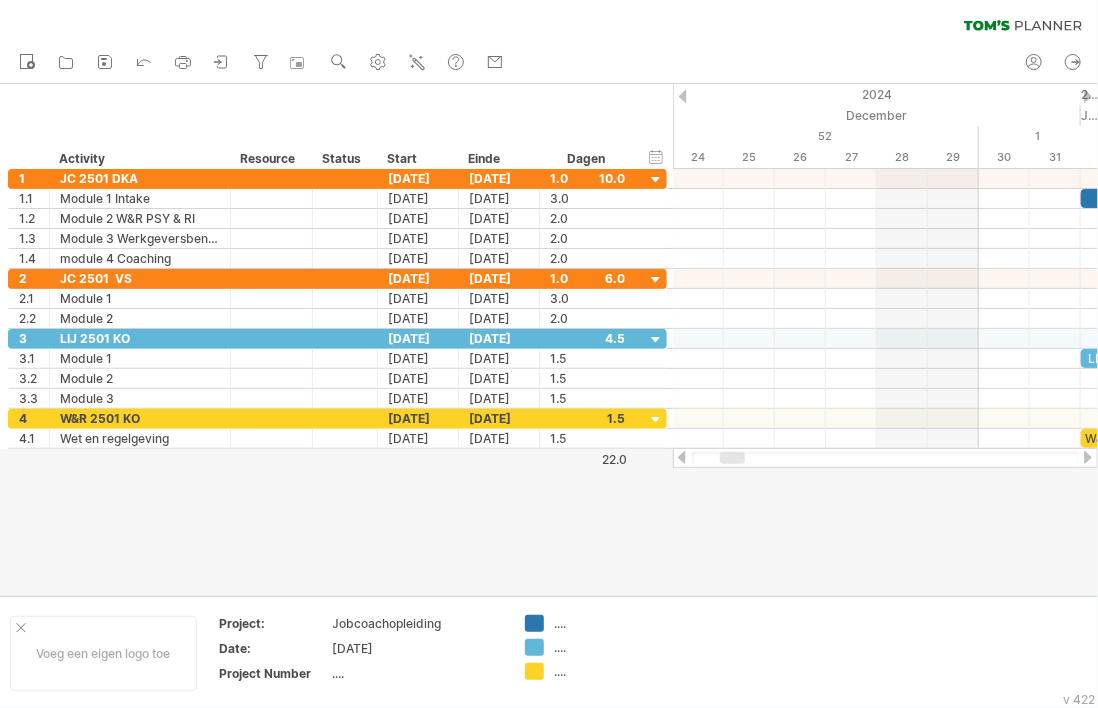 click at bounding box center [1088, 457] 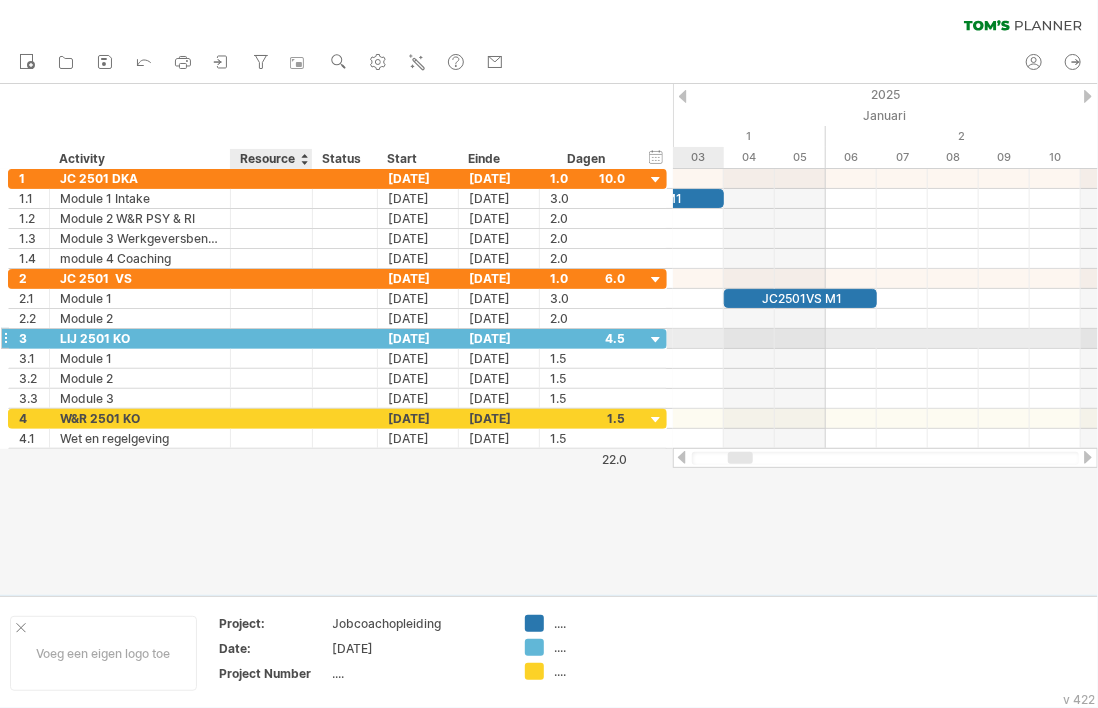 click at bounding box center [271, 338] 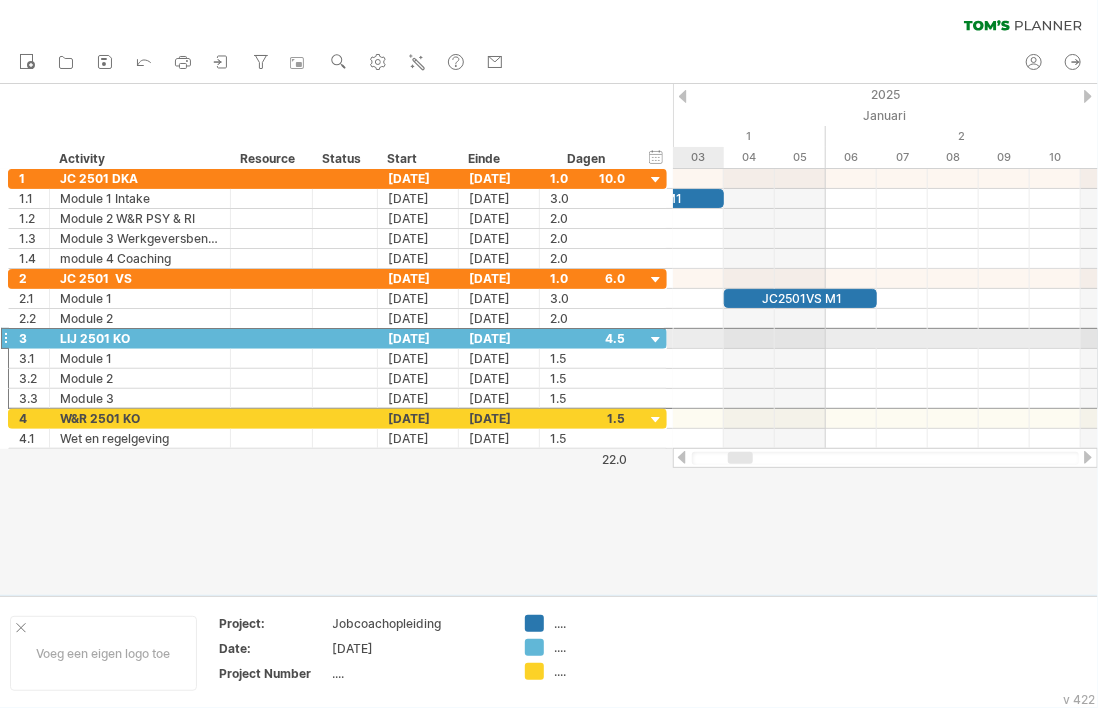 click at bounding box center [885, 339] 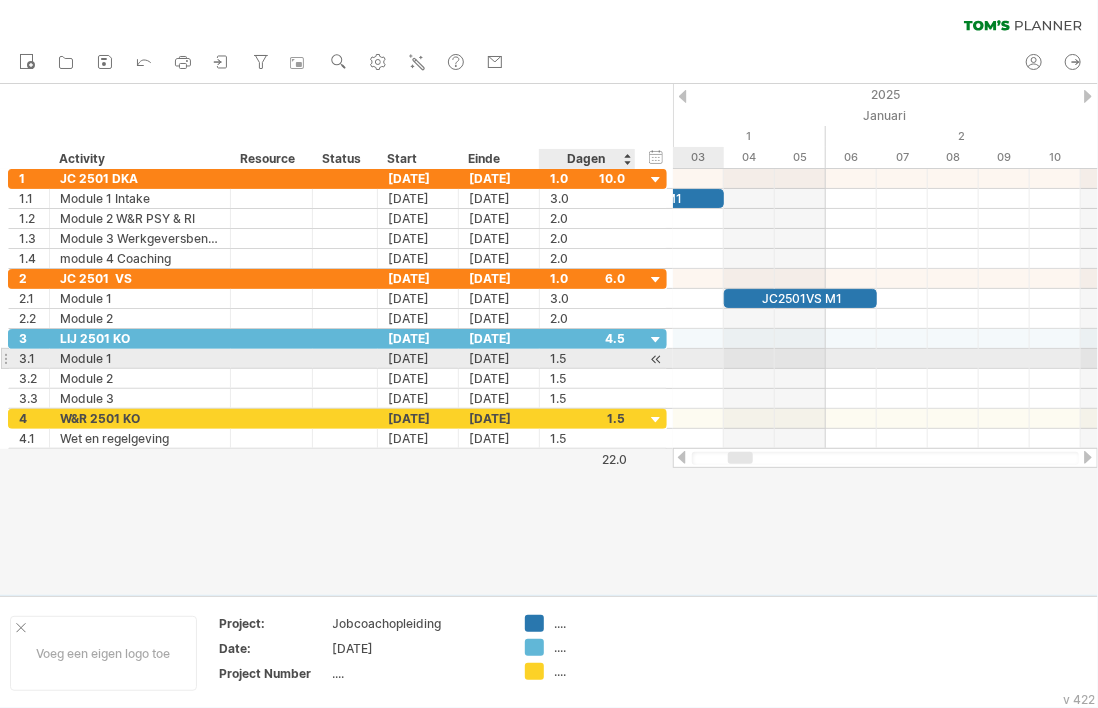click at bounding box center [656, 359] 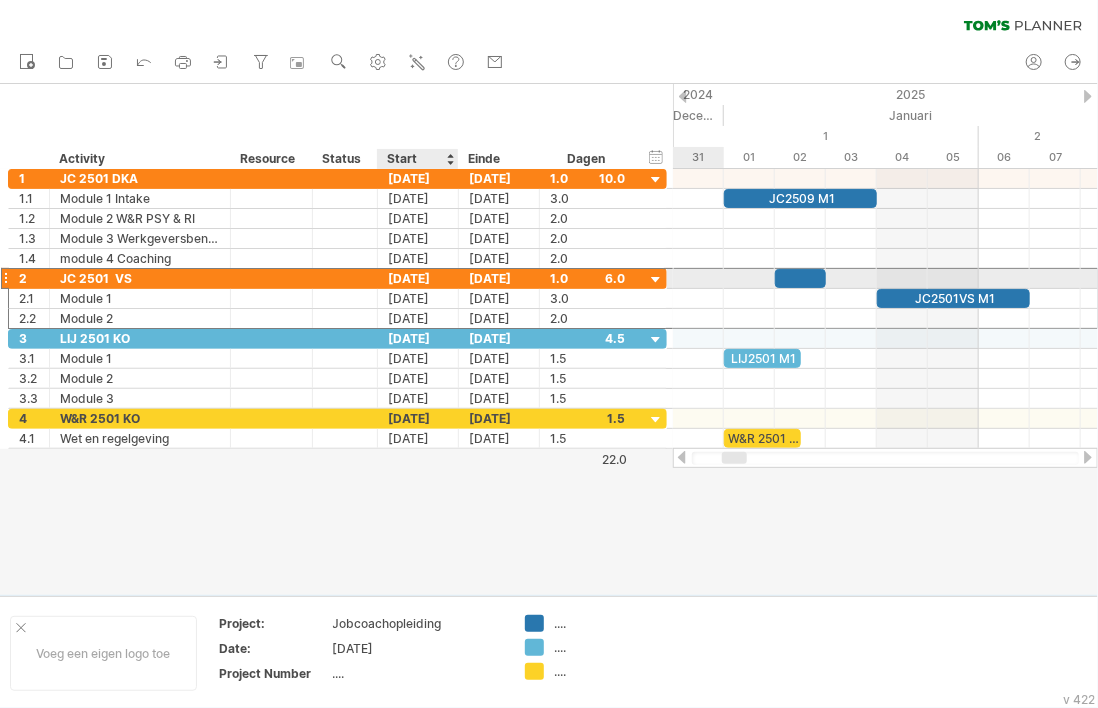 click on "[DATE]" at bounding box center (418, 278) 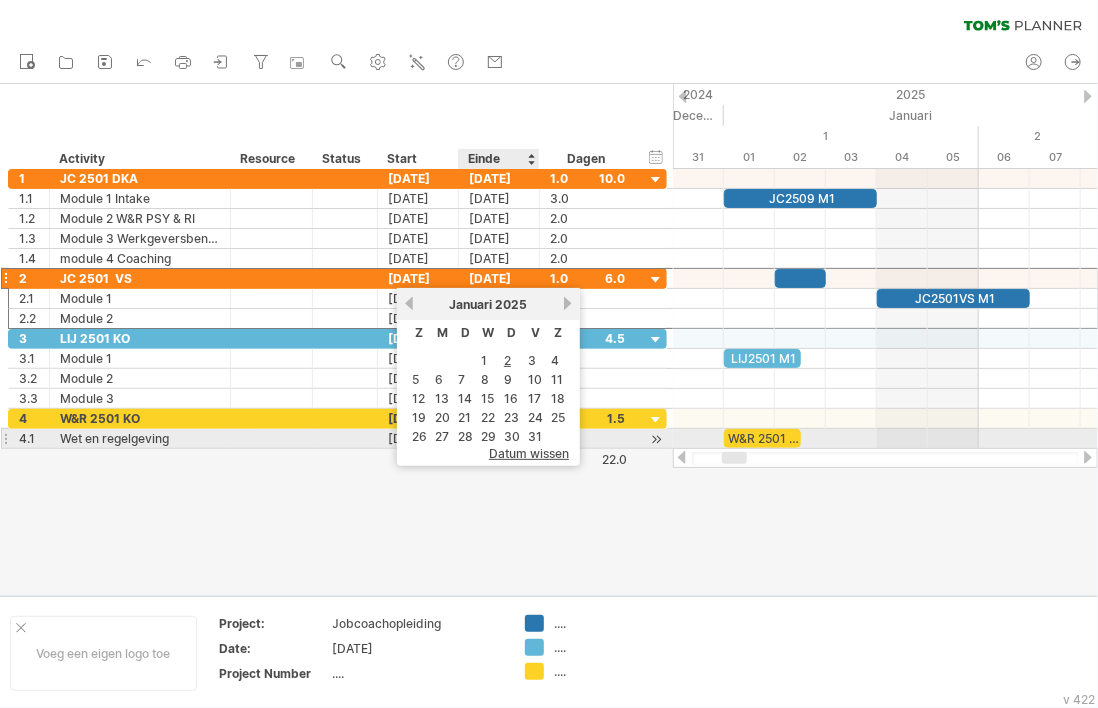 click on "datum wissen" at bounding box center (529, 453) 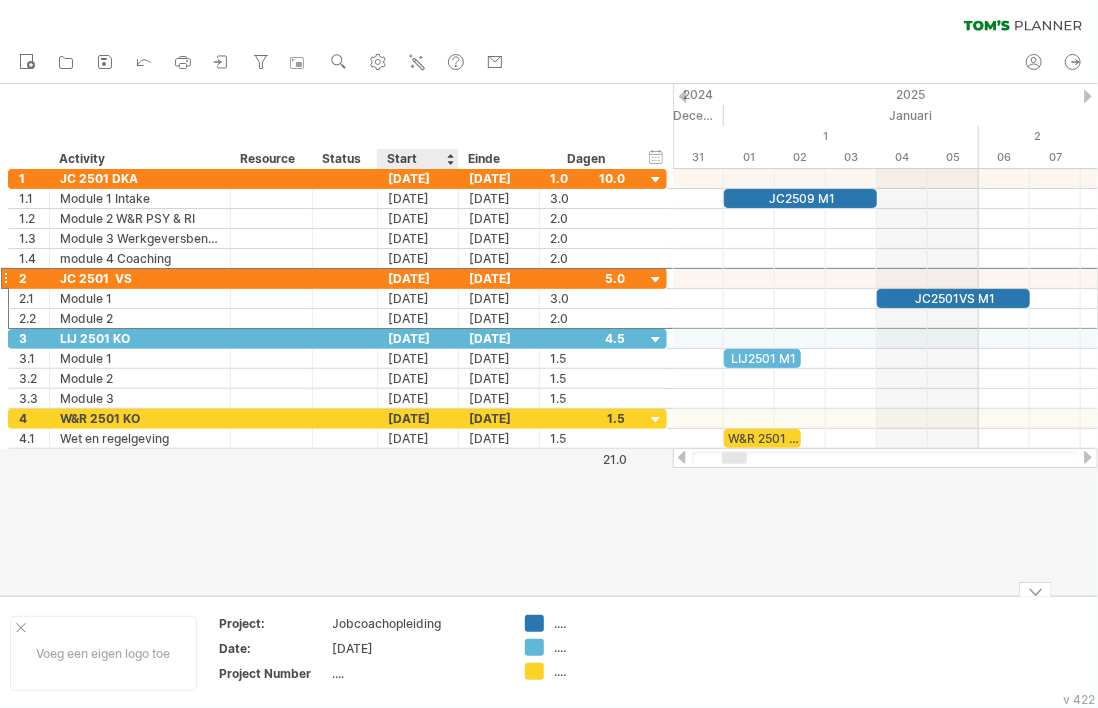 click on "Jobcoachopleiding" at bounding box center [417, 623] 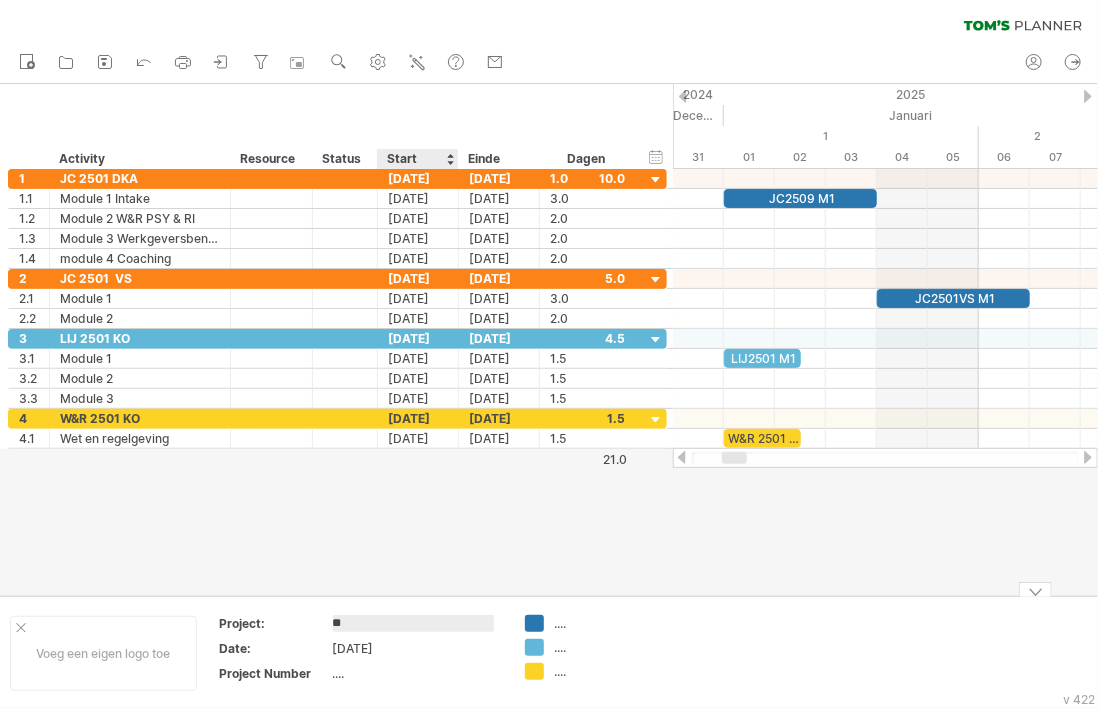 type on "*" 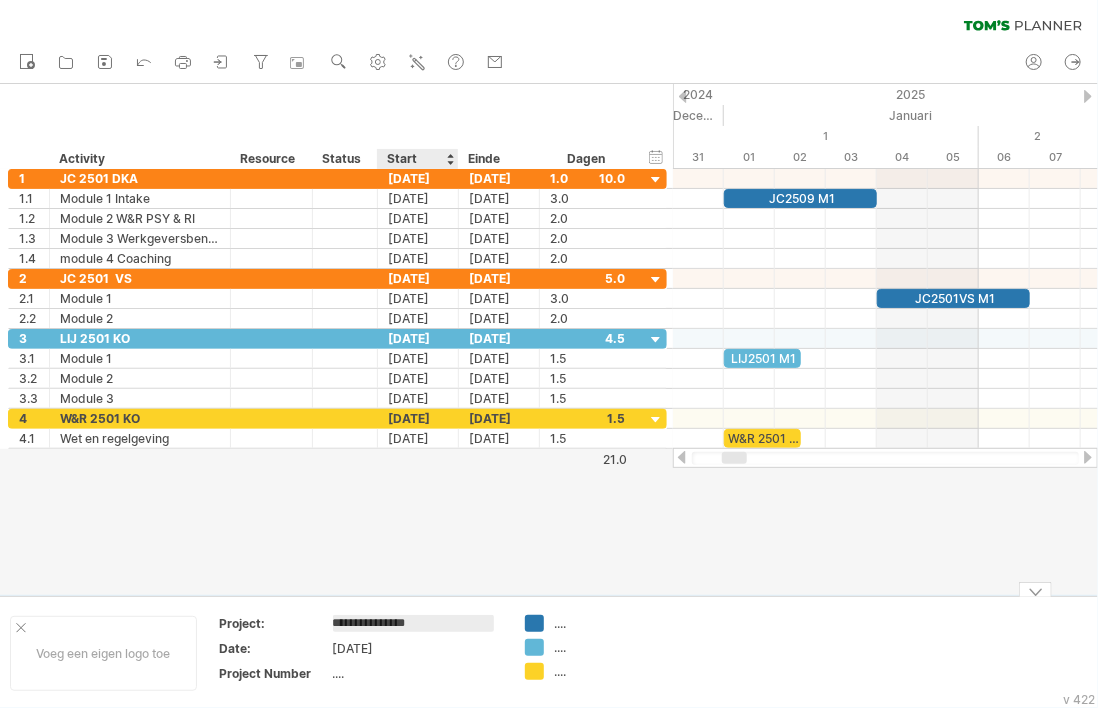 type on "**********" 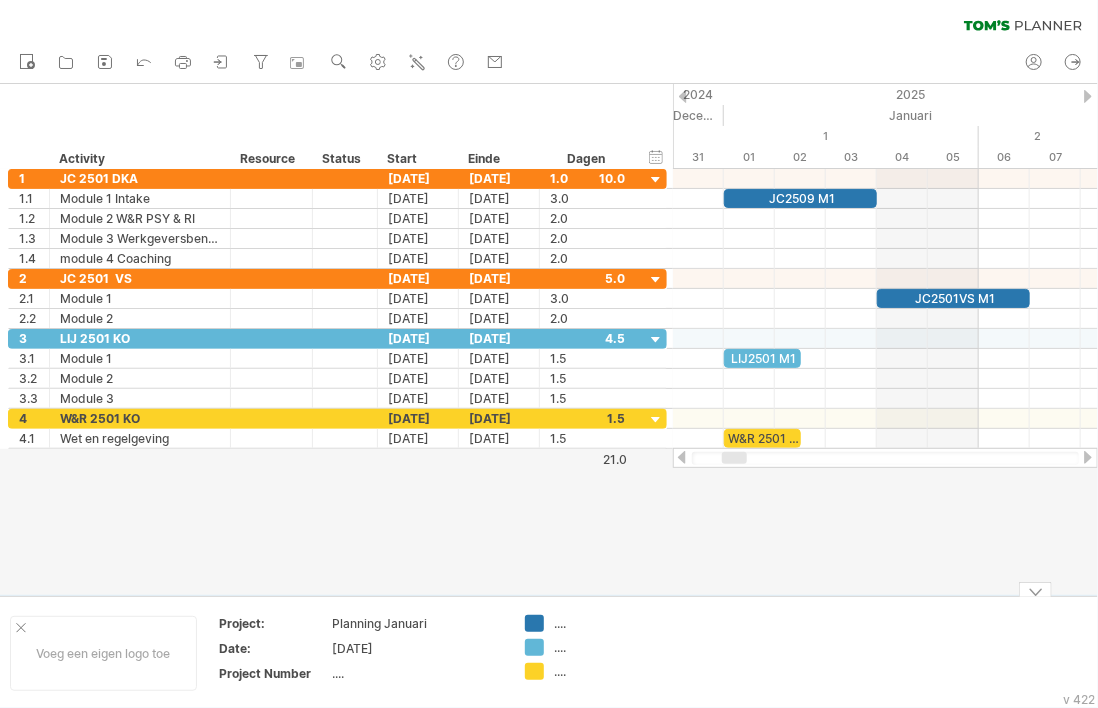click at bounding box center [752, 653] 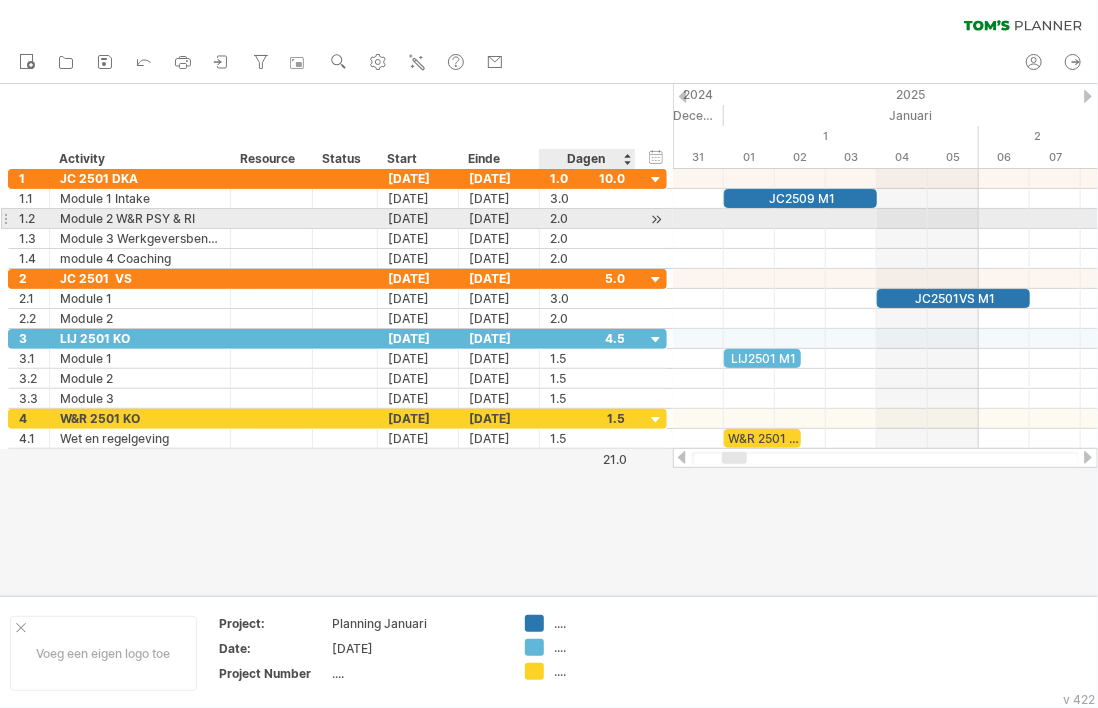 click at bounding box center (656, 219) 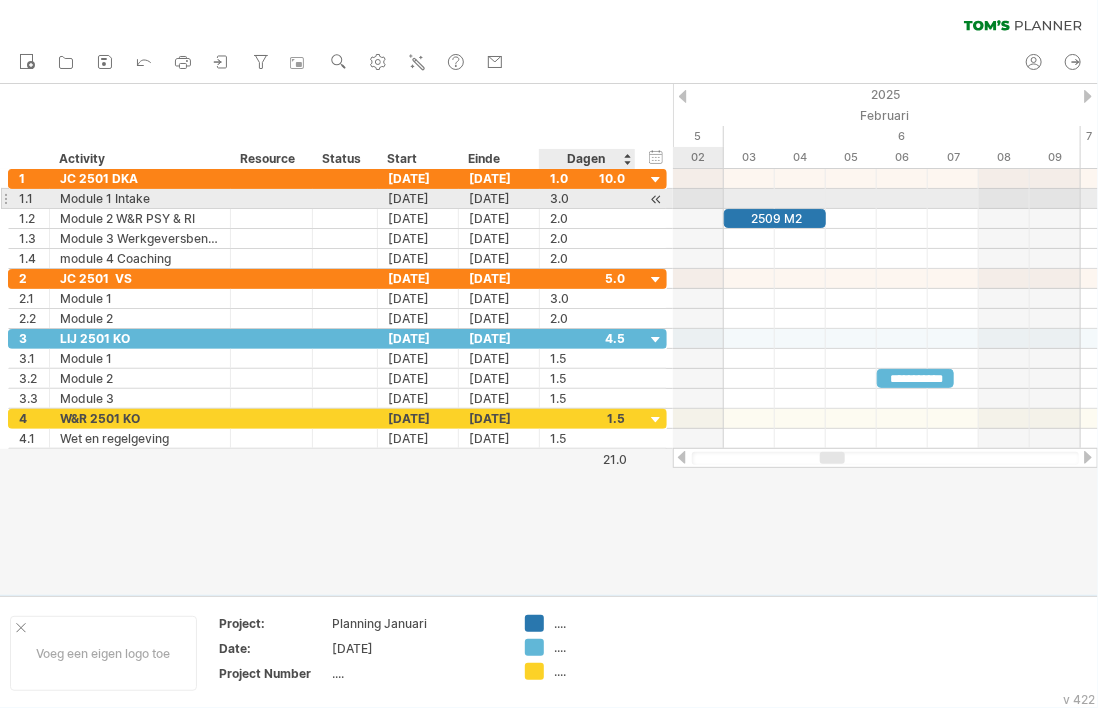 click at bounding box center (656, 199) 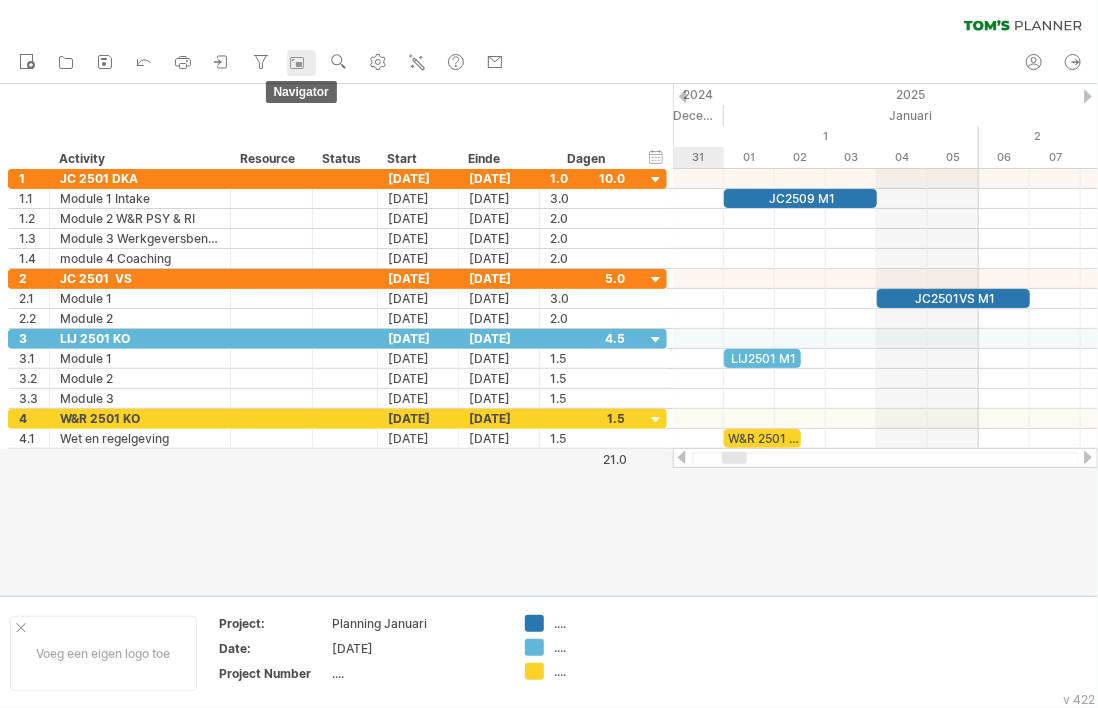 click 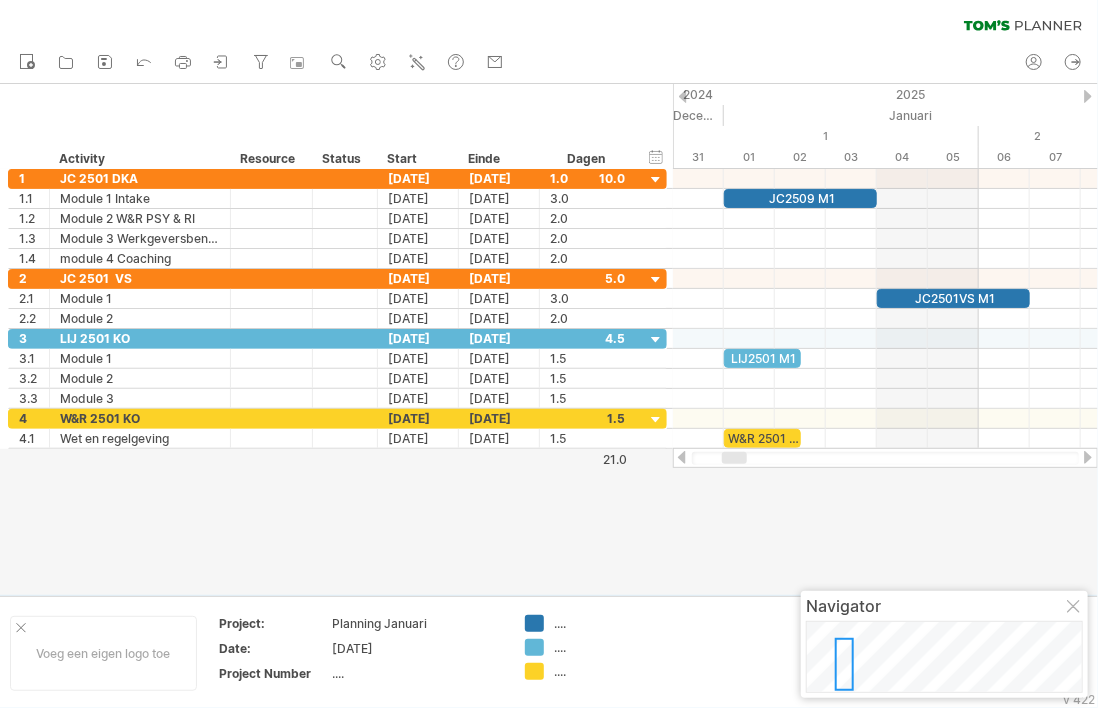 click at bounding box center [844, 664] 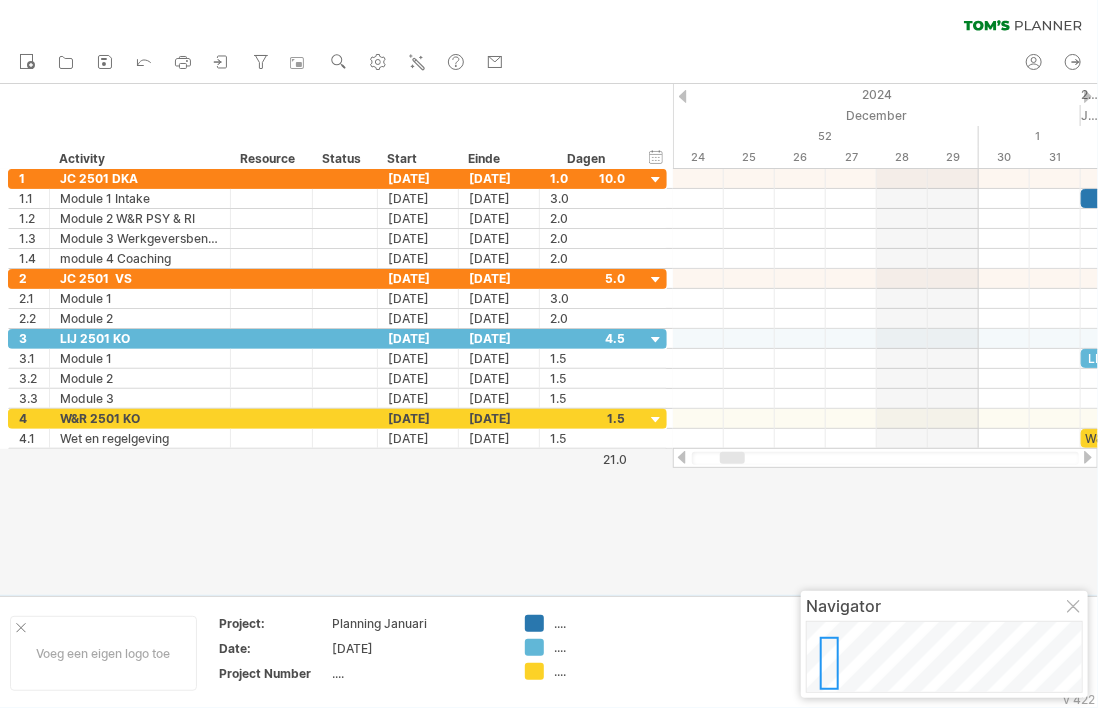 click at bounding box center (1088, 457) 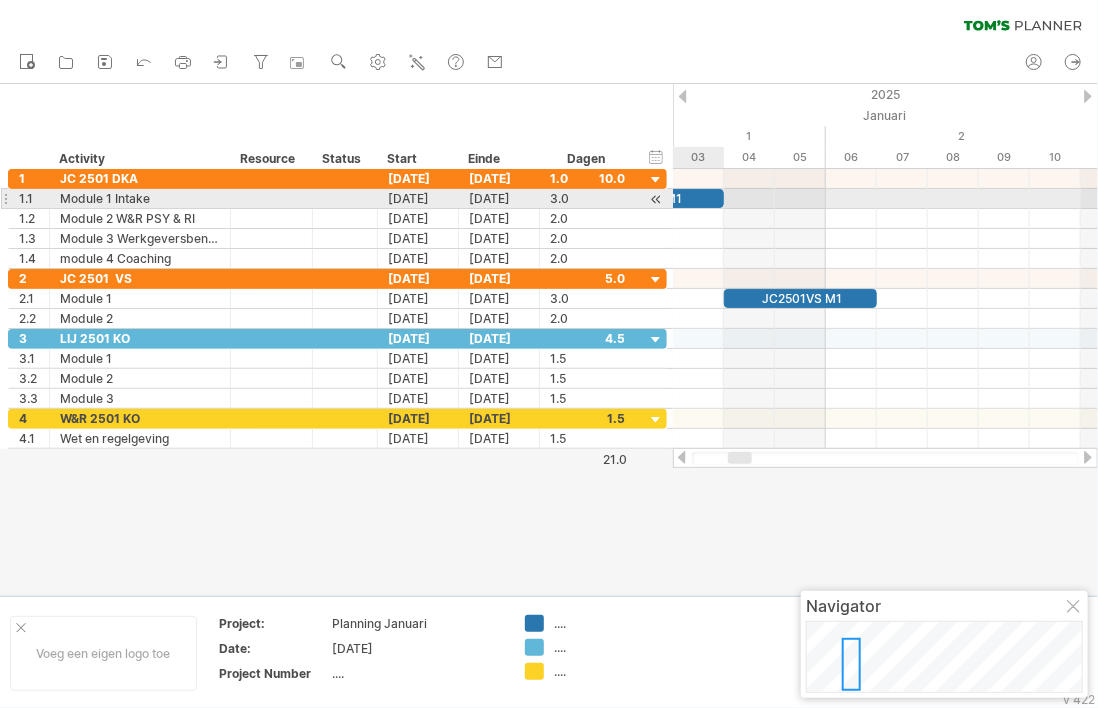 click at bounding box center [656, 199] 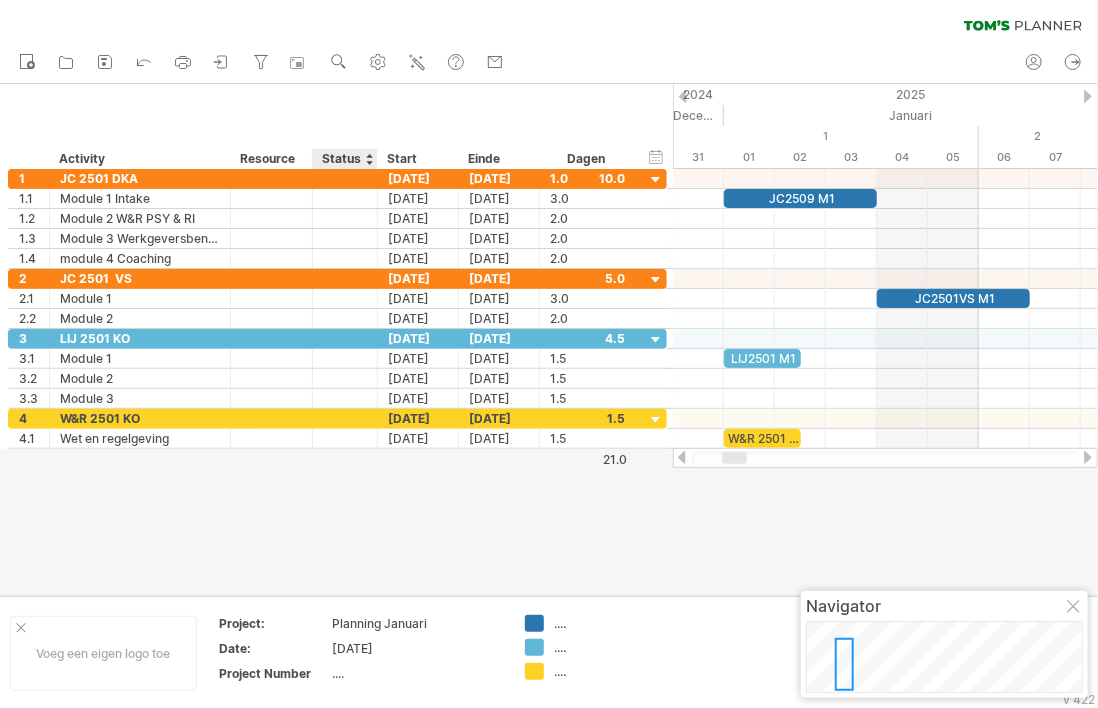 click on "Status" at bounding box center [344, 159] 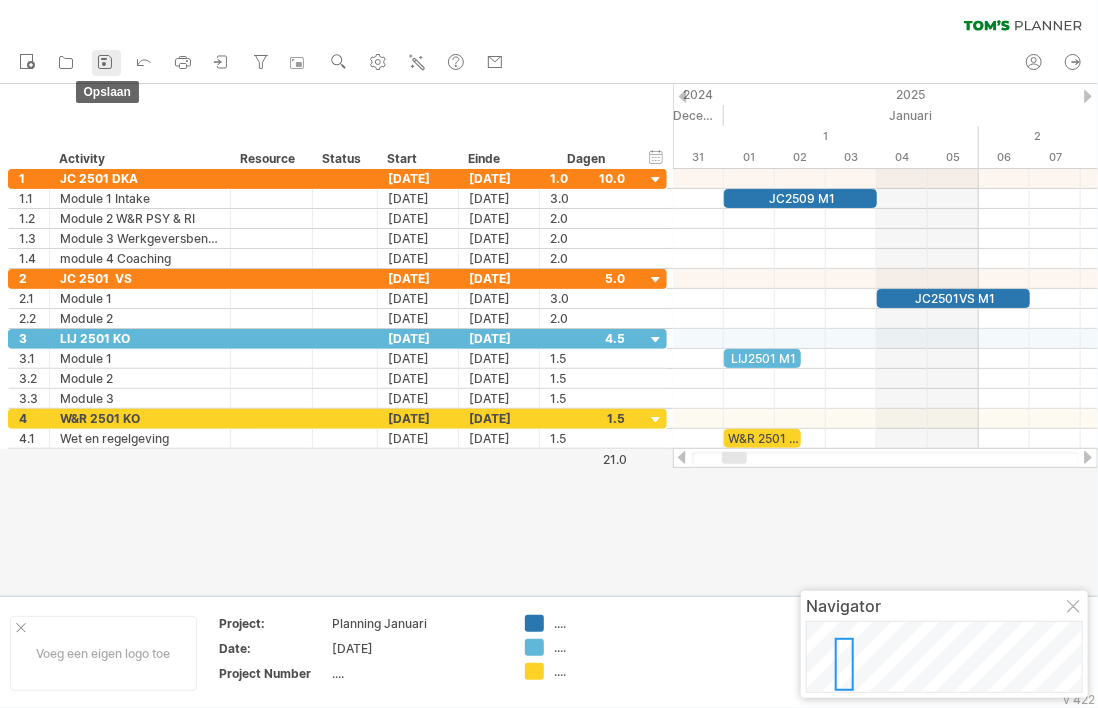 click 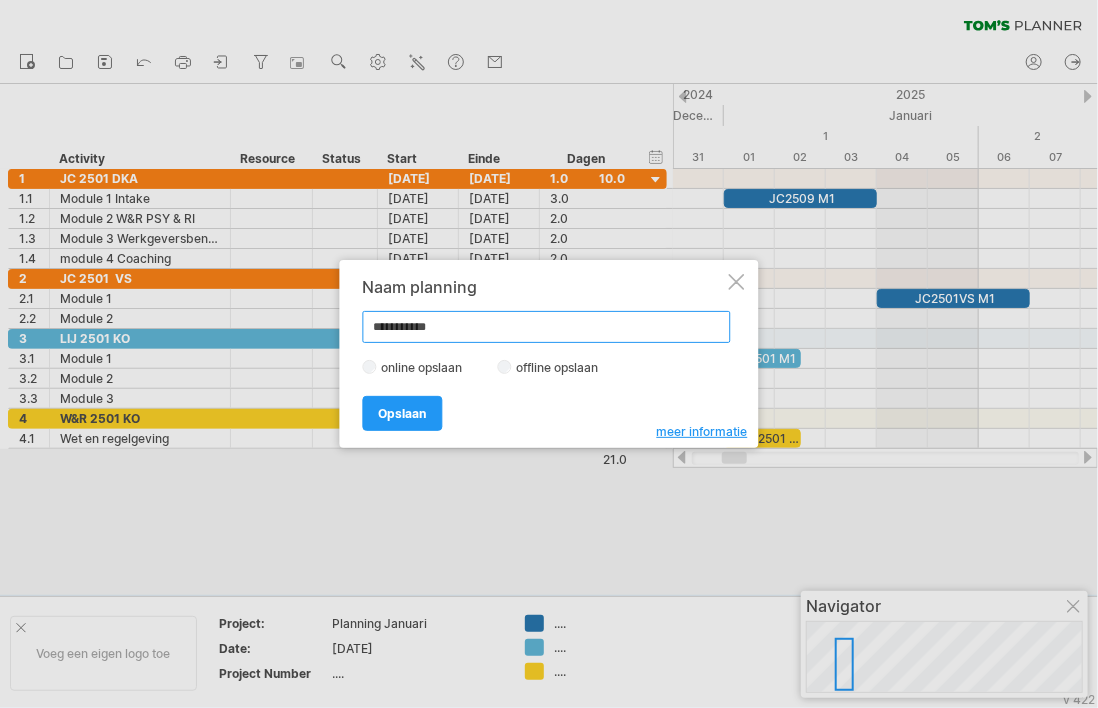 click on "**********" at bounding box center (547, 327) 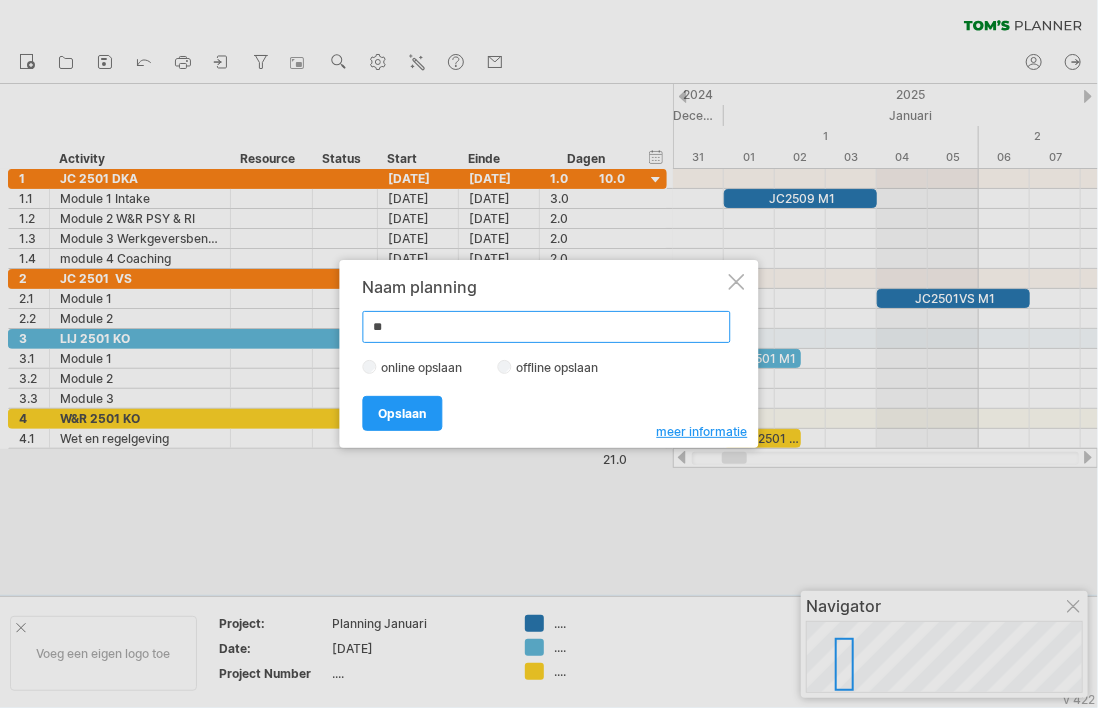type on "*" 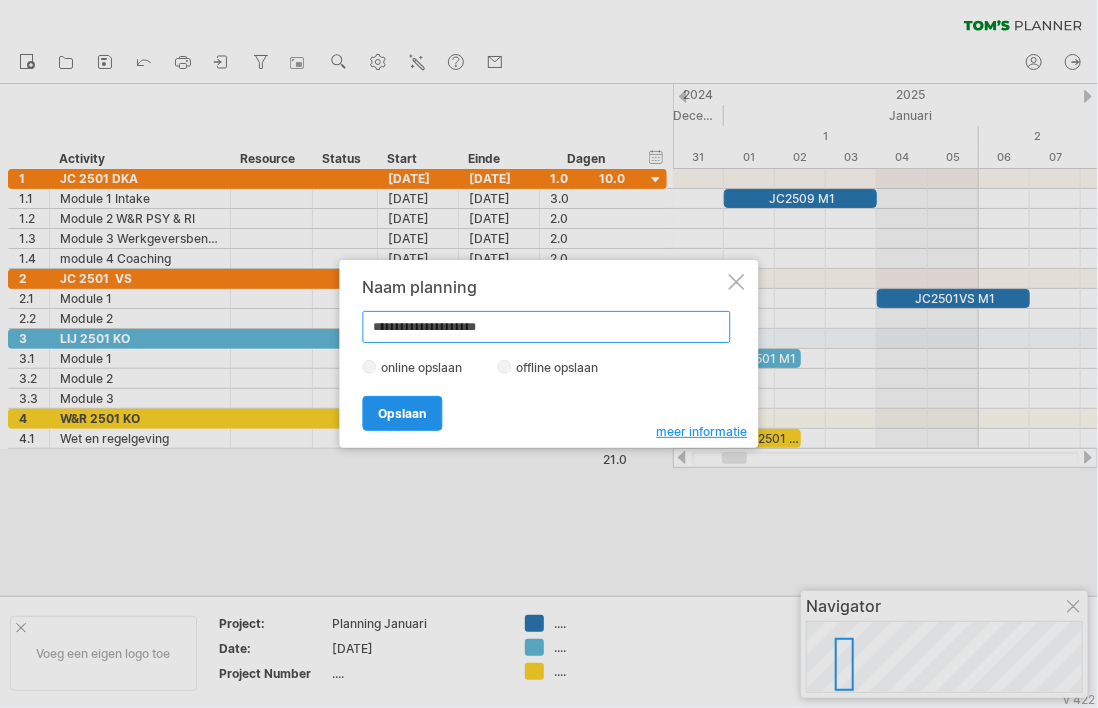 type on "**********" 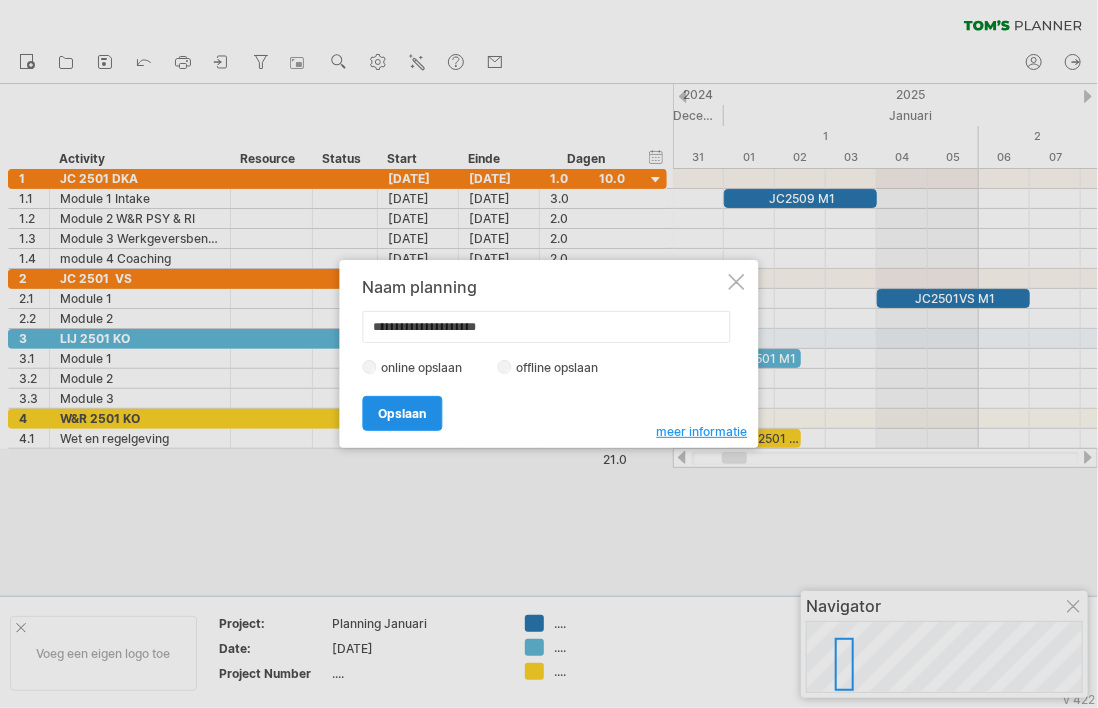 click on "Opslaan" at bounding box center [403, 413] 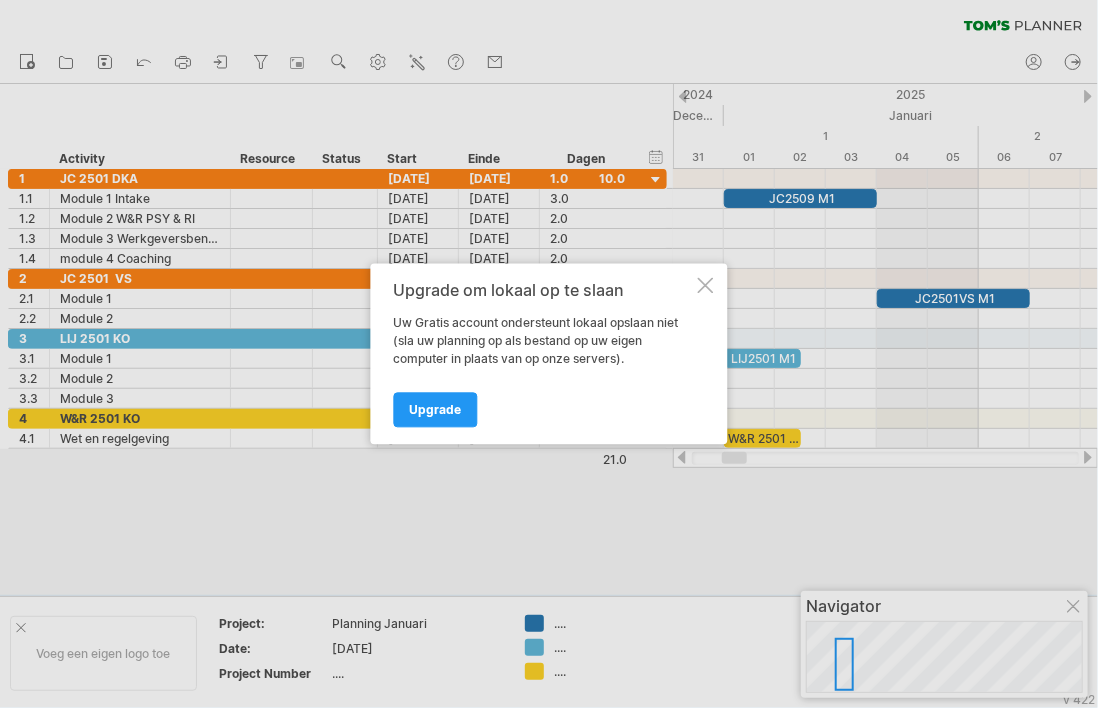 click on "Upgrade om lokaal op te slaan Uw Gratis account ondersteunt lokaal opslaan niet (sla uw planning op als bestand op uw eigen computer in plaats van op onze servers).  Upgrade" at bounding box center (549, 354) 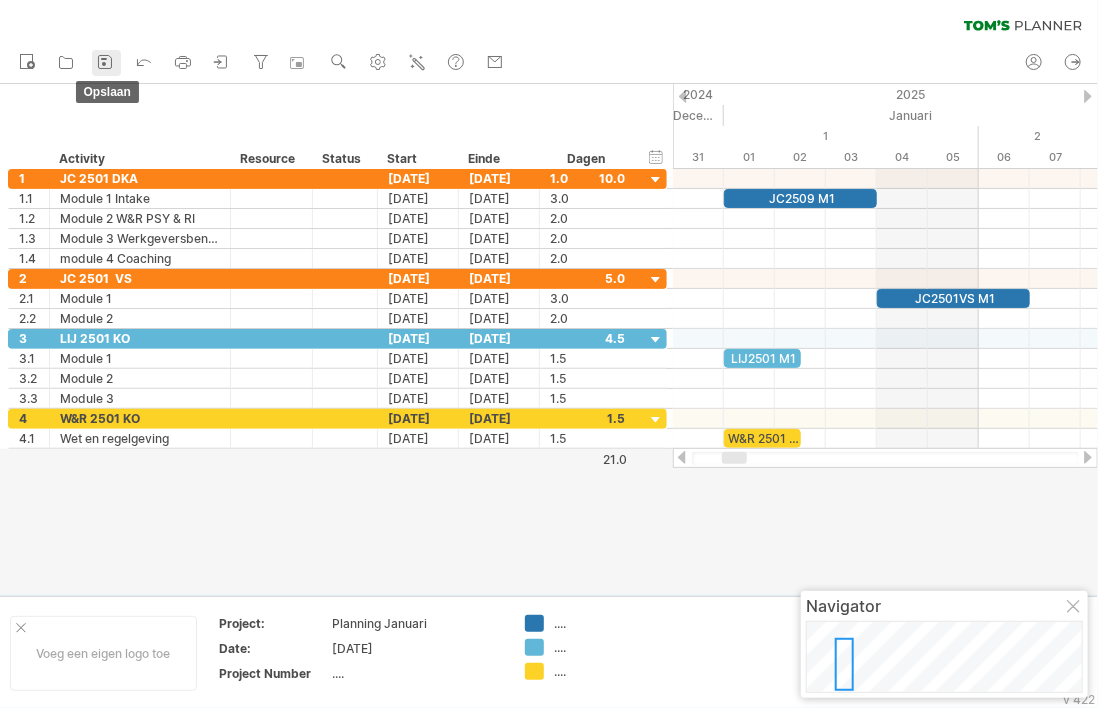 click 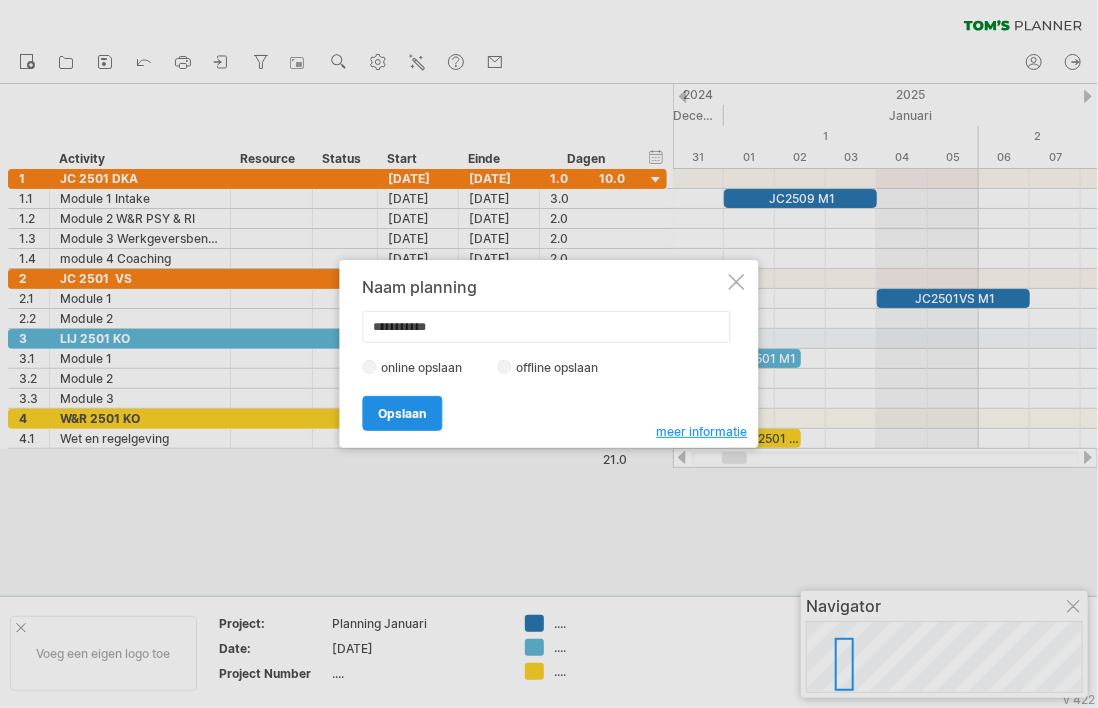 click on "Opslaan" at bounding box center (403, 413) 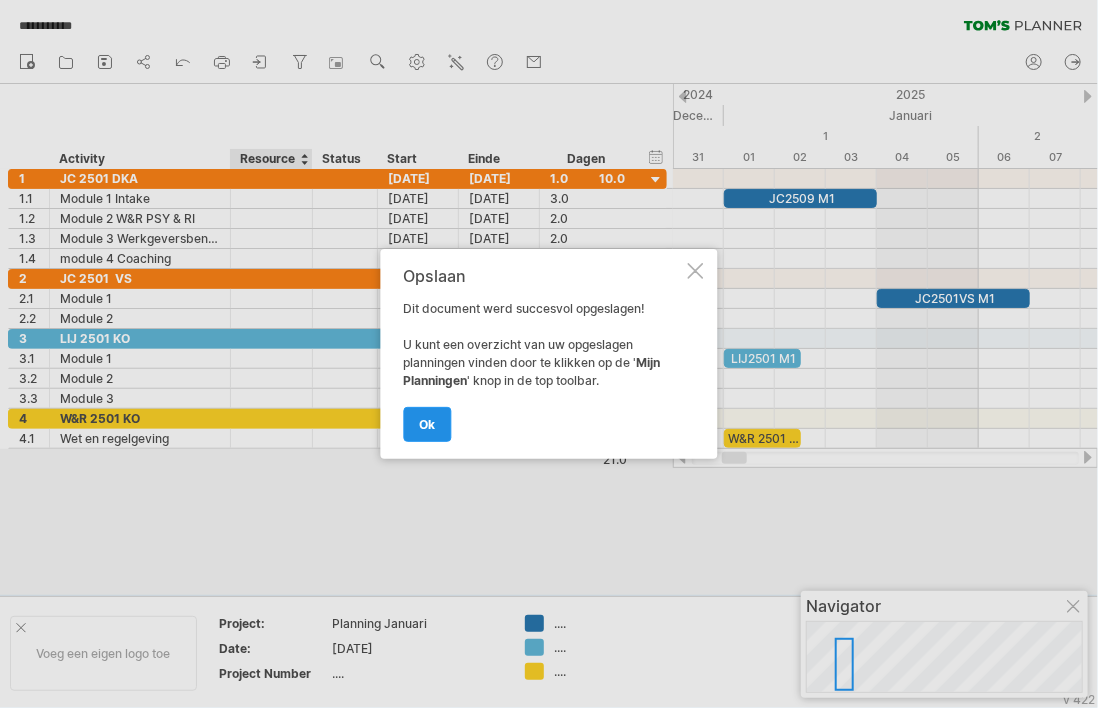 click on "ok" at bounding box center (428, 424) 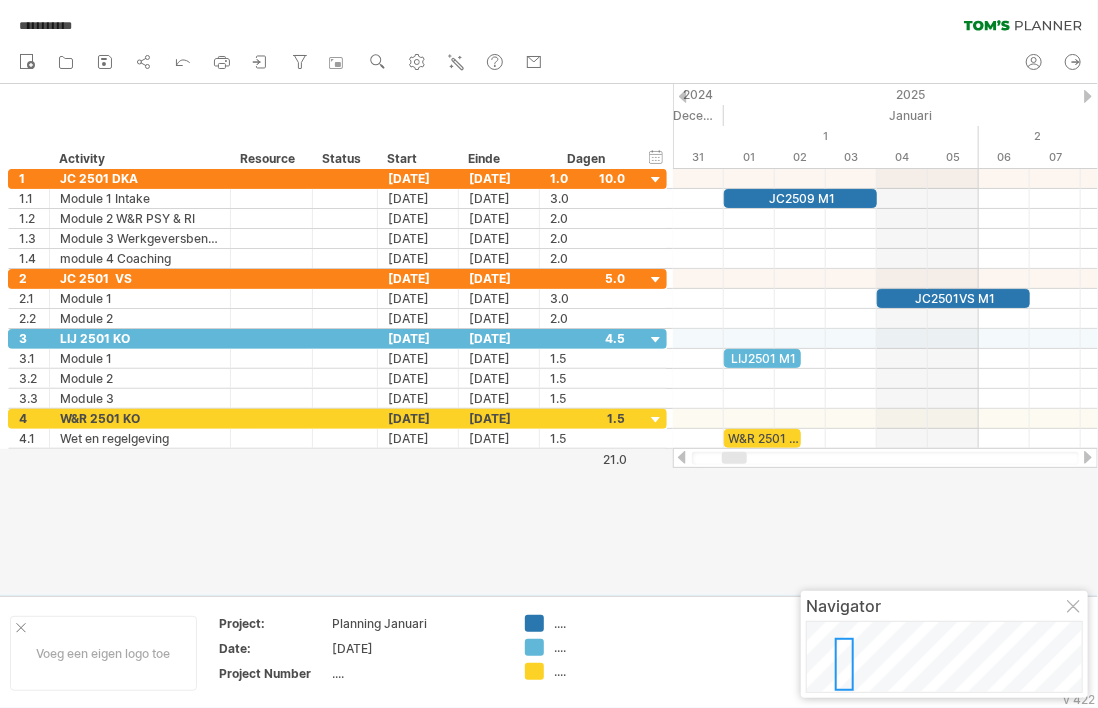 click on "nieuw
open" at bounding box center (549, 63) 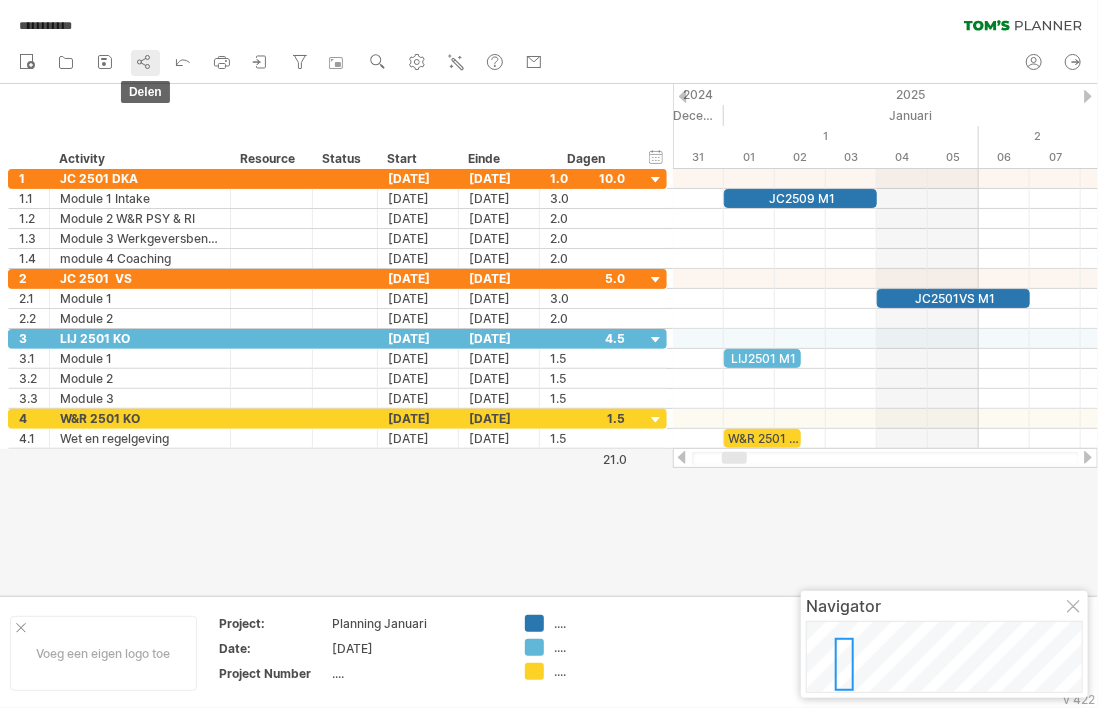 click 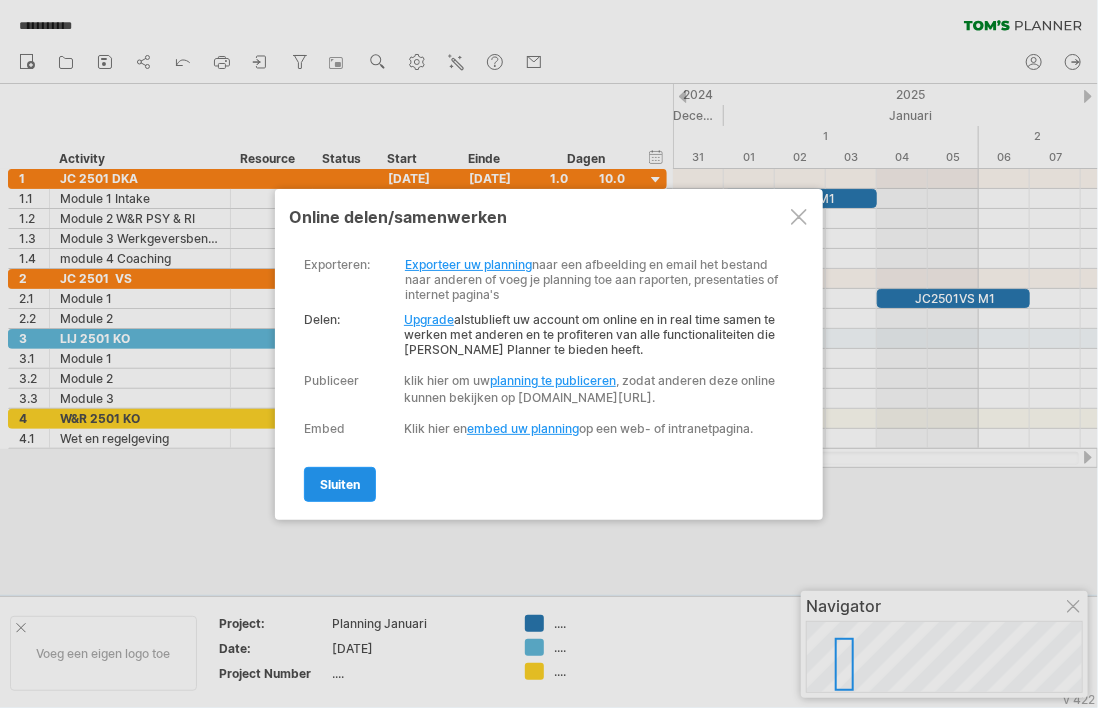 click on "sluiten" at bounding box center [340, 484] 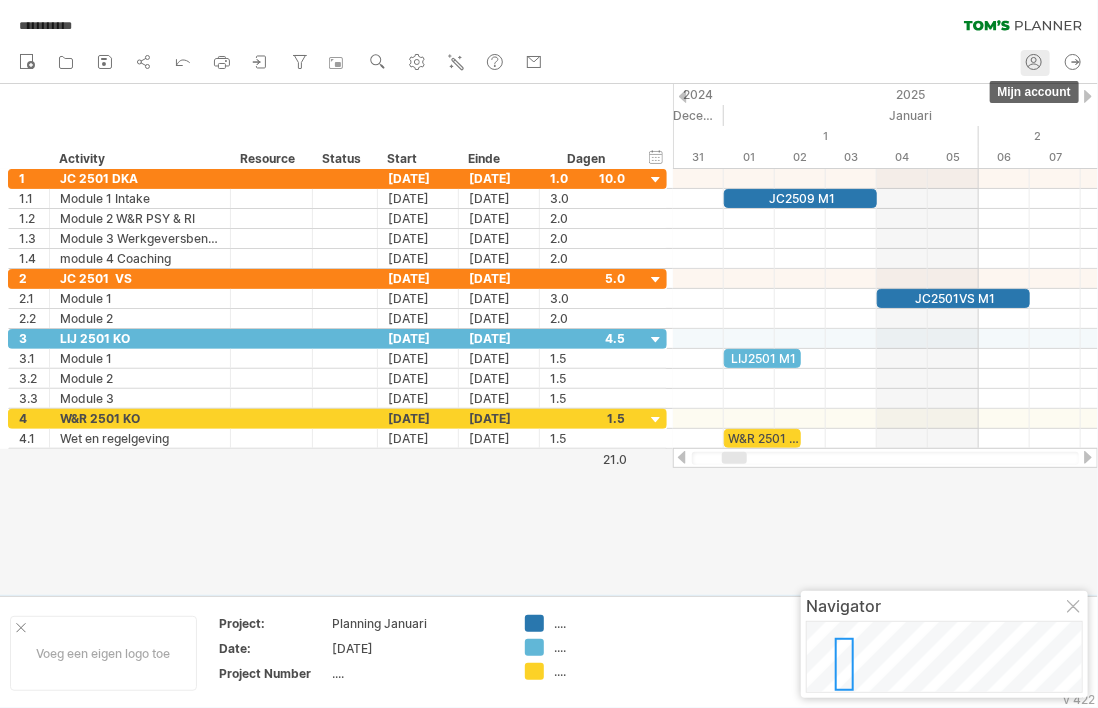 click 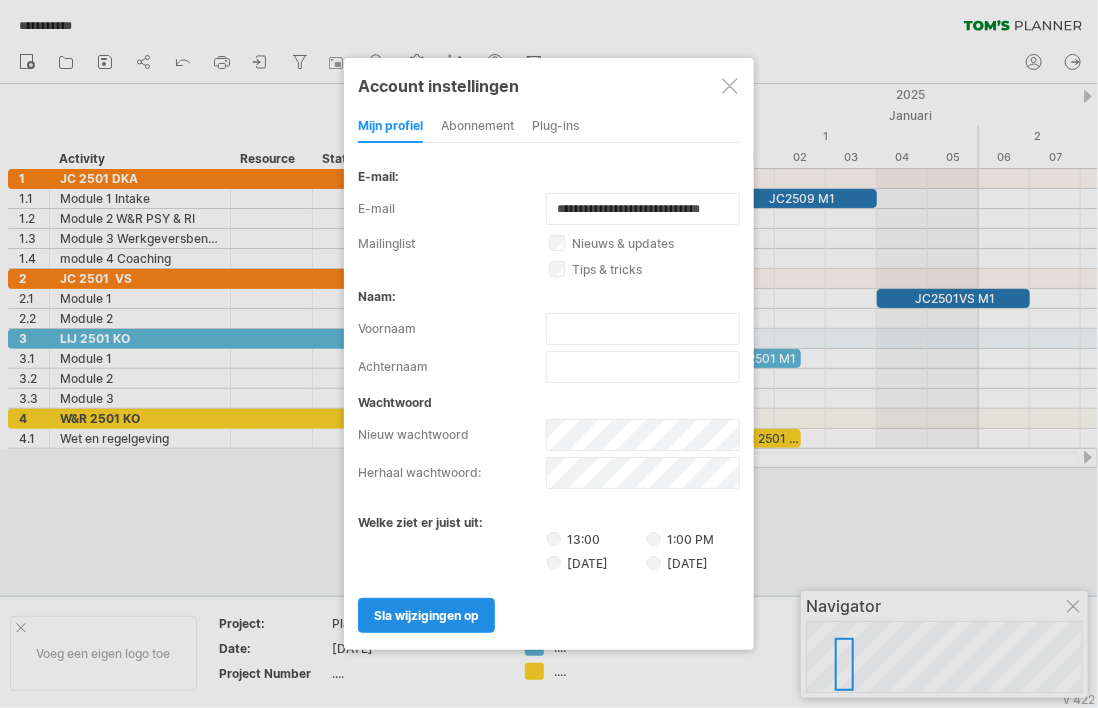click on "sla wijzigingen op" at bounding box center [426, 615] 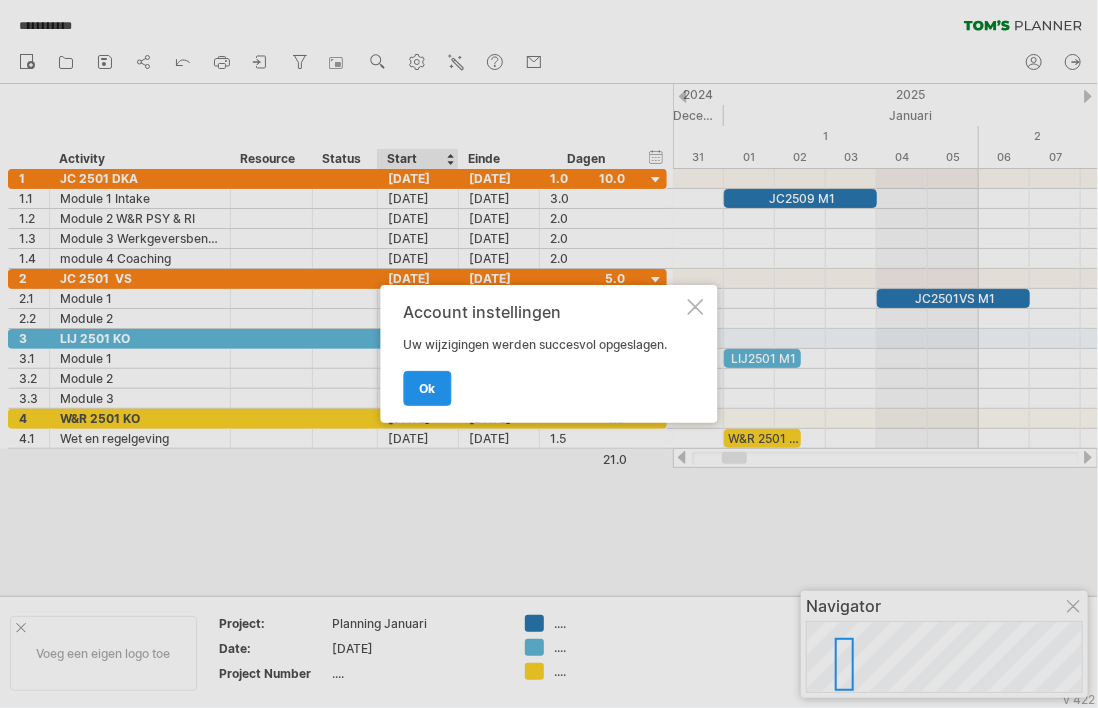 click on "ok" at bounding box center (428, 388) 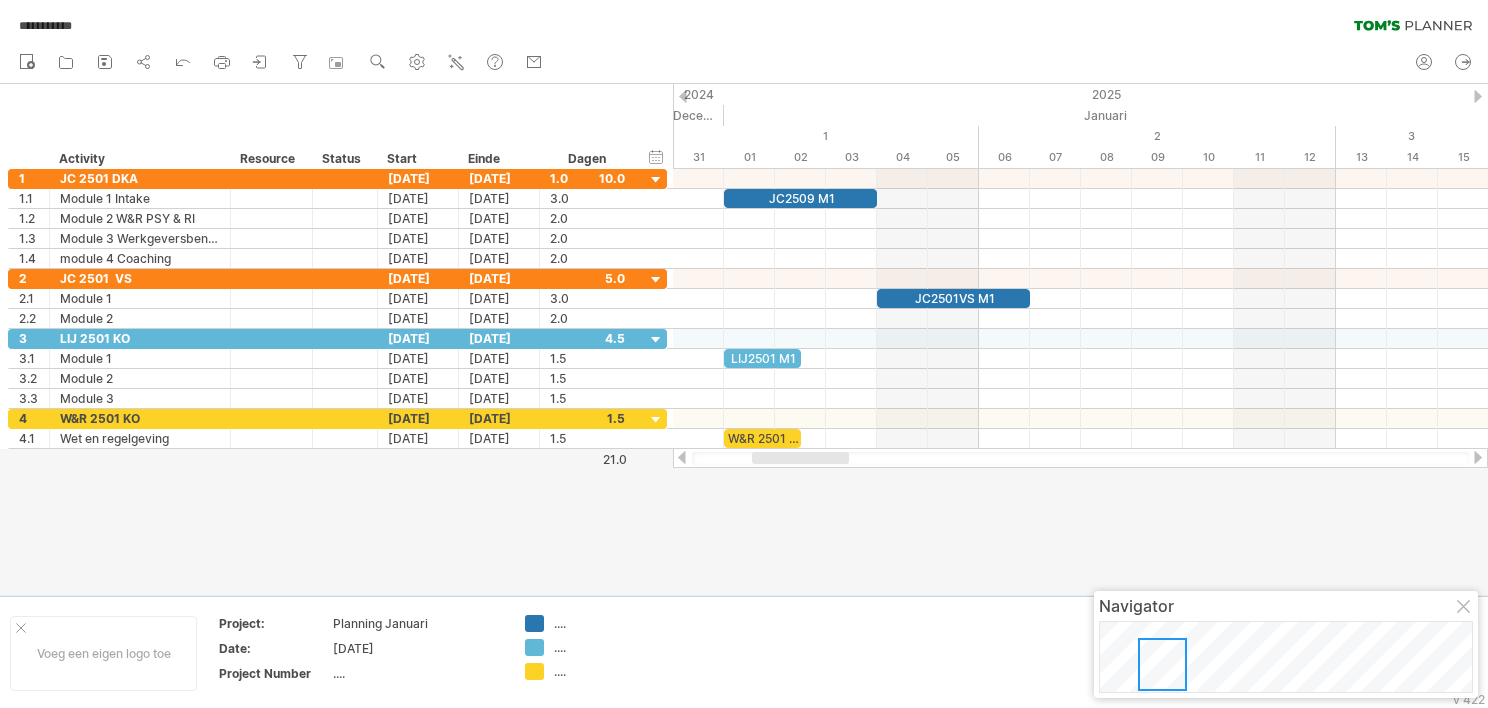 drag, startPoint x: 319, startPoint y: 0, endPoint x: 420, endPoint y: 123, distance: 159.154 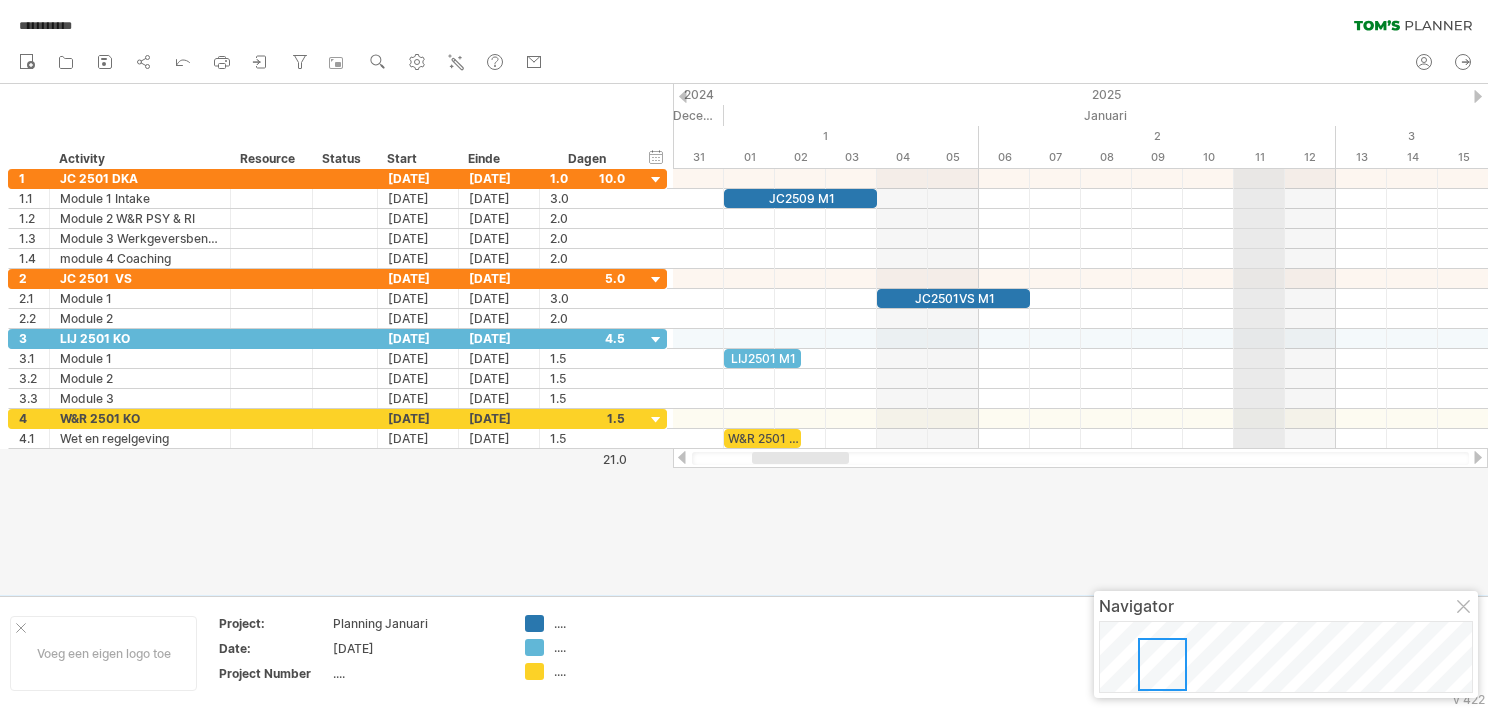 click on "Januari" at bounding box center (1514, 115) 